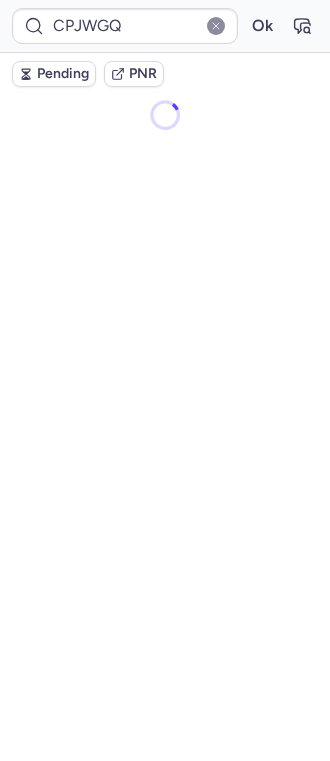 scroll, scrollTop: 0, scrollLeft: 0, axis: both 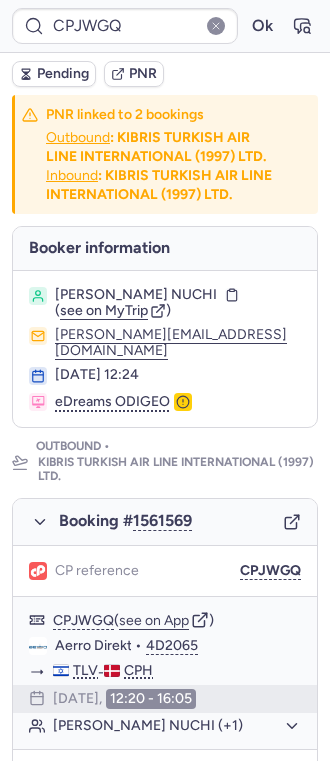 type on "CPHTEE" 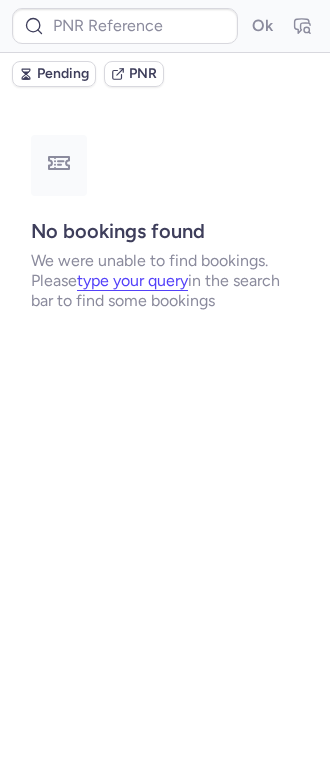 type on "DT1751201152318715" 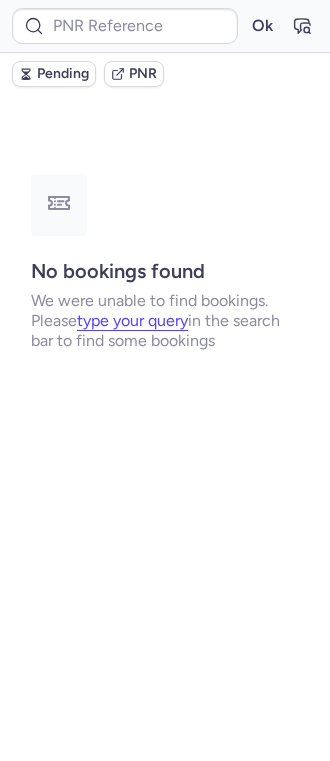 type on "DT1751201152318715" 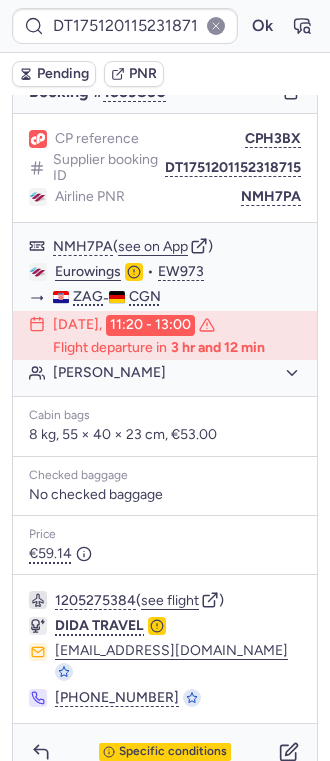 scroll, scrollTop: 242, scrollLeft: 0, axis: vertical 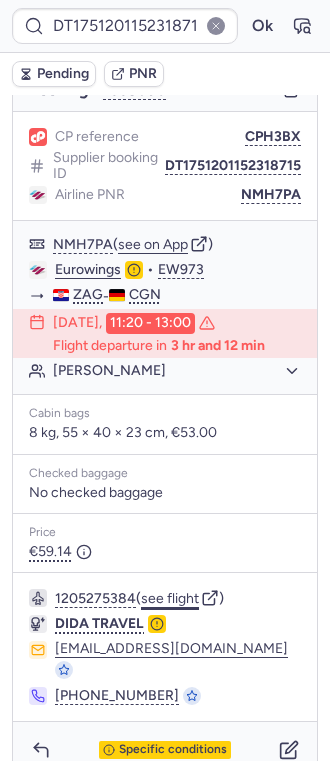 click on "see flight" 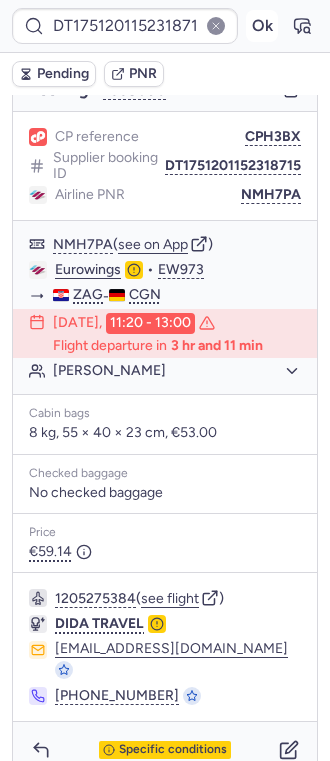 click on "Ok" at bounding box center (262, 26) 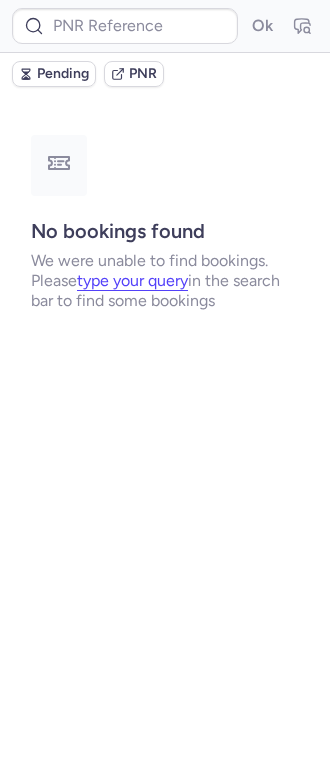 scroll, scrollTop: 0, scrollLeft: 0, axis: both 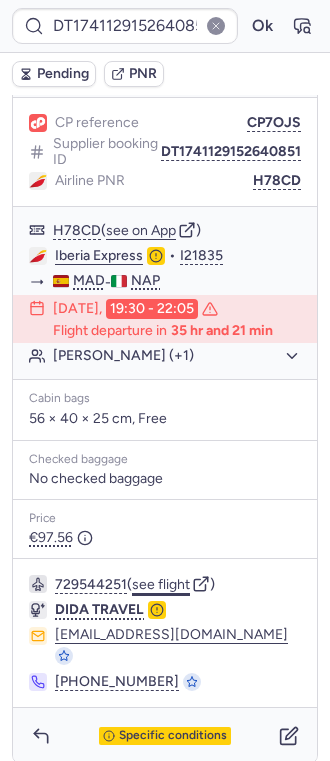 click on "see flight" 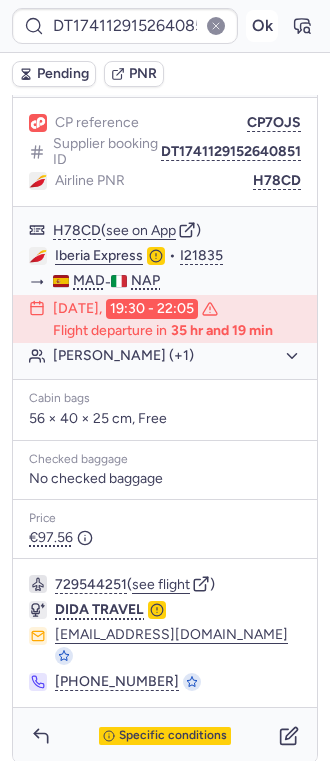 click on "Ok" at bounding box center (262, 26) 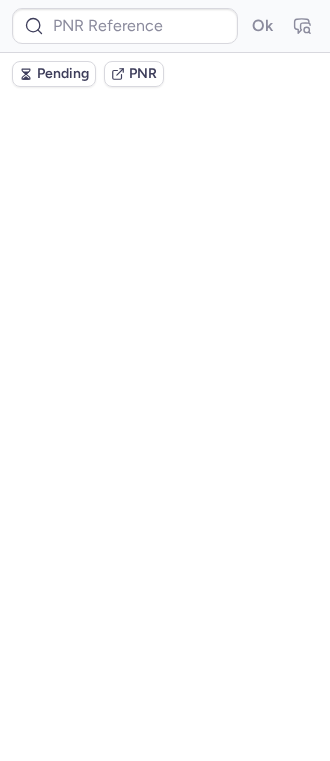 scroll, scrollTop: 0, scrollLeft: 0, axis: both 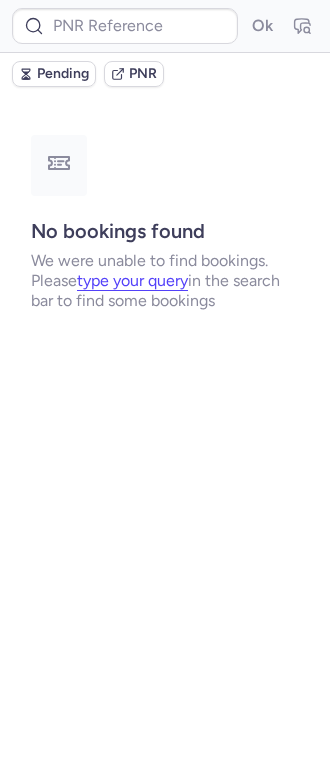 type on "10812519410698" 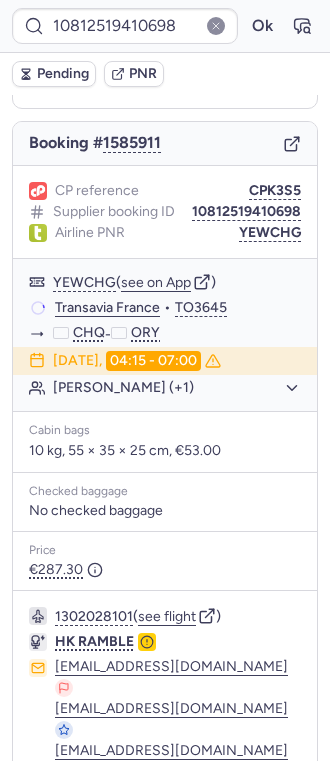scroll, scrollTop: 286, scrollLeft: 0, axis: vertical 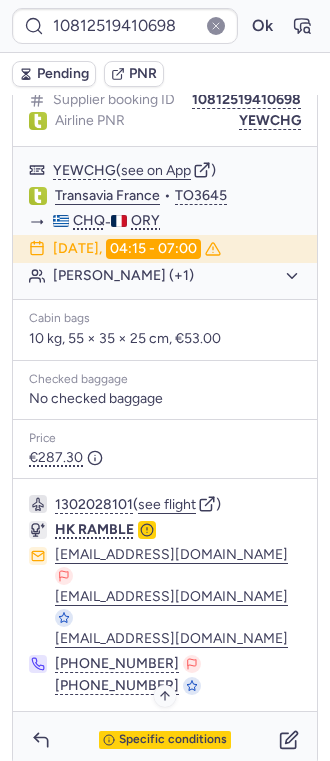 click on "Specific conditions" at bounding box center (173, 740) 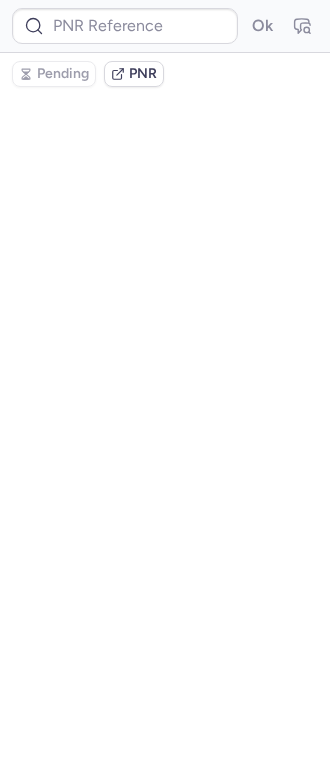 scroll, scrollTop: 0, scrollLeft: 0, axis: both 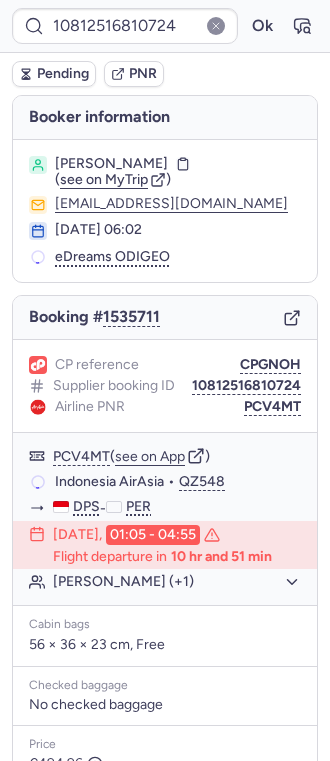type on "10812519410698" 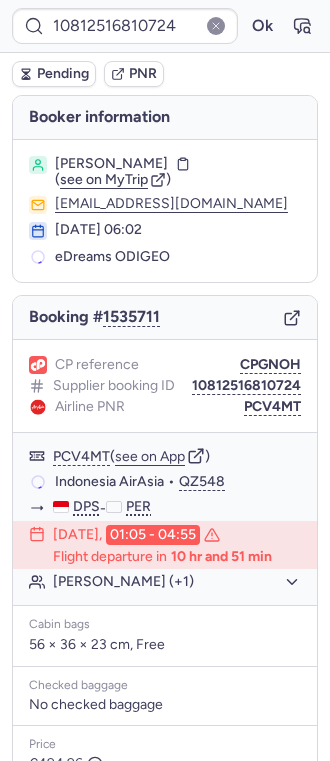 type on "10812519410698" 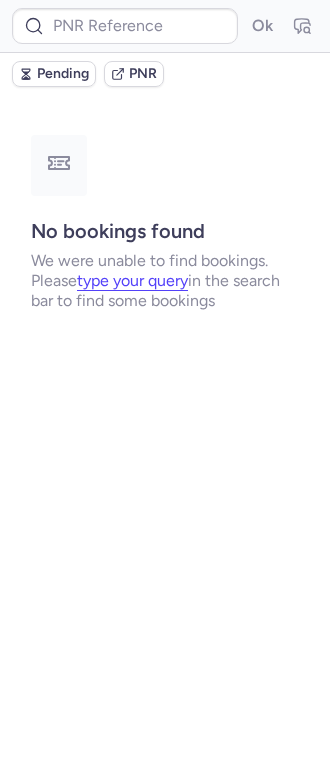type on "10812516810724" 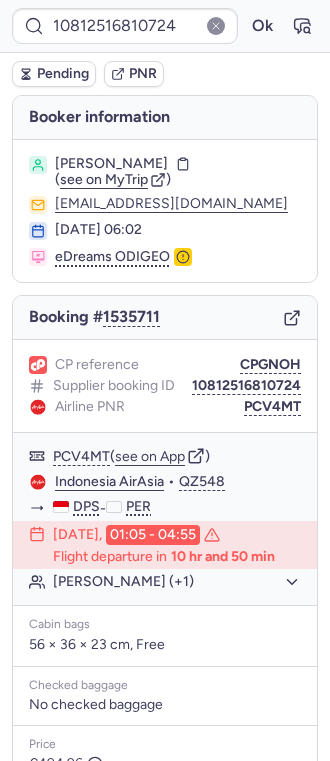 scroll, scrollTop: 306, scrollLeft: 0, axis: vertical 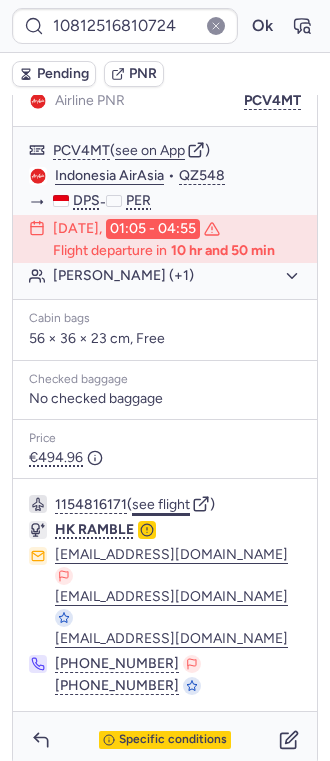 click on "see flight" 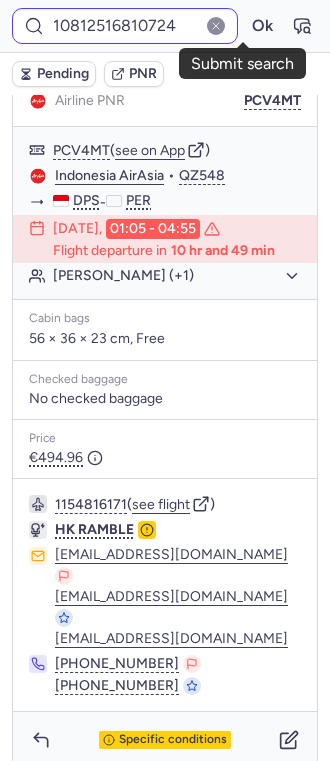 drag, startPoint x: 232, startPoint y: 31, endPoint x: 211, endPoint y: 27, distance: 21.377558 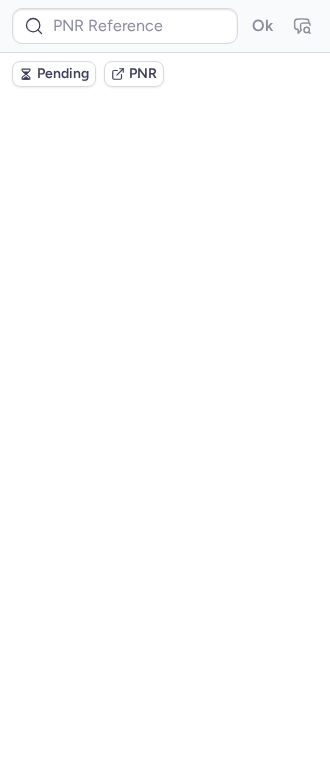 scroll, scrollTop: 0, scrollLeft: 0, axis: both 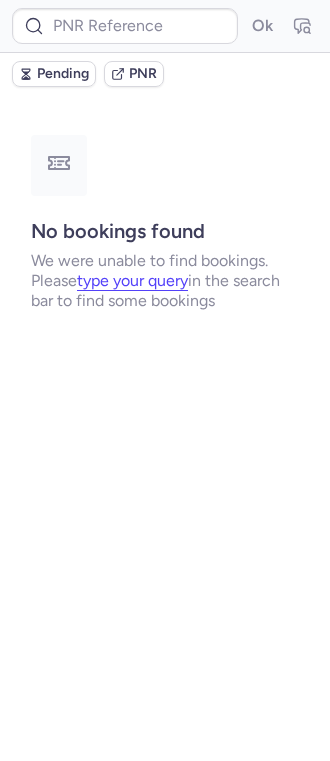 type on "CPHTEE" 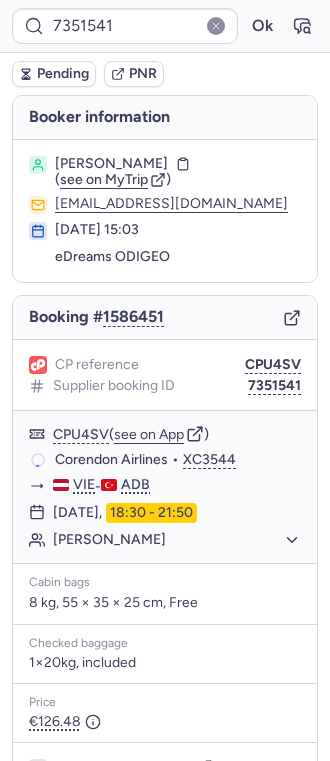 type on "7351535" 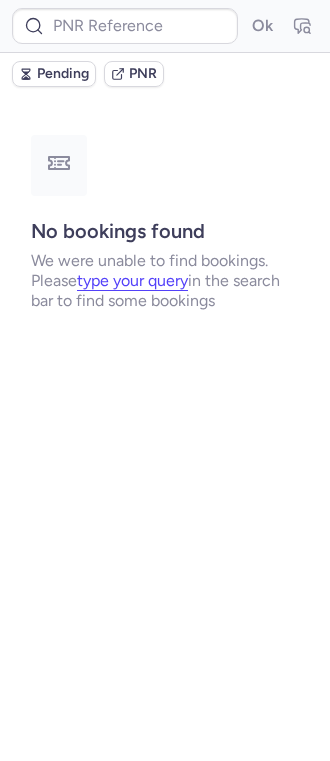 type on "CPXX4N" 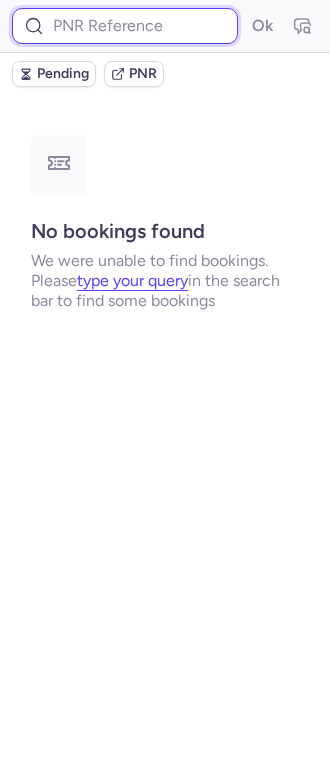 click at bounding box center (125, 26) 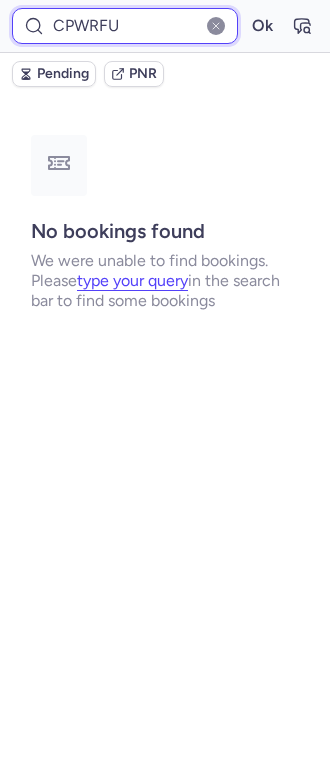 type on "CPWRFU" 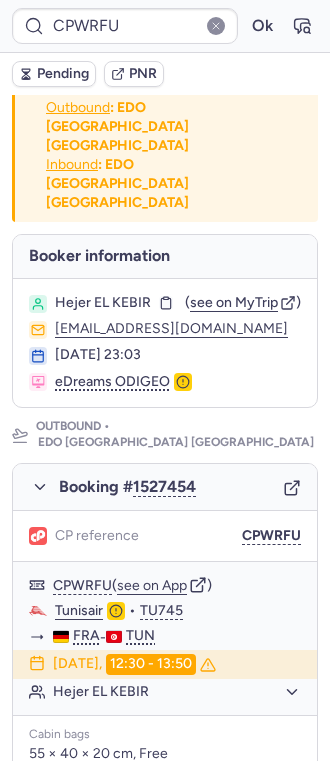 scroll, scrollTop: 0, scrollLeft: 0, axis: both 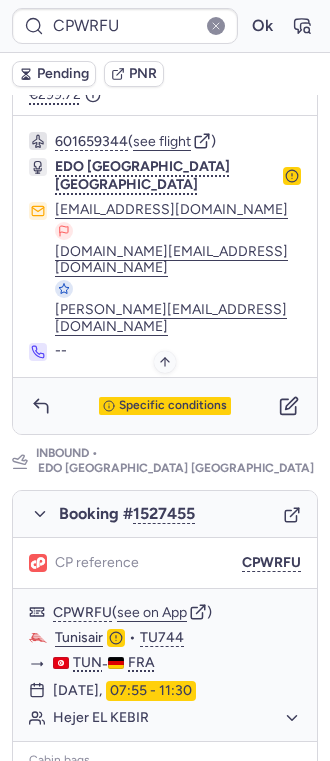 click on "Specific conditions" at bounding box center [173, 406] 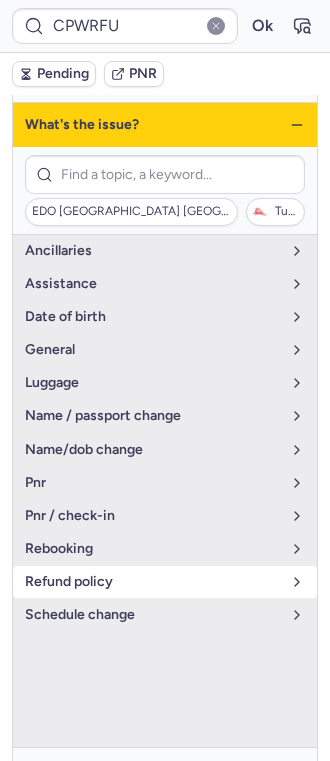 scroll, scrollTop: 502, scrollLeft: 0, axis: vertical 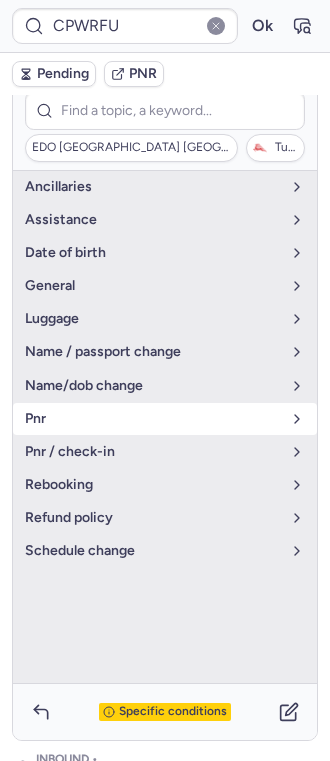 click on "pnr" at bounding box center [153, 419] 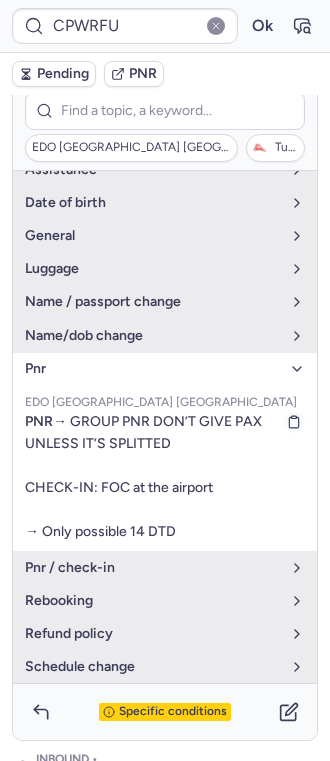 scroll, scrollTop: 166, scrollLeft: 0, axis: vertical 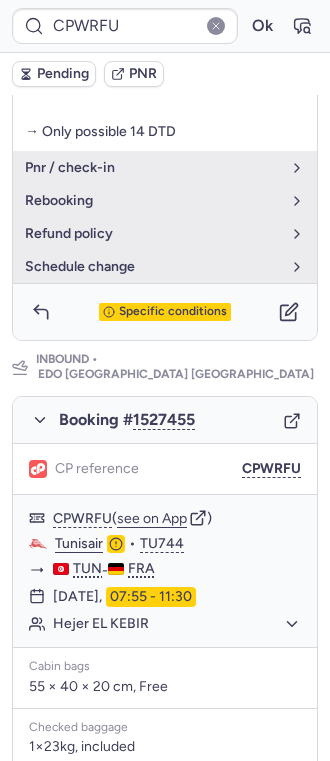 click on "Specific conditions" at bounding box center [173, 312] 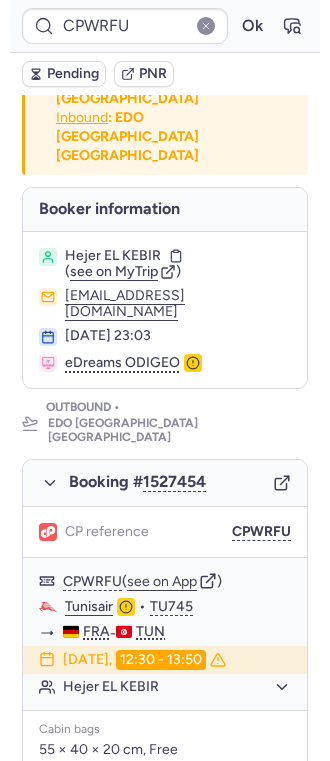 scroll, scrollTop: 0, scrollLeft: 0, axis: both 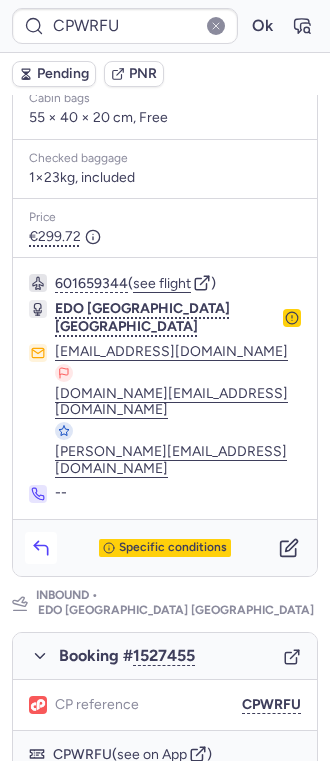 click 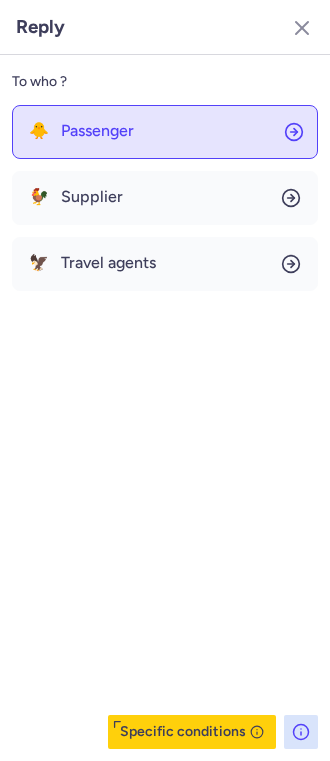 click on "🐥 Passenger" 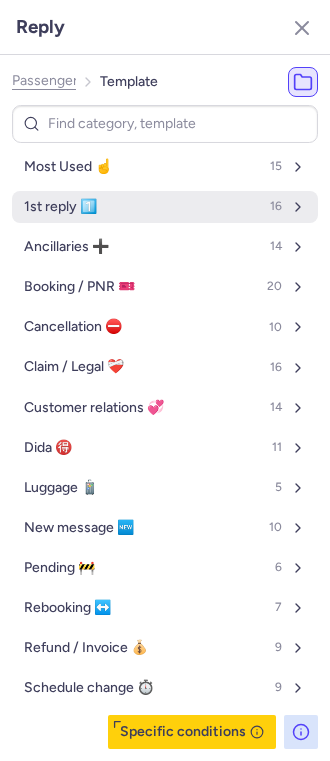 click on "1st reply 1️⃣ 16" at bounding box center [165, 207] 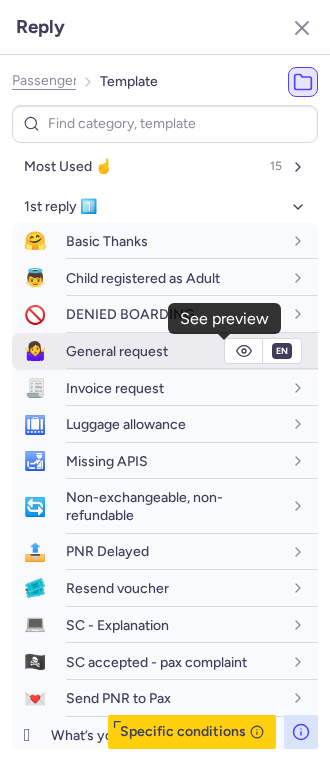 click 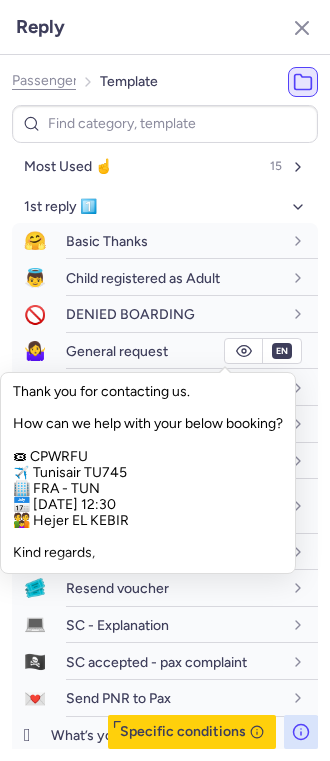 scroll, scrollTop: 0, scrollLeft: 0, axis: both 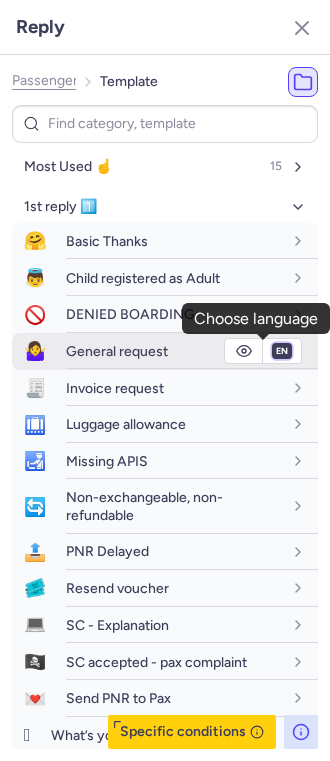 click on "fr en de nl pt es it ru" at bounding box center (282, 351) 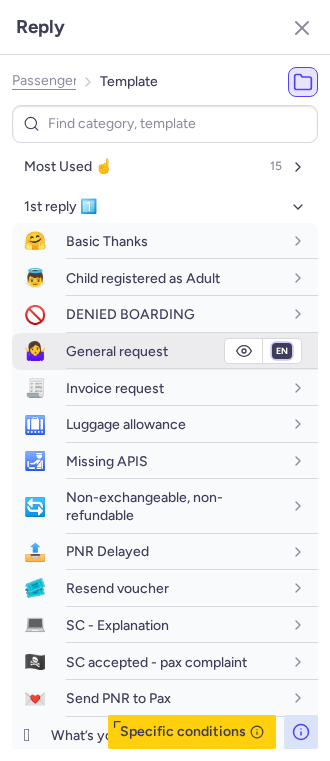 select on "de" 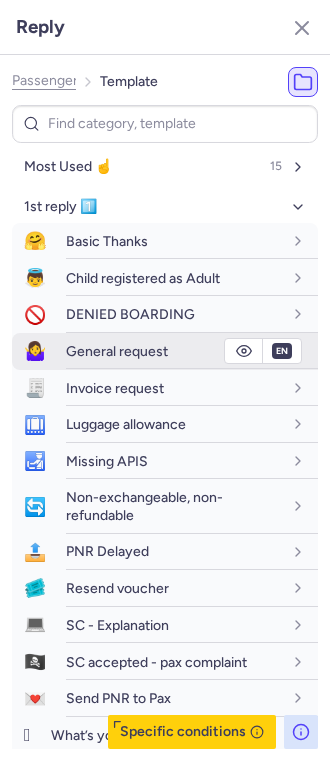 click on "fr en de nl pt es it ru" at bounding box center [282, 351] 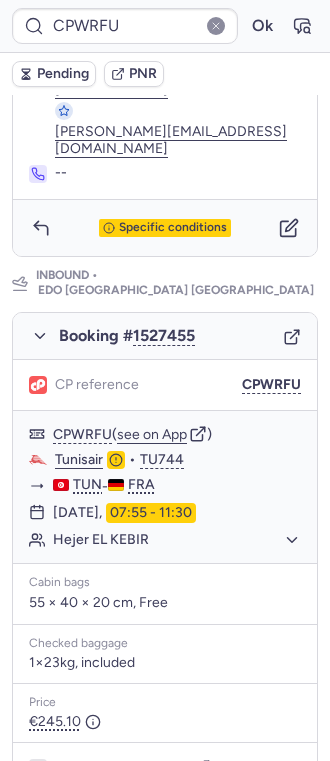 scroll, scrollTop: 941, scrollLeft: 0, axis: vertical 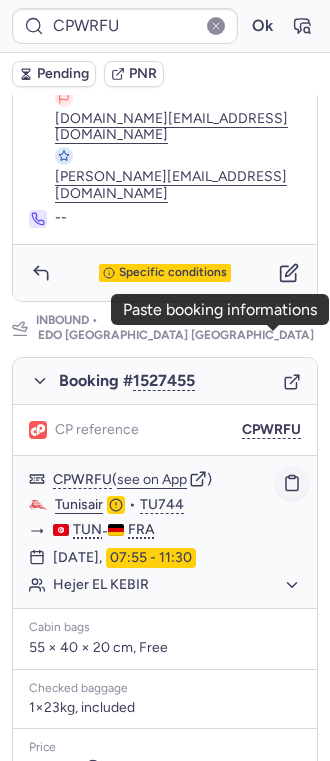 click 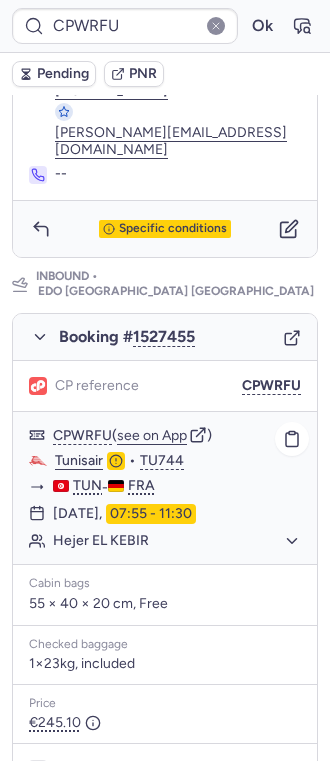 scroll, scrollTop: 941, scrollLeft: 0, axis: vertical 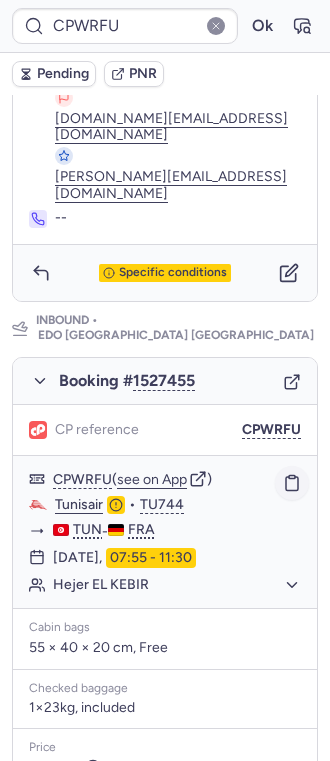click 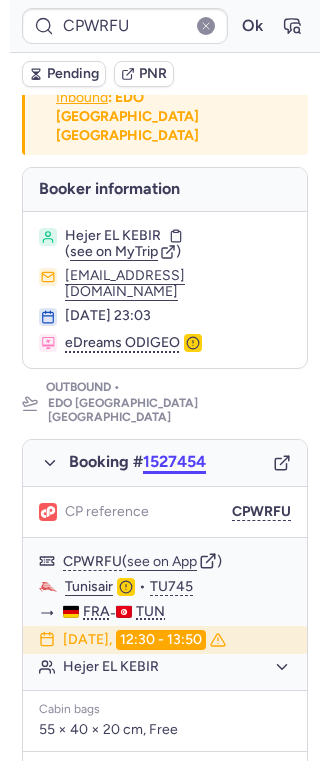 scroll, scrollTop: 0, scrollLeft: 0, axis: both 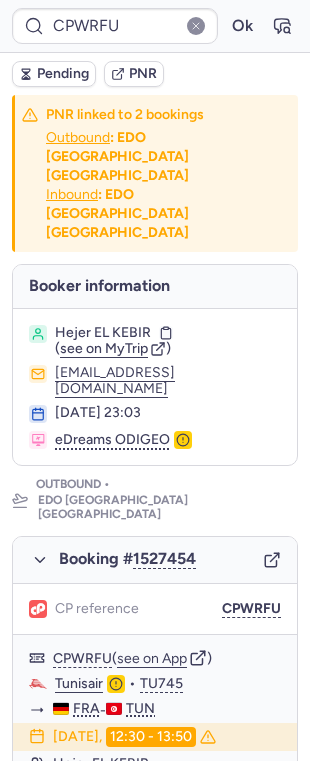 click on "Hejer EL KEBIR" at bounding box center (103, 333) 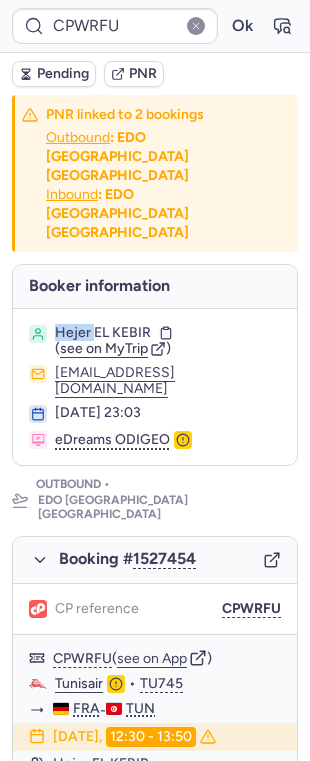 click on "Hejer EL KEBIR" at bounding box center [103, 333] 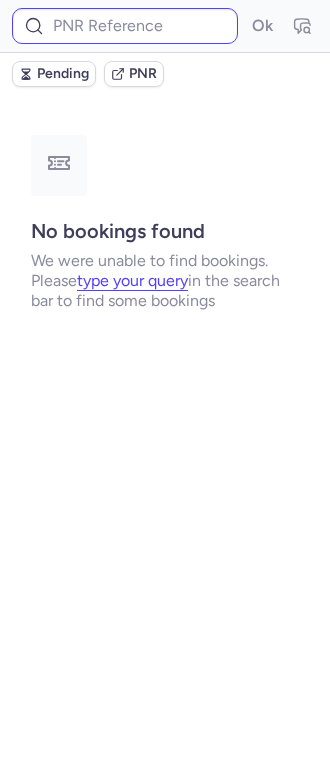type on "CP3MJ4" 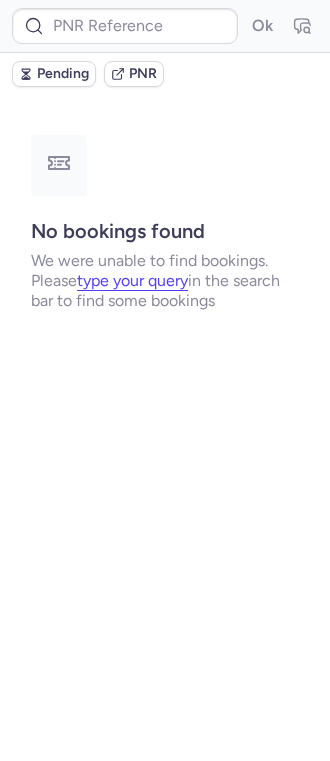 scroll, scrollTop: 0, scrollLeft: 0, axis: both 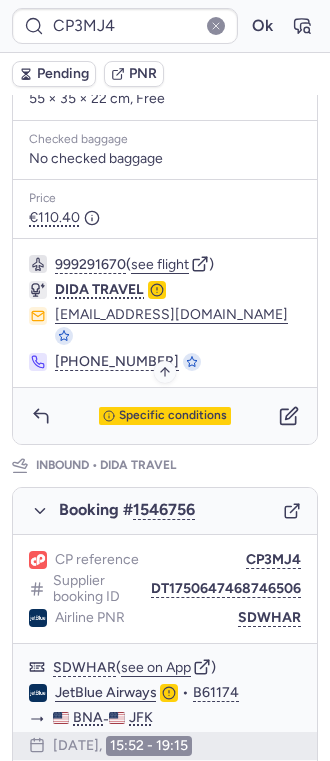 click on "Specific conditions" at bounding box center (173, 416) 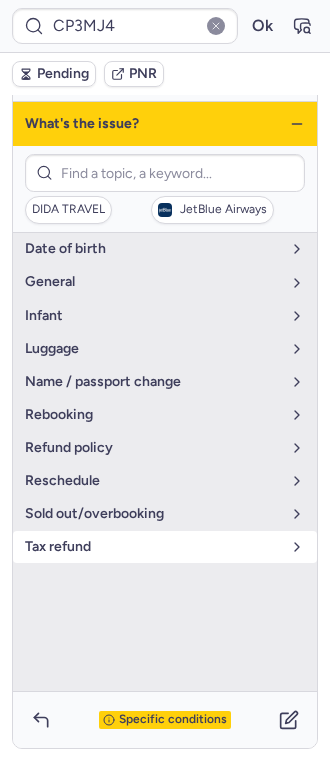 scroll, scrollTop: 330, scrollLeft: 0, axis: vertical 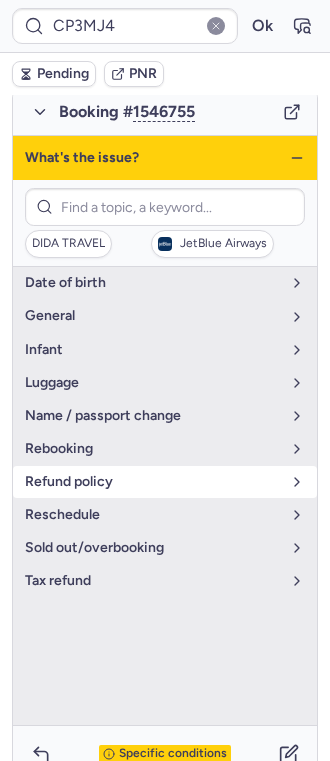 click on "refund policy" at bounding box center [153, 482] 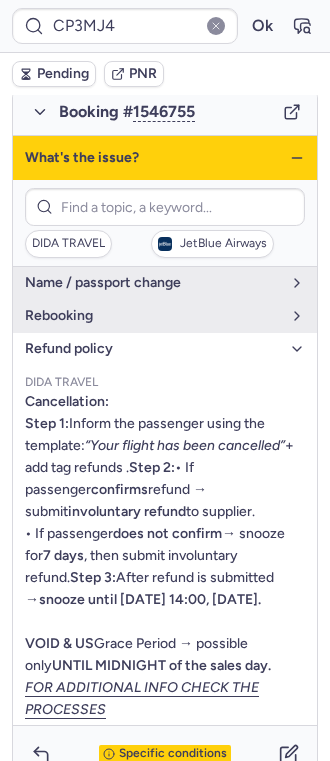 scroll, scrollTop: 74, scrollLeft: 0, axis: vertical 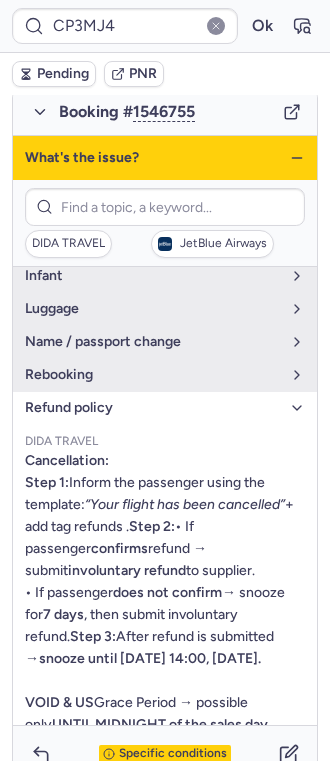 click 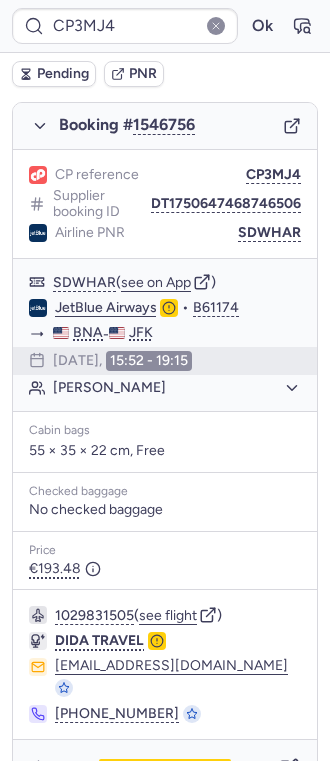 scroll, scrollTop: 1068, scrollLeft: 0, axis: vertical 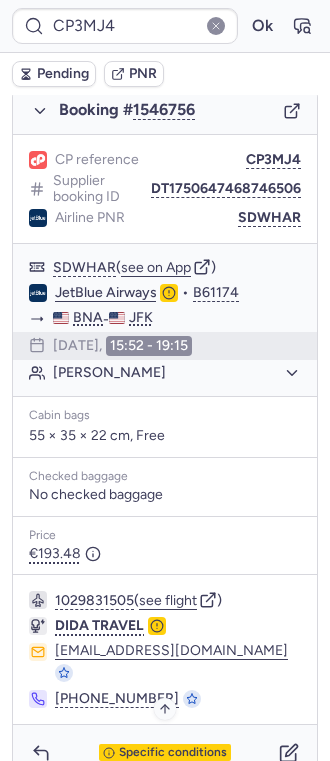 click on "Specific conditions" at bounding box center [173, 753] 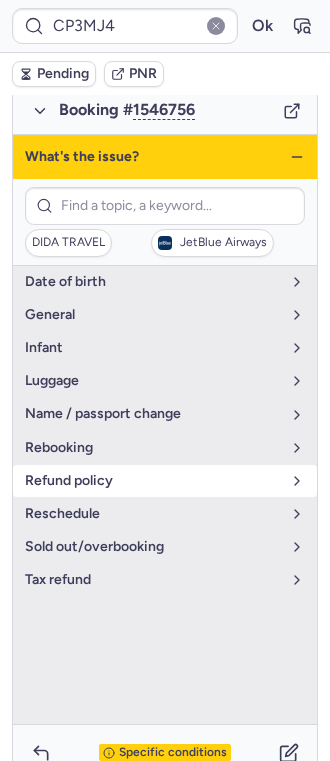 click on "refund policy" at bounding box center (153, 481) 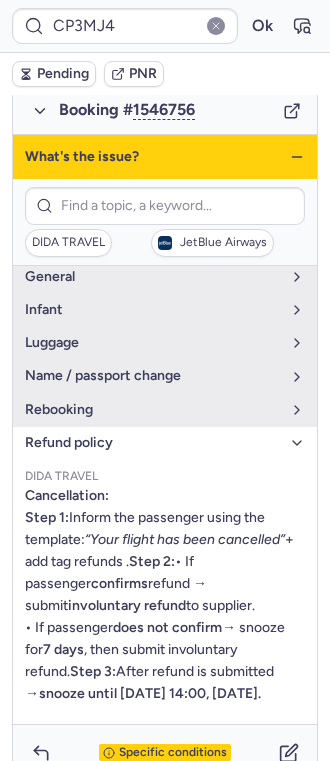 scroll, scrollTop: 0, scrollLeft: 0, axis: both 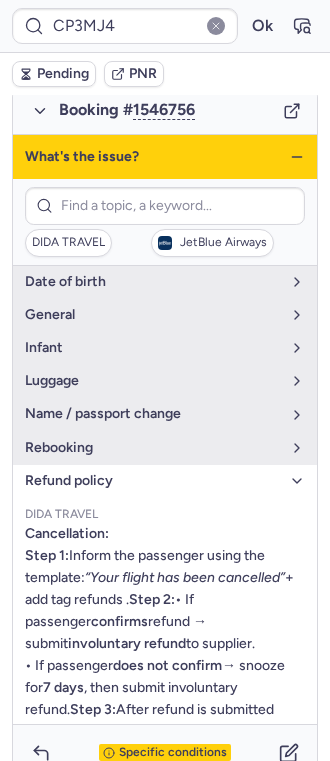 click on "refund policy" at bounding box center (153, 481) 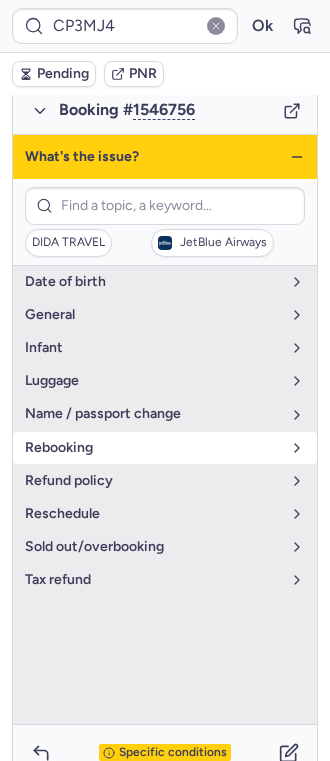 click on "rebooking" at bounding box center [153, 448] 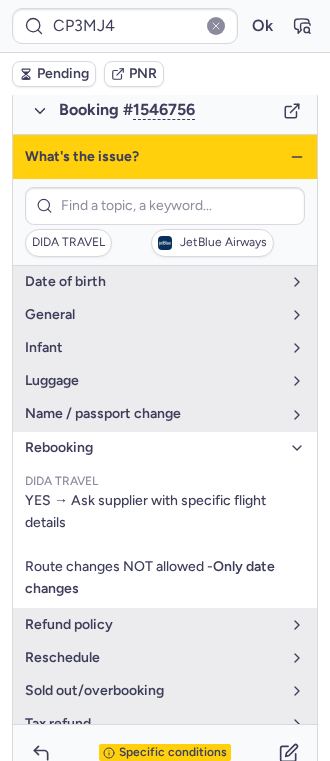 click on "rebooking" at bounding box center (153, 448) 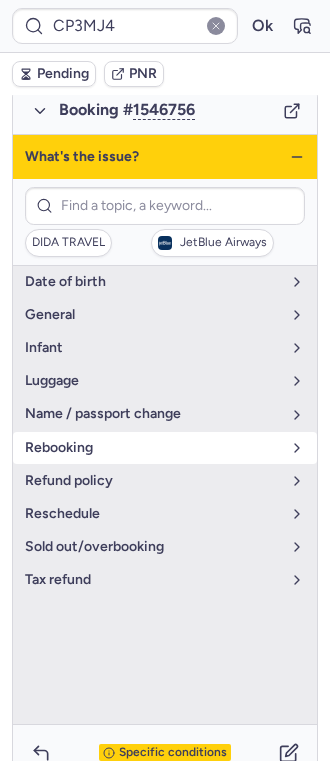click on "rebooking" at bounding box center (153, 448) 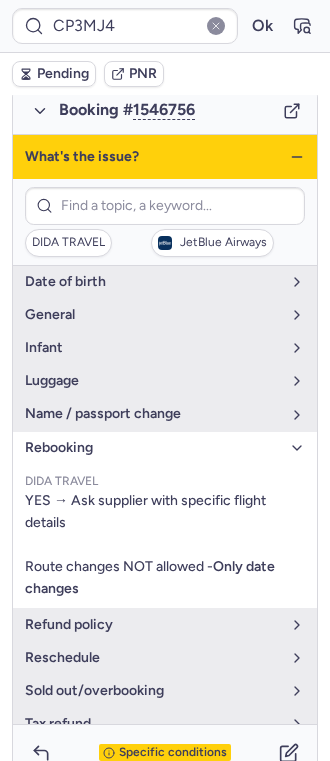click on "rebooking" at bounding box center [153, 448] 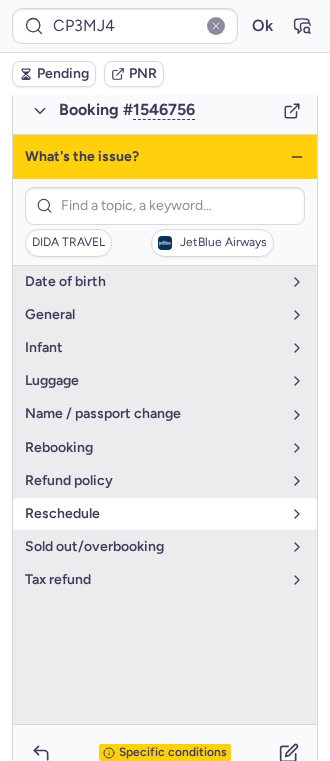 click on "Reschedule" at bounding box center (153, 514) 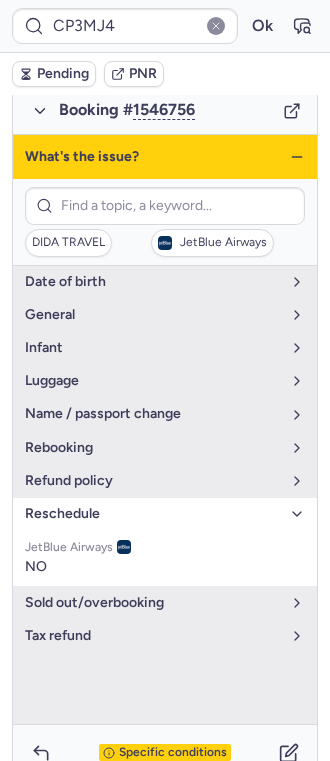 click on "Reschedule" at bounding box center [153, 514] 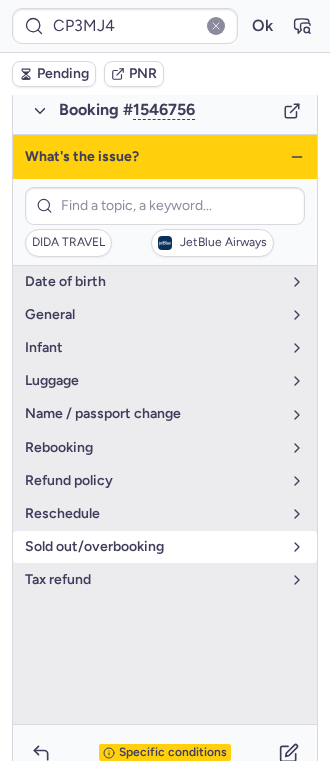 click on "sold out/overbooking" at bounding box center (153, 547) 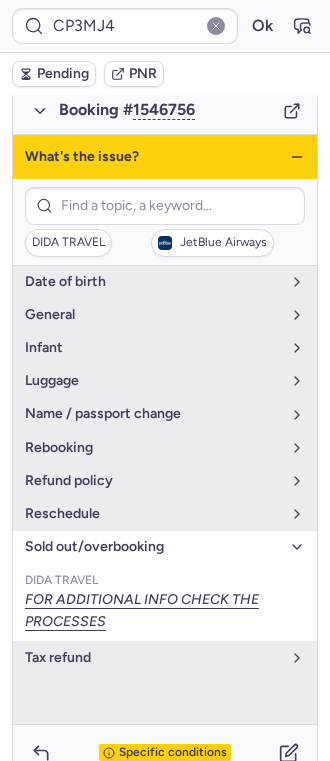 click on "sold out/overbooking" at bounding box center (153, 547) 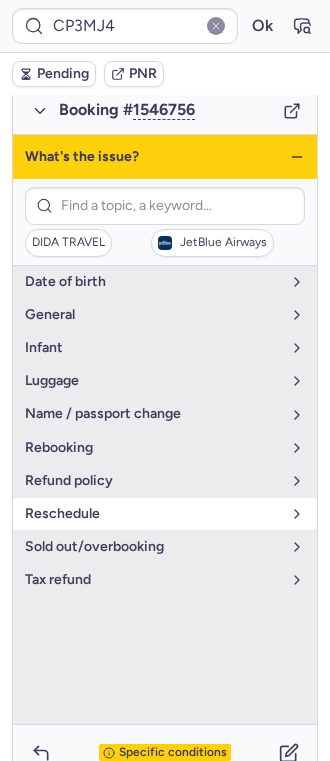 click on "Reschedule" at bounding box center (153, 514) 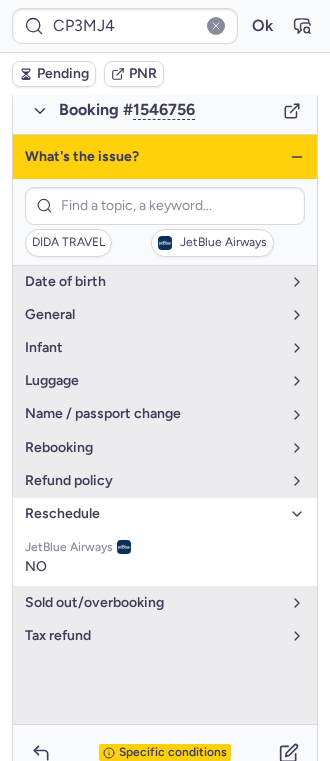click on "Reschedule" at bounding box center (153, 514) 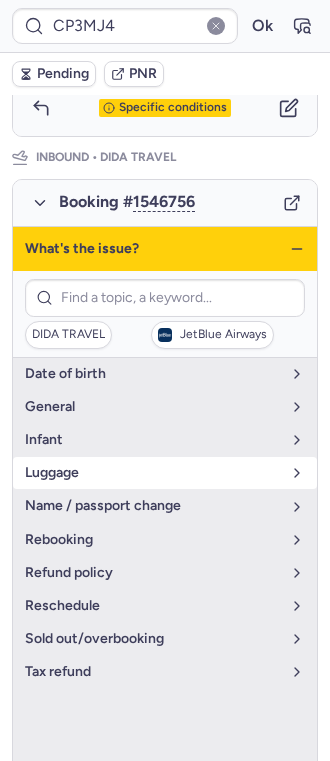 scroll, scrollTop: 934, scrollLeft: 0, axis: vertical 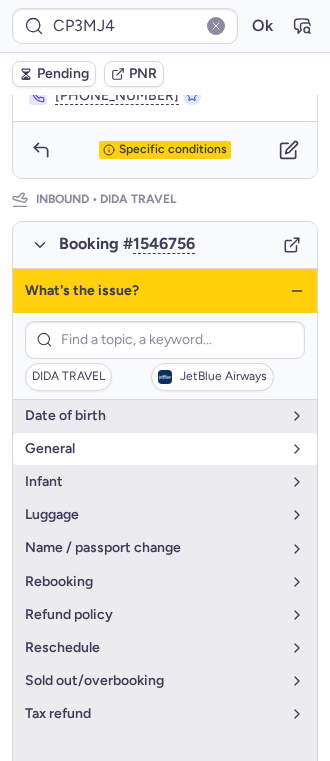 click on "general" at bounding box center [153, 449] 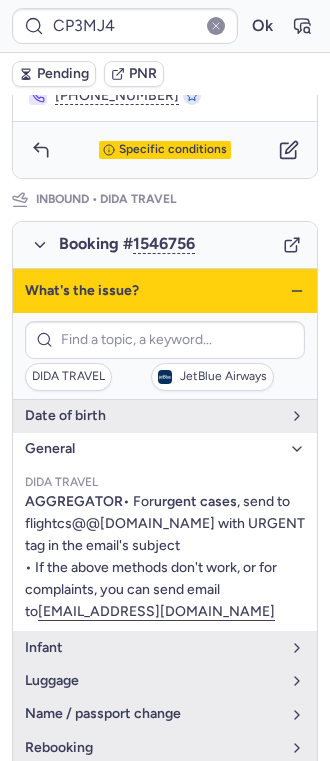 click on "general" at bounding box center [153, 449] 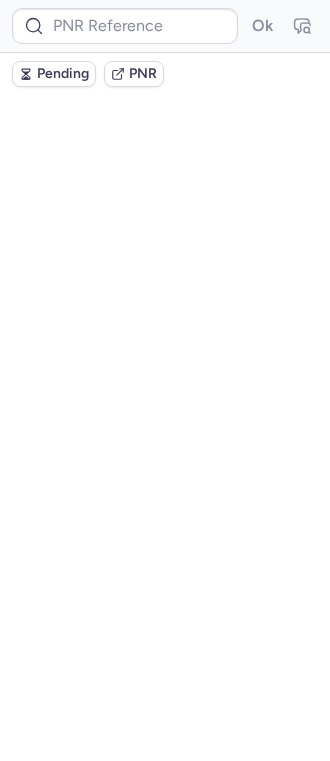 scroll, scrollTop: 0, scrollLeft: 0, axis: both 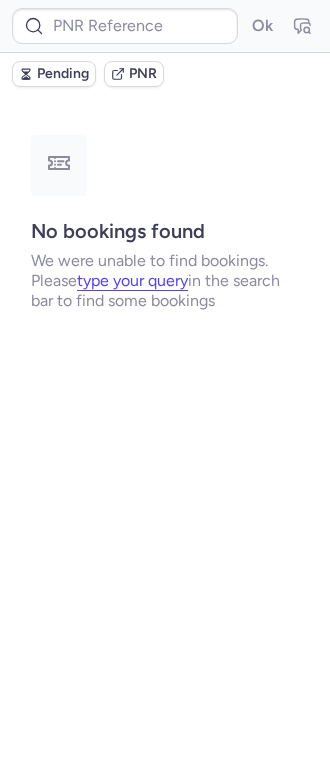 type on "CP3MJ4" 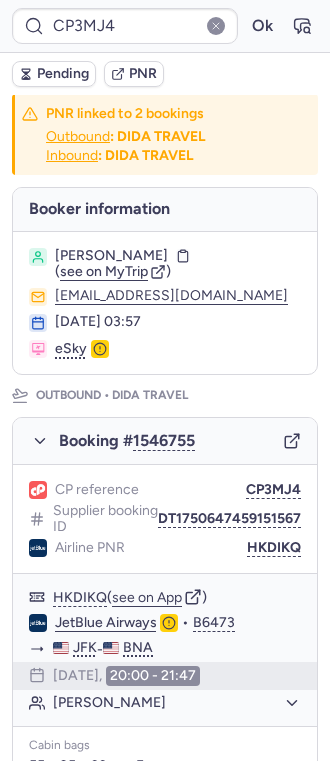scroll, scrollTop: 0, scrollLeft: 0, axis: both 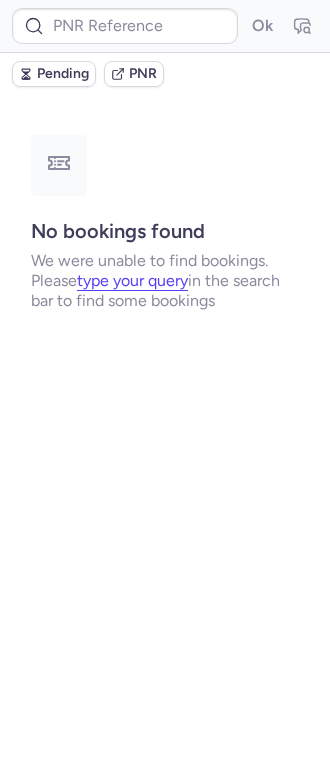 type on "CP3MJ4" 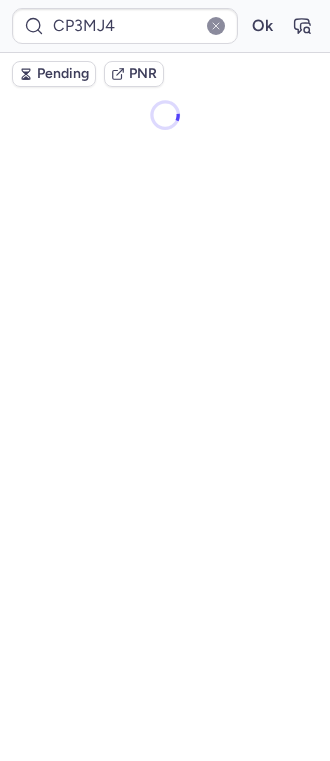 type on "CP6LND" 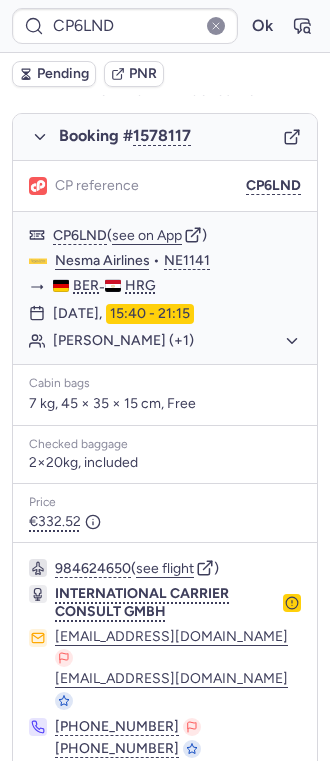scroll, scrollTop: 400, scrollLeft: 0, axis: vertical 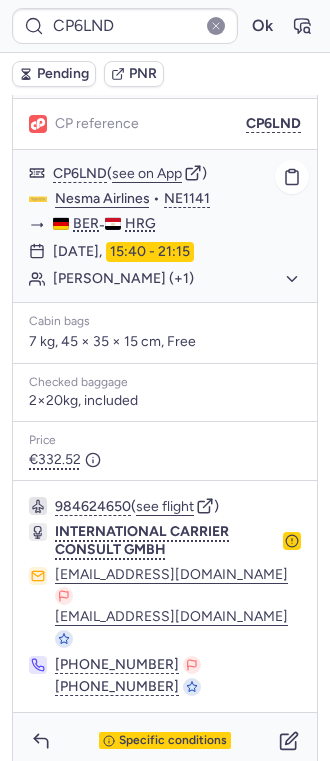 click on "[PERSON_NAME] (+1)" 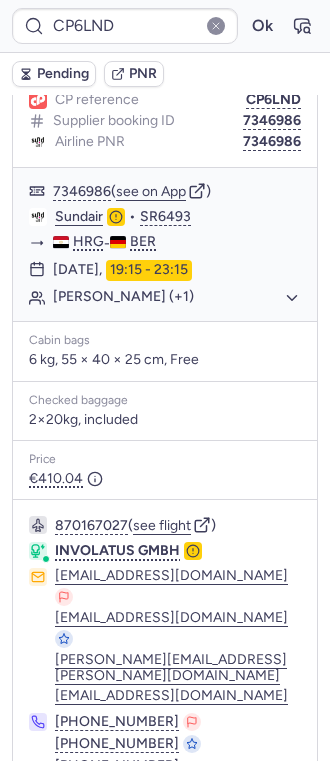 scroll, scrollTop: 1246, scrollLeft: 0, axis: vertical 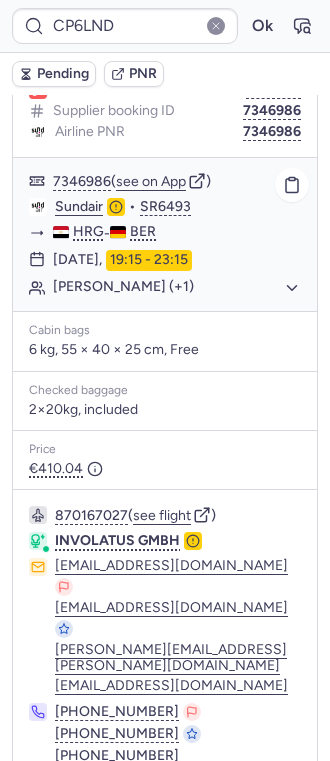 click on "[PERSON_NAME] (+1)" 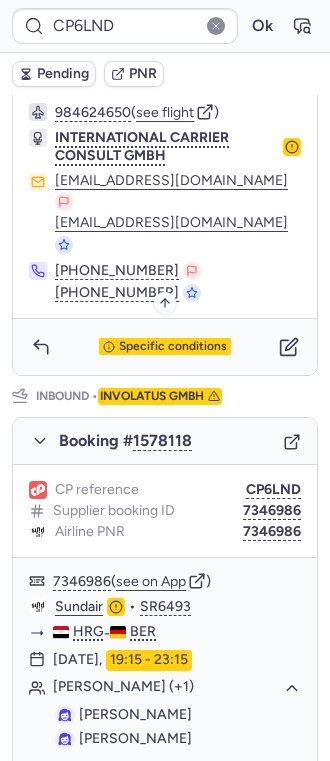 scroll, scrollTop: 713, scrollLeft: 0, axis: vertical 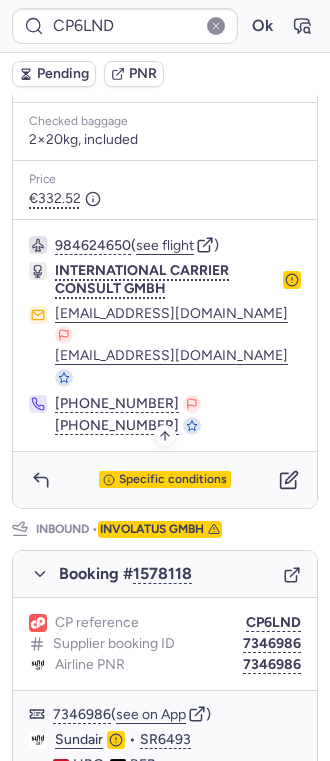 click on "Specific conditions" at bounding box center [173, 480] 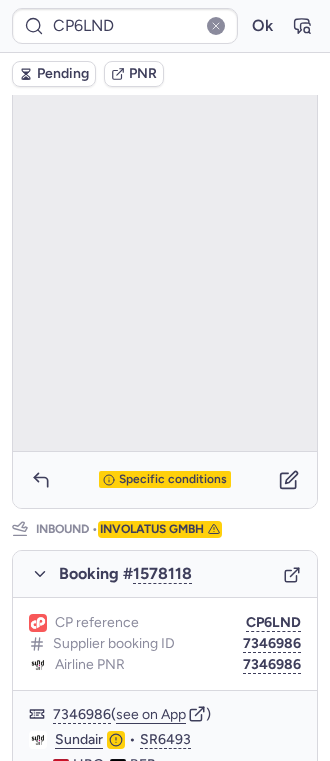 scroll, scrollTop: 230, scrollLeft: 0, axis: vertical 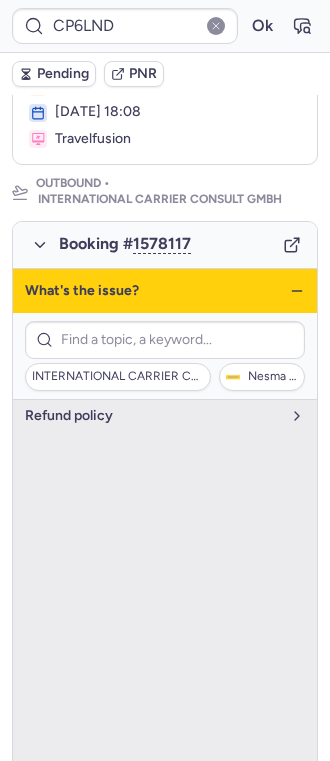 click on "refund policy" at bounding box center [165, 666] 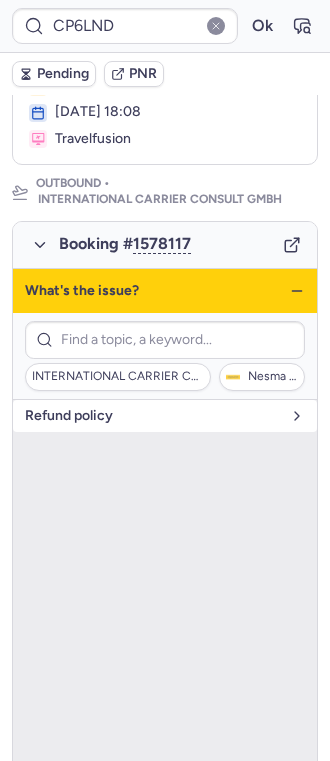 click on "refund policy" at bounding box center (153, 416) 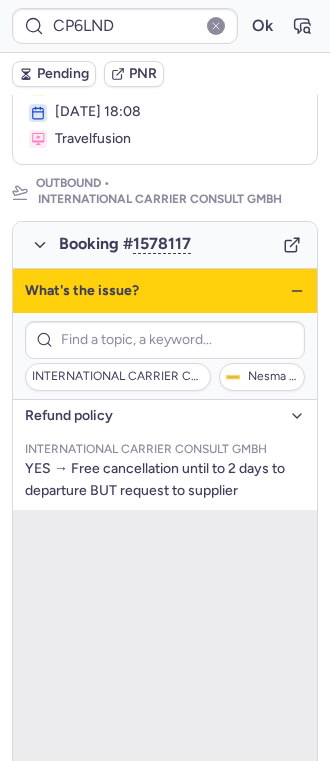 click on "refund policy" at bounding box center (165, 416) 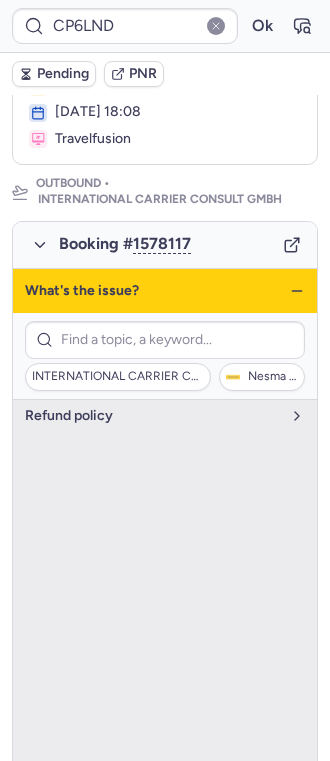 click 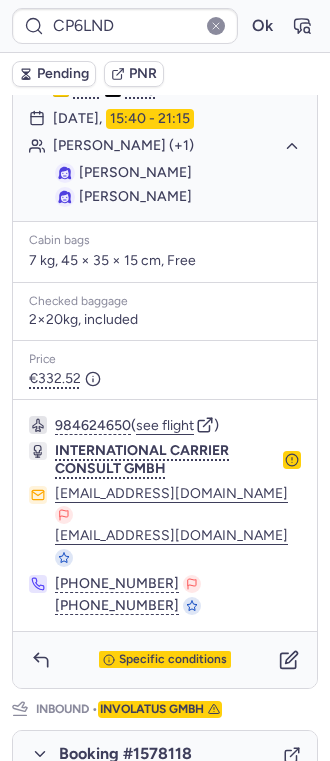 scroll, scrollTop: 666, scrollLeft: 0, axis: vertical 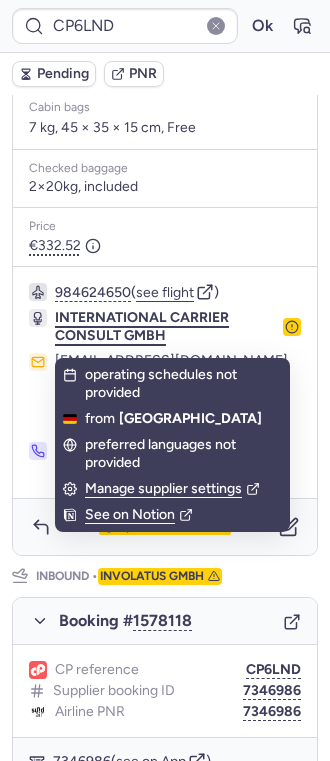 click on "INTERNATIONAL CARRIER CONSULT GMBH" 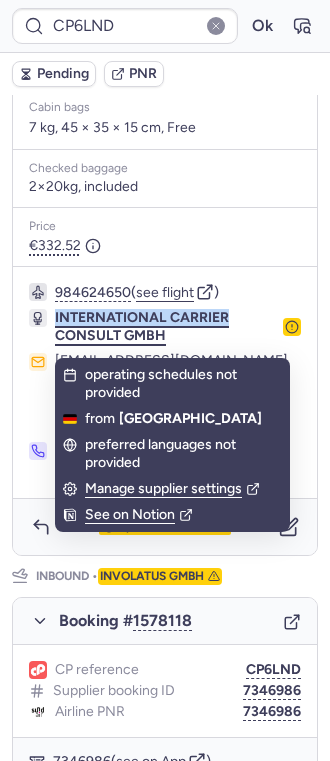 drag, startPoint x: 86, startPoint y: 323, endPoint x: 178, endPoint y: 316, distance: 92.26592 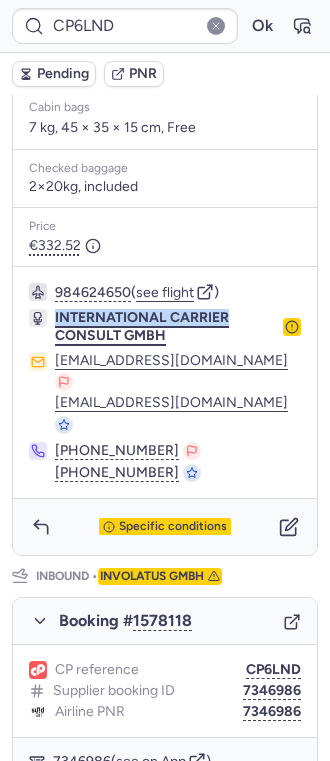 copy on "INTERNATIONAL CARRIER" 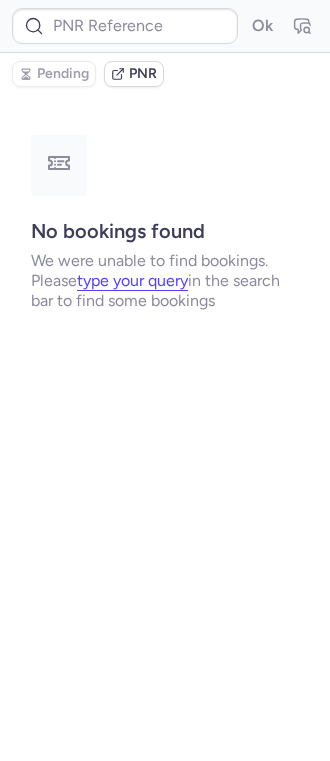 scroll, scrollTop: 0, scrollLeft: 0, axis: both 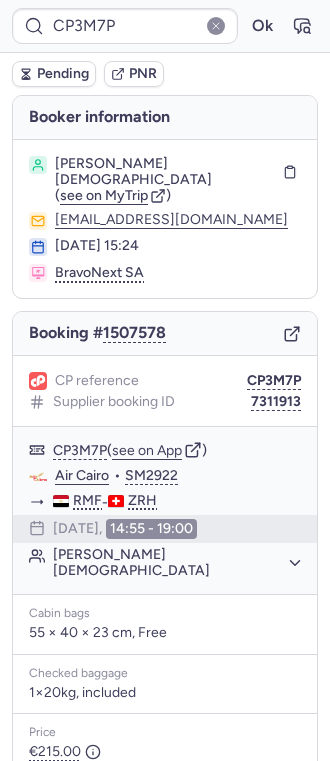 type on "CPI5JO" 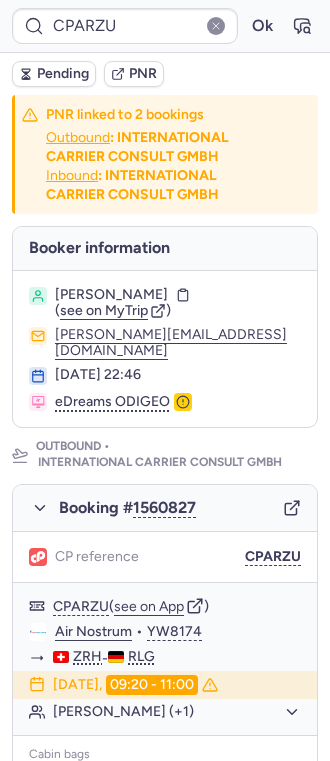 type on "CP6LND" 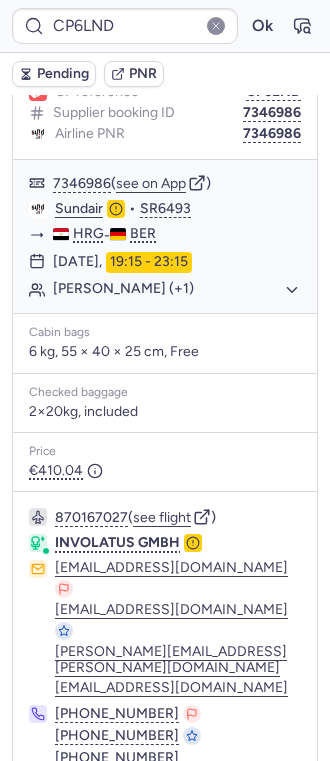 scroll, scrollTop: 1194, scrollLeft: 0, axis: vertical 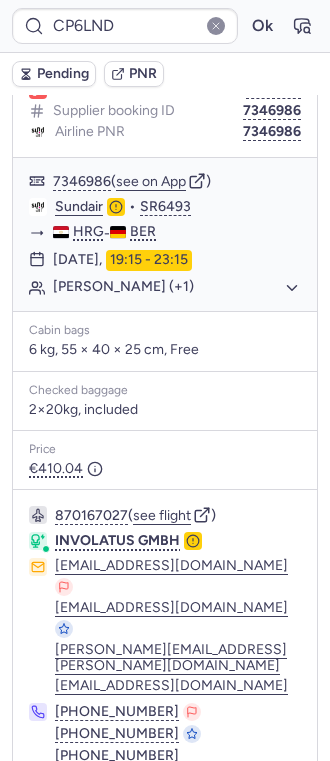 click on "Specific conditions" at bounding box center [165, 810] 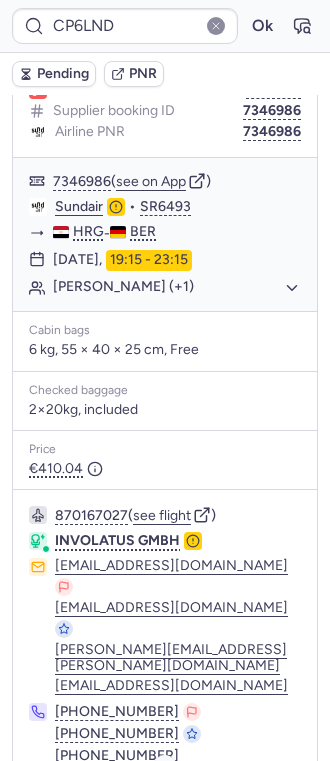 click on "Specific conditions" at bounding box center [165, 810] 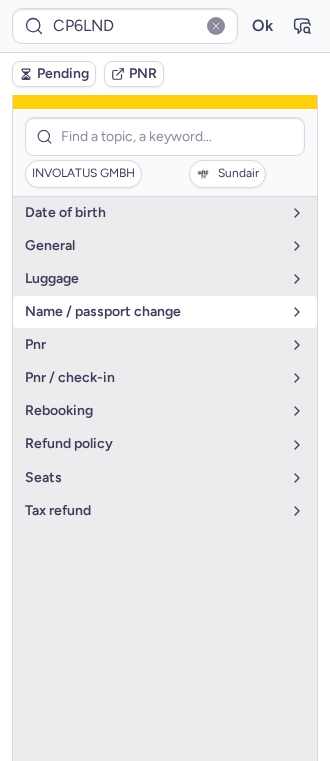 click on "name / passport change" at bounding box center [153, 312] 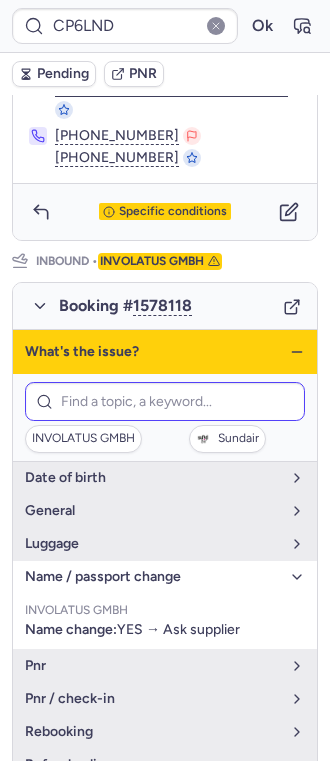 scroll, scrollTop: 928, scrollLeft: 0, axis: vertical 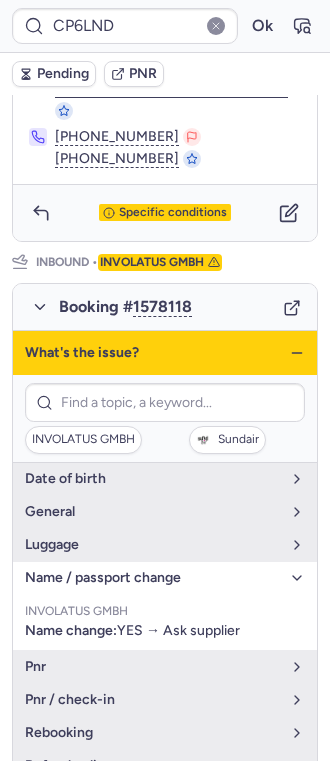 click 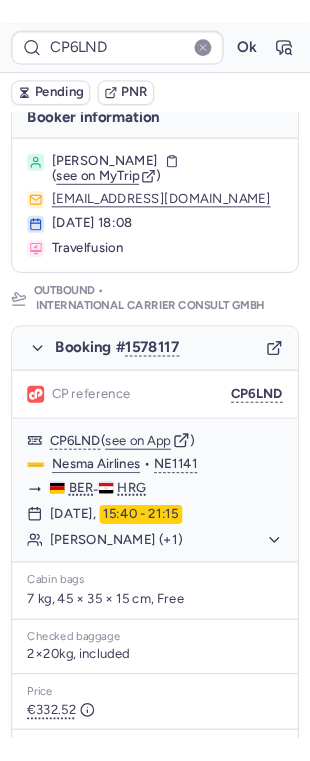 scroll, scrollTop: 0, scrollLeft: 0, axis: both 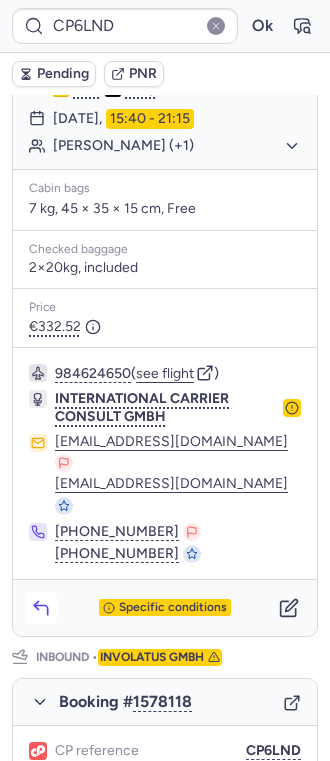 click 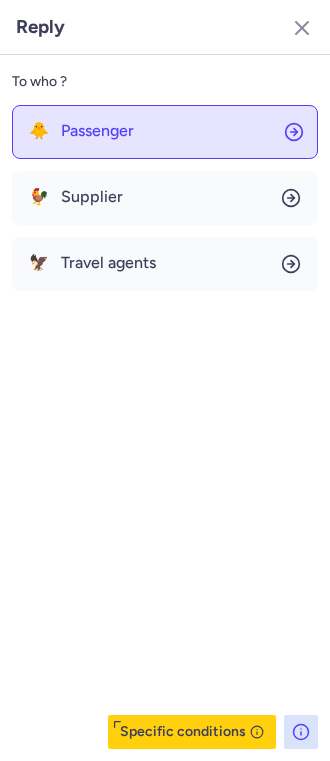 click on "Passenger" at bounding box center (97, 131) 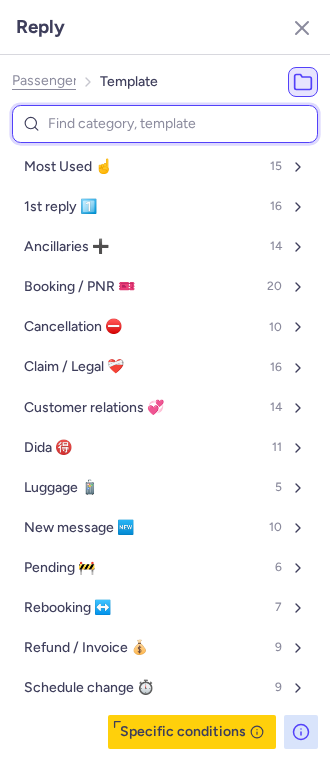drag, startPoint x: 119, startPoint y: 134, endPoint x: 118, endPoint y: 119, distance: 15.033297 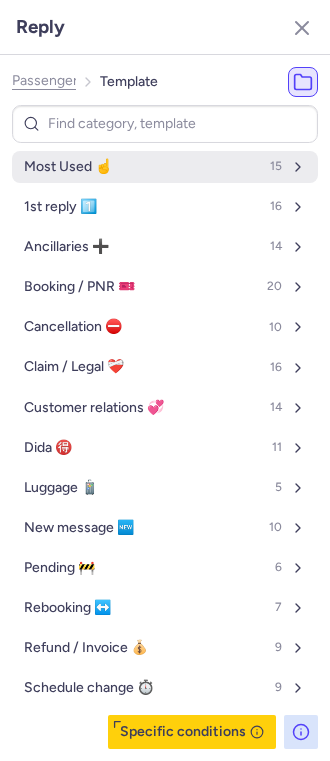 click on "Most Used ☝️" at bounding box center [68, 167] 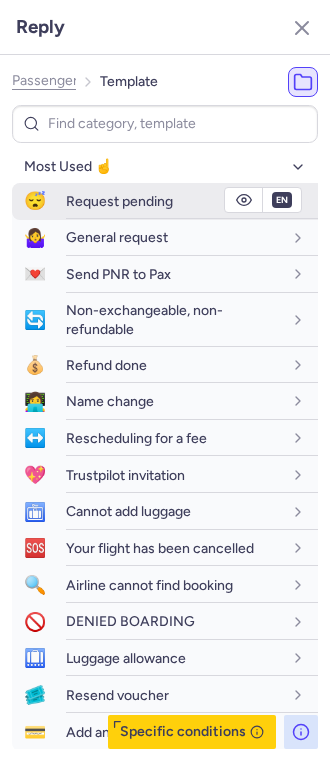 click on "Request pending" at bounding box center (119, 201) 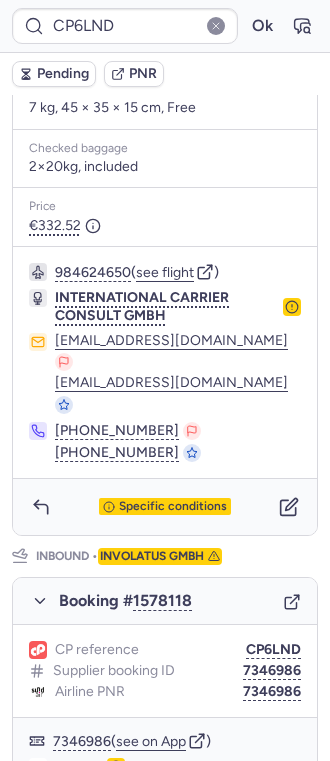 scroll, scrollTop: 666, scrollLeft: 0, axis: vertical 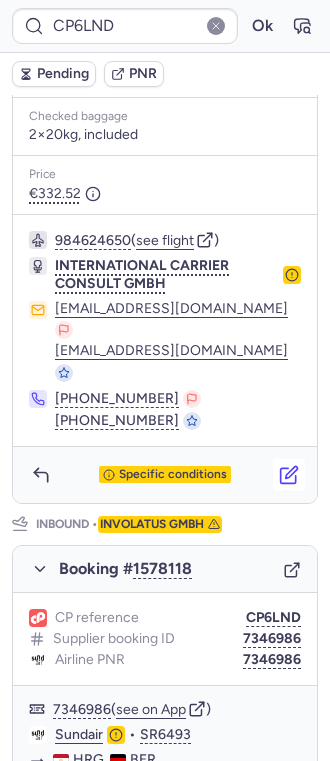 click 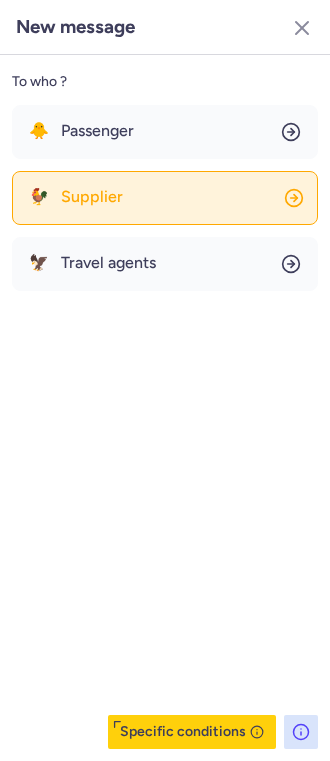 click on "🐓 Supplier" 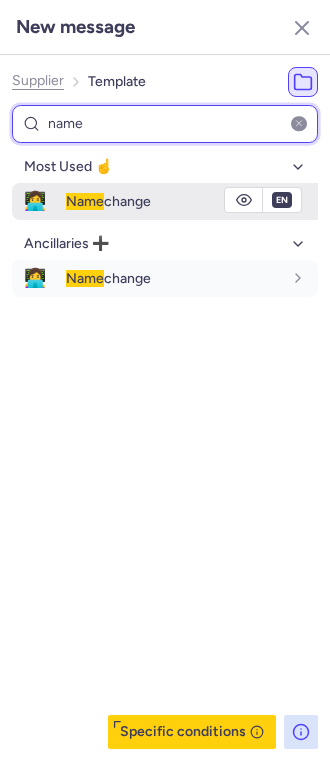 type on "name" 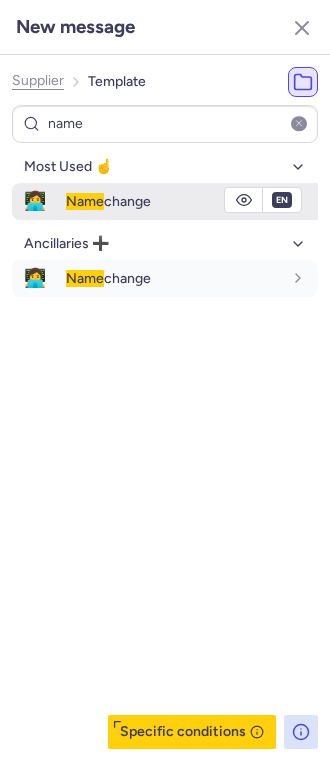 click on "Name  change" at bounding box center (108, 201) 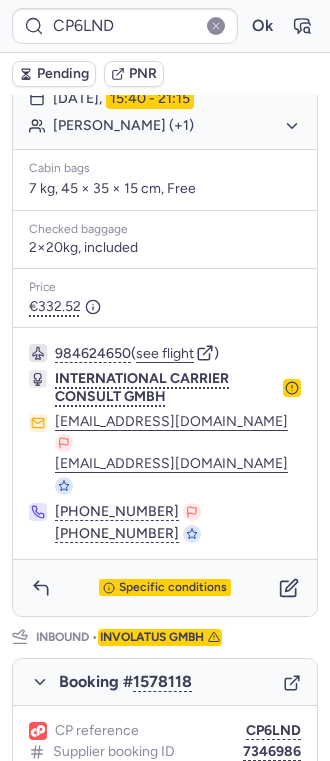 scroll, scrollTop: 533, scrollLeft: 0, axis: vertical 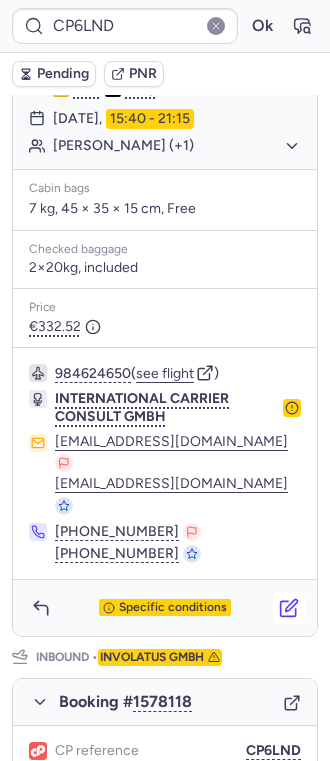 click 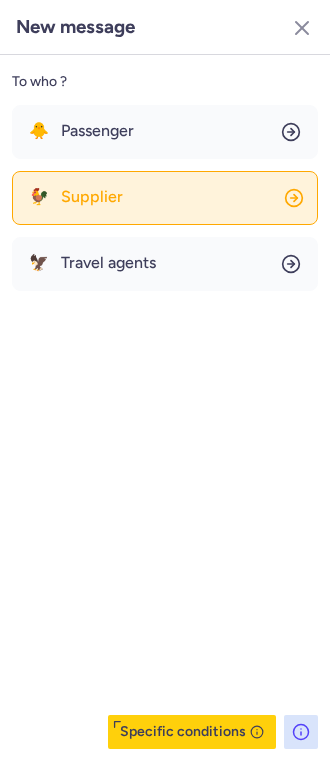 click on "🐓 Supplier" 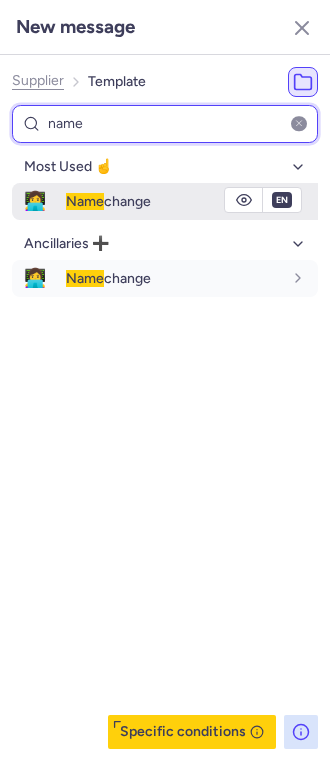 type on "name" 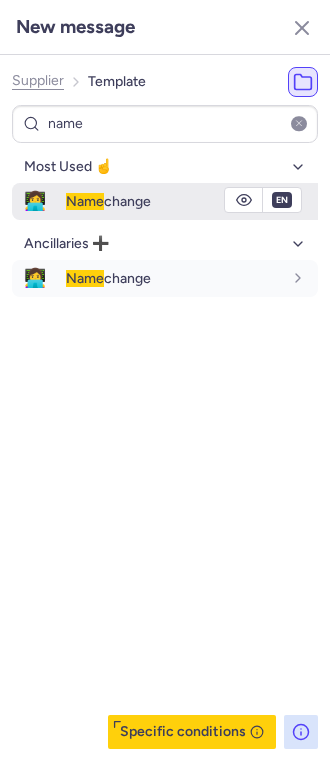click on "Name  change" at bounding box center [108, 201] 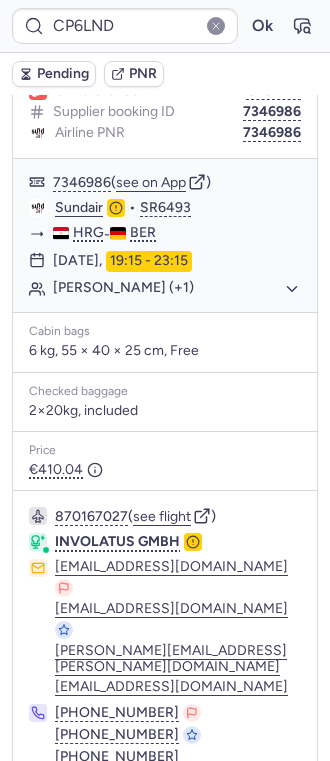 scroll, scrollTop: 1194, scrollLeft: 0, axis: vertical 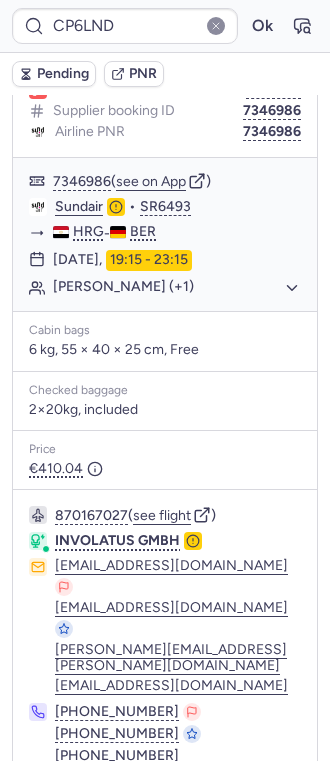 click at bounding box center (289, 810) 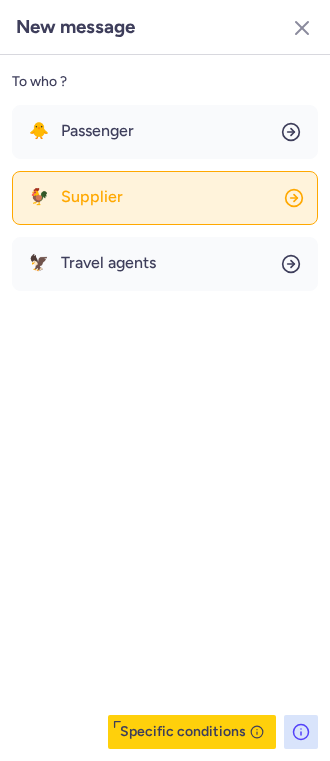 click on "🐓 Supplier" 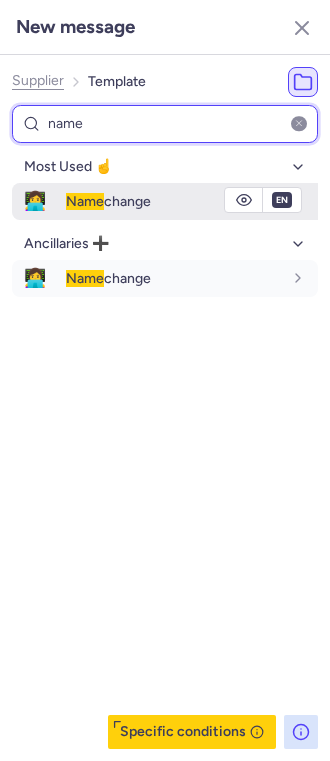 type on "name" 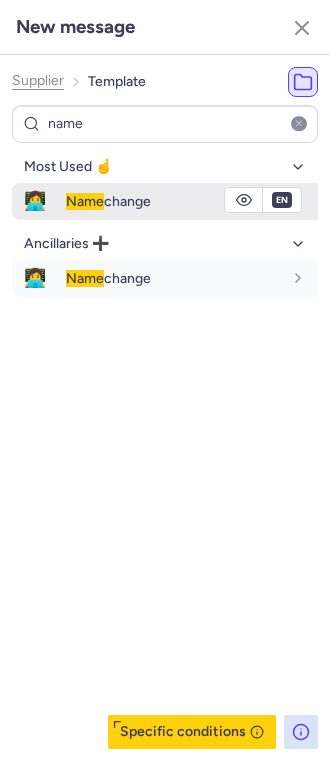 click on "Name  change" at bounding box center (192, 201) 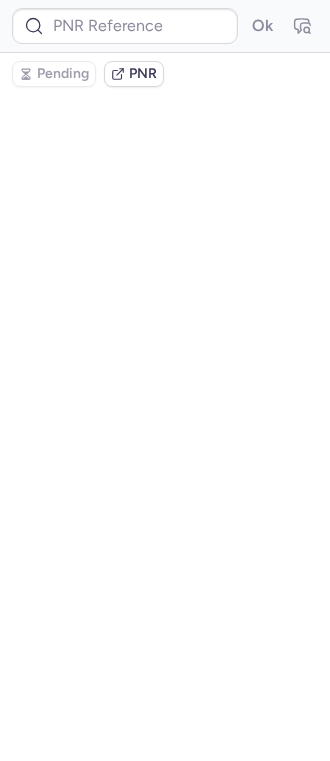 scroll, scrollTop: 0, scrollLeft: 0, axis: both 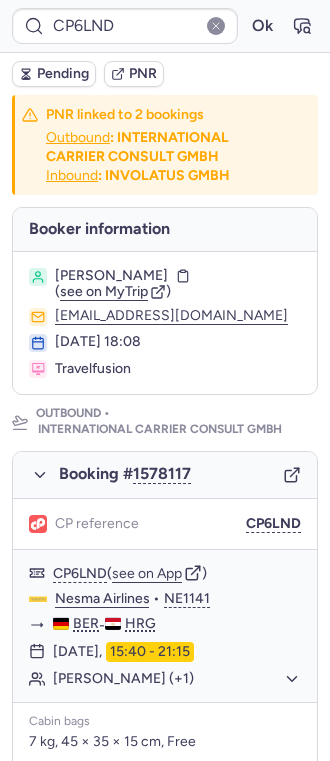type on "CP3MJ4" 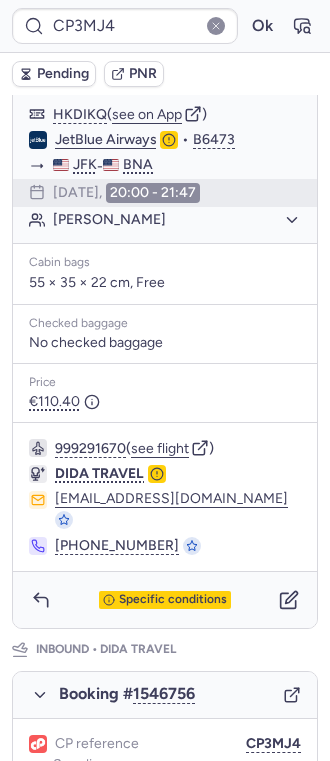 scroll, scrollTop: 533, scrollLeft: 0, axis: vertical 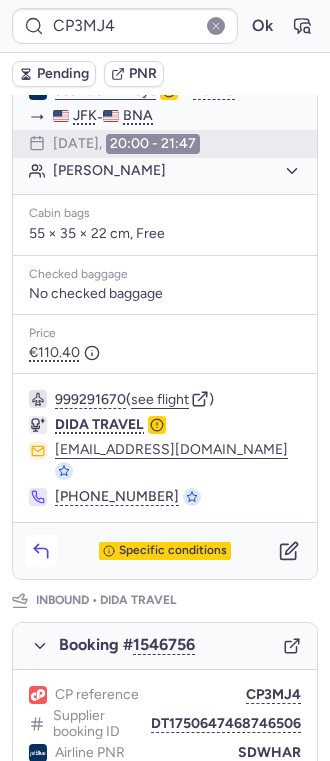 click 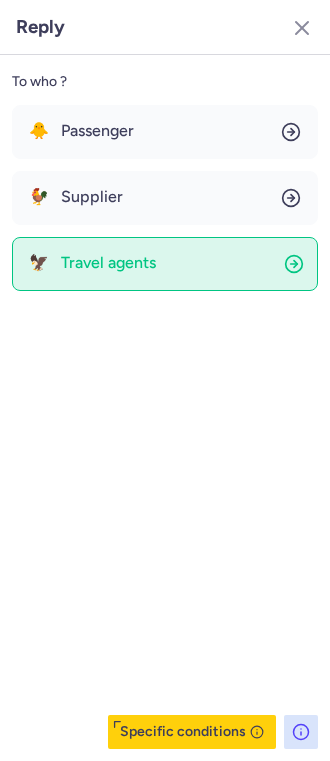 click on "Travel agents" at bounding box center [108, 263] 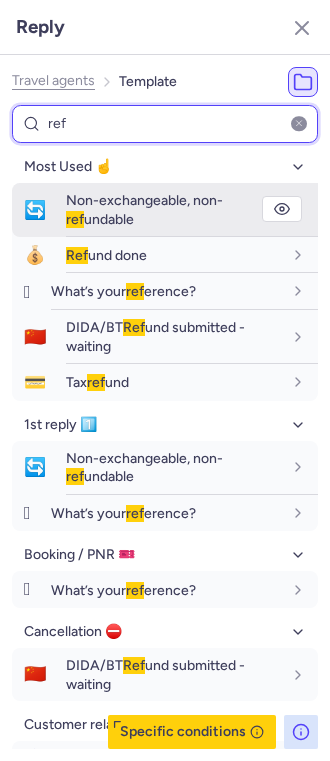 type on "ref" 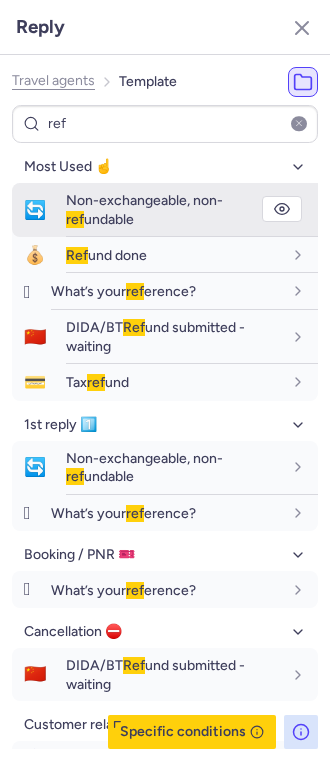 click on "Non-exchangeable, non- ref undable" at bounding box center (144, 209) 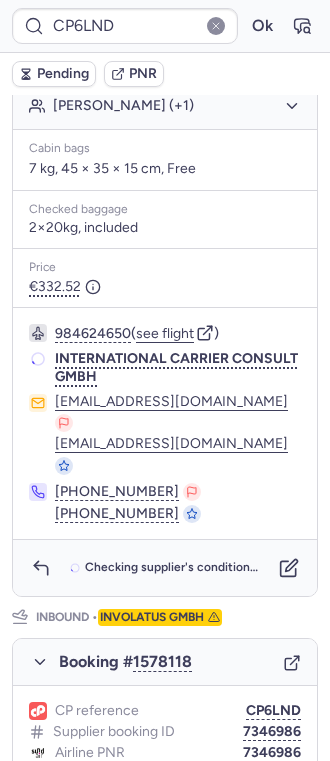 scroll, scrollTop: 0, scrollLeft: 0, axis: both 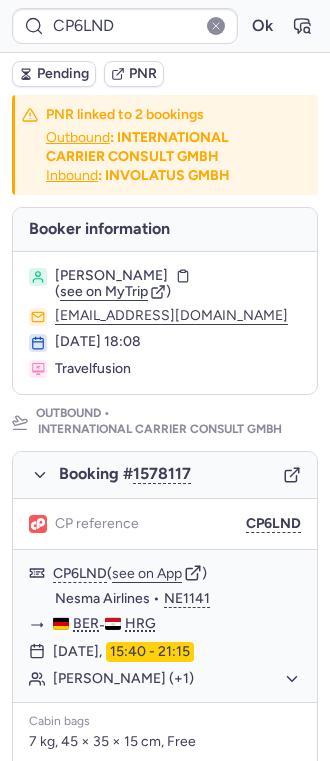 click on "Pending" at bounding box center [63, 74] 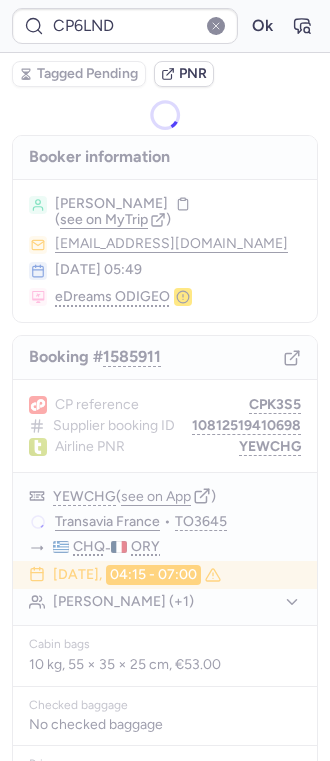 type on "02686151" 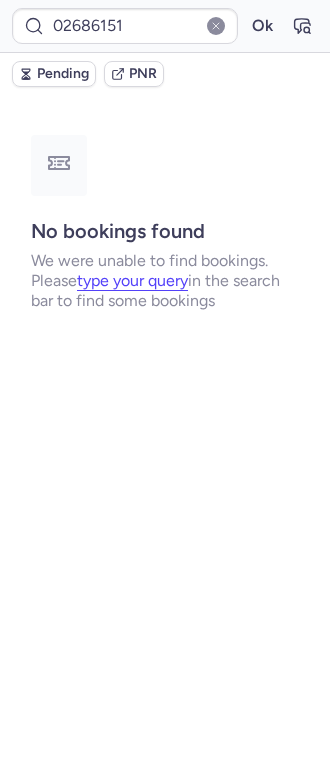 type on "CP6LND" 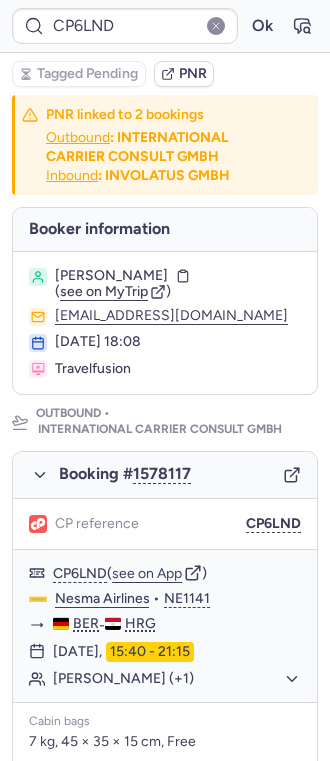 type on "CPVAKD" 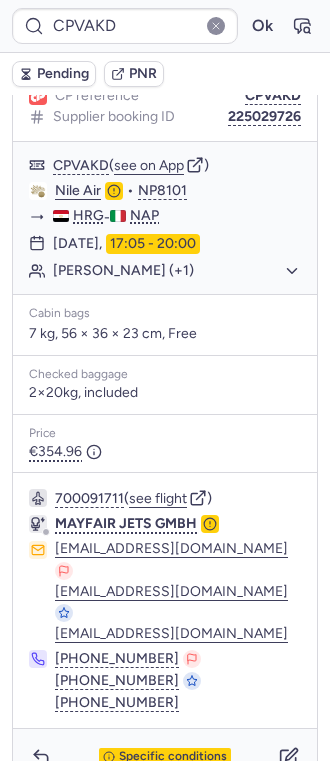 scroll, scrollTop: 1224, scrollLeft: 0, axis: vertical 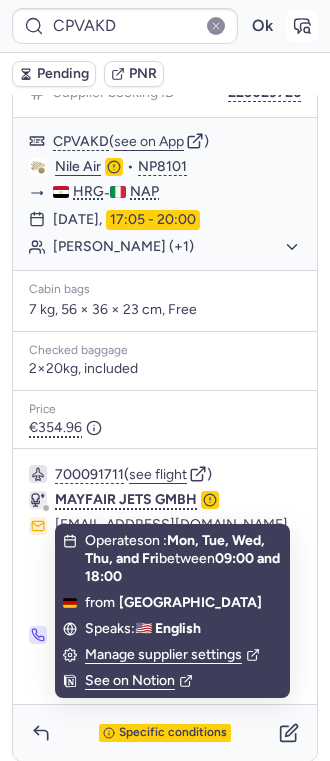 click 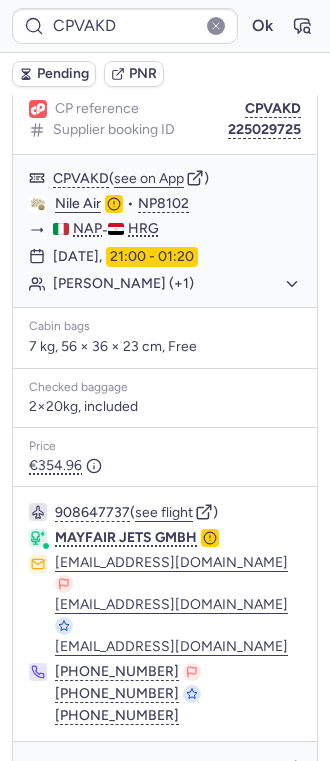 scroll, scrollTop: 133, scrollLeft: 0, axis: vertical 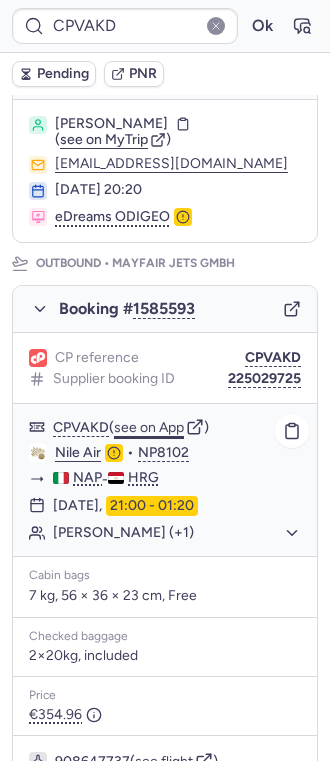 click on "see on App" 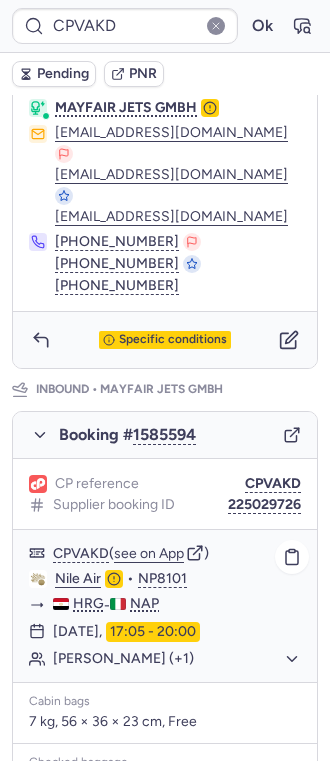 scroll, scrollTop: 933, scrollLeft: 0, axis: vertical 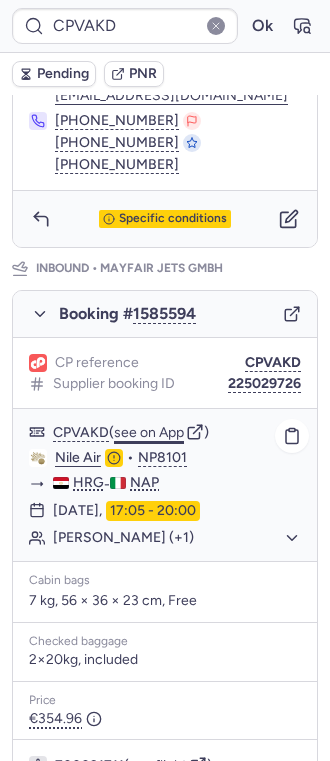 click on "see on App" 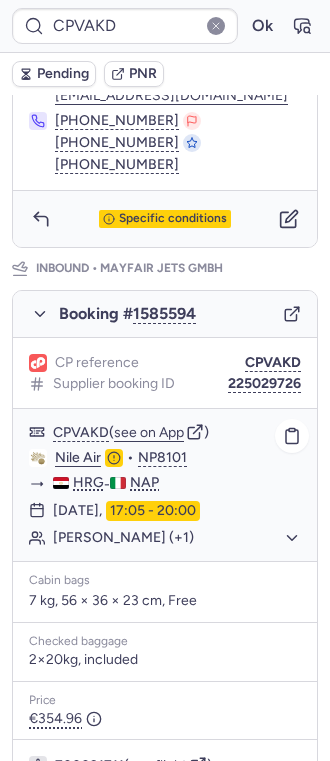 type on "CP6LND" 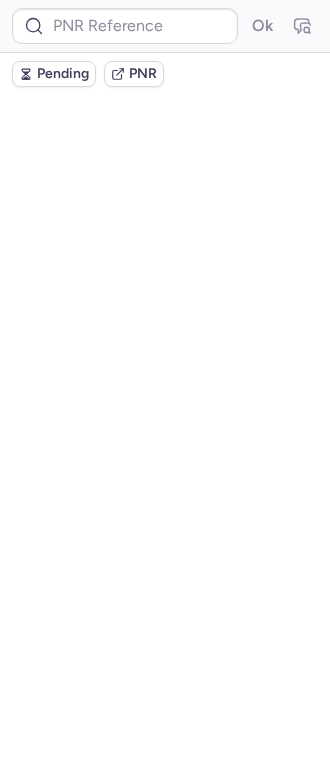 scroll, scrollTop: 933, scrollLeft: 0, axis: vertical 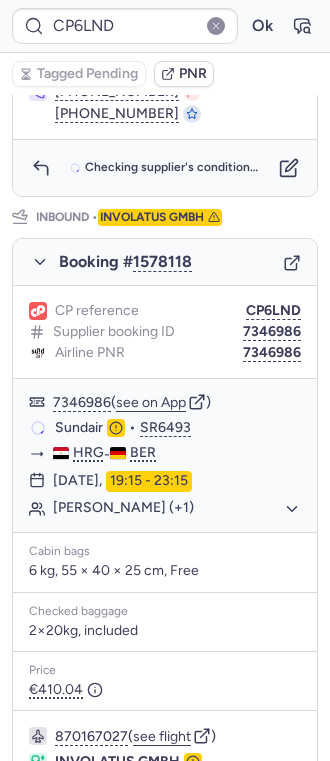 type on "CPVAKD" 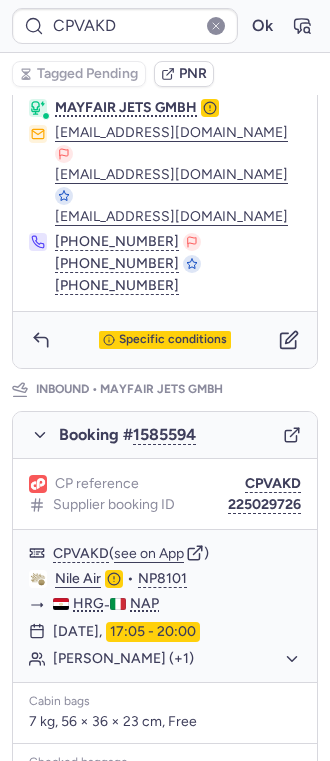 scroll, scrollTop: 690, scrollLeft: 0, axis: vertical 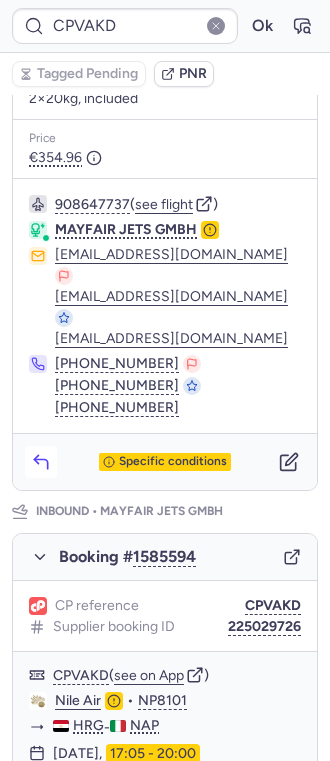 click 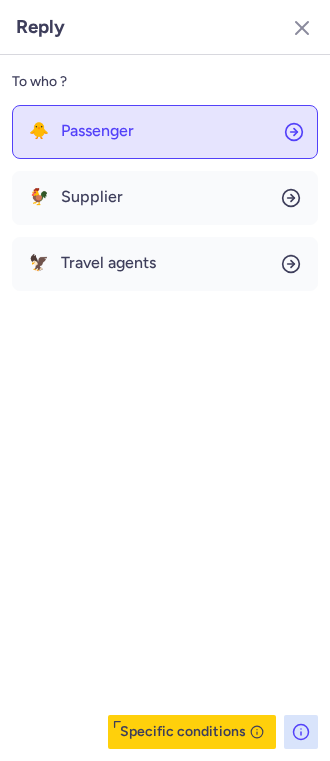 click on "🐥 Passenger" 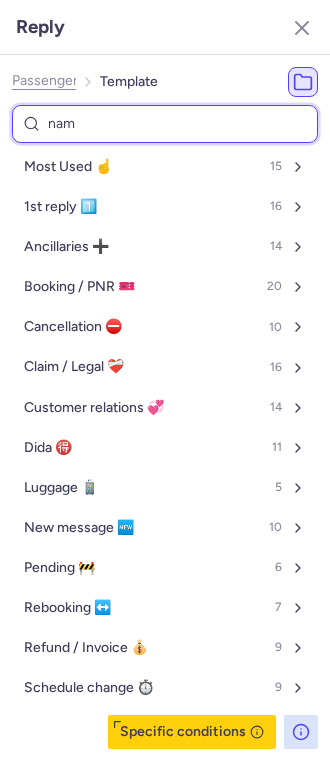 type on "name" 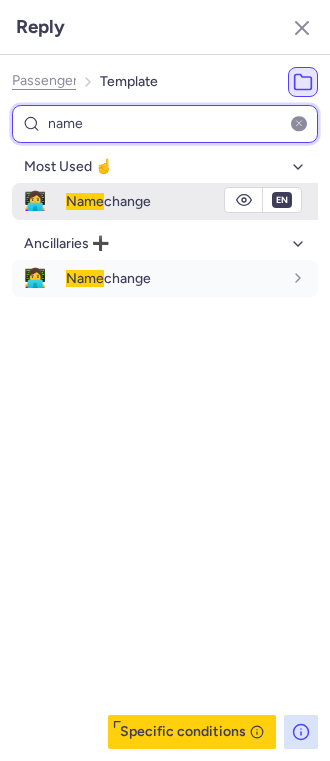 type on "name" 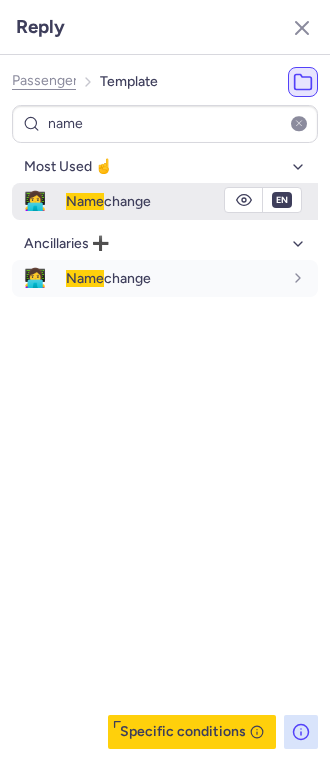 click 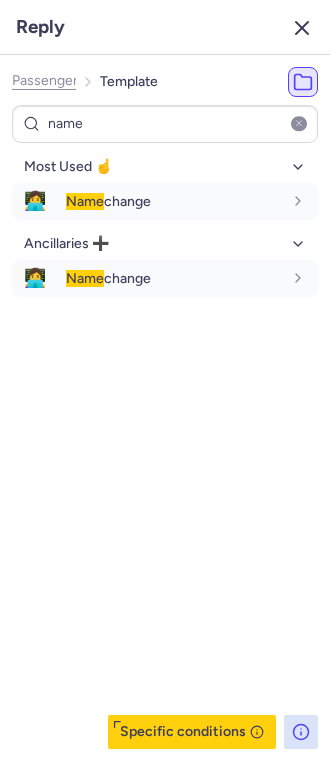 click 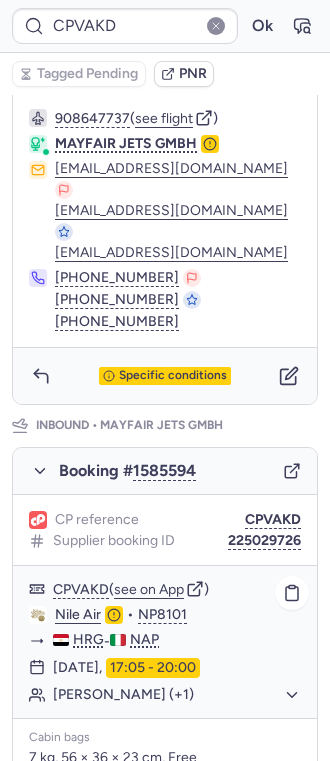 scroll, scrollTop: 800, scrollLeft: 0, axis: vertical 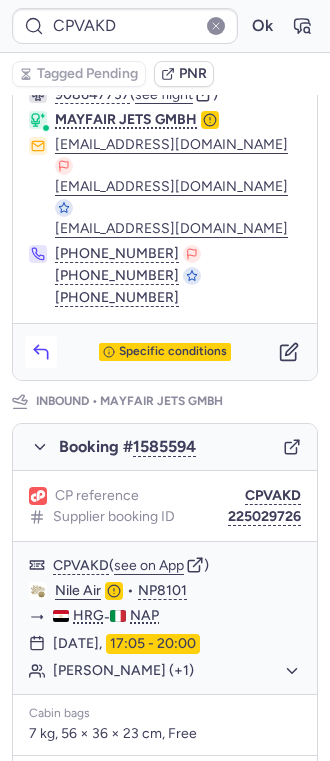 click at bounding box center (41, 352) 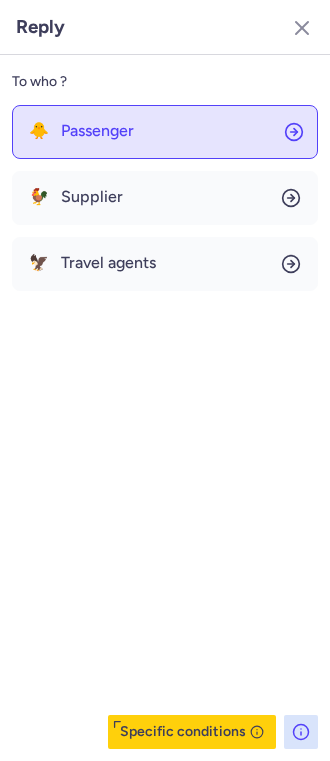 click on "🐥 Passenger" 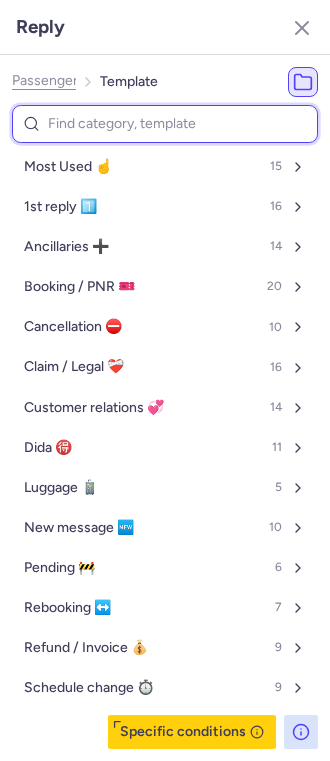 click at bounding box center (165, 124) 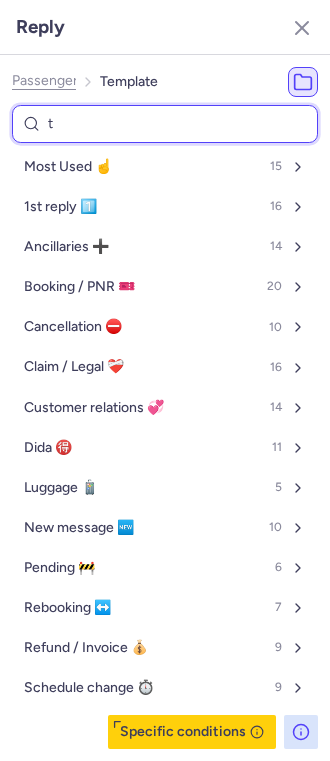 type on "tr" 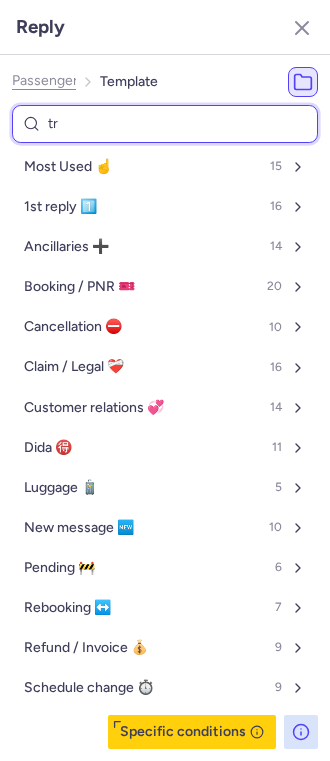 select on "en" 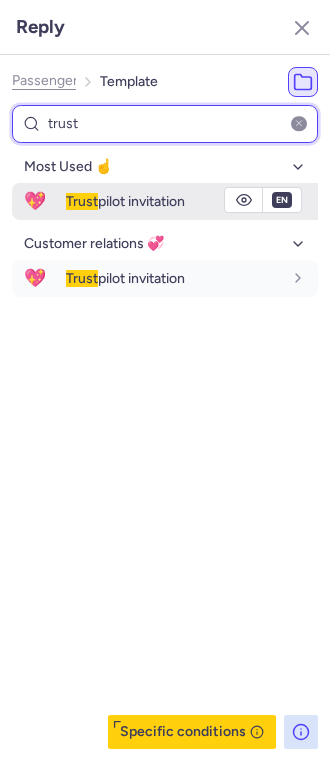 type on "trust" 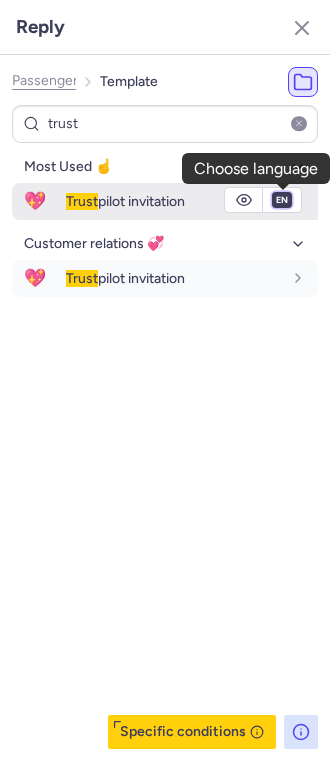 click on "fr en de nl pt es it ru" at bounding box center [282, 200] 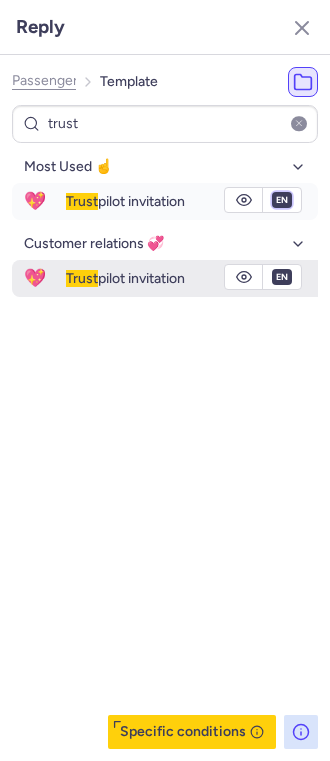 select on "it" 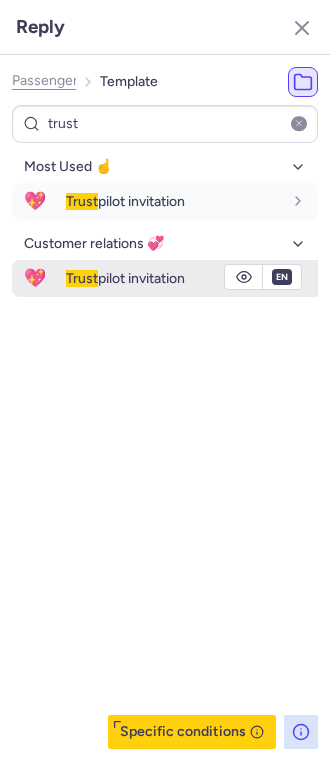 click on "fr en de nl pt es it ru" at bounding box center (282, 200) 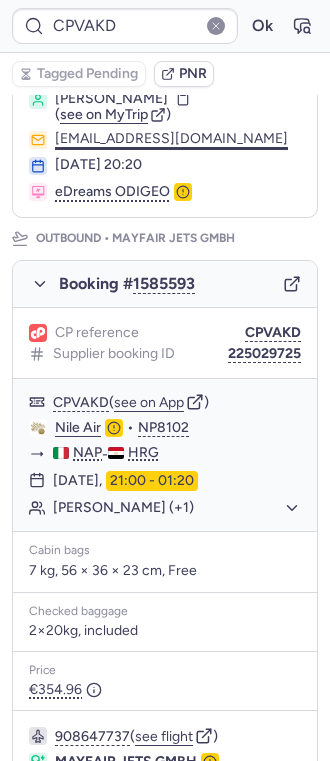 scroll, scrollTop: 0, scrollLeft: 0, axis: both 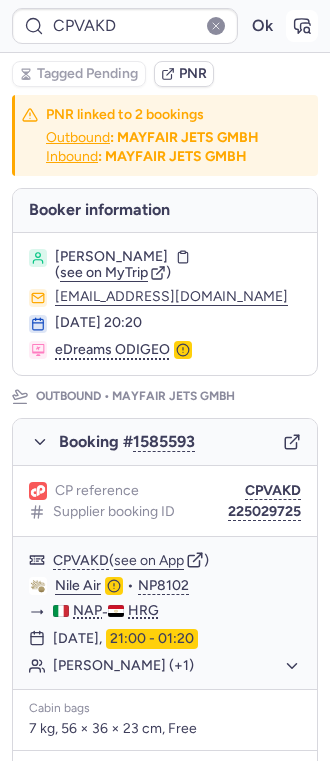 click at bounding box center [302, 26] 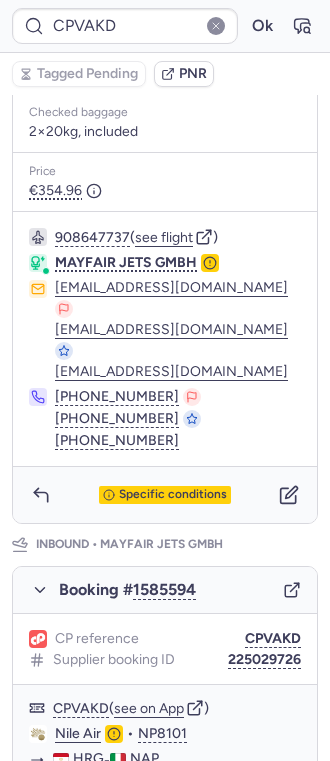 scroll, scrollTop: 666, scrollLeft: 0, axis: vertical 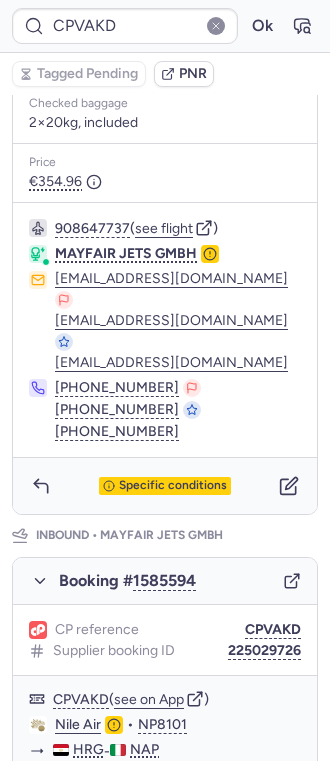 click on "Specific conditions" at bounding box center (165, 486) 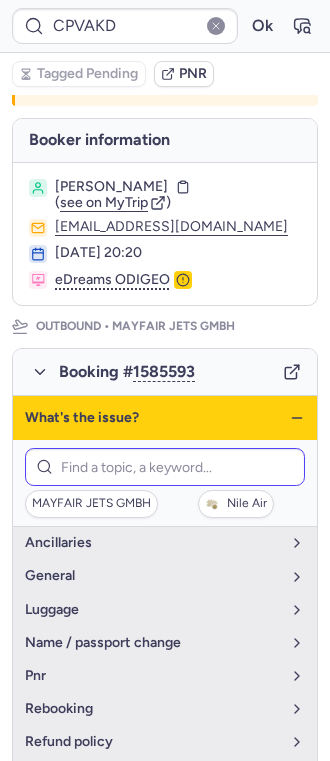 scroll, scrollTop: 400, scrollLeft: 0, axis: vertical 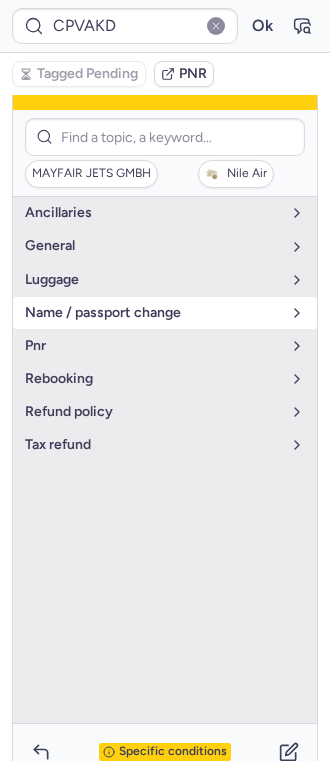 click on "name / passport change" at bounding box center [153, 313] 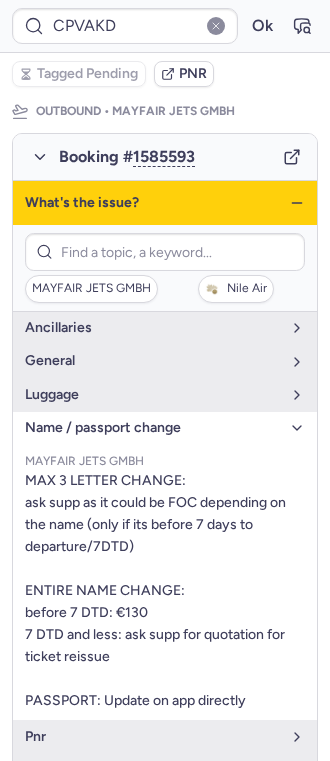 scroll, scrollTop: 133, scrollLeft: 0, axis: vertical 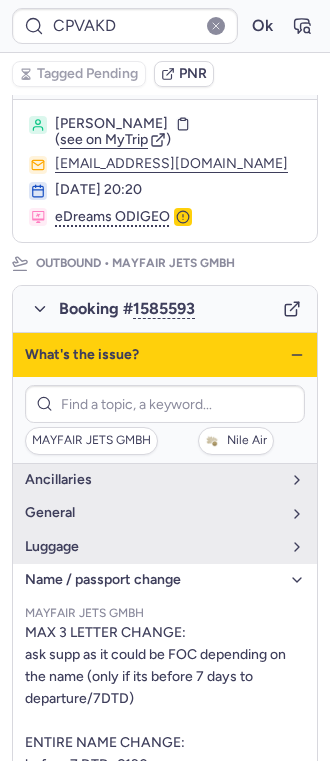 click on "What's the issue?" at bounding box center [165, 355] 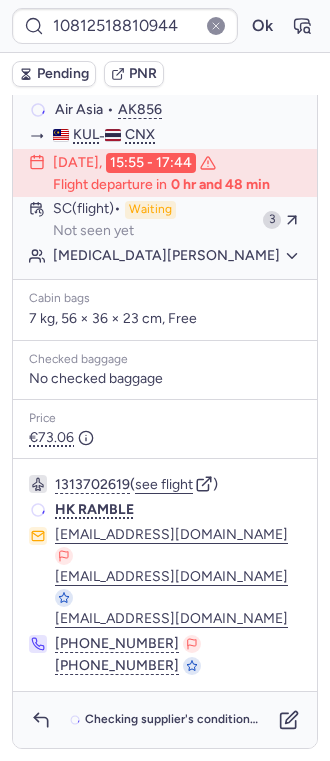 scroll, scrollTop: 0, scrollLeft: 0, axis: both 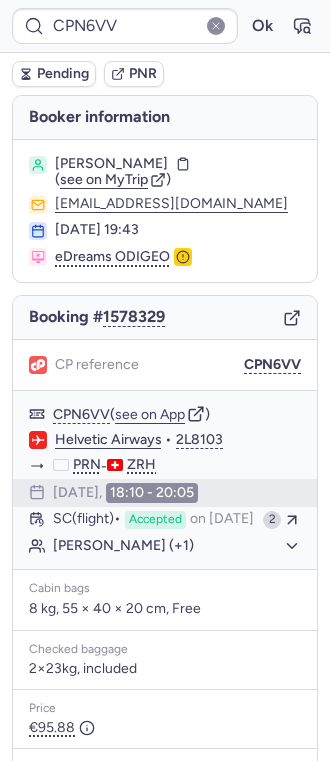 type on "CPHTED" 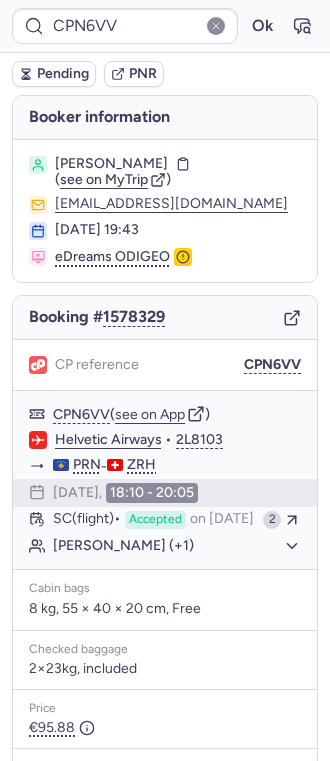 scroll, scrollTop: 133, scrollLeft: 0, axis: vertical 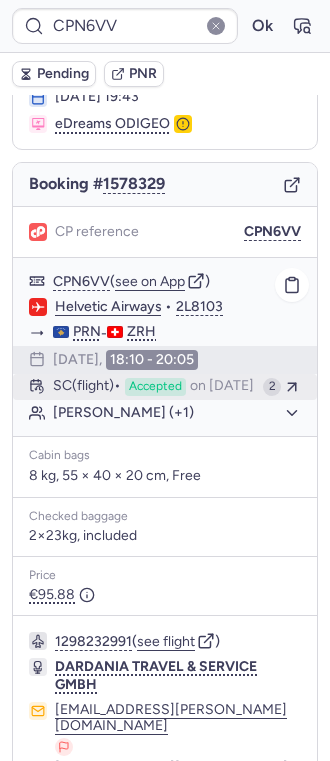 click on "SC   (flight)  Accepted  on Jul 11, 2025" at bounding box center (154, 387) 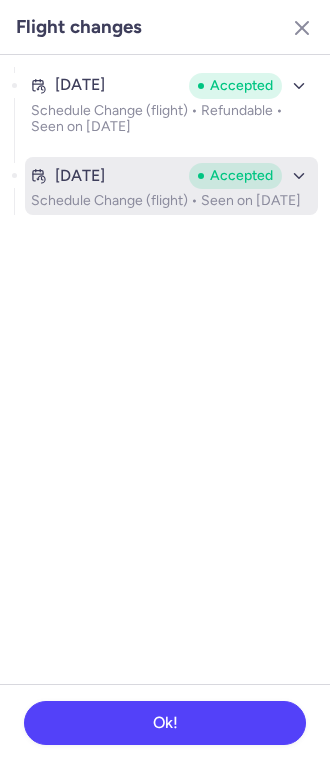 click on "Schedule Change (flight) •  Seen on Jul 11, 2025" at bounding box center [171, 201] 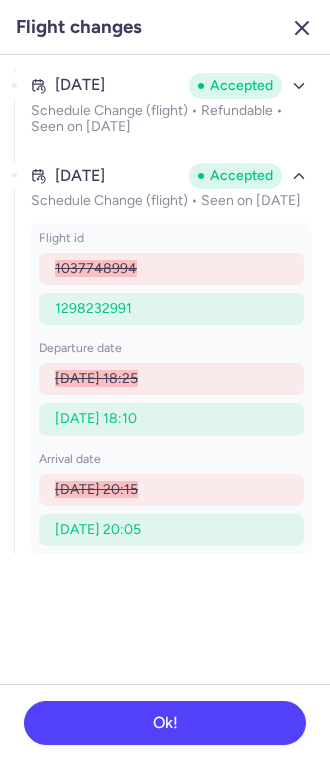 click 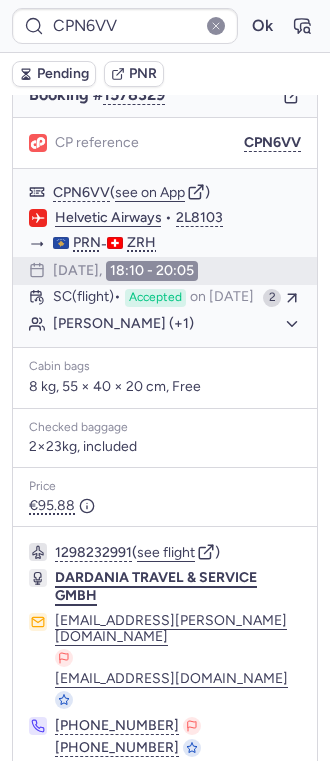 scroll, scrollTop: 292, scrollLeft: 0, axis: vertical 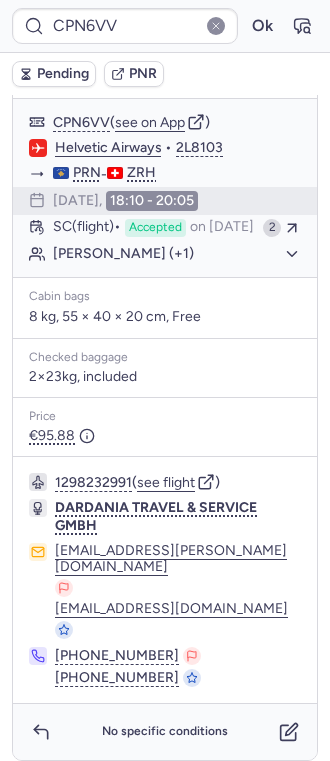 type on "CPHTED" 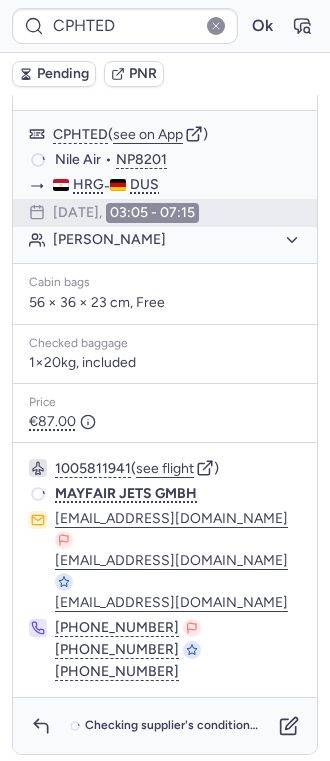 scroll, scrollTop: 290, scrollLeft: 0, axis: vertical 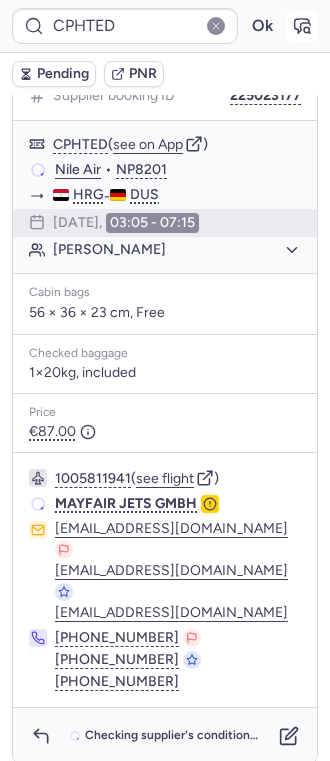 click 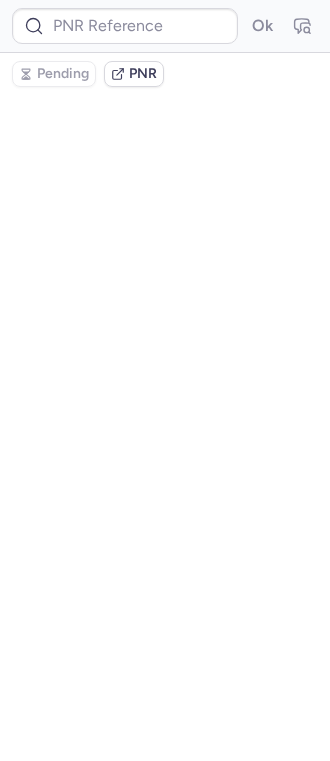 scroll, scrollTop: 0, scrollLeft: 0, axis: both 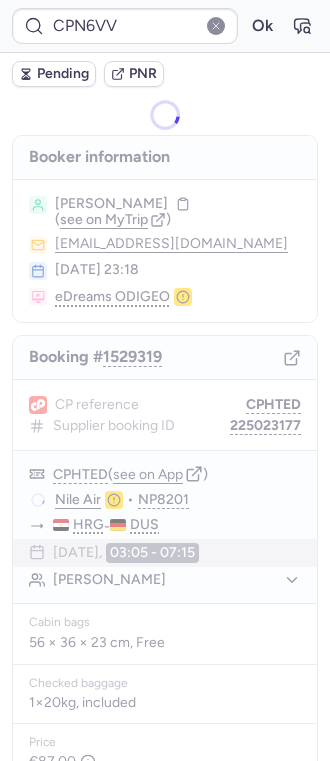 type on "CPHTED" 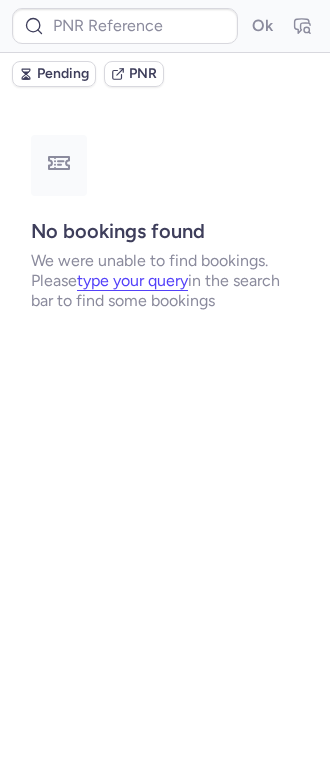 type on "DT1747838553440612" 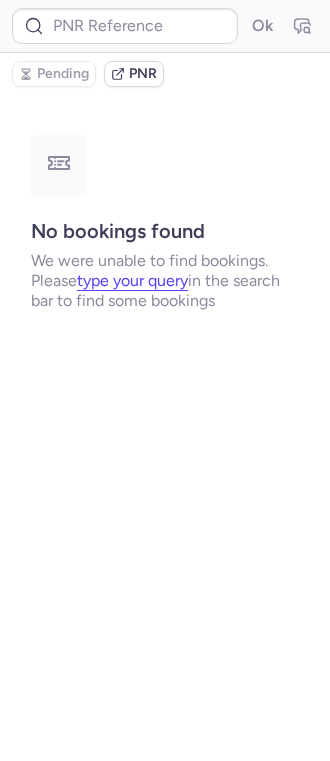 type on "DT1747838553440612" 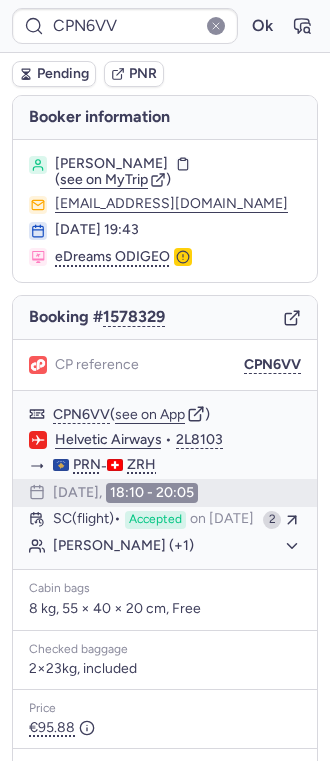 type on "CPHTED" 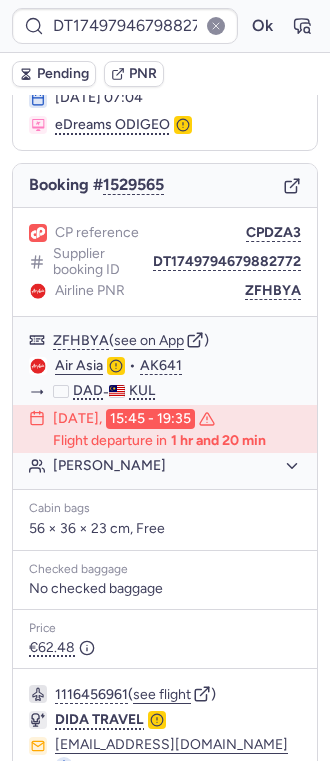 scroll, scrollTop: 242, scrollLeft: 0, axis: vertical 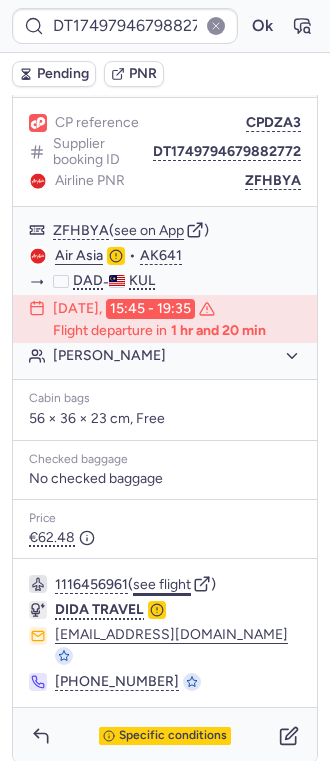 click on "see flight" 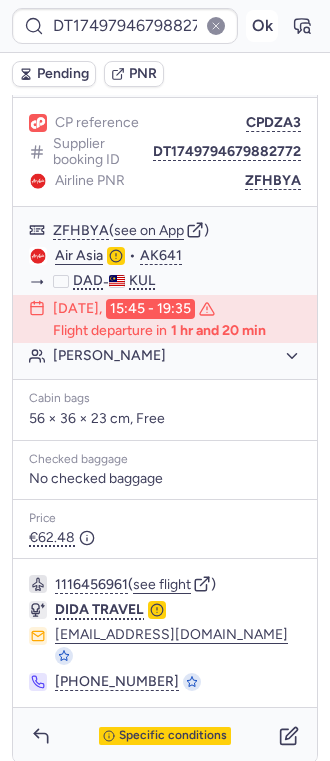 click on "Ok" at bounding box center [262, 26] 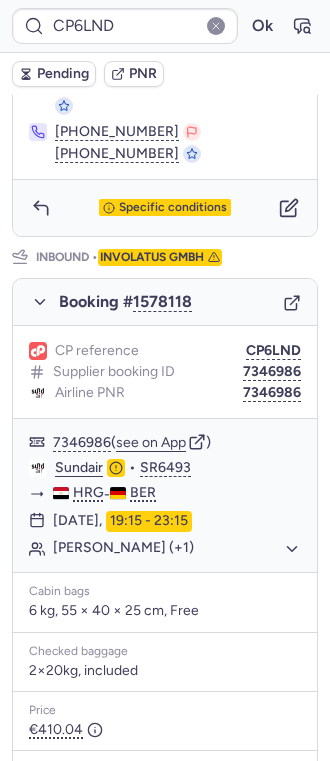 scroll, scrollTop: 1194, scrollLeft: 0, axis: vertical 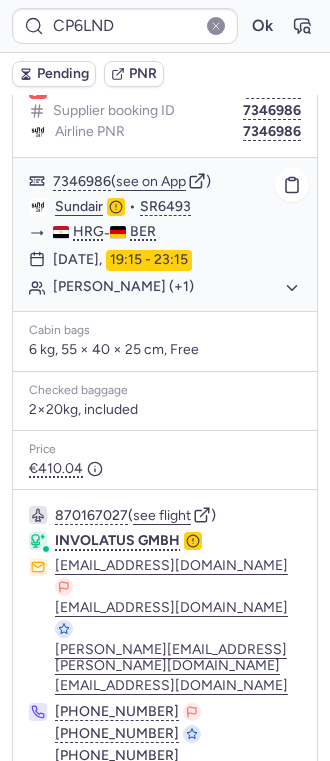 click on "[PERSON_NAME] (+1)" 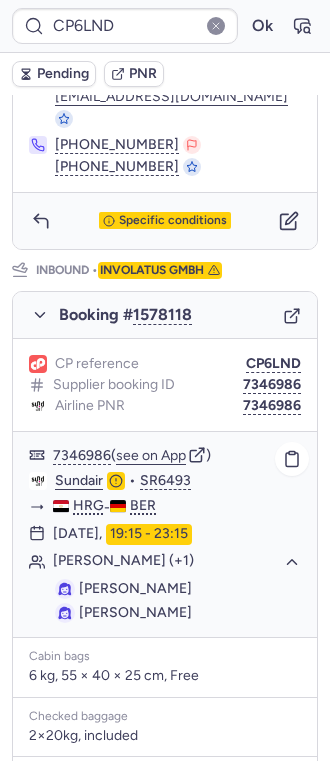 scroll, scrollTop: 261, scrollLeft: 0, axis: vertical 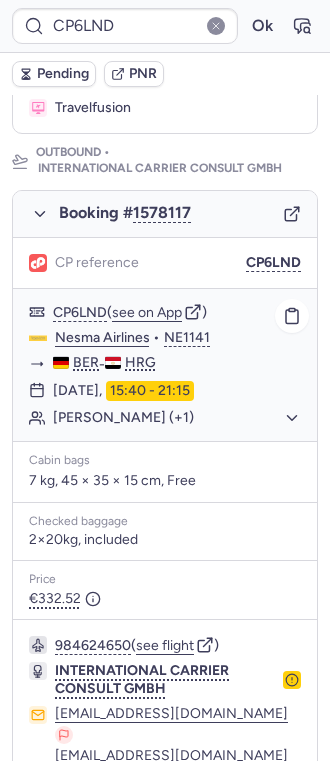 click on "[PERSON_NAME] (+1)" 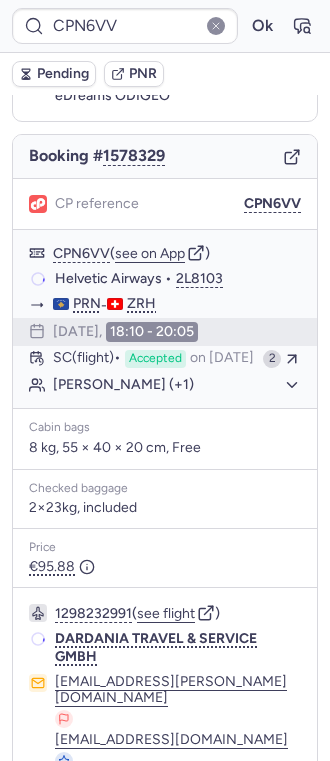 scroll, scrollTop: 149, scrollLeft: 0, axis: vertical 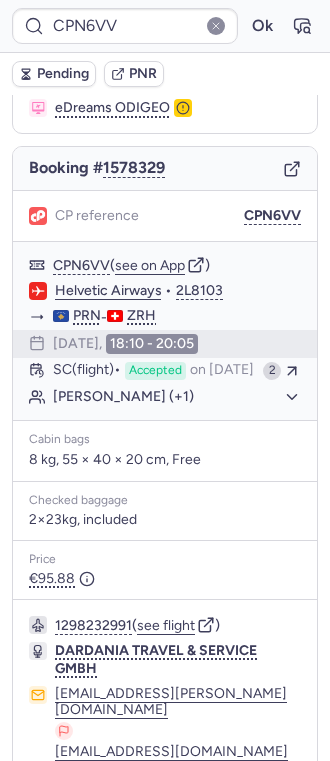 type on "CPHTED" 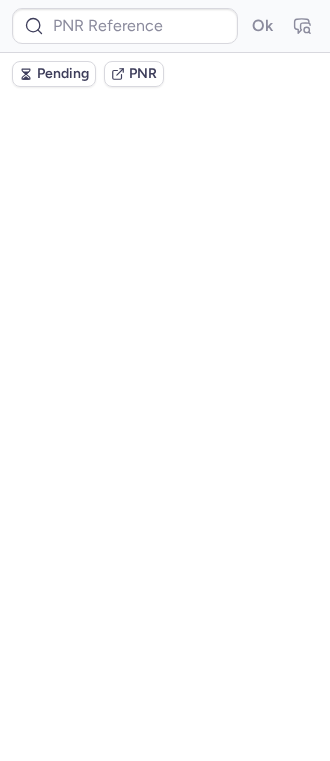 scroll, scrollTop: 0, scrollLeft: 0, axis: both 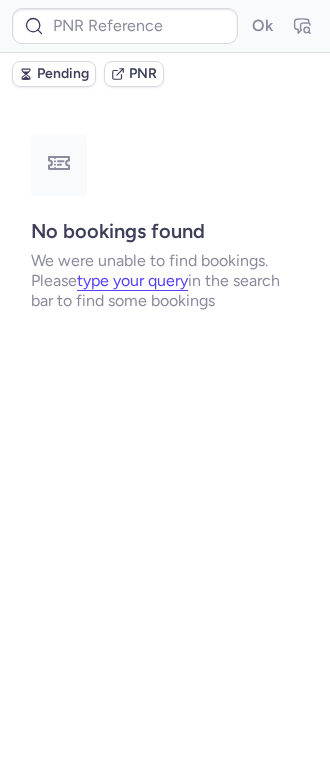type on "CPHTED" 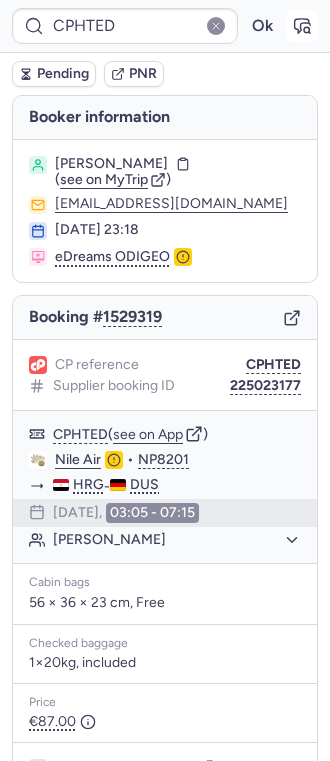 click 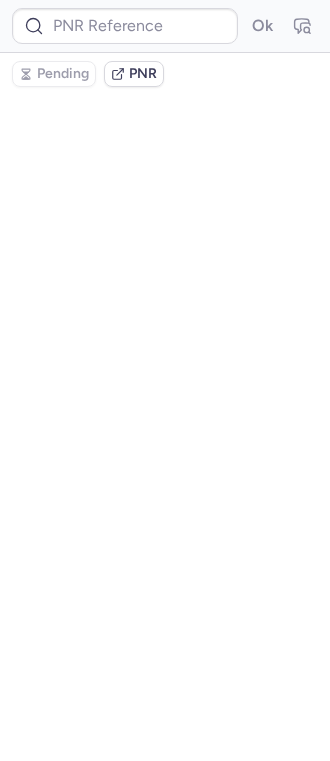 type on "CPHTED" 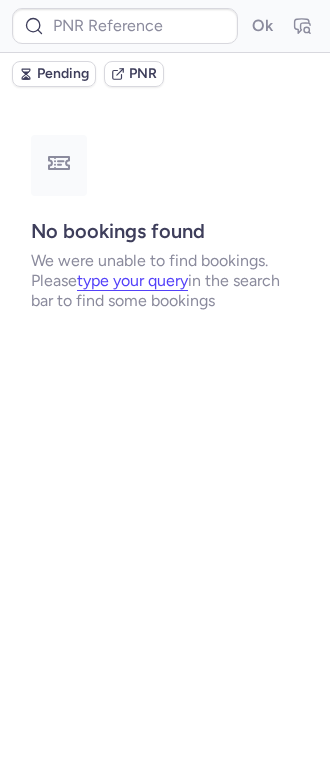 scroll, scrollTop: 0, scrollLeft: 0, axis: both 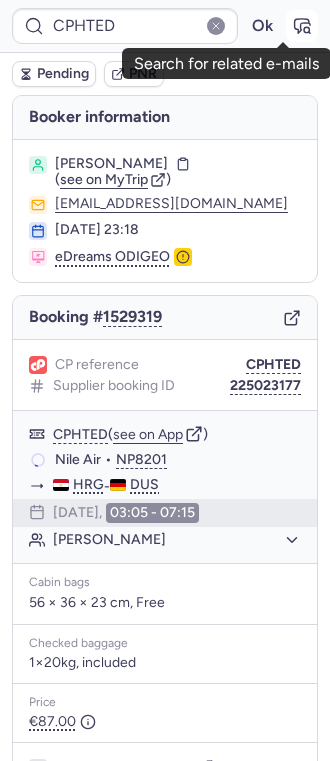 click at bounding box center [302, 26] 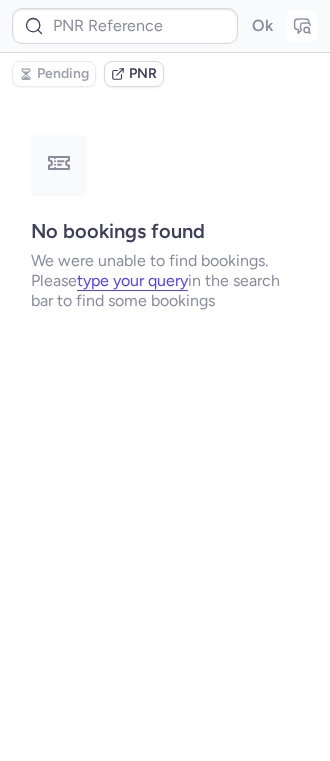 type on "CPHTED" 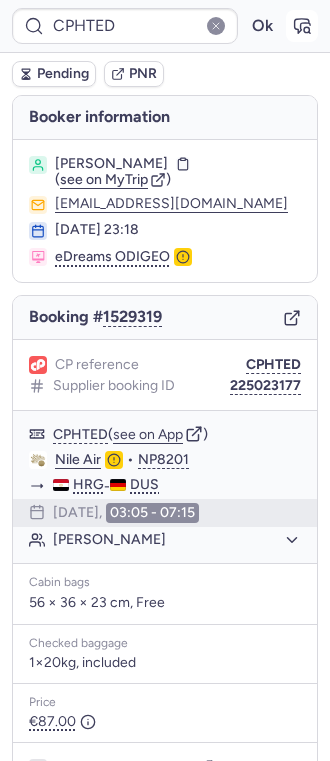 type on "CP6LND" 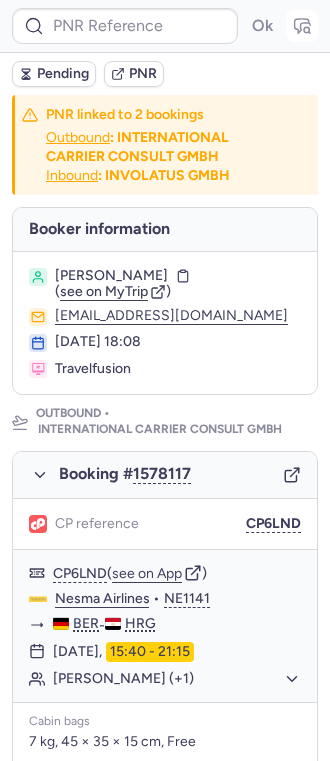type on "CPN6VV" 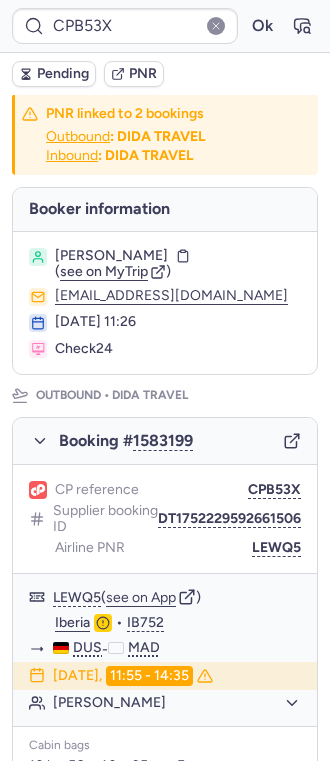 scroll, scrollTop: 0, scrollLeft: 0, axis: both 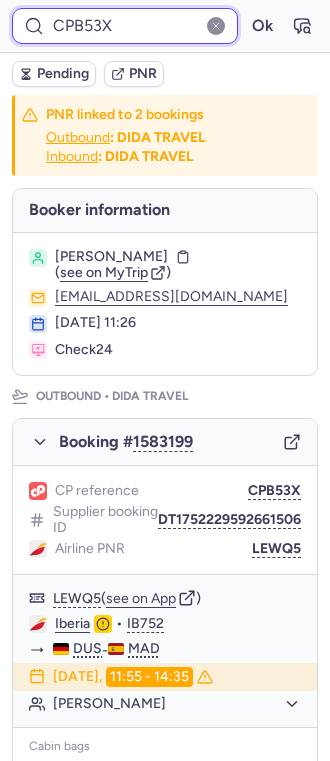 click on "CPB53X" at bounding box center (125, 26) 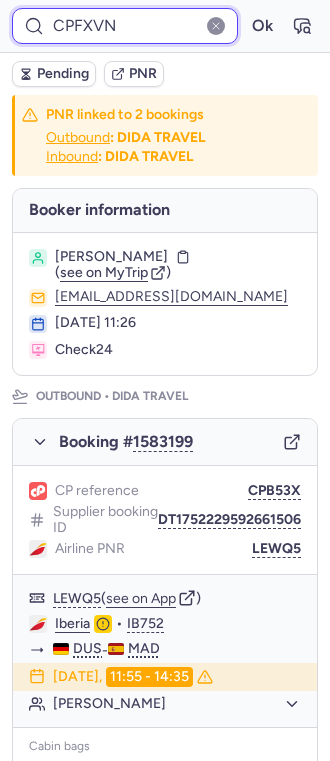 click on "Ok" at bounding box center (262, 26) 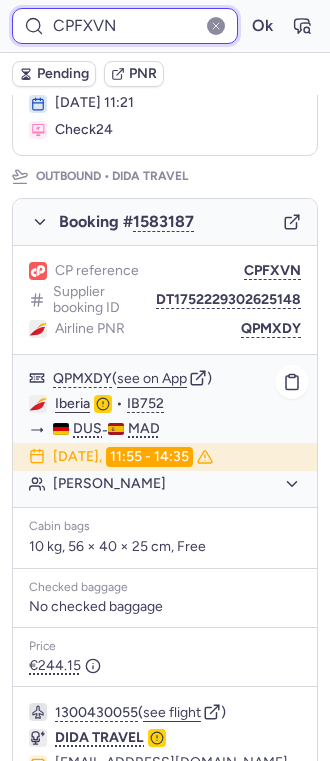 scroll, scrollTop: 0, scrollLeft: 0, axis: both 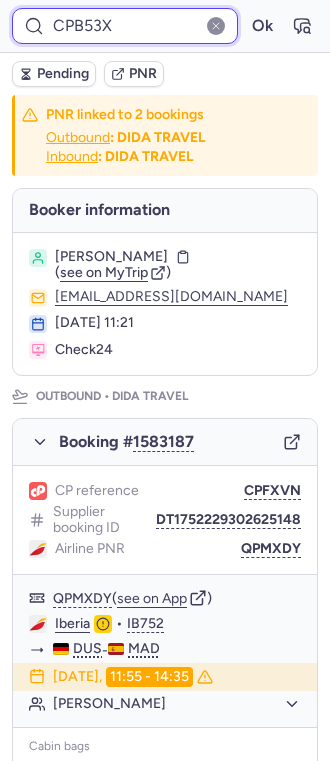 click on "Ok" at bounding box center [262, 26] 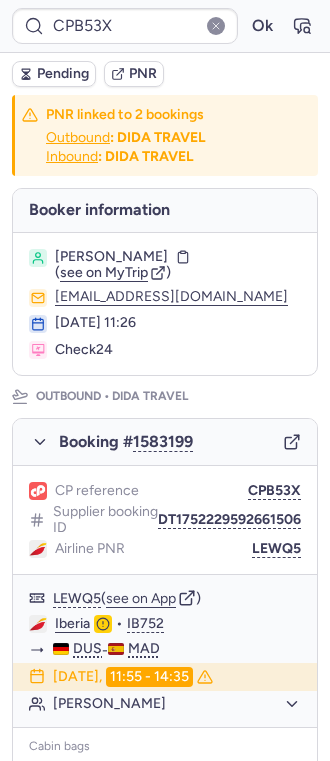 type on "17176123" 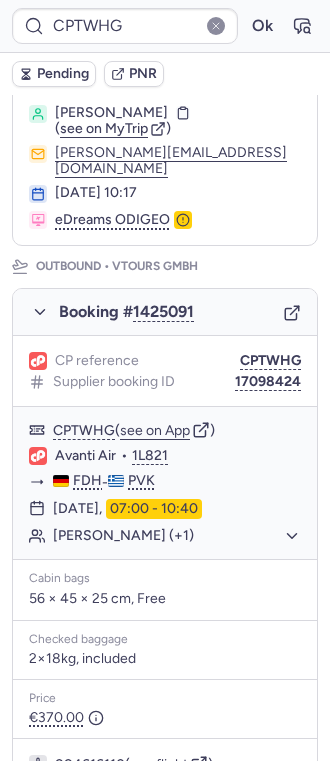 scroll, scrollTop: 0, scrollLeft: 0, axis: both 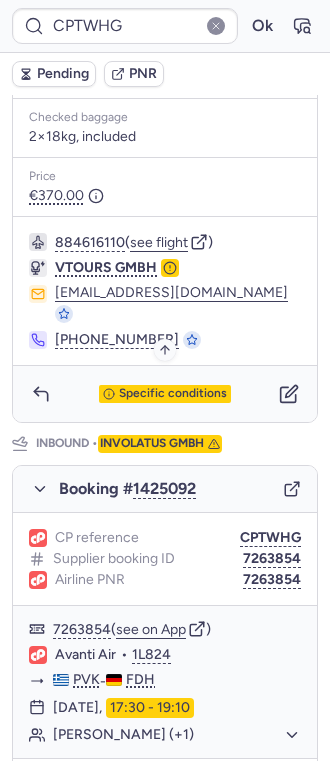 click on "Specific conditions" at bounding box center [165, 394] 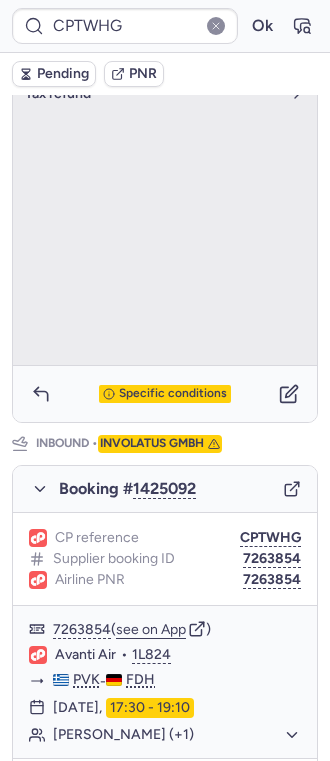 scroll, scrollTop: 197, scrollLeft: 0, axis: vertical 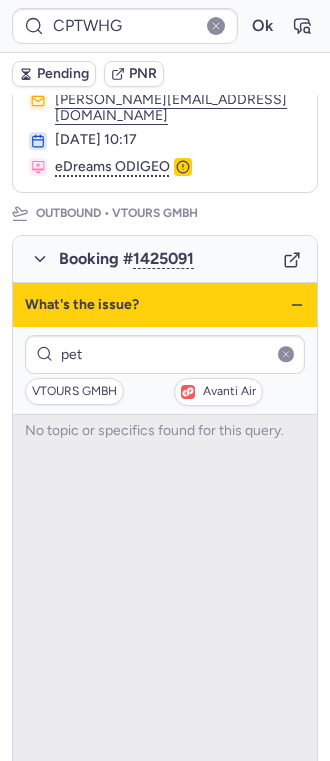 type on "pet" 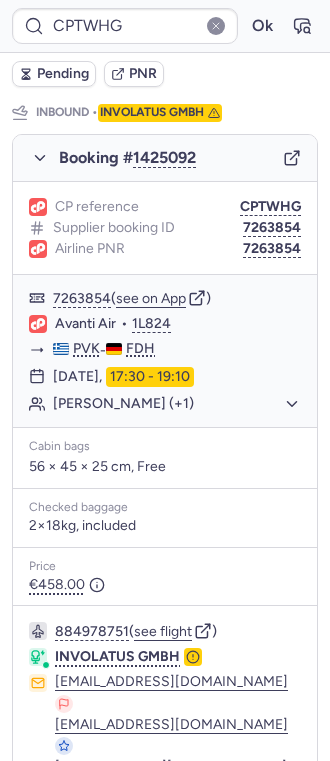 scroll, scrollTop: 1120, scrollLeft: 0, axis: vertical 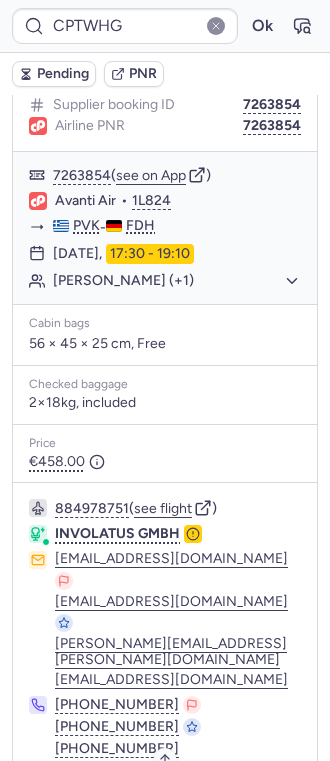 click on "Specific conditions" at bounding box center (173, 803) 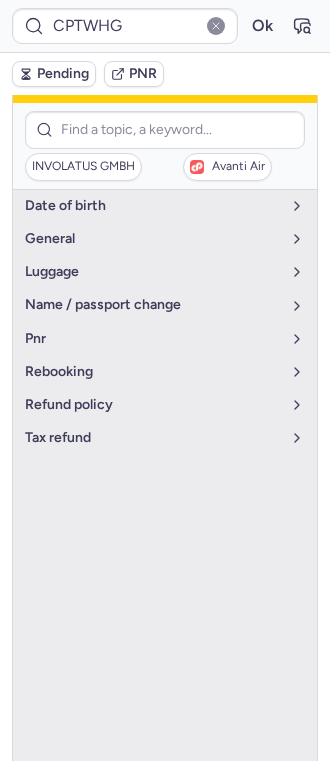 scroll, scrollTop: 986, scrollLeft: 0, axis: vertical 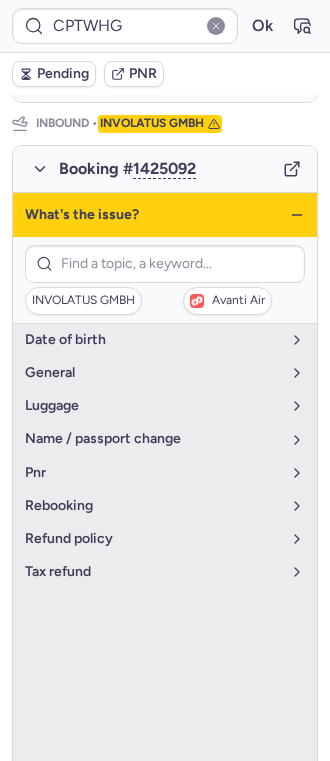click on "What's the issue?" at bounding box center (165, 215) 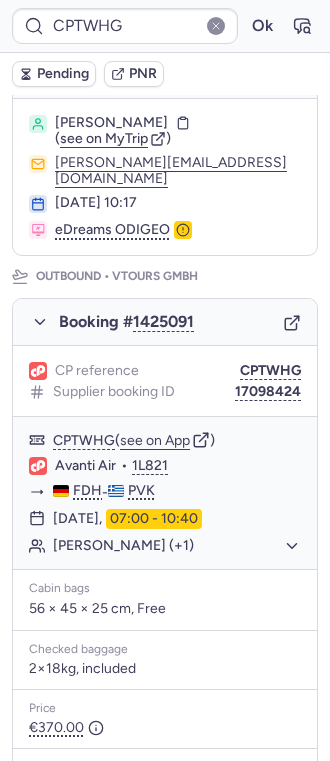 scroll, scrollTop: 400, scrollLeft: 0, axis: vertical 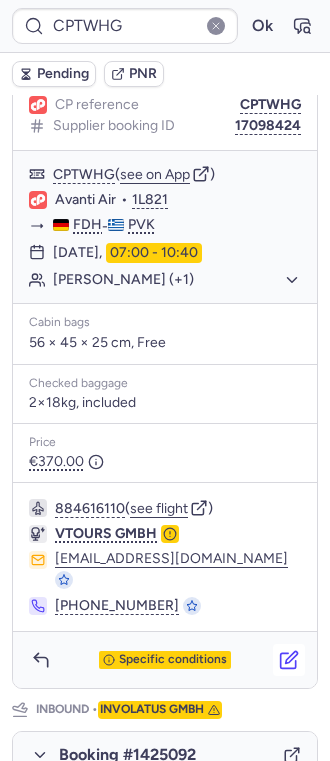 click 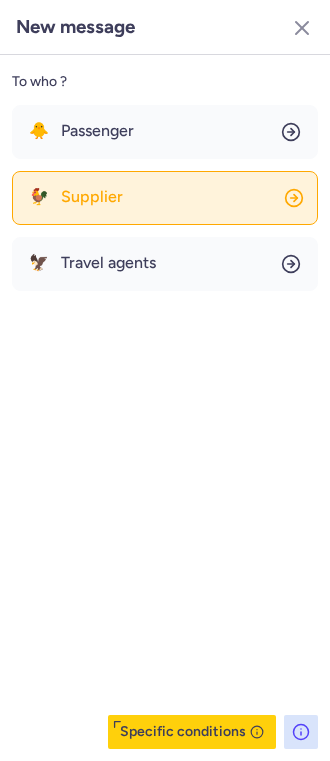 click on "🐓 Supplier" 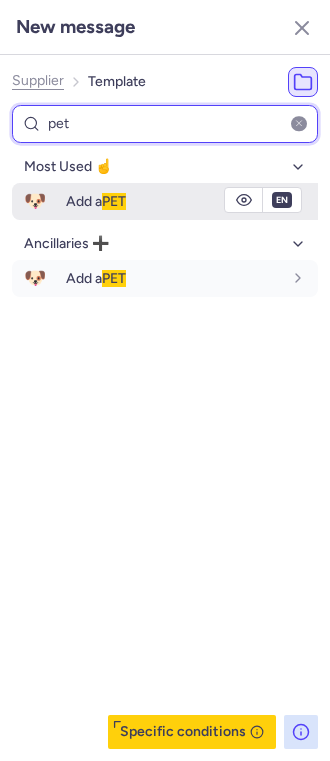 type on "pet" 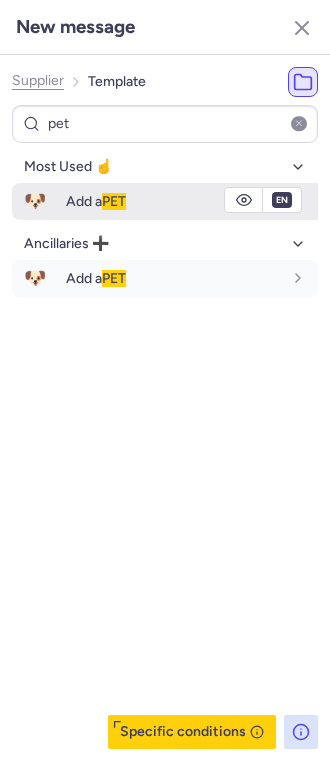 click 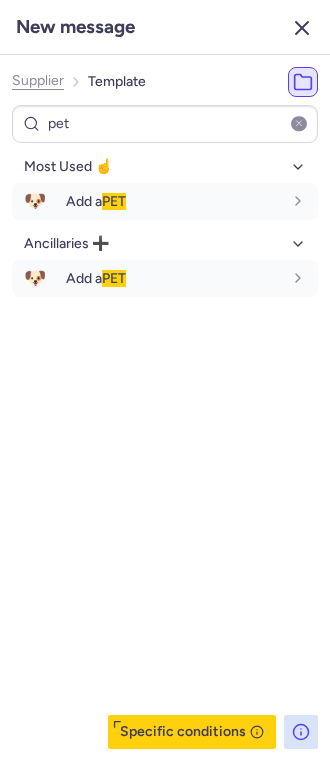 click 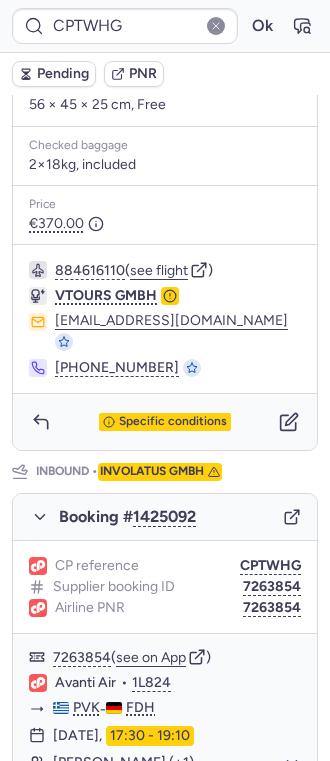 scroll, scrollTop: 666, scrollLeft: 0, axis: vertical 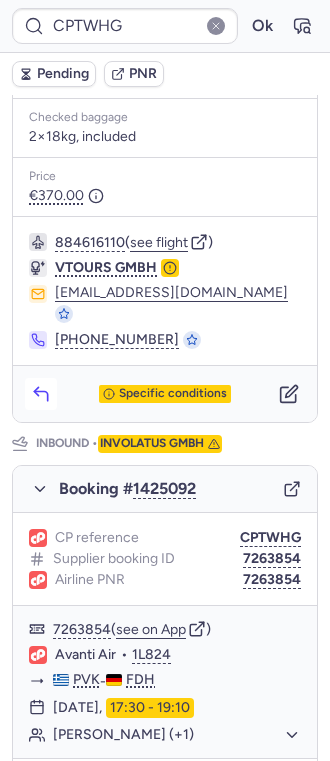 click 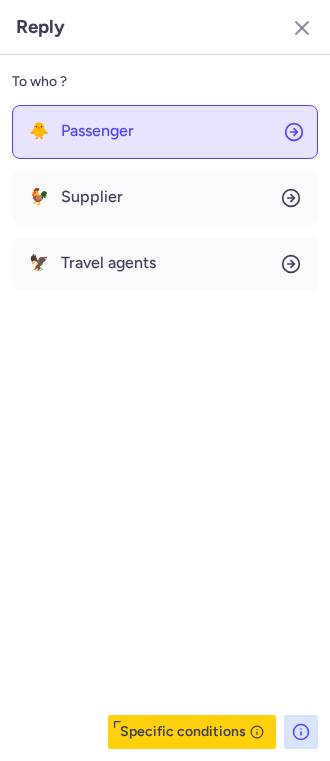 click on "🐥 Passenger" 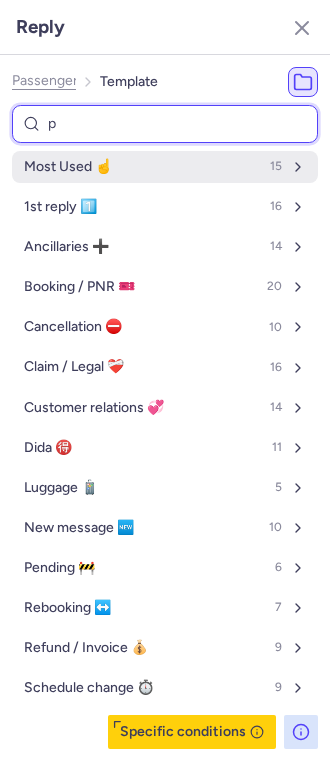 type on "pe" 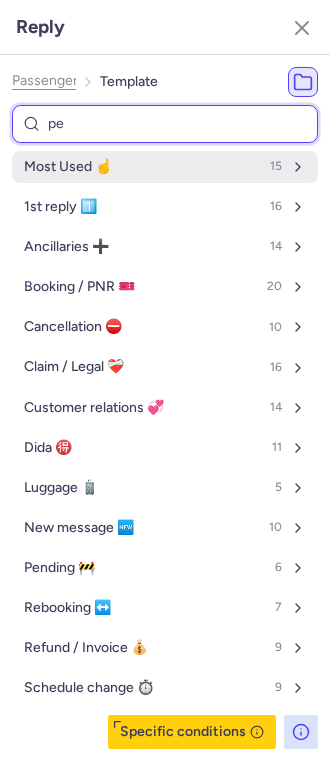 select on "en" 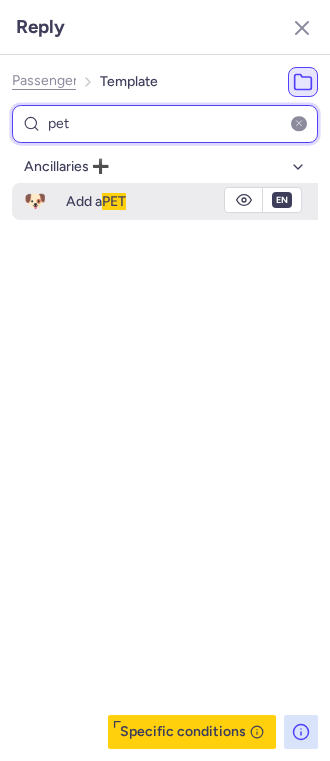 type on "pet" 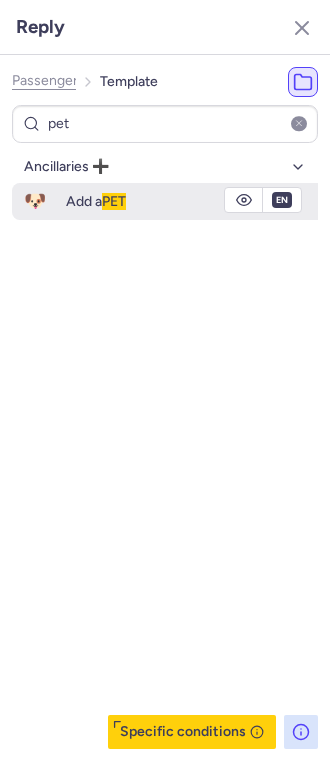 click on "PET" at bounding box center (114, 201) 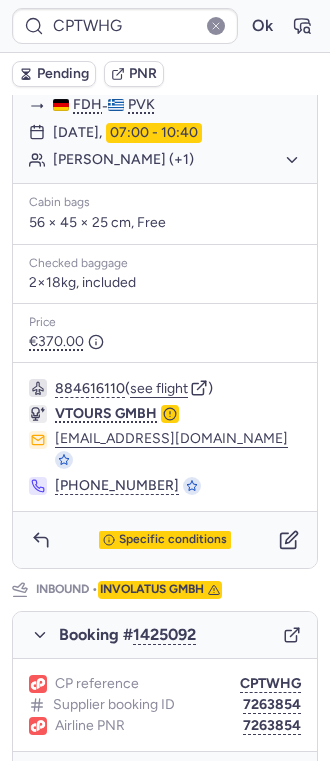 scroll, scrollTop: 533, scrollLeft: 0, axis: vertical 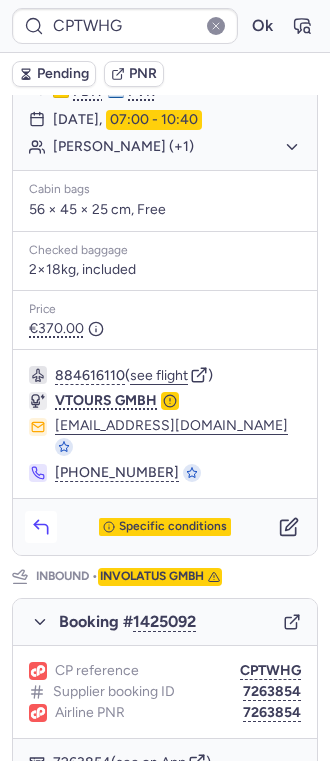 click at bounding box center [41, 527] 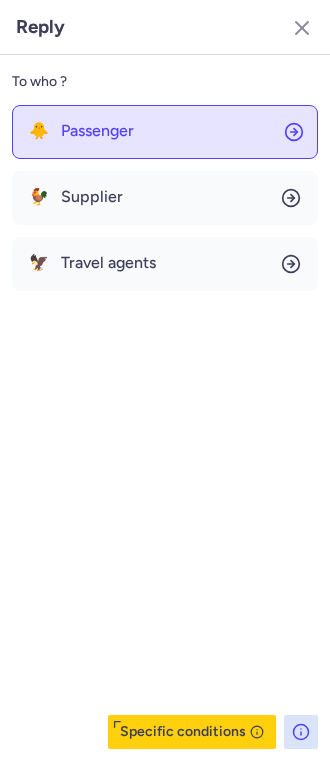 click on "🐥 Passenger" 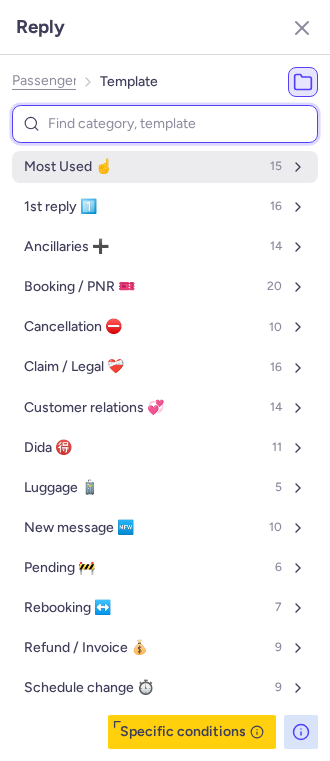 type on "p" 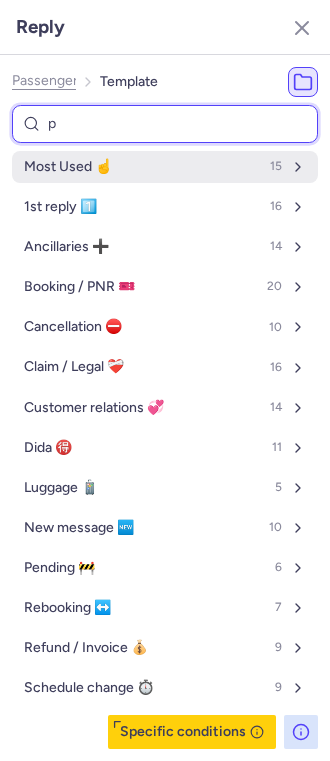 select on "en" 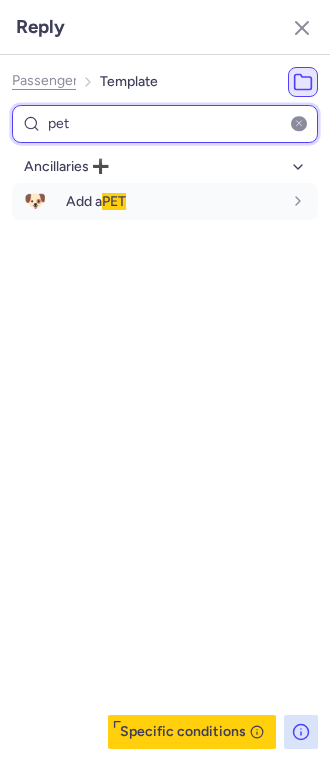 type on "pet" 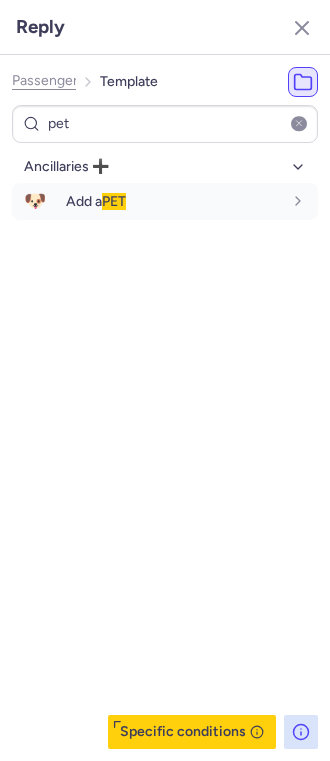click on "Ancillaries ➕ 🐶 Add a  PET fr en de nl pt es it ru en" at bounding box center (165, 450) 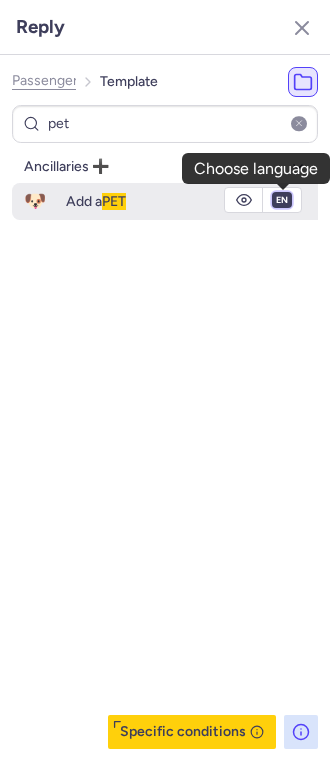 click on "fr en de nl pt es it ru" at bounding box center [282, 200] 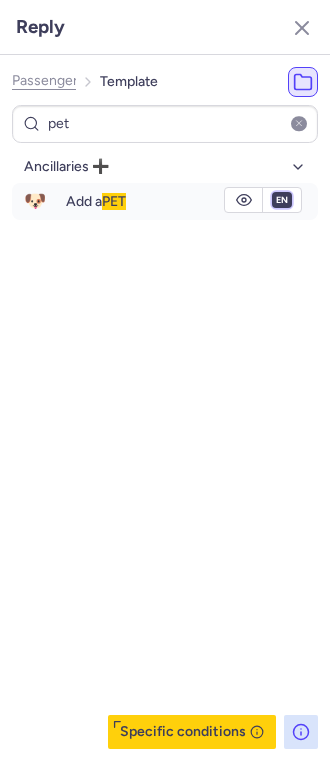 select on "de" 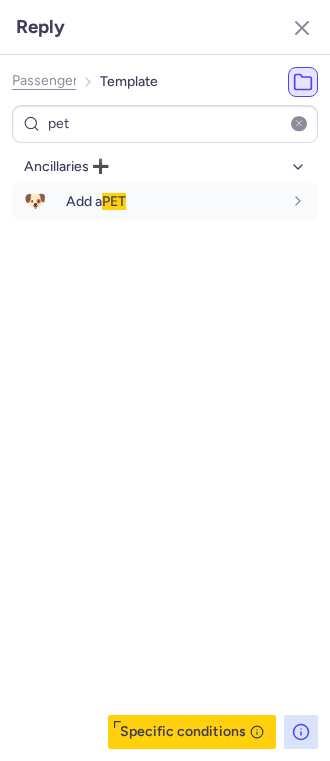 click on "fr en de nl pt es it ru" at bounding box center (282, 200) 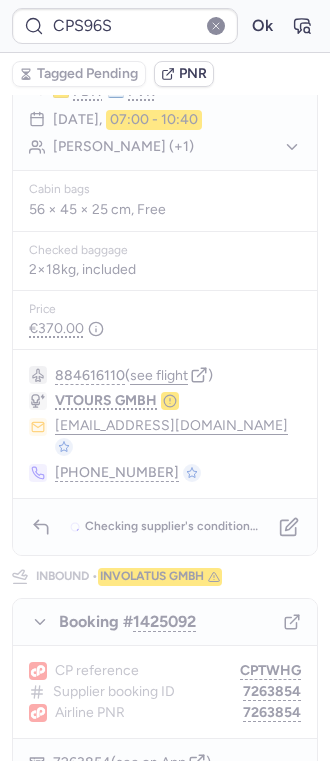 scroll, scrollTop: 0, scrollLeft: 0, axis: both 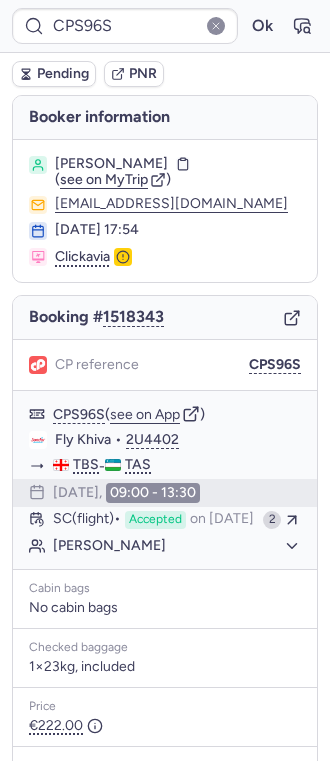 click on "Pending" at bounding box center [63, 74] 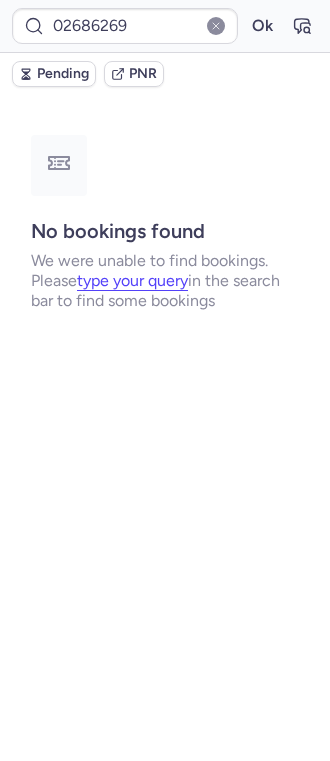 type on "CPS96S" 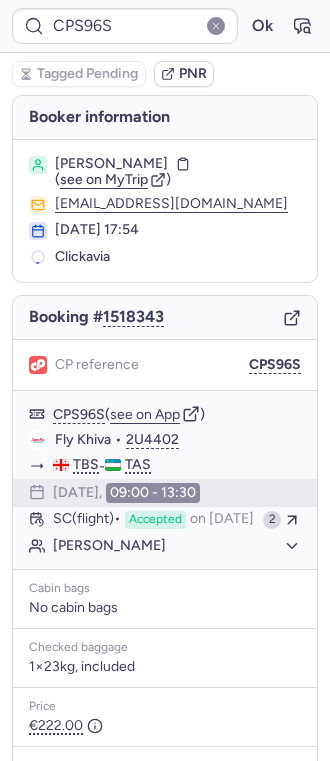 type on "CPN6VV" 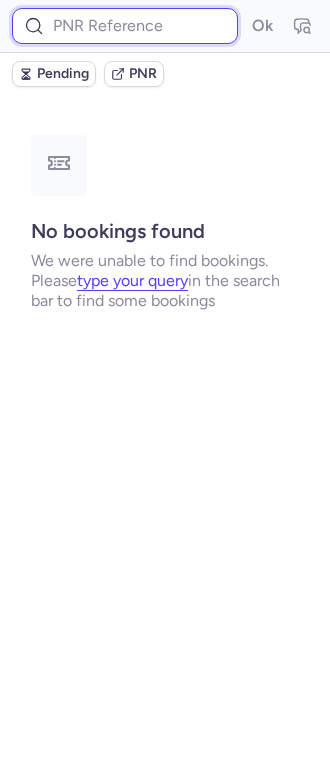 click at bounding box center [125, 26] 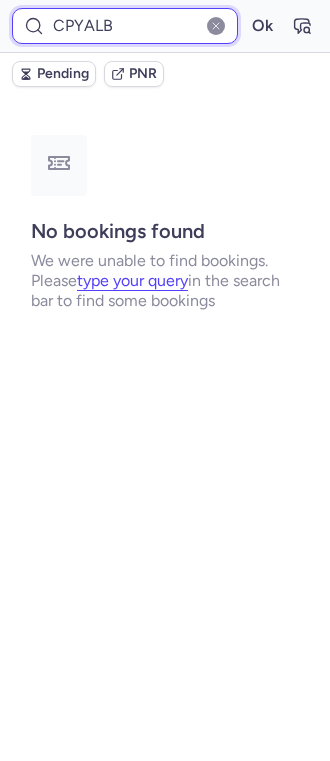 type on "CPYALB" 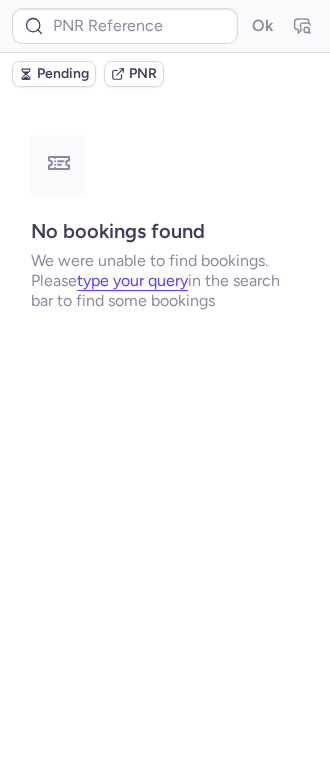type on "CPS96S" 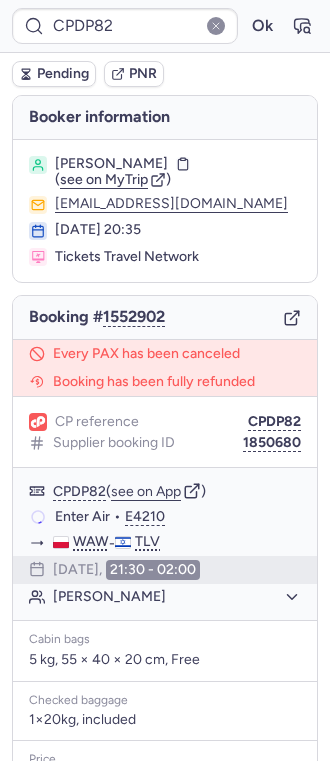 type on "CPS96S" 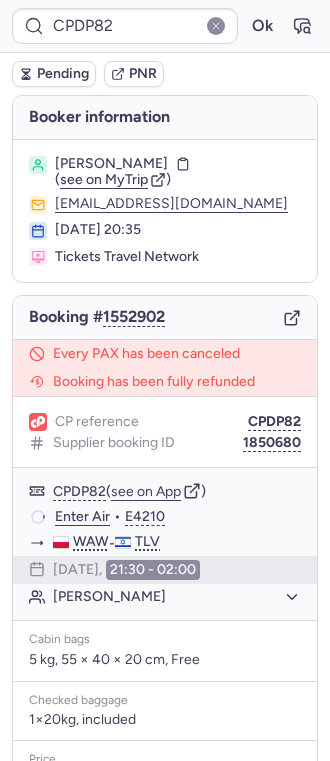 type on "CPB53X" 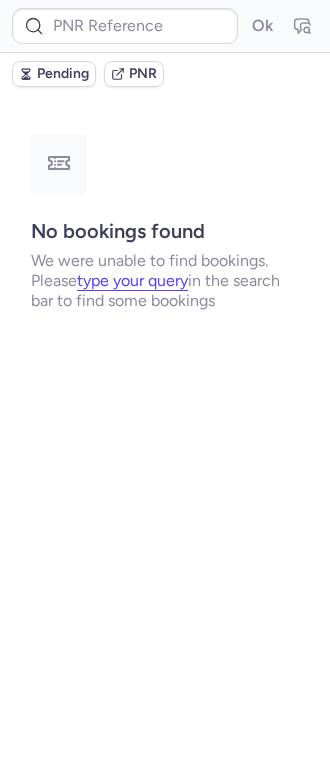 type on "CPMQET" 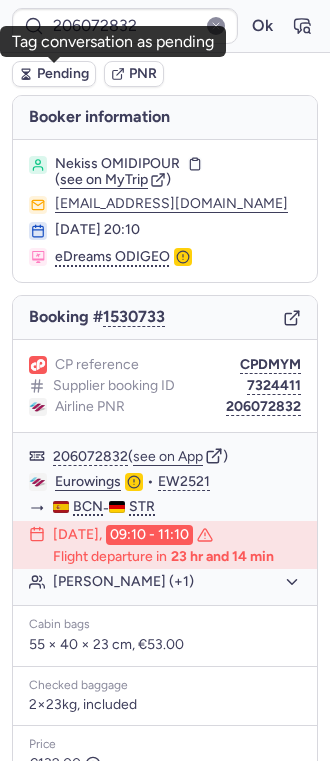 click on "Pending" at bounding box center [63, 74] 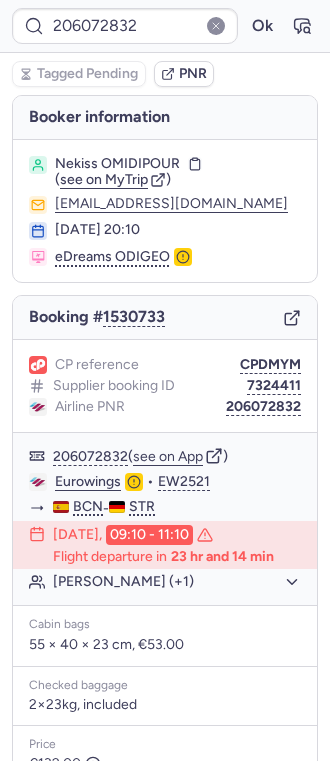 type on "CPMQET" 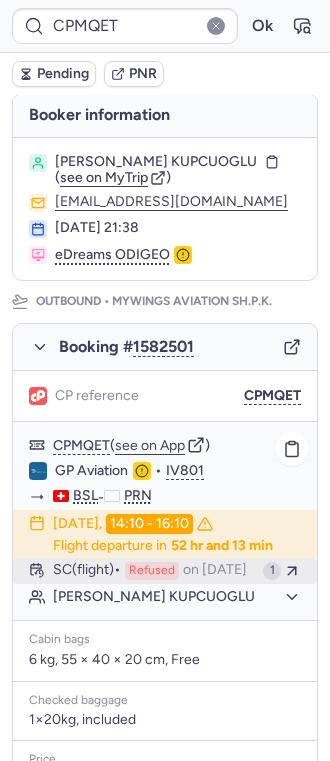 scroll, scrollTop: 266, scrollLeft: 0, axis: vertical 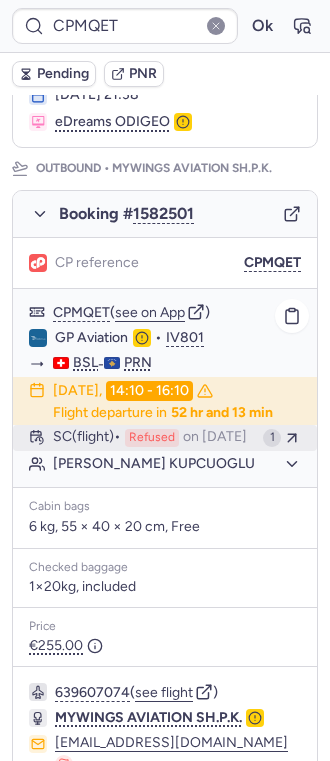 click on "SC   (flight)  Refused  on Jul 12, 2025" at bounding box center (154, 438) 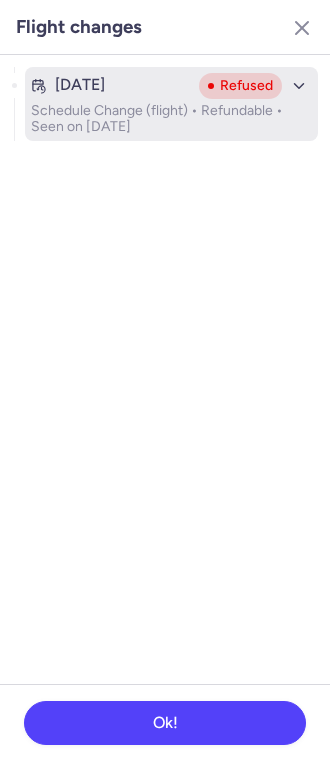 click on "Schedule Change (flight) • Refundable • Seen on Jul 12, 2025" at bounding box center (171, 119) 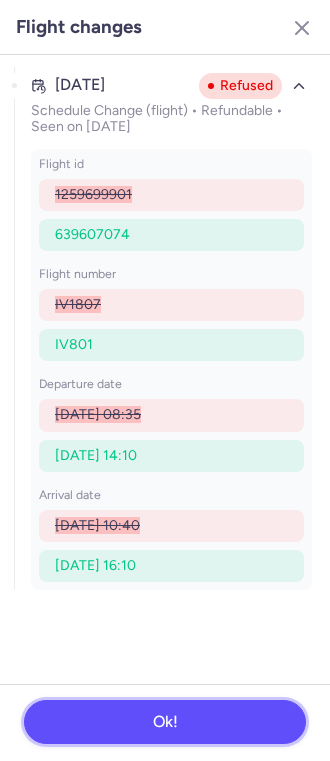 click on "Ok!" at bounding box center [165, 722] 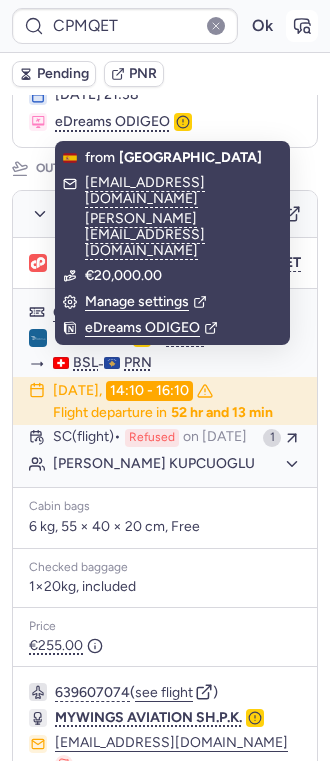 click 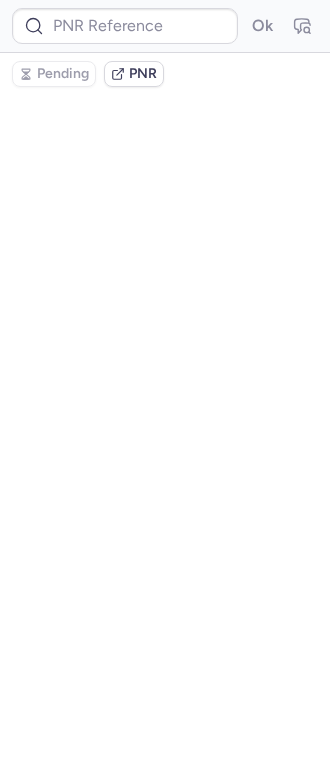 type on "CPMQET" 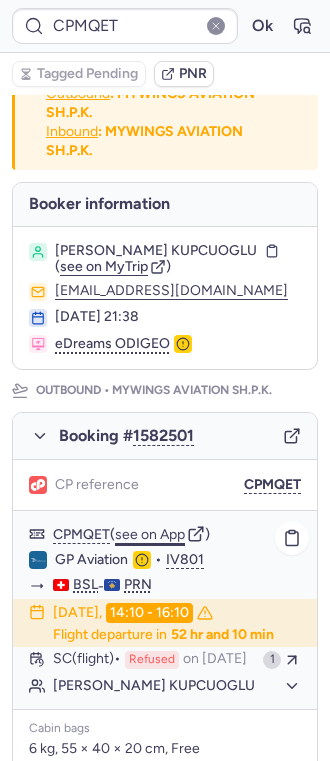 scroll, scrollTop: 0, scrollLeft: 0, axis: both 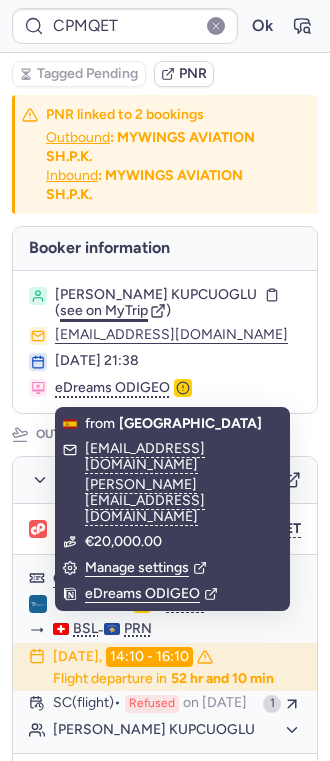click on "see on MyTrip" at bounding box center [104, 310] 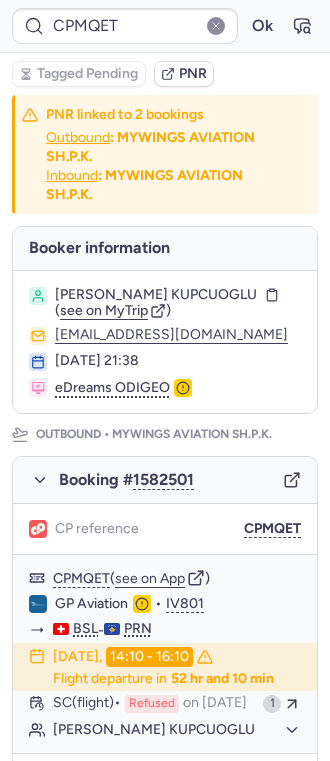 scroll, scrollTop: 133, scrollLeft: 0, axis: vertical 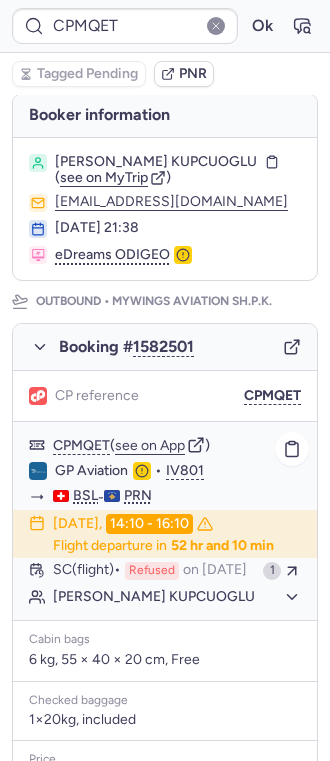 click on "CPMQET  ( see on App )" at bounding box center (177, 445) 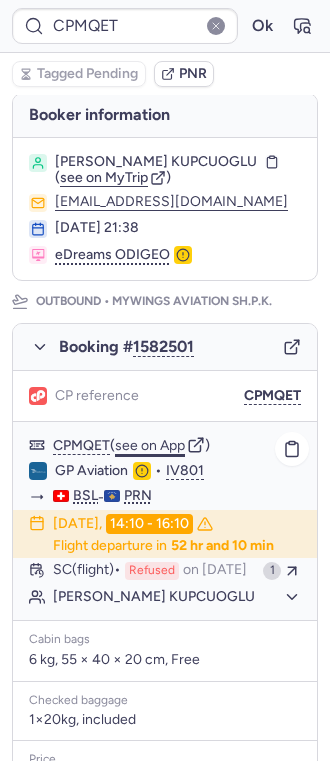 click on "see on App" 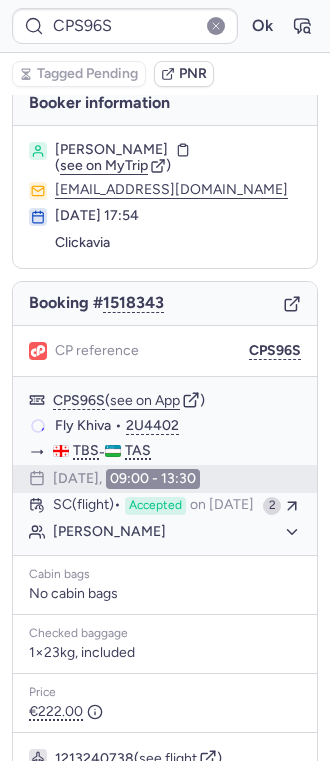 scroll, scrollTop: 2, scrollLeft: 0, axis: vertical 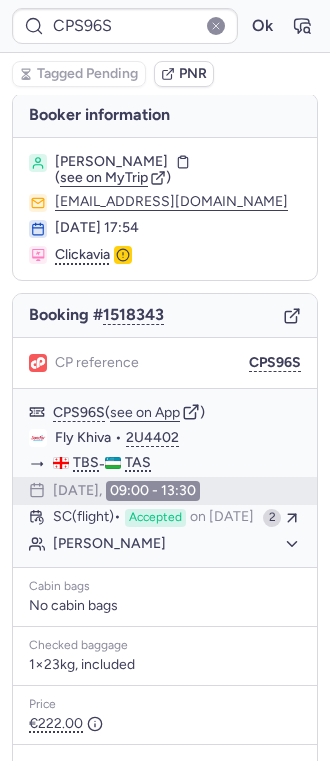 type on "206072832" 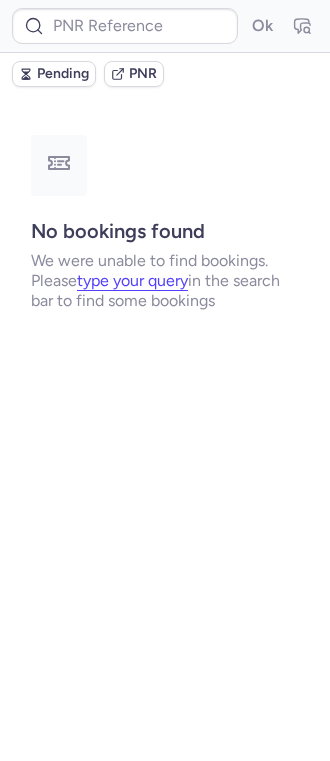 scroll, scrollTop: 0, scrollLeft: 0, axis: both 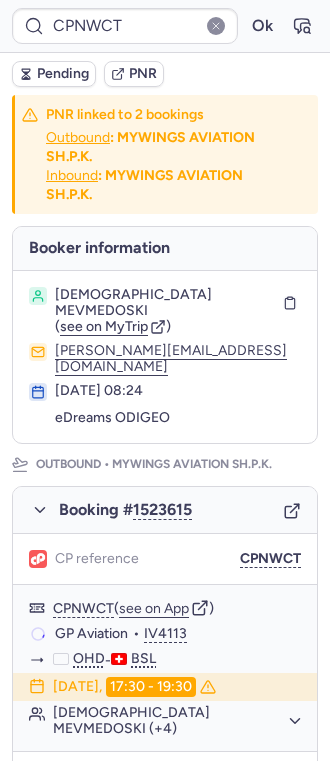 type on "CPB53X" 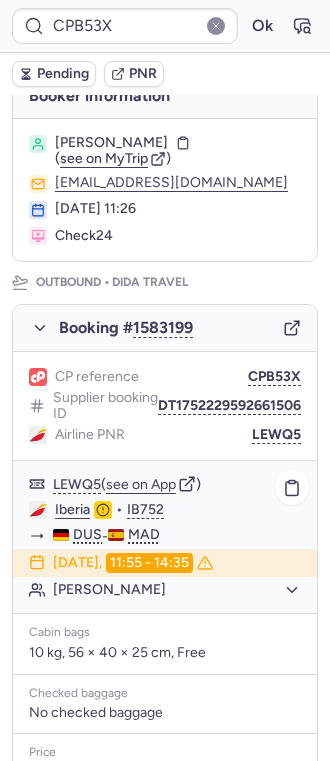 scroll, scrollTop: 266, scrollLeft: 0, axis: vertical 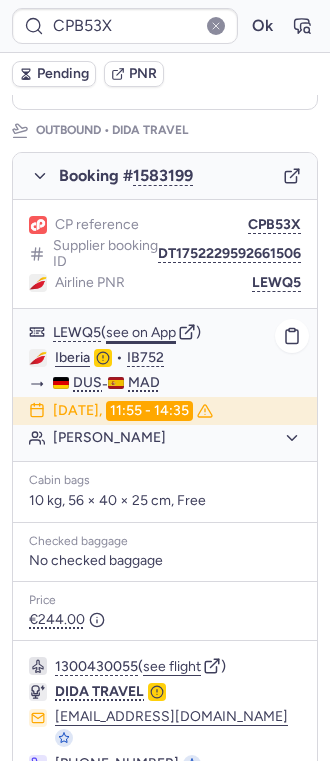 click on "see on App" 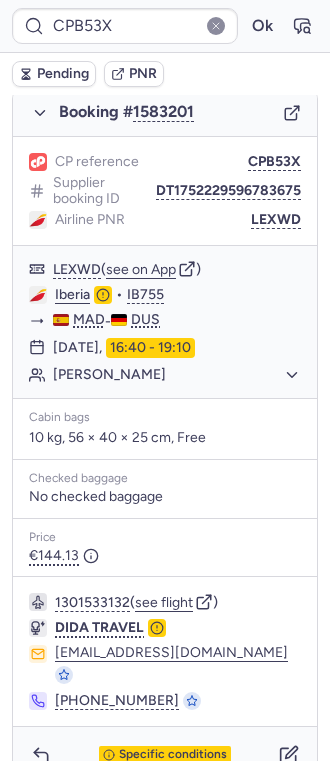 scroll, scrollTop: 1068, scrollLeft: 0, axis: vertical 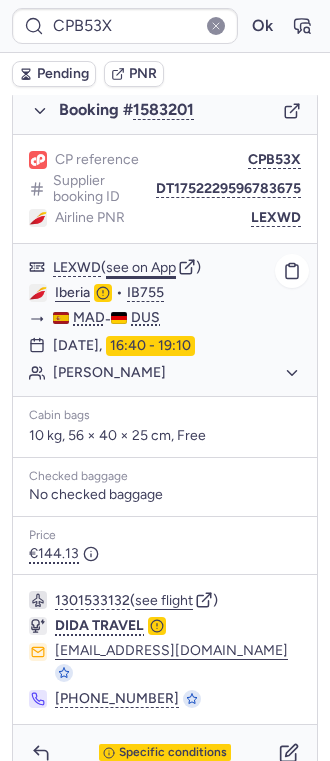 click on "see on App" 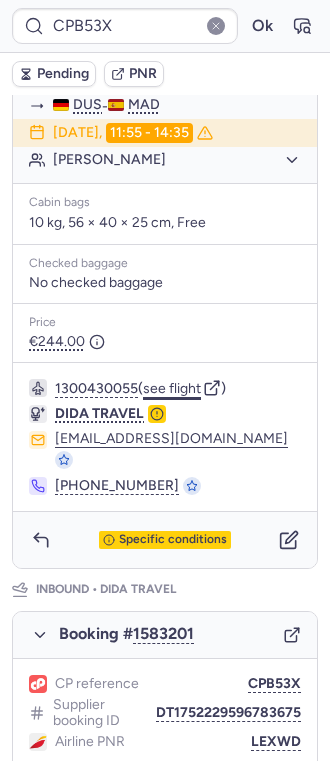 scroll, scrollTop: 534, scrollLeft: 0, axis: vertical 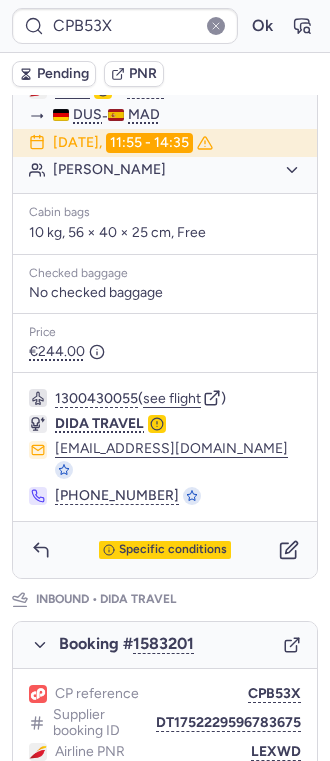 click on "Specific conditions" at bounding box center [165, 550] 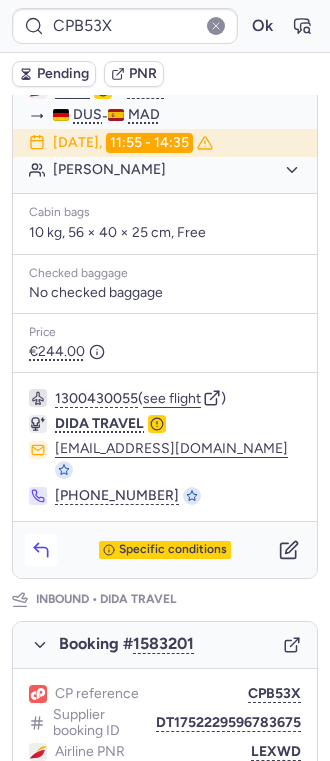 click at bounding box center (41, 550) 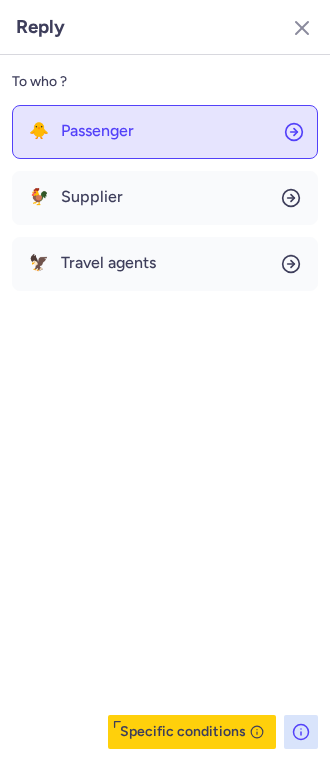 click on "Passenger" at bounding box center [97, 131] 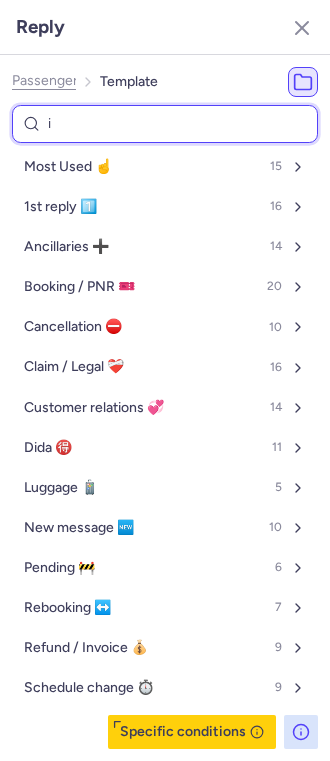 type on "in" 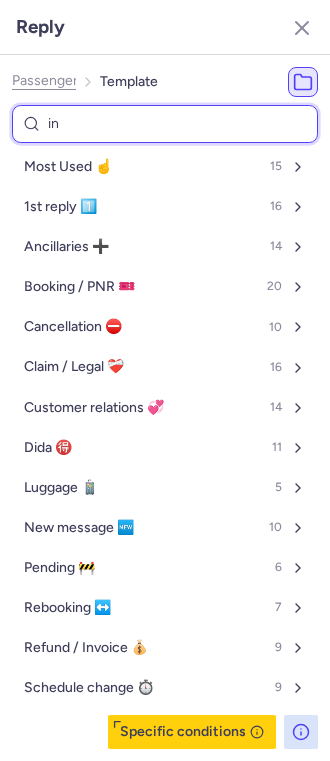 select on "en" 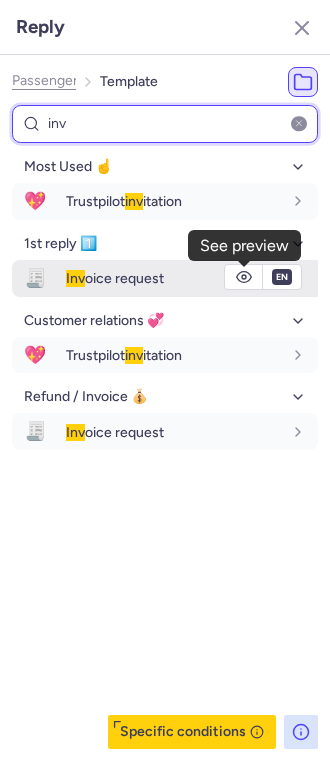 type on "inv" 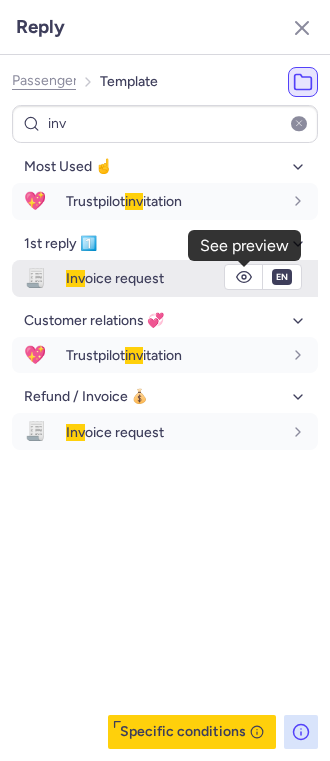 click 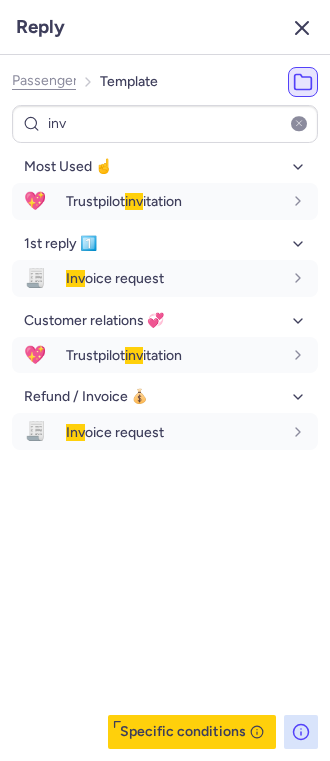 click 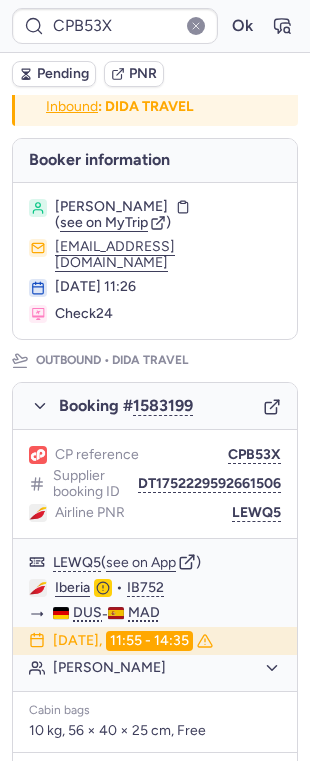 scroll, scrollTop: 0, scrollLeft: 0, axis: both 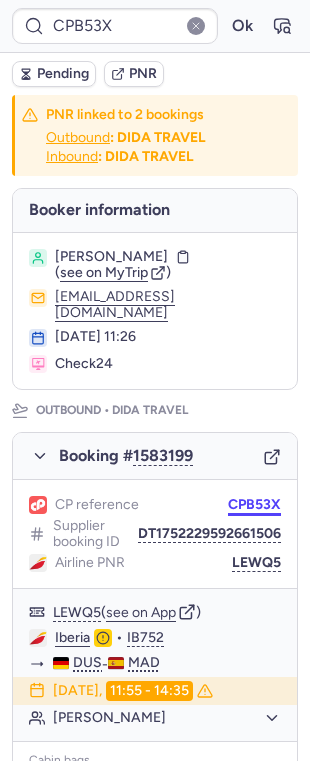 click on "CPB53X" at bounding box center [254, 505] 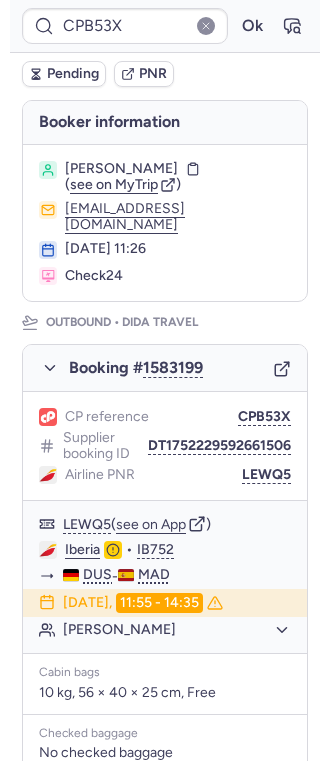 scroll, scrollTop: 133, scrollLeft: 0, axis: vertical 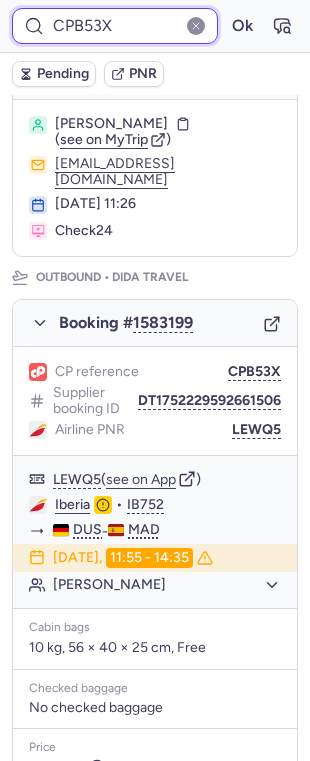 click on "CPB53X" at bounding box center [115, 26] 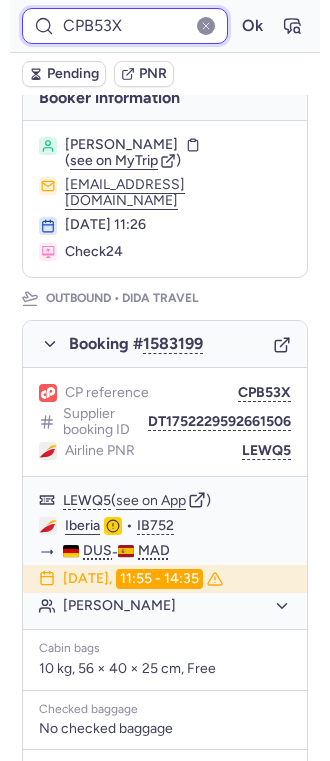 scroll, scrollTop: 0, scrollLeft: 0, axis: both 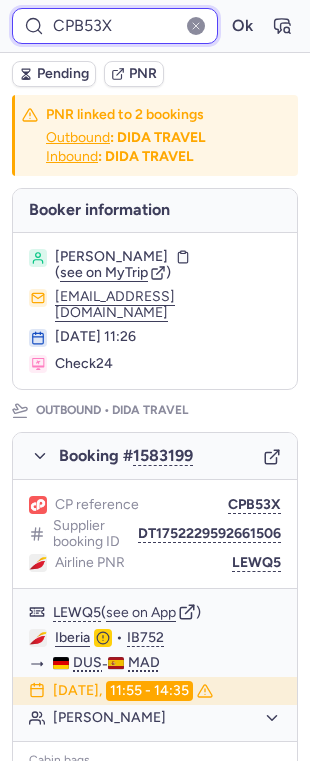 click on "CPB53X" at bounding box center (115, 26) 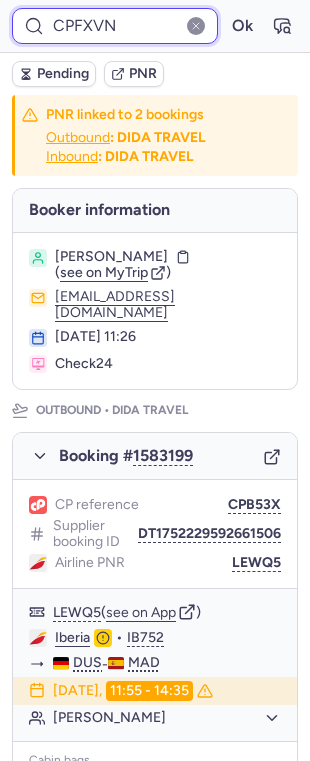 click on "Ok" at bounding box center [242, 26] 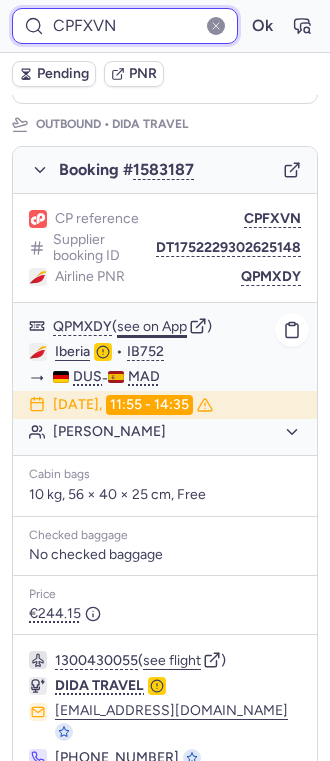 scroll, scrollTop: 266, scrollLeft: 0, axis: vertical 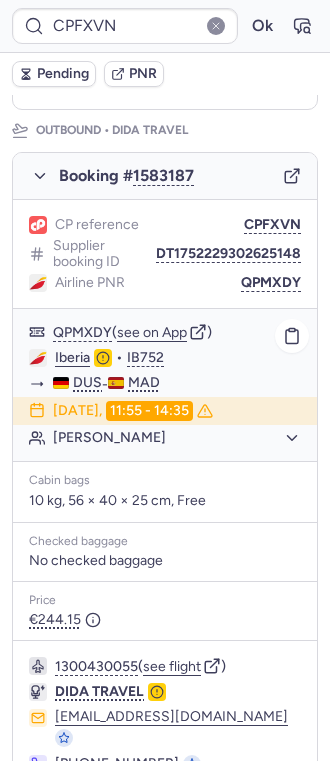 click on "QPMXDY  ( see on App )" 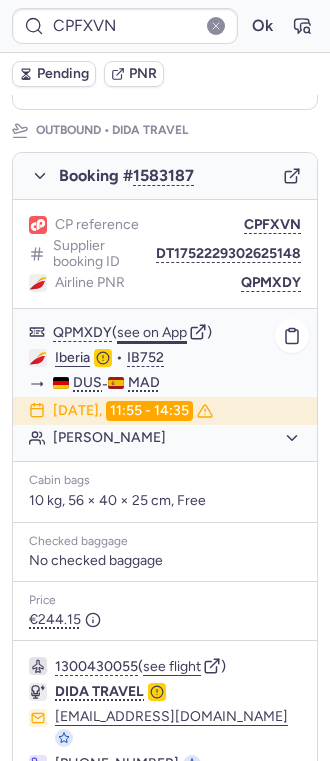 click on "see on App" 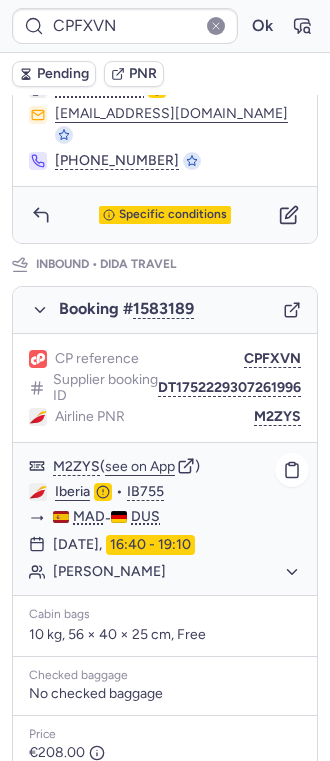 scroll, scrollTop: 933, scrollLeft: 0, axis: vertical 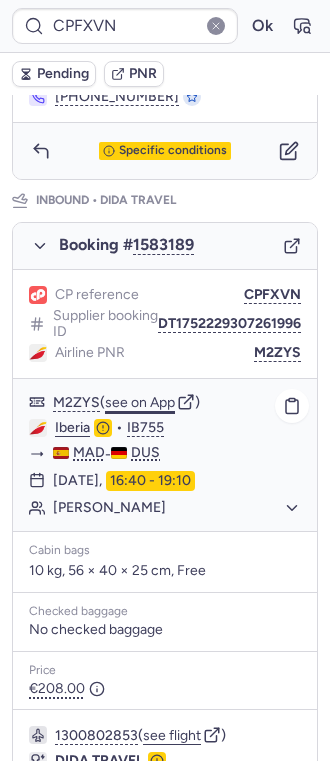 click on "see on App" 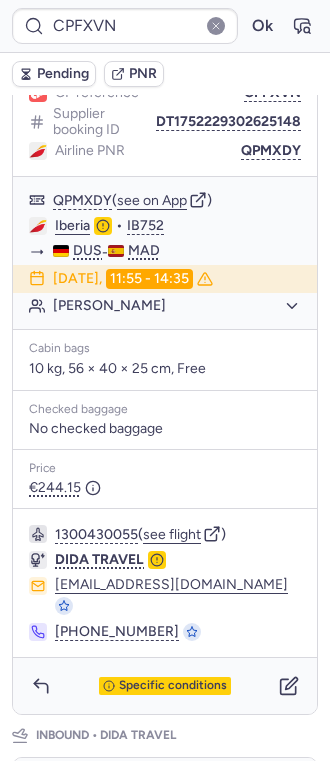 scroll, scrollTop: 400, scrollLeft: 0, axis: vertical 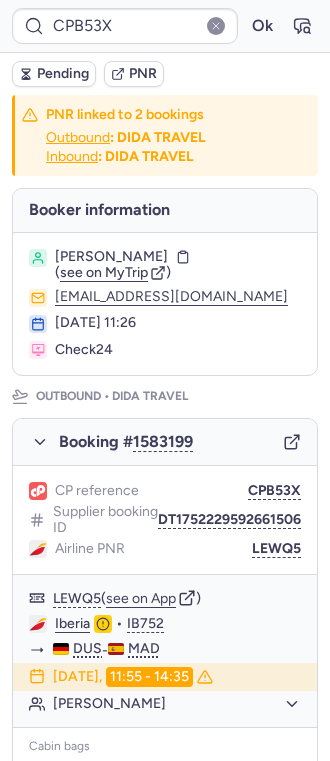 type on "CPNWCT" 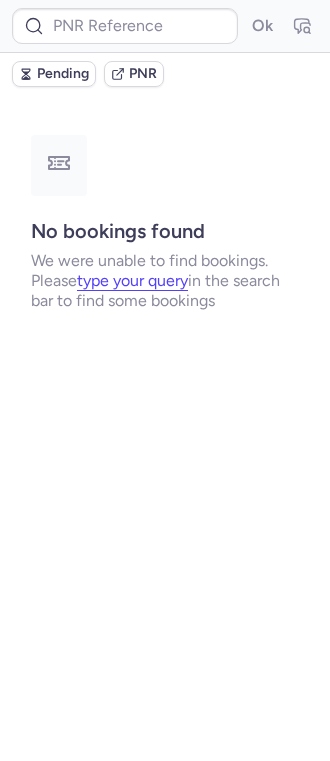 type on "CPPYYV" 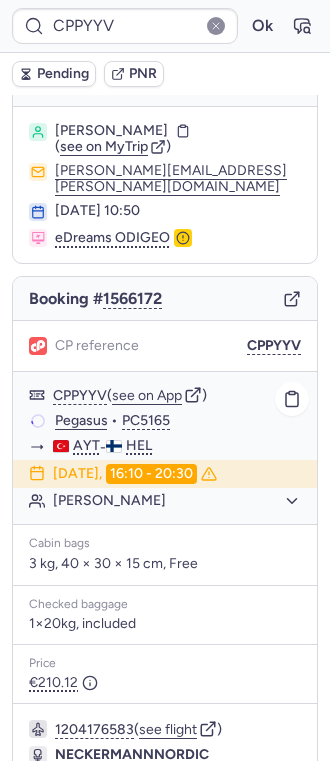 scroll, scrollTop: 0, scrollLeft: 0, axis: both 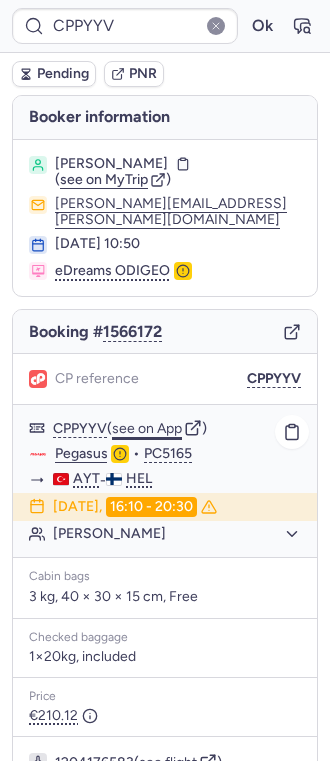 click on "see on App" 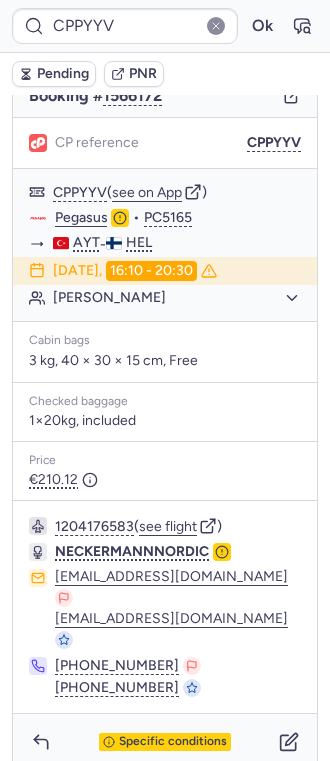 scroll, scrollTop: 244, scrollLeft: 0, axis: vertical 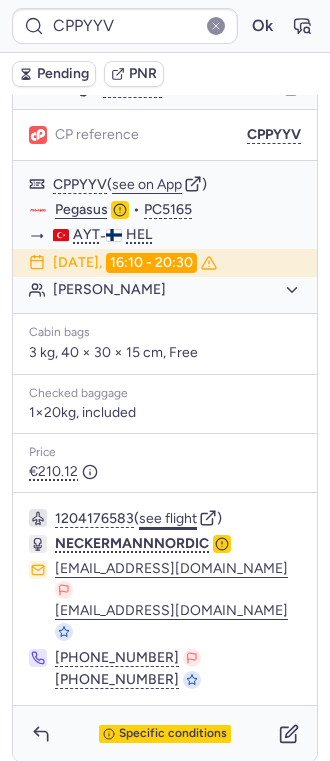 click on "see flight" 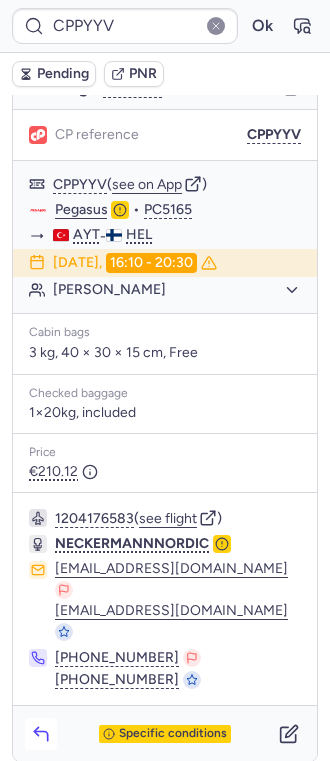click at bounding box center [41, 734] 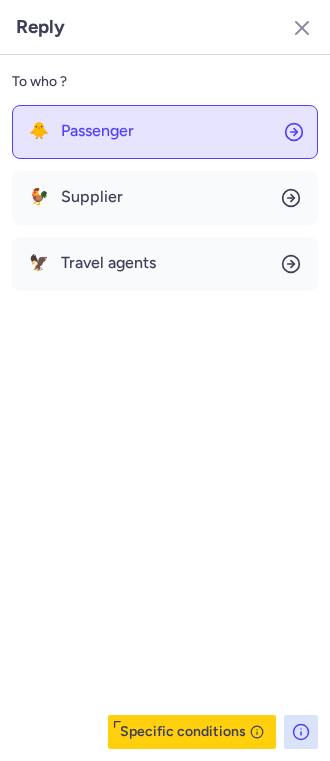 click on "🐥 Passenger" 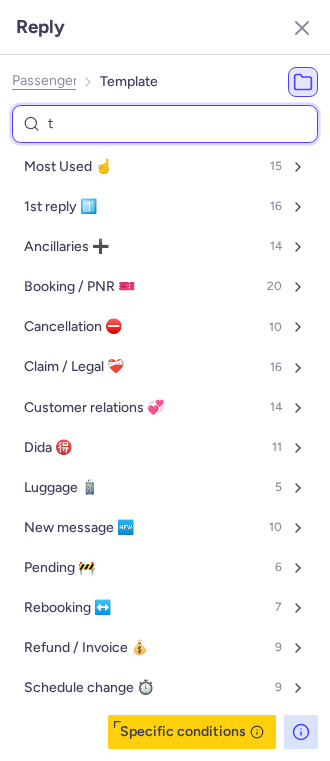 type on "te" 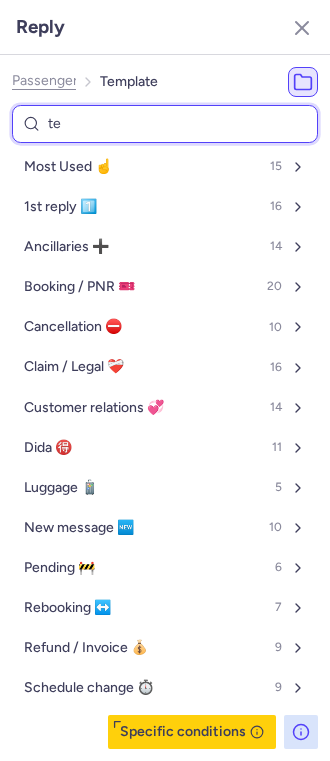 select on "en" 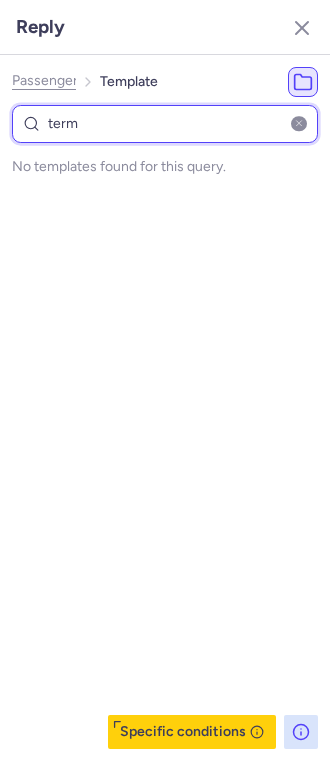 type on "ter" 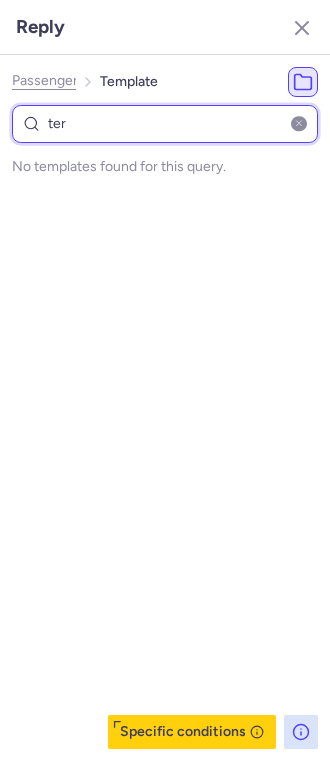 select on "en" 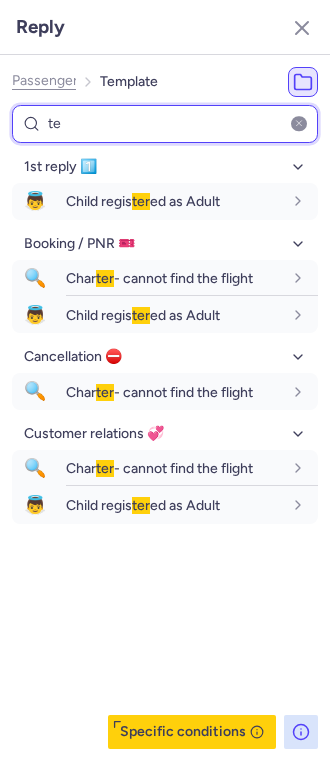type on "t" 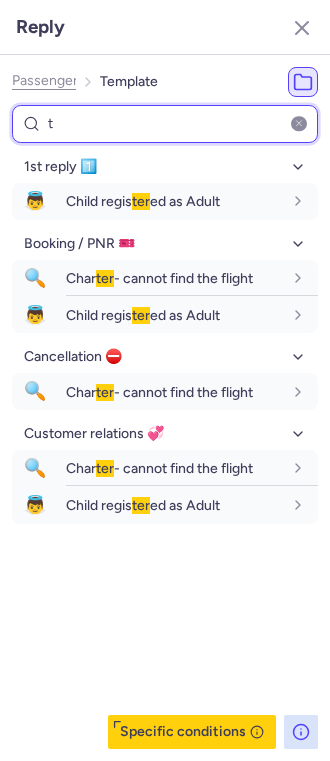 type 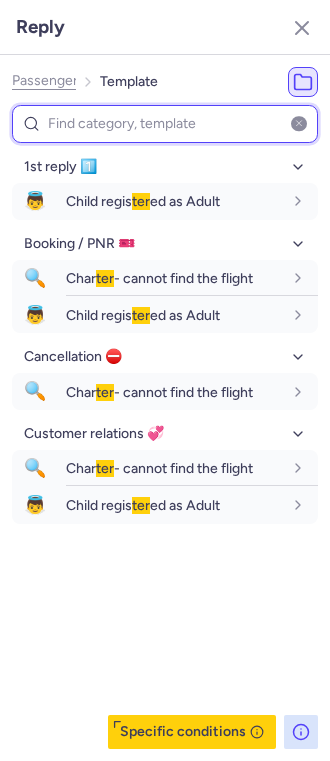 select on "en" 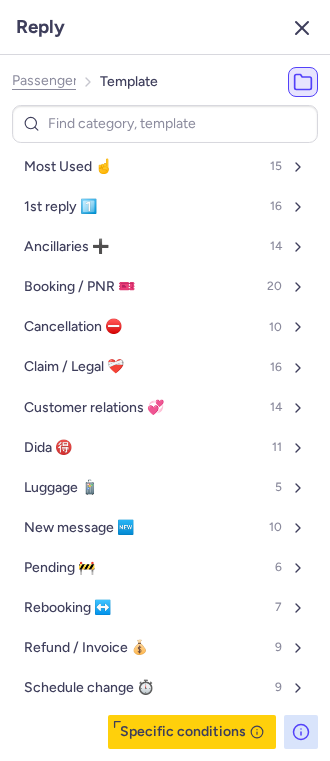 click 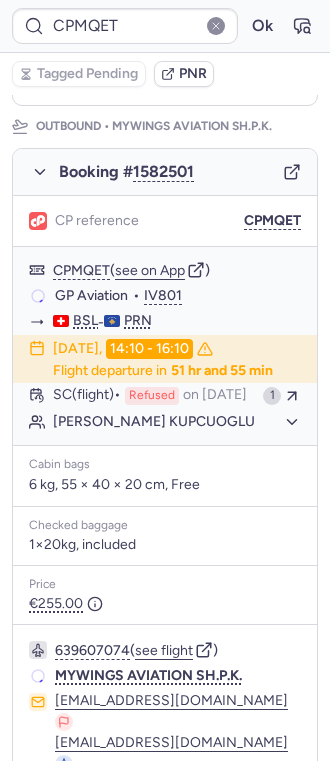 scroll, scrollTop: 374, scrollLeft: 0, axis: vertical 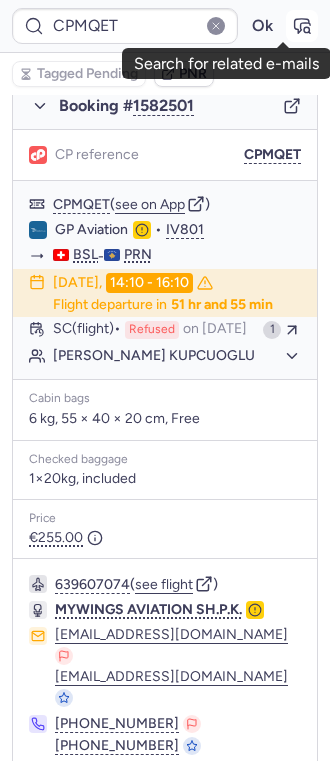 click 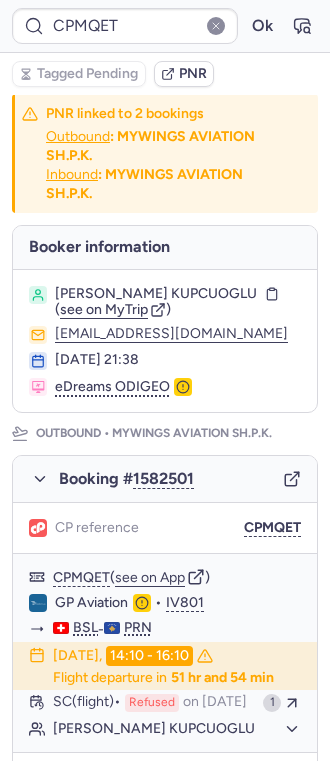 scroll, scrollTop: 0, scrollLeft: 0, axis: both 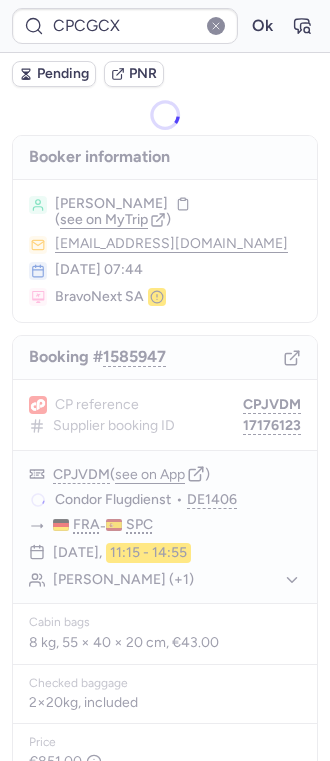 type on "CPDP82" 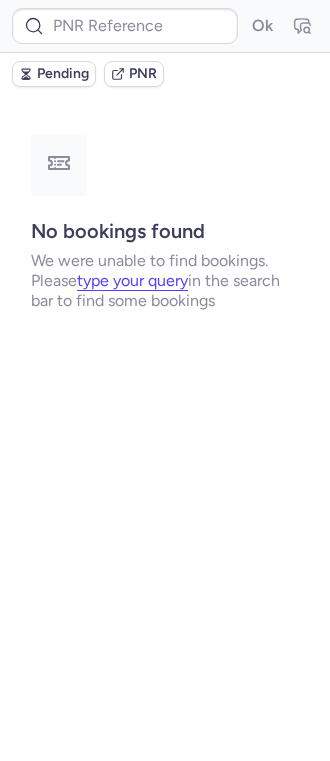 type on "CPTWHG" 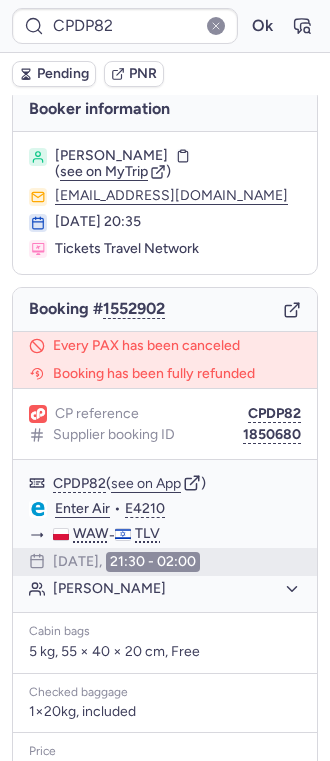 scroll, scrollTop: 0, scrollLeft: 0, axis: both 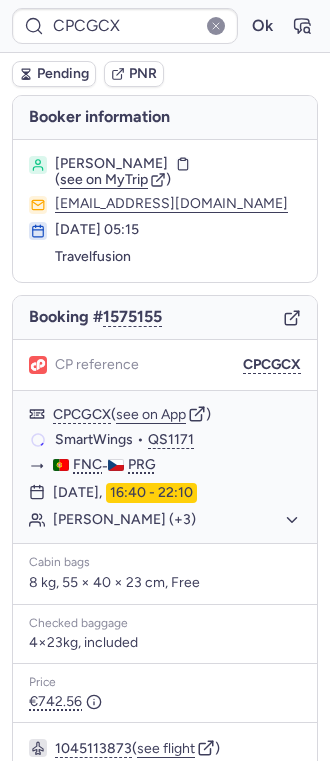type on "CPPYYV" 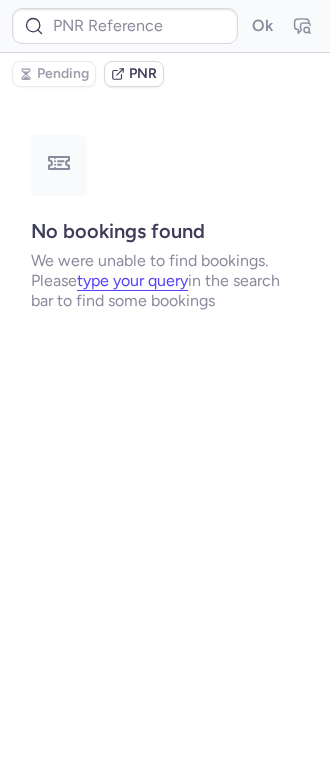 type on "CPDP82" 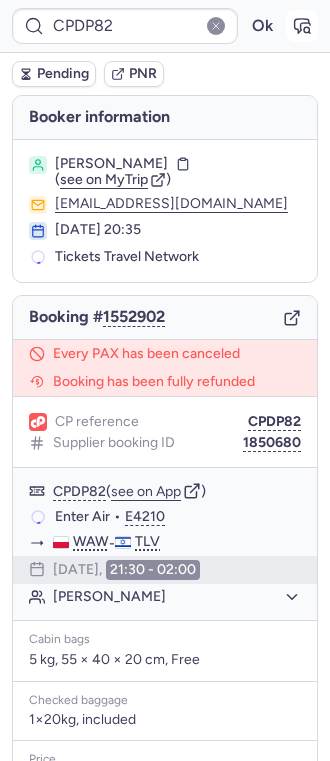 click 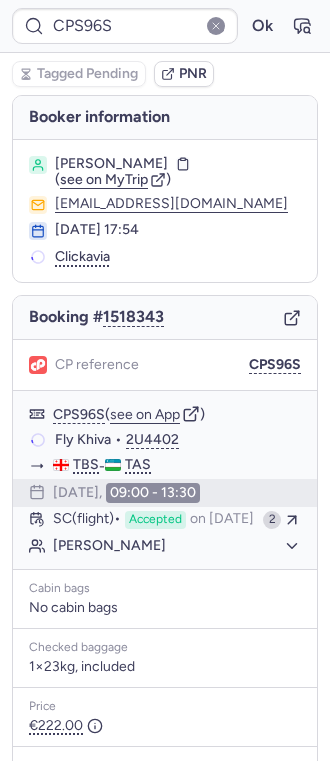 type on "CPCGCX" 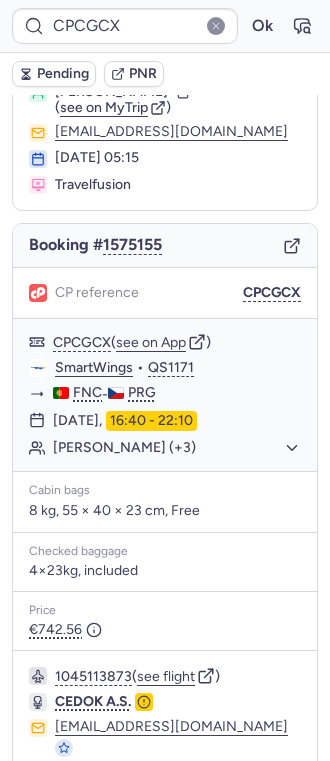 scroll, scrollTop: 133, scrollLeft: 0, axis: vertical 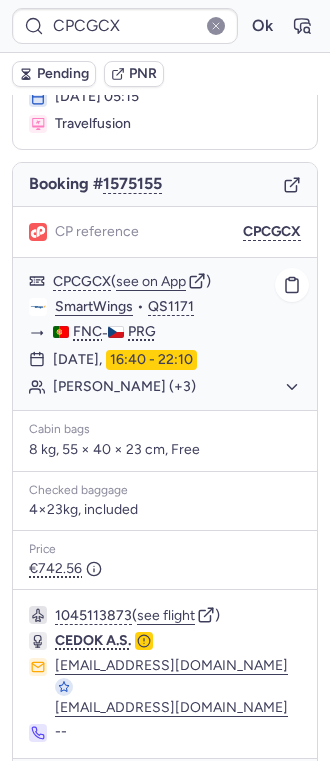 click on "Martina CEPAKOVA (+3)" 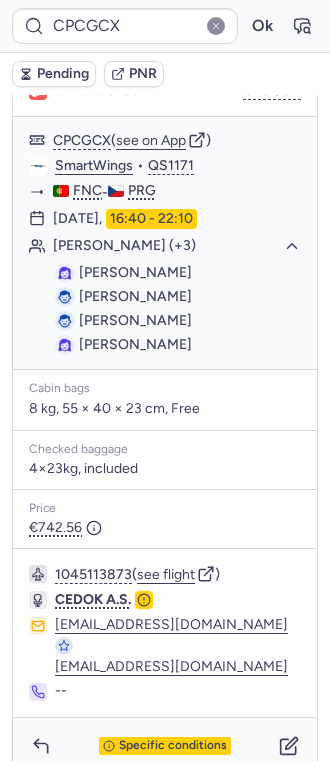 scroll, scrollTop: 284, scrollLeft: 0, axis: vertical 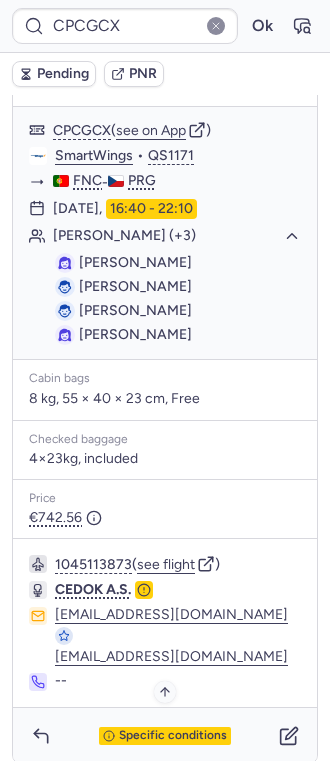 click on "Specific conditions" at bounding box center (165, 736) 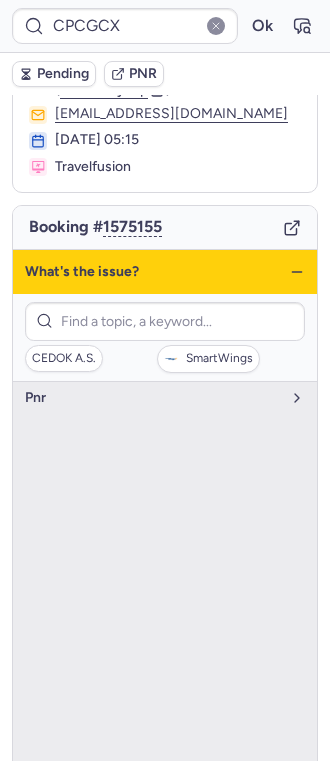 scroll, scrollTop: 150, scrollLeft: 0, axis: vertical 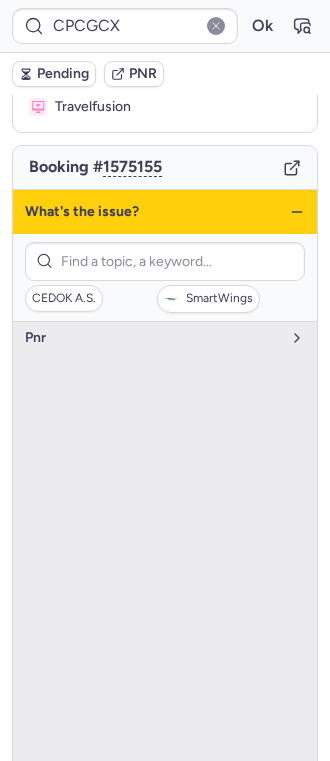 click on "What's the issue?" at bounding box center (165, 212) 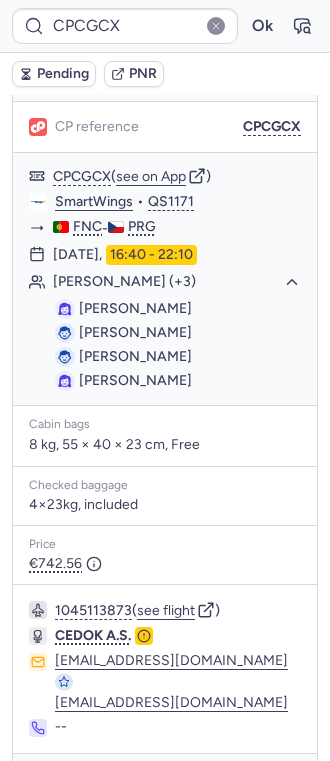 scroll, scrollTop: 284, scrollLeft: 0, axis: vertical 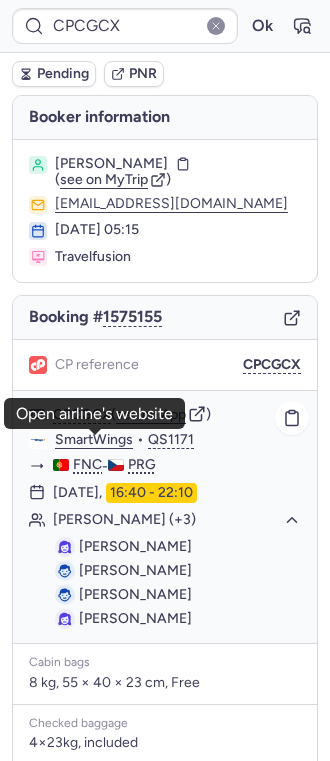 click on "SmartWings" 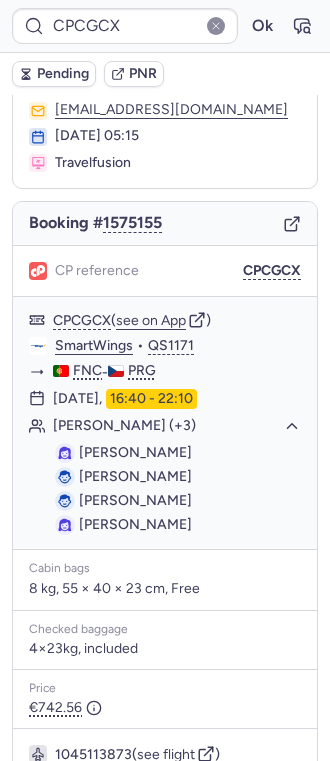 scroll, scrollTop: 284, scrollLeft: 0, axis: vertical 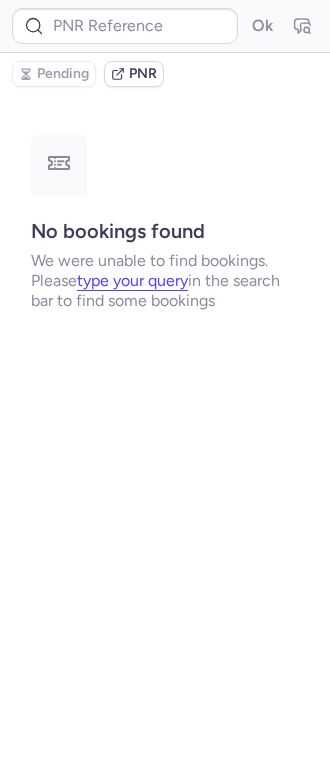 type on "12980474" 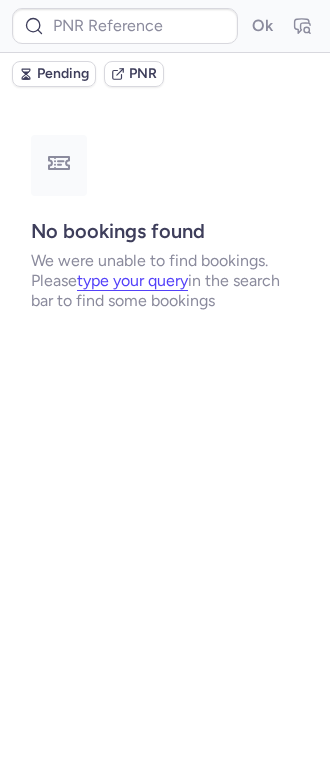 type on "CPCGCX" 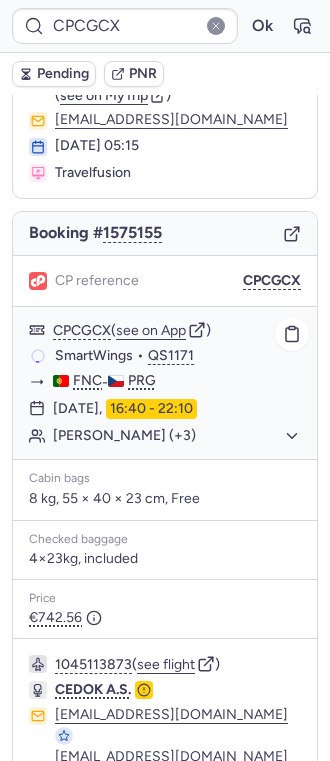 scroll, scrollTop: 184, scrollLeft: 0, axis: vertical 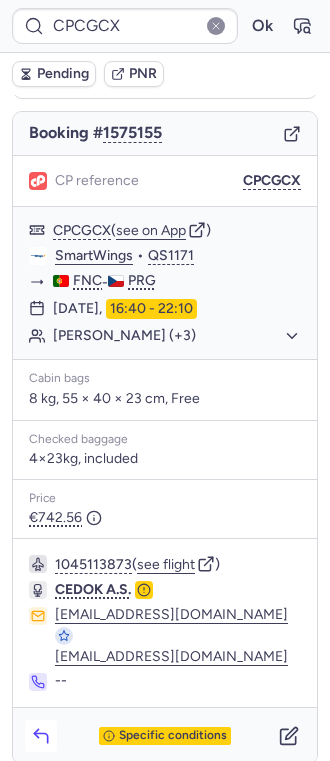 click 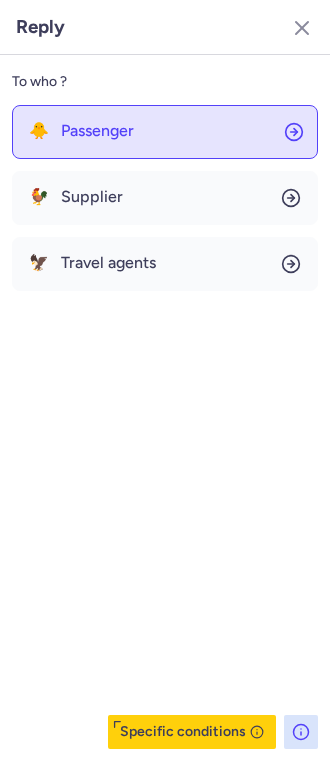 click on "🐥 Passenger" 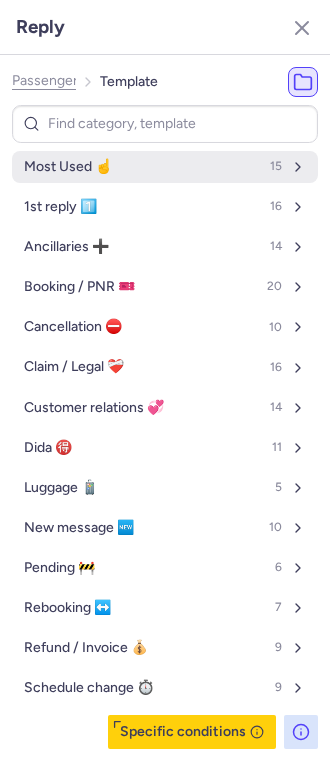 click on "Most Used ☝️ 15" at bounding box center (165, 167) 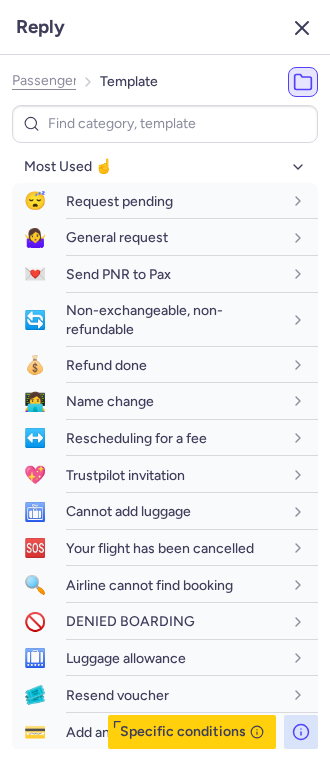 click 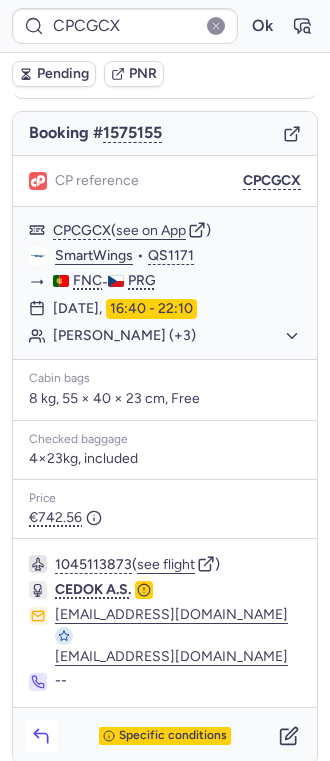 click 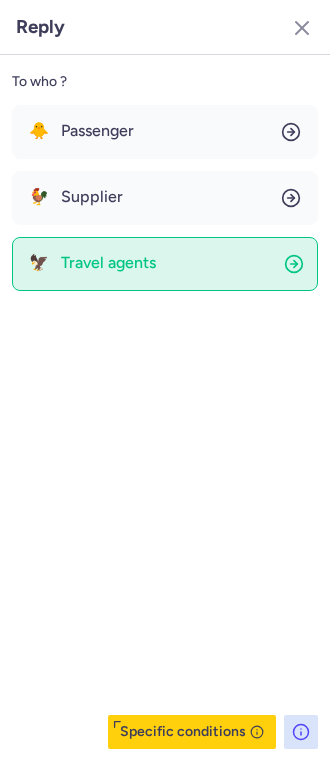 click on "Travel agents" at bounding box center [108, 263] 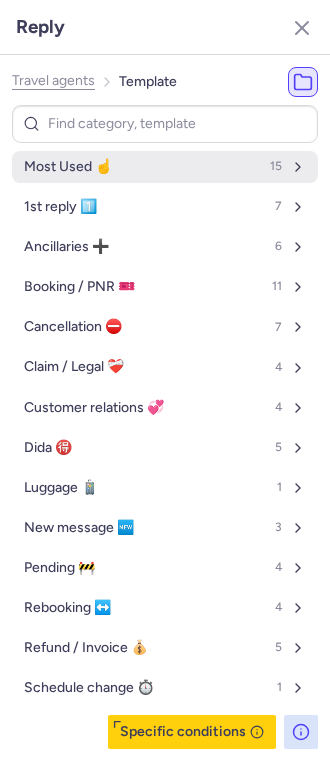 click on "Most Used ☝️ 15" at bounding box center [165, 167] 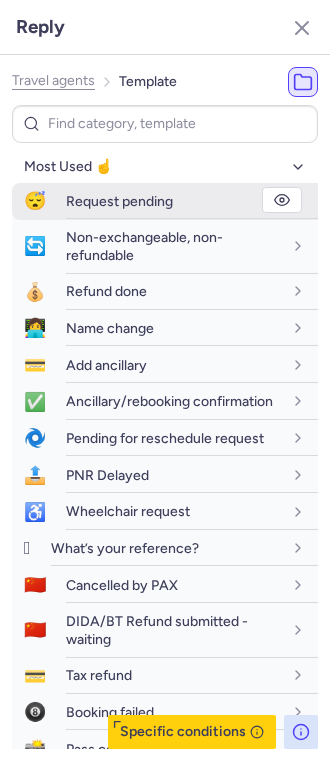 click on "Request pending" at bounding box center (119, 201) 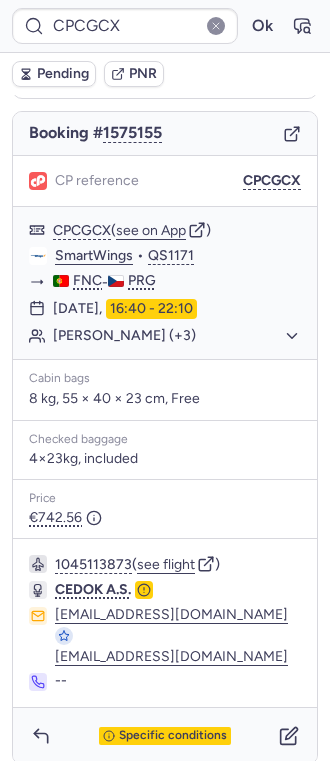 click on "Pending" at bounding box center (63, 74) 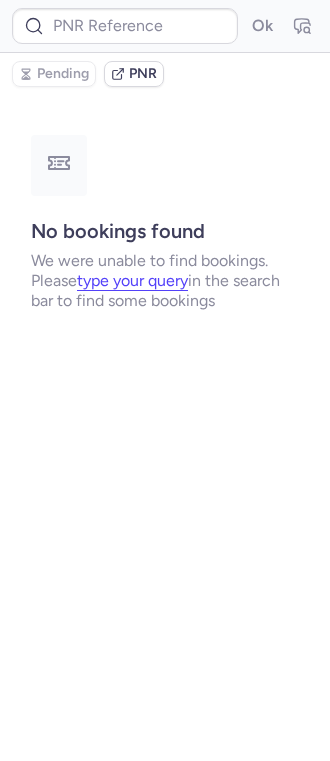 scroll, scrollTop: 0, scrollLeft: 0, axis: both 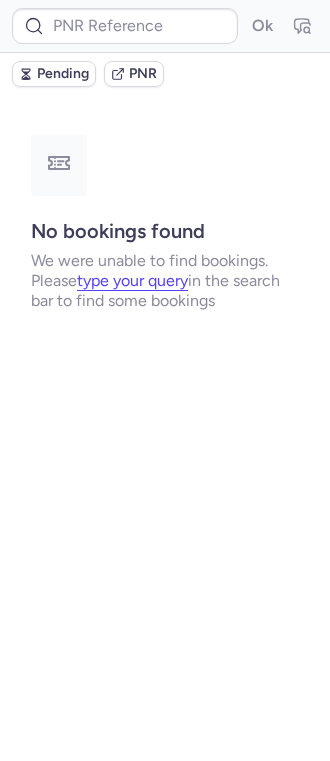 type on "CPCGCX" 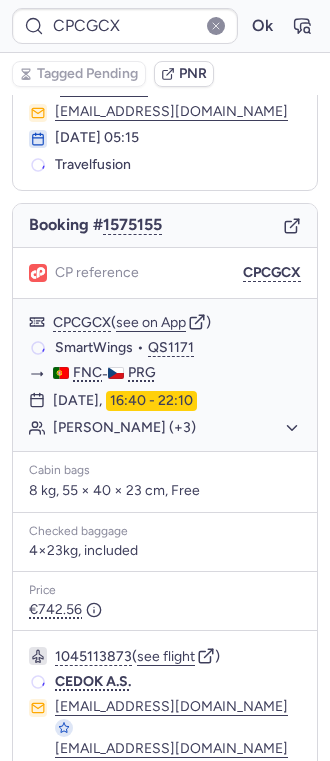 scroll, scrollTop: 184, scrollLeft: 0, axis: vertical 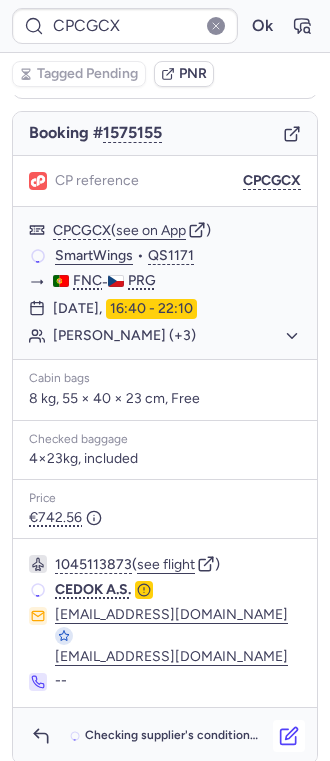 click 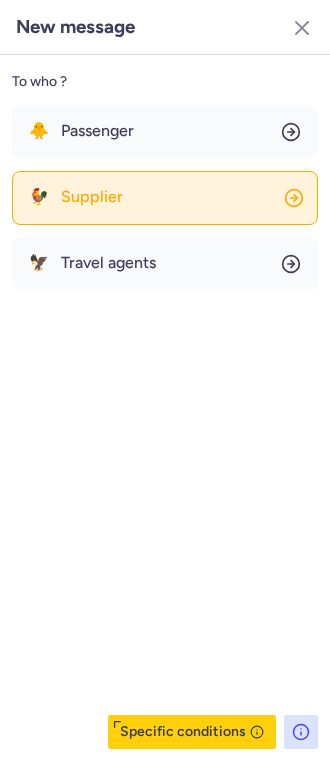 click on "🐓 Supplier" 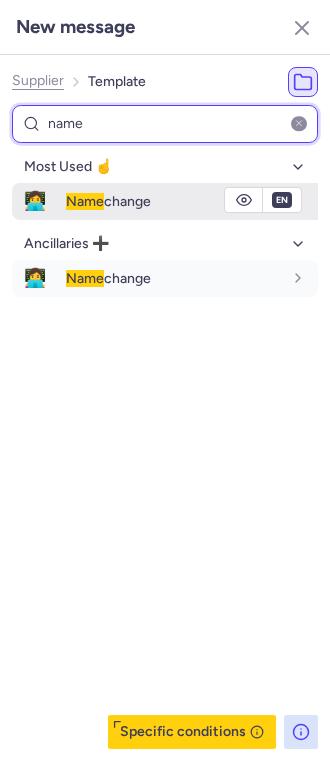 type on "name" 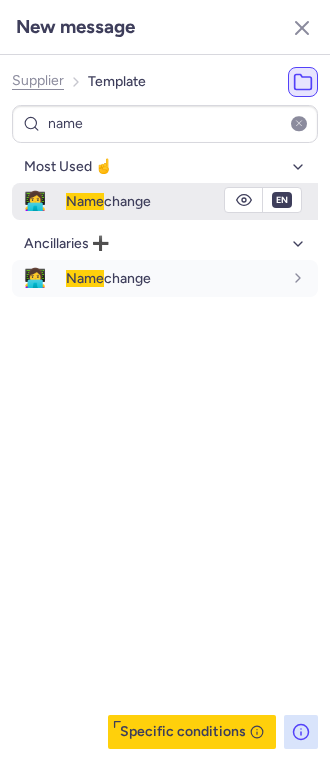 click on "Name  change" at bounding box center [108, 201] 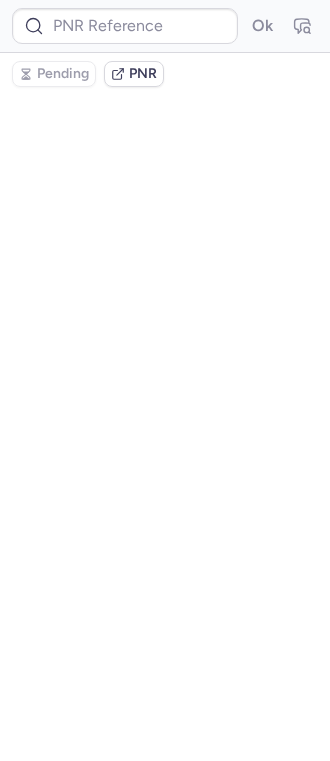scroll, scrollTop: 0, scrollLeft: 0, axis: both 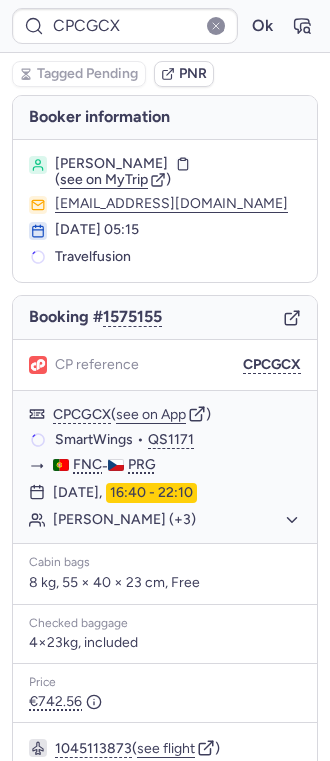 type on "CPTWHG" 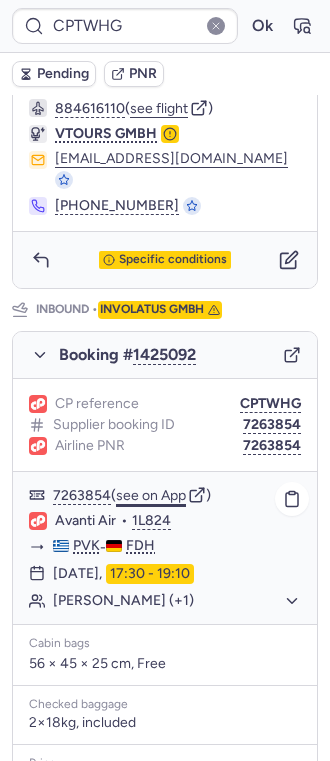 scroll, scrollTop: 666, scrollLeft: 0, axis: vertical 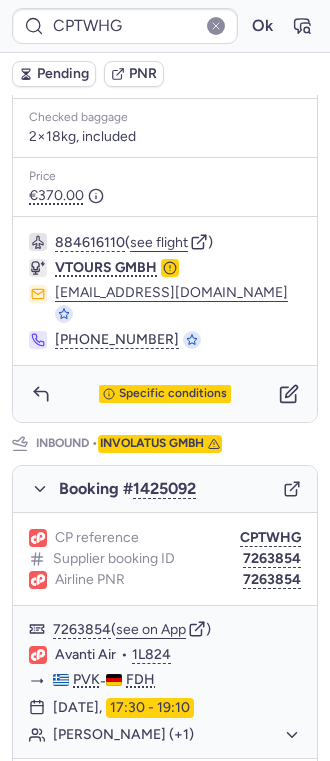 click on "Specific conditions" at bounding box center [165, 394] 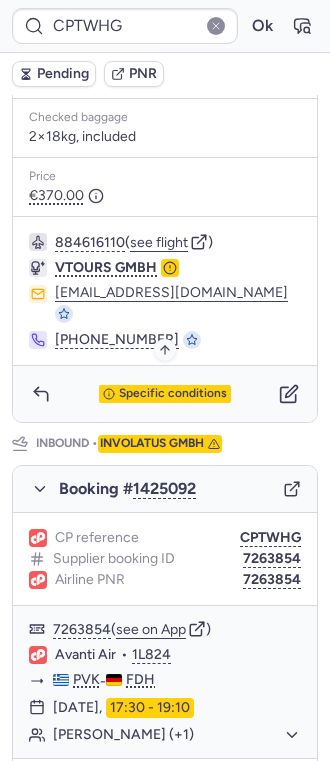 click on "Specific conditions" at bounding box center [173, 394] 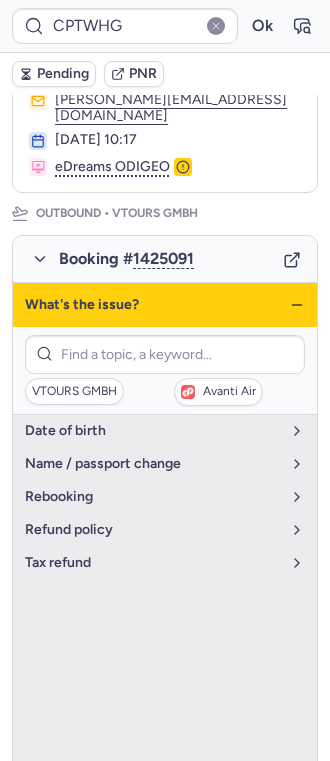 click 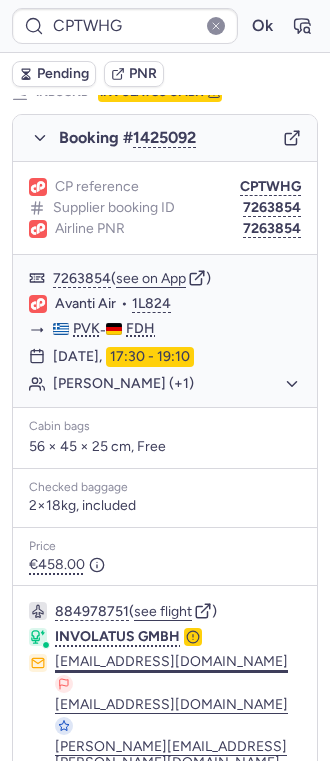 scroll, scrollTop: 1120, scrollLeft: 0, axis: vertical 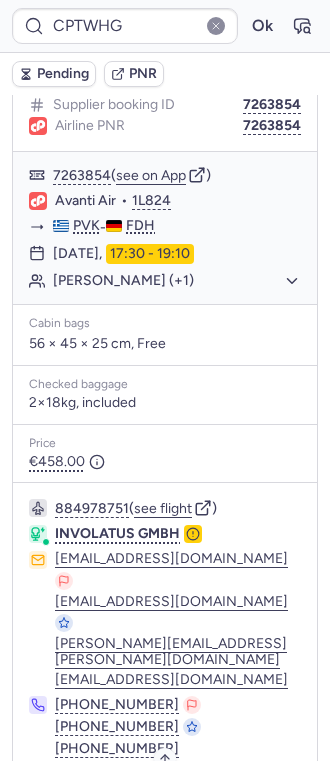 click on "Specific conditions" at bounding box center (173, 803) 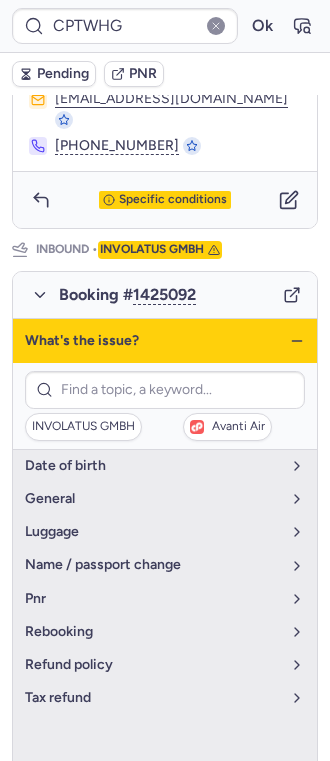 scroll, scrollTop: 853, scrollLeft: 0, axis: vertical 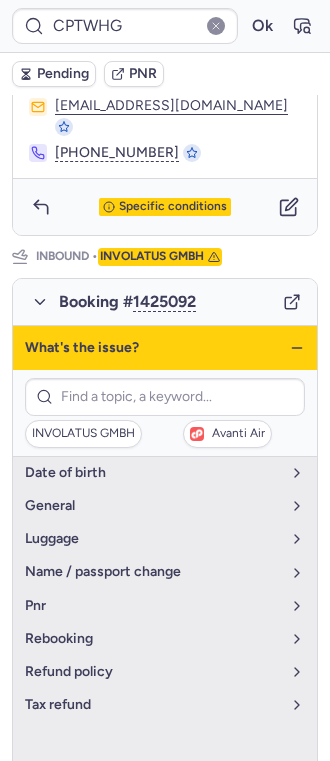 click 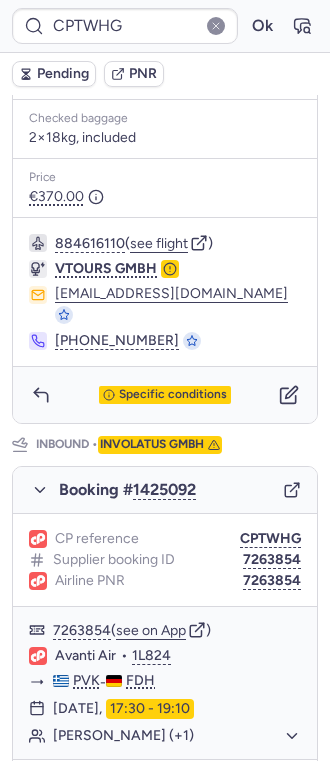 scroll, scrollTop: 666, scrollLeft: 0, axis: vertical 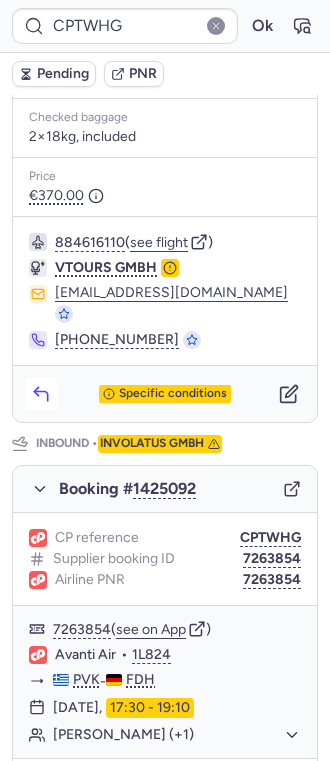 click at bounding box center (41, 394) 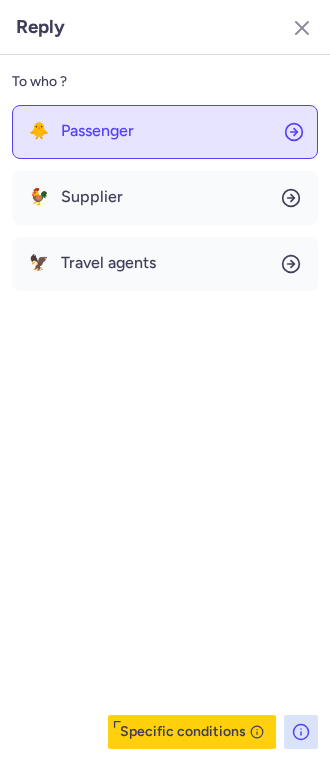 click on "🐥 Passenger" 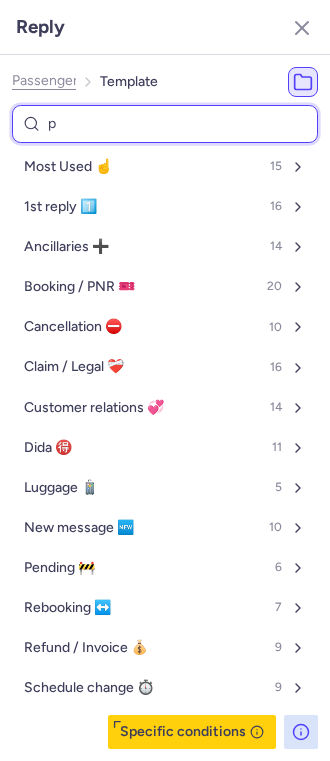 type on "pe" 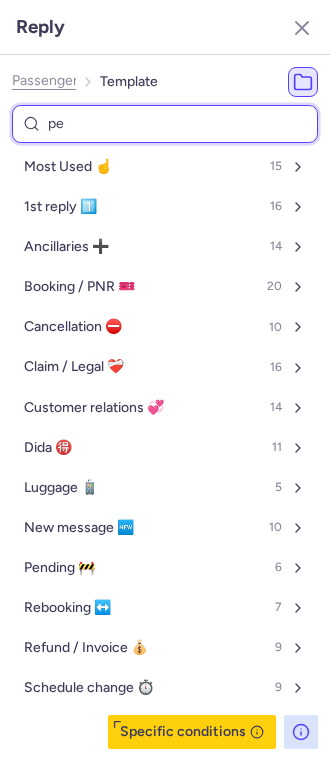 select on "de" 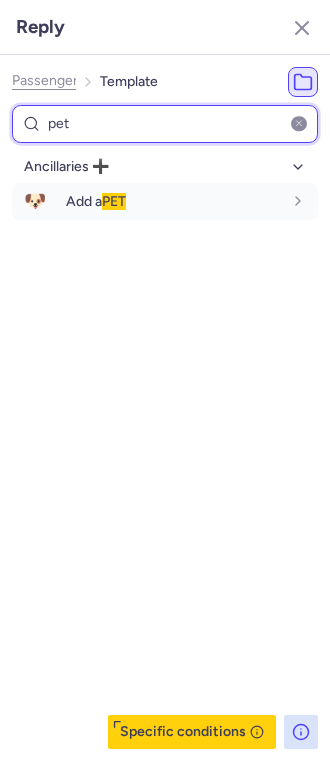 type on "pe" 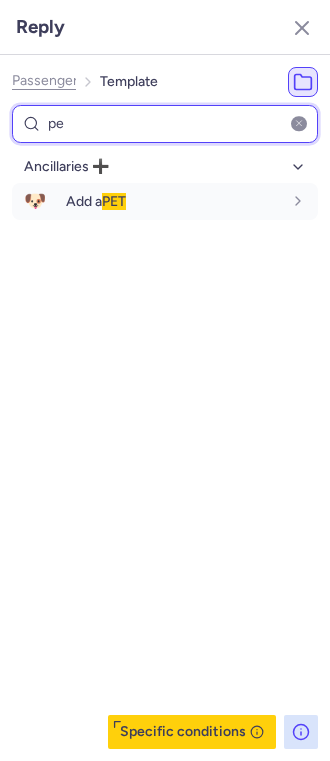 select on "de" 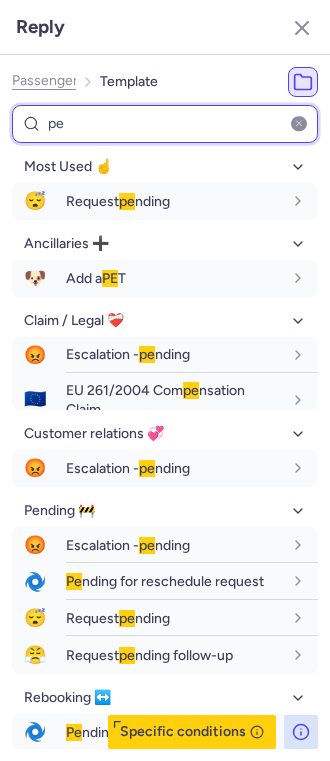 type on "p" 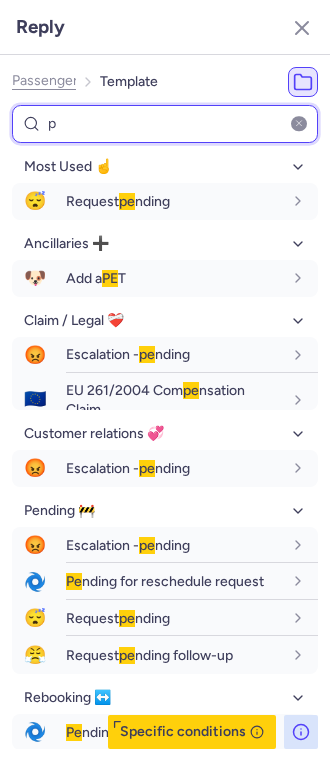 type 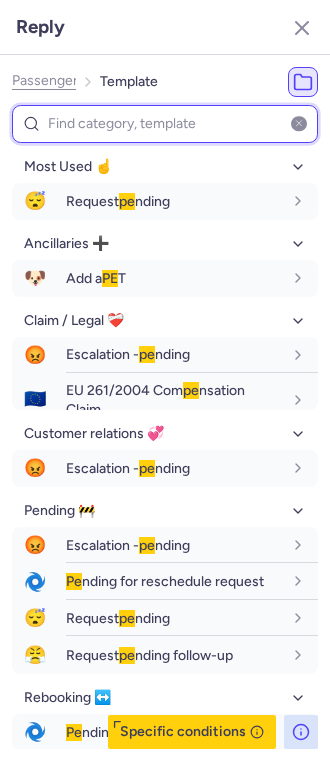 select on "de" 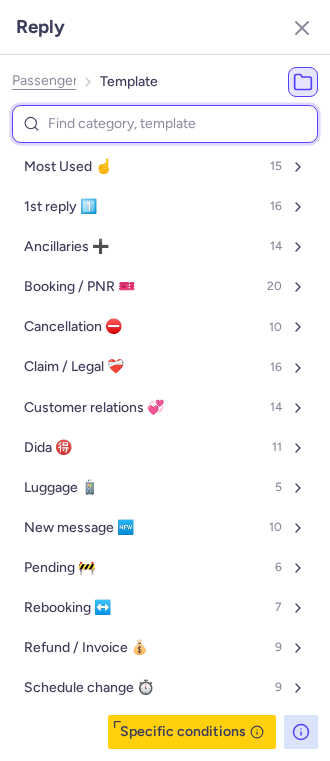 click at bounding box center (165, 124) 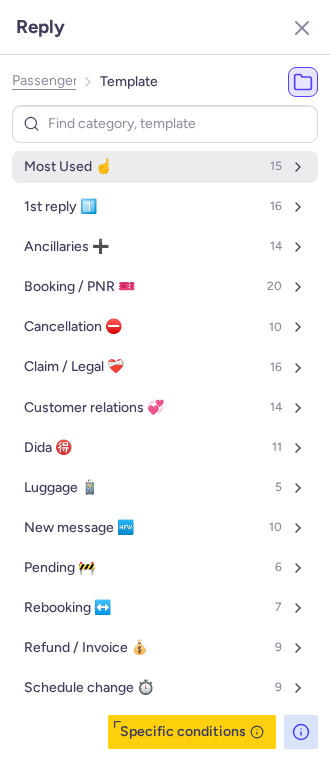 click on "Most Used ☝️" at bounding box center [68, 167] 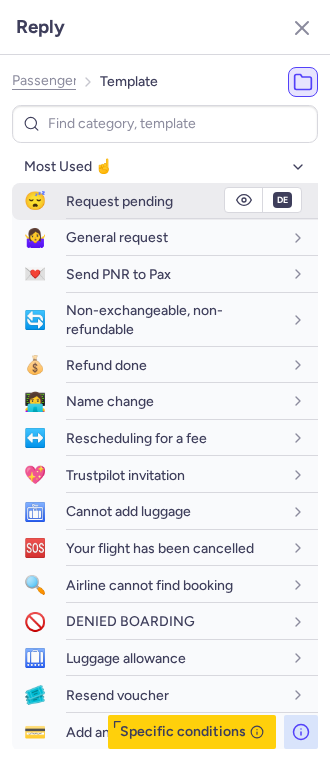 click on "Request pending" at bounding box center [119, 201] 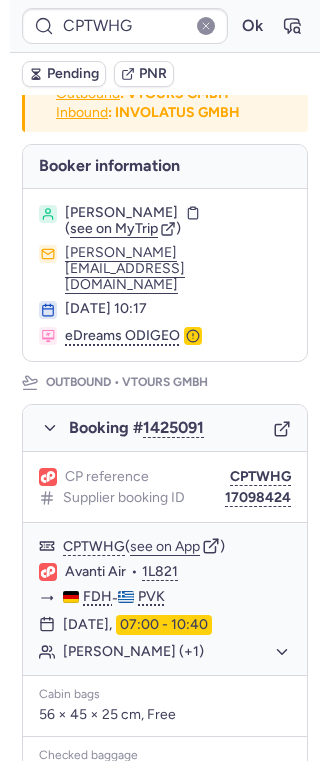 scroll, scrollTop: 0, scrollLeft: 0, axis: both 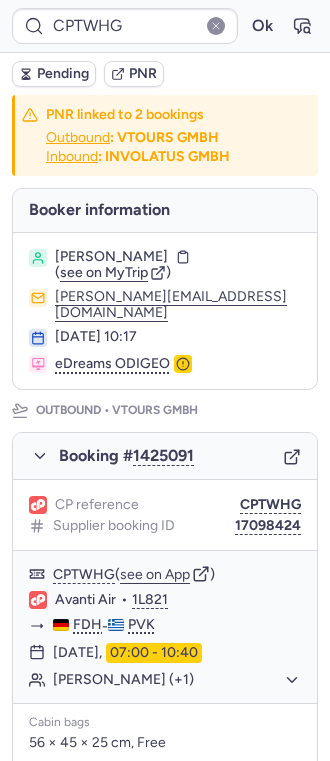 click on "[PERSON_NAME]" at bounding box center [111, 257] 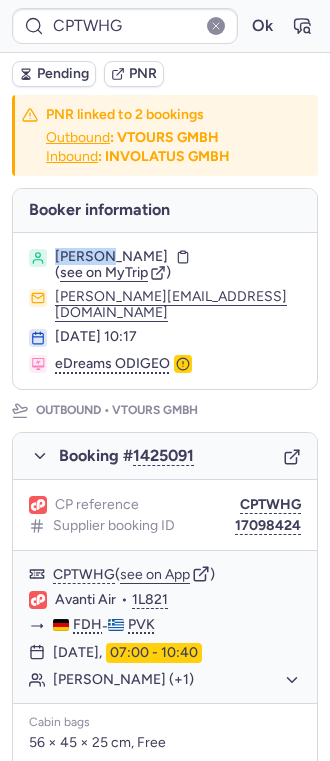 click on "[PERSON_NAME]" at bounding box center [111, 257] 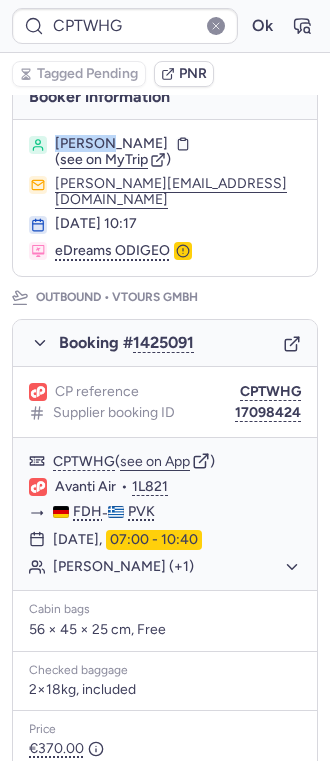 scroll, scrollTop: 400, scrollLeft: 0, axis: vertical 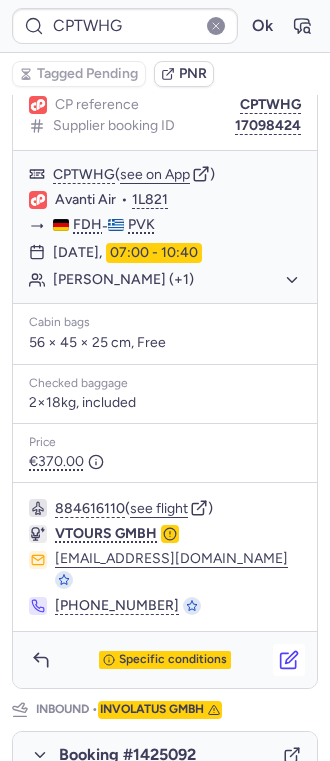 click at bounding box center [289, 660] 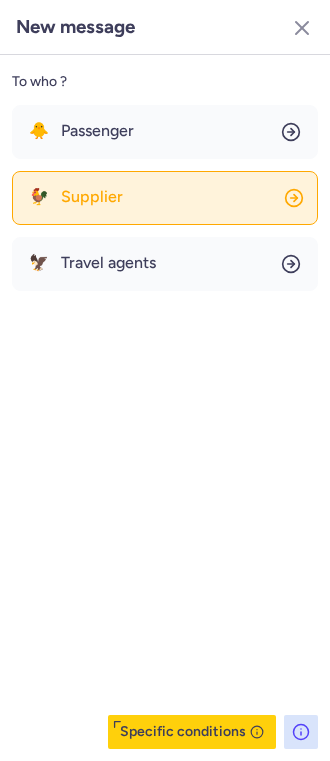 click on "🐓 Supplier" 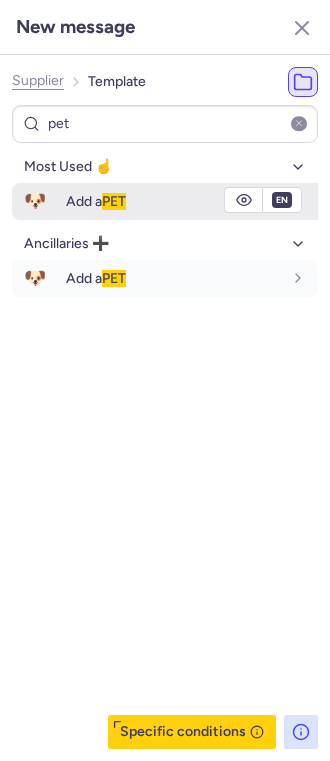 click on "Add a  PET" at bounding box center (96, 201) 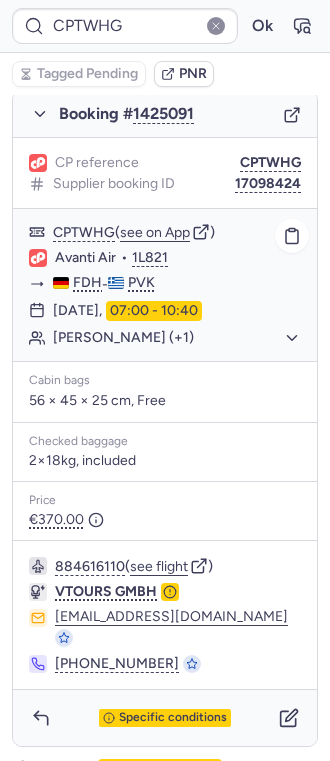 scroll, scrollTop: 533, scrollLeft: 0, axis: vertical 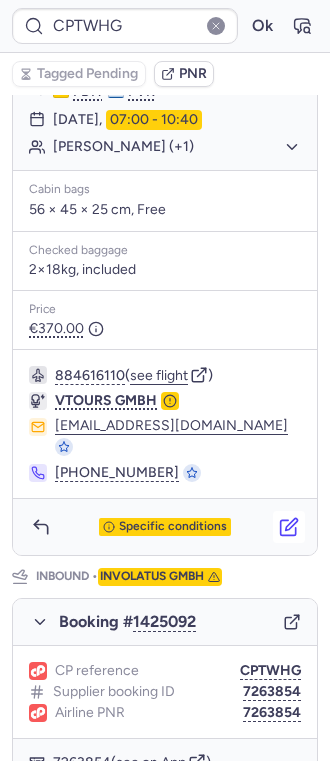 click at bounding box center [289, 527] 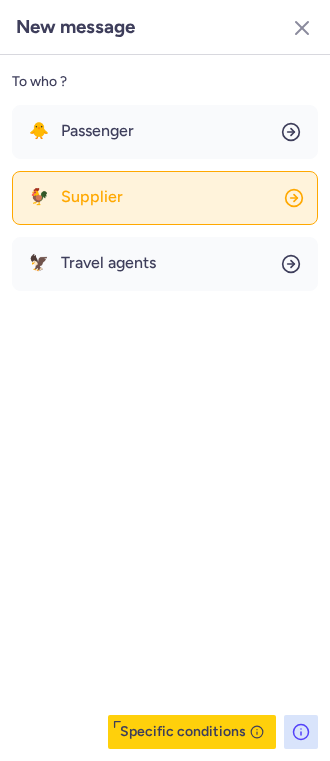 click on "🐓 Supplier" 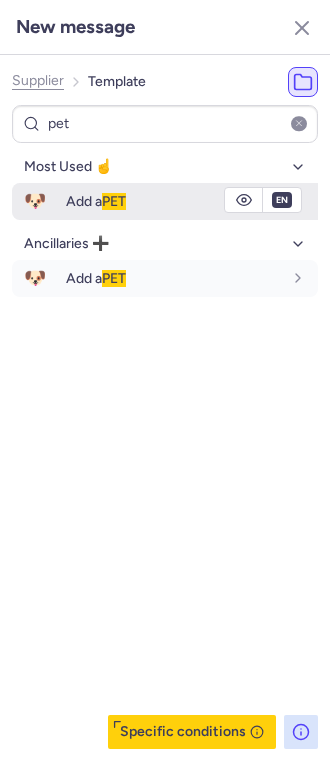 click on "Add a  PET" at bounding box center (192, 201) 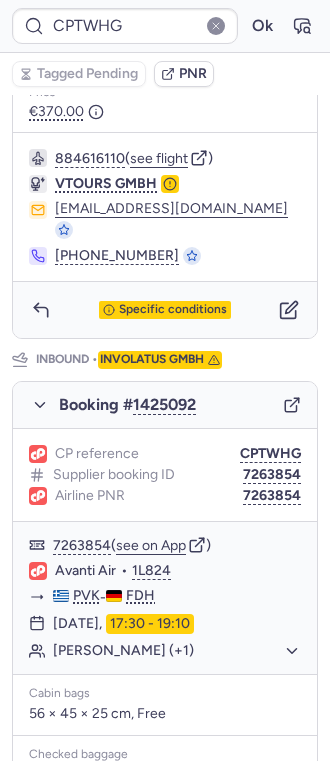 scroll, scrollTop: 1120, scrollLeft: 0, axis: vertical 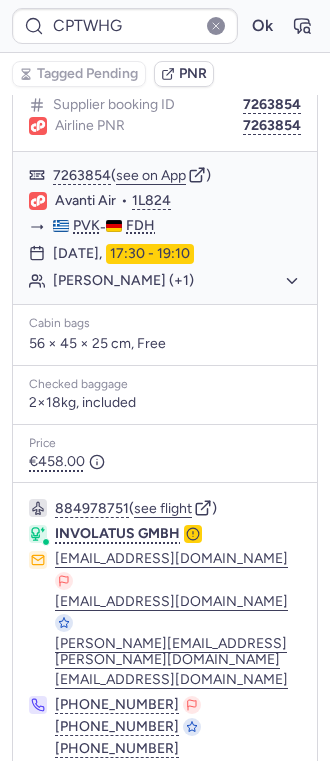 click 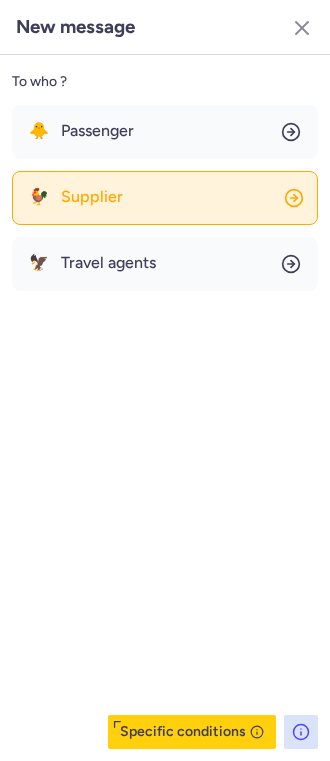 click on "🐓 Supplier" 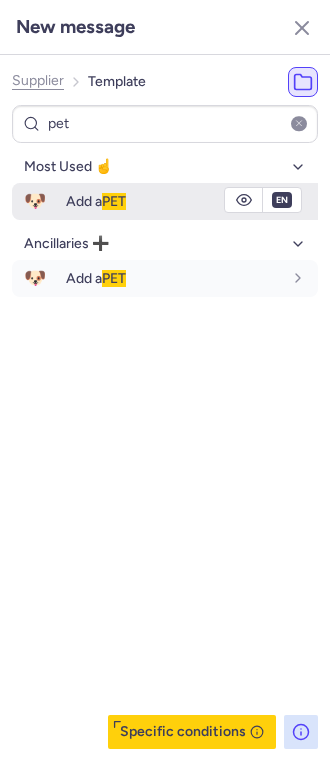 click on "Add a  PET" at bounding box center [174, 201] 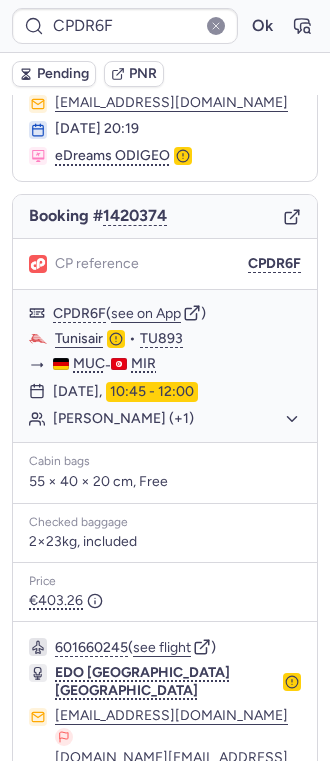 scroll, scrollTop: 206, scrollLeft: 0, axis: vertical 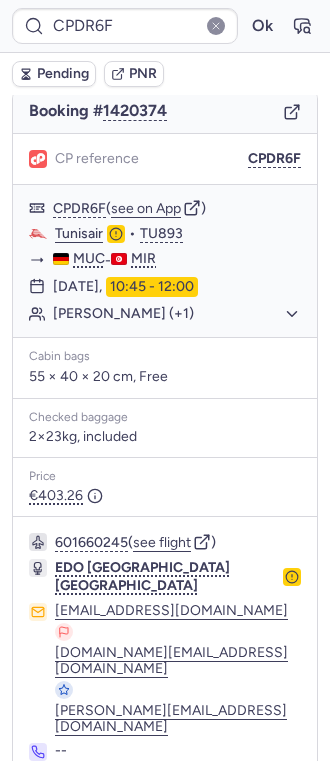 click 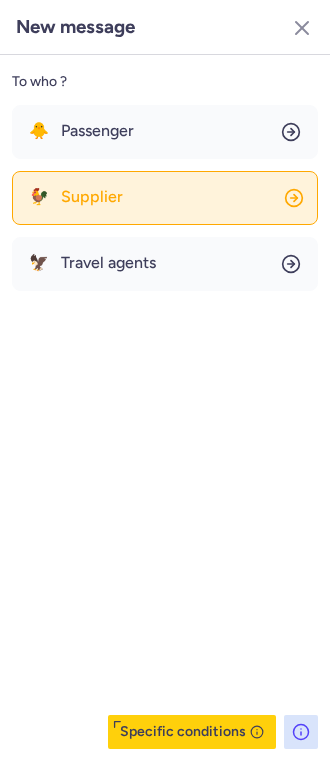 click on "🐓 Supplier" 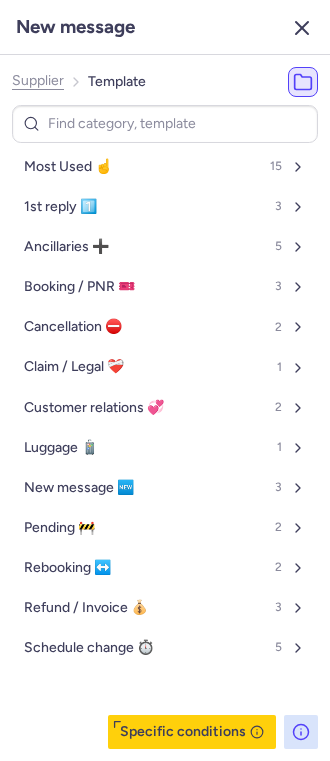 click 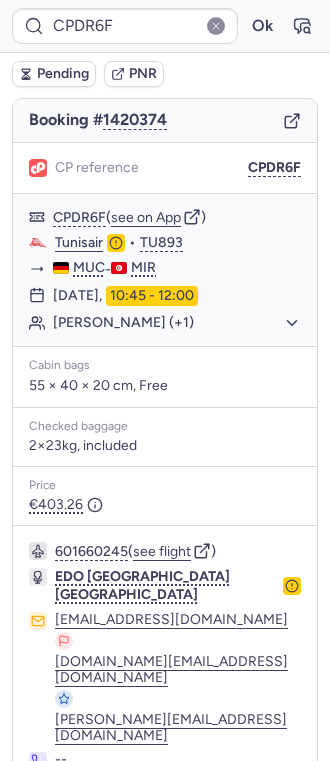 scroll, scrollTop: 206, scrollLeft: 0, axis: vertical 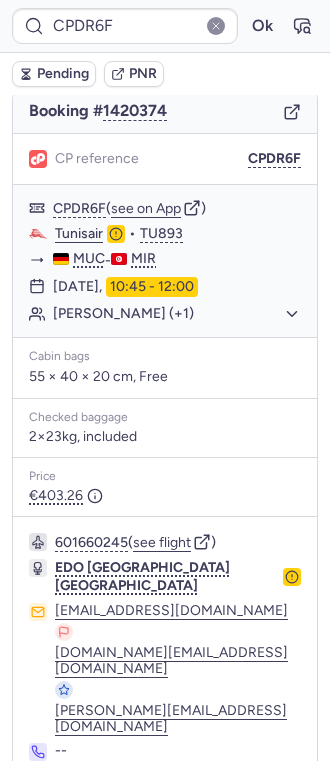 click 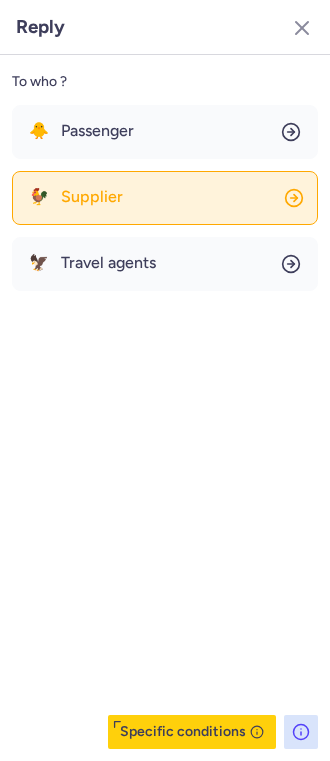 click on "🐓 Supplier" 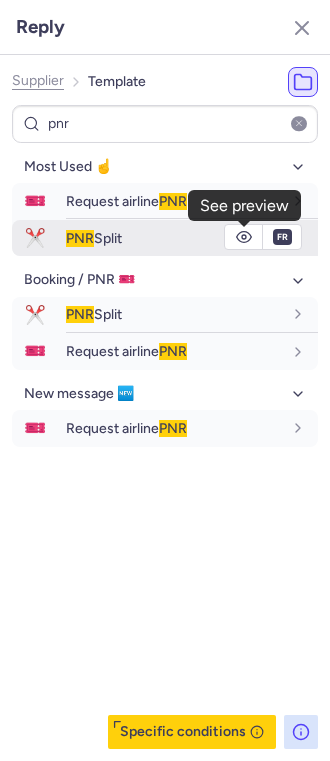 click 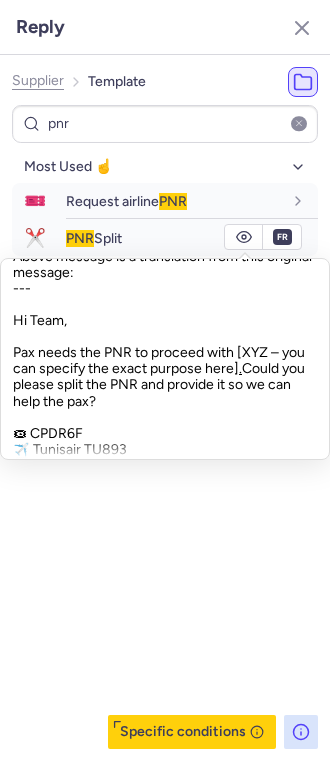 scroll, scrollTop: 400, scrollLeft: 0, axis: vertical 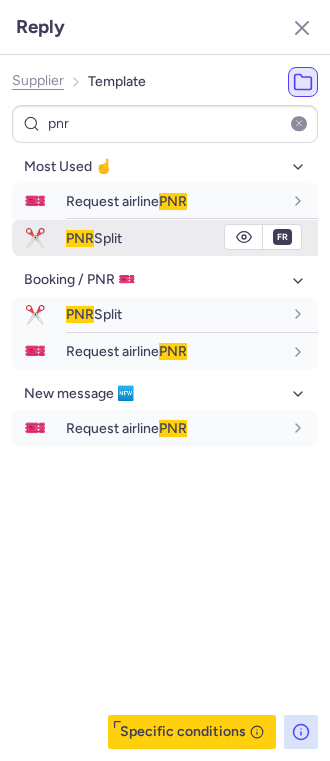 click on "PNR  Split" at bounding box center [174, 238] 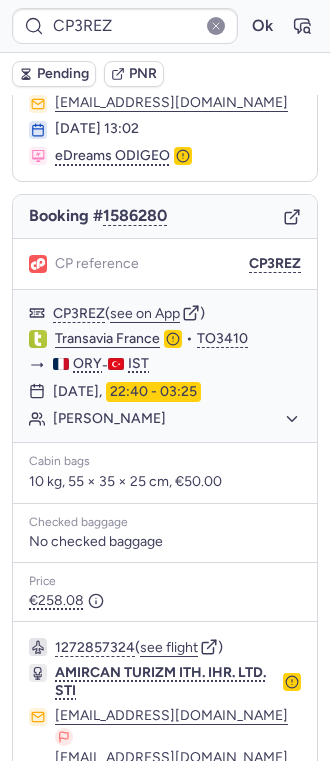 scroll, scrollTop: 204, scrollLeft: 0, axis: vertical 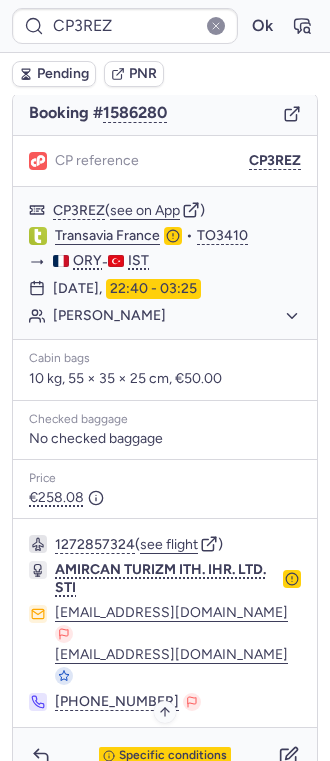 click on "Specific conditions" at bounding box center (173, 756) 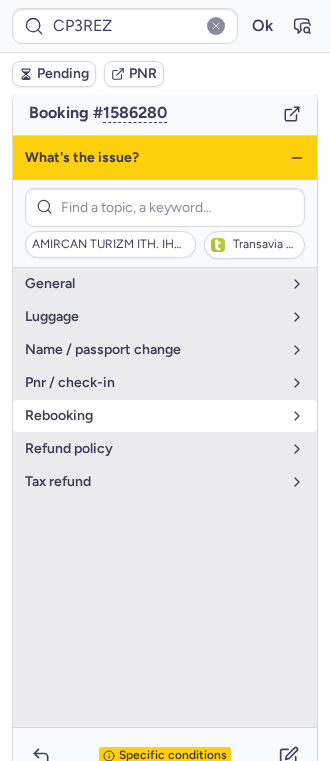 click on "rebooking" at bounding box center (165, 416) 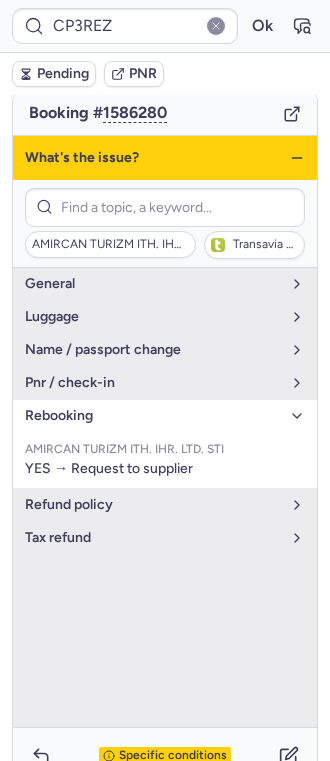 click on "rebooking" at bounding box center (165, 416) 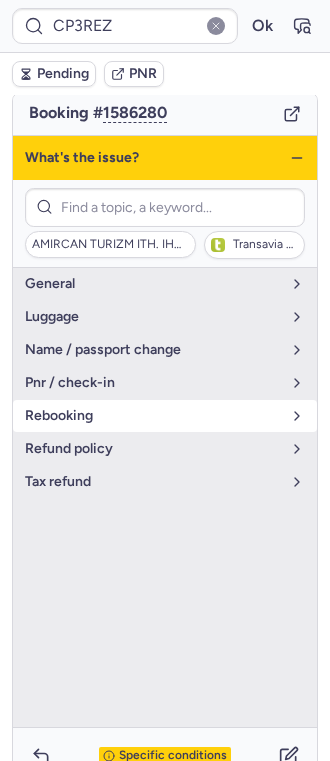 click on "rebooking" at bounding box center [153, 416] 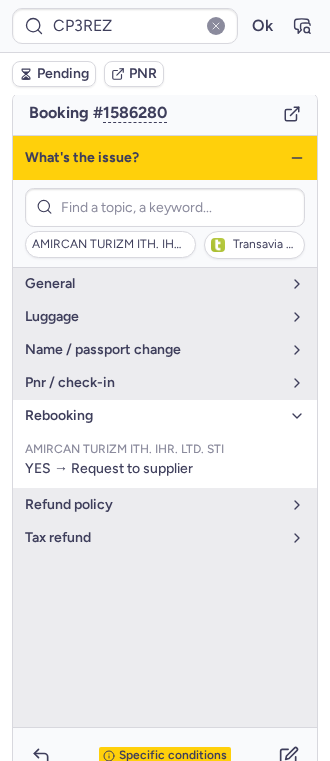 click on "rebooking" at bounding box center [153, 416] 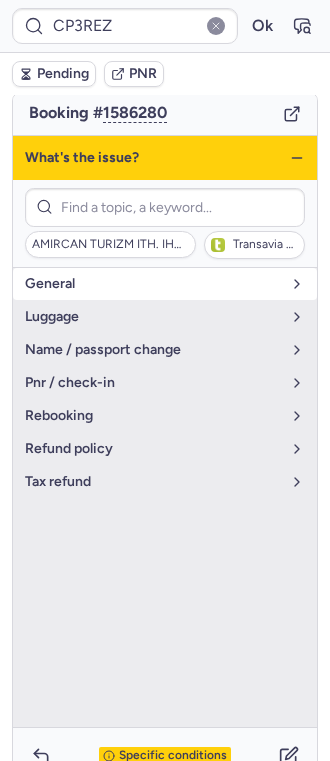 click on "general" at bounding box center (153, 284) 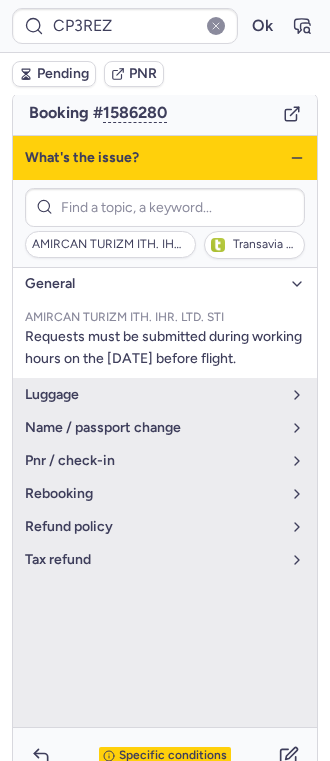 click on "general" at bounding box center [153, 284] 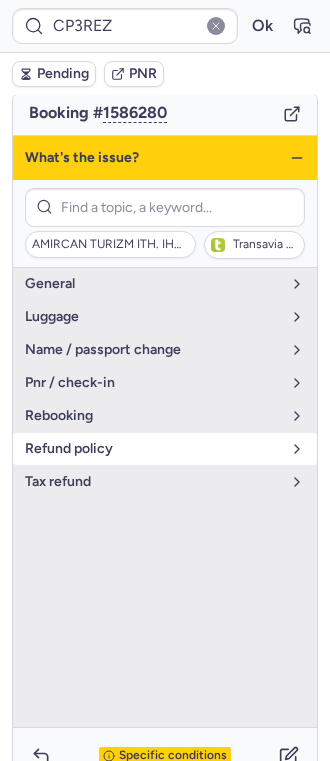 click on "refund policy" at bounding box center (153, 449) 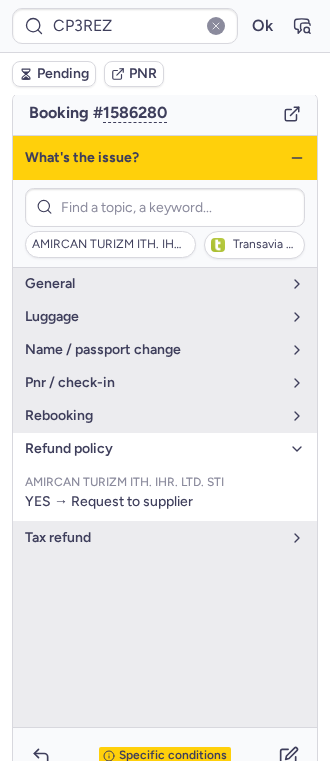 click on "refund policy" at bounding box center [153, 449] 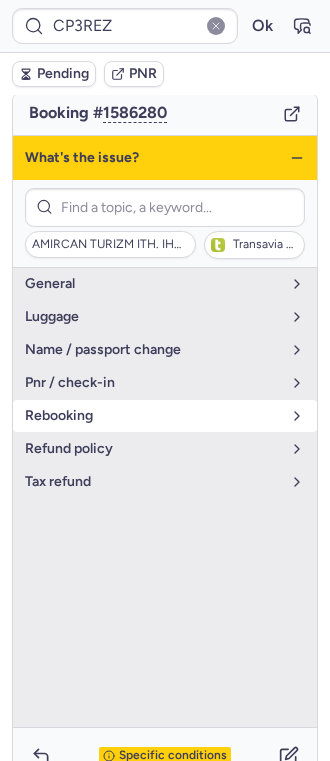 click on "rebooking" at bounding box center [153, 416] 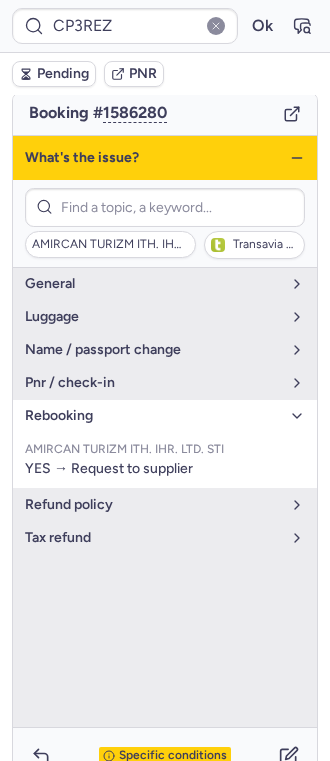 click on "rebooking" at bounding box center [153, 416] 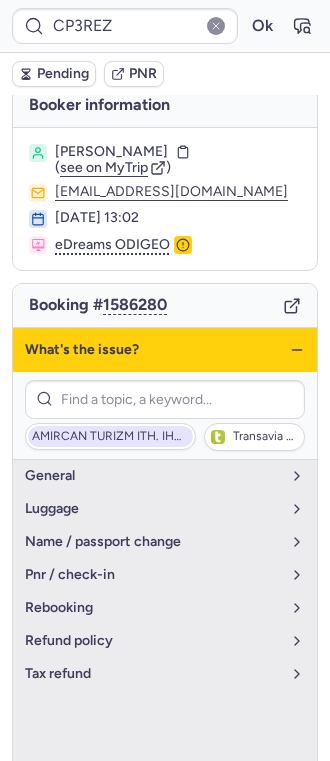 scroll, scrollTop: 0, scrollLeft: 0, axis: both 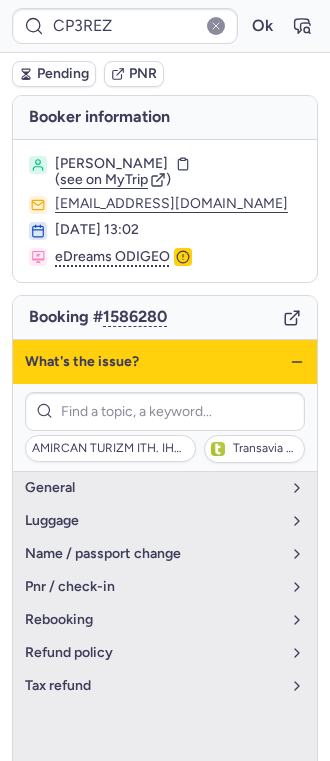 click on "What's the issue?" at bounding box center (165, 362) 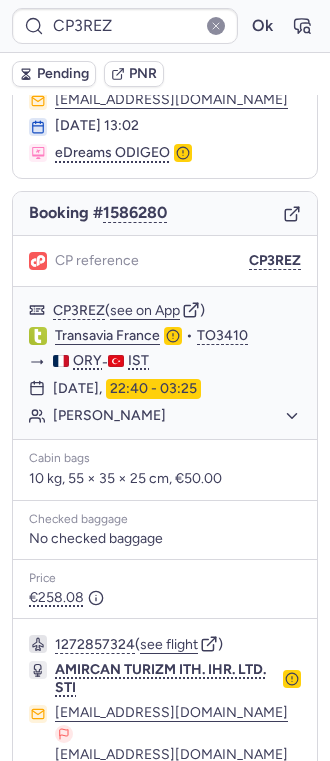 scroll, scrollTop: 204, scrollLeft: 0, axis: vertical 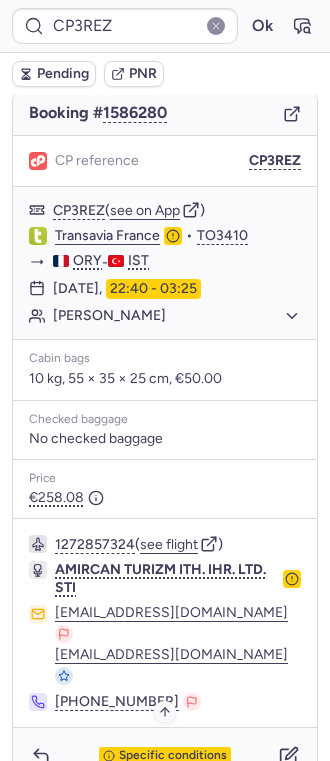 click on "Specific conditions" at bounding box center (173, 756) 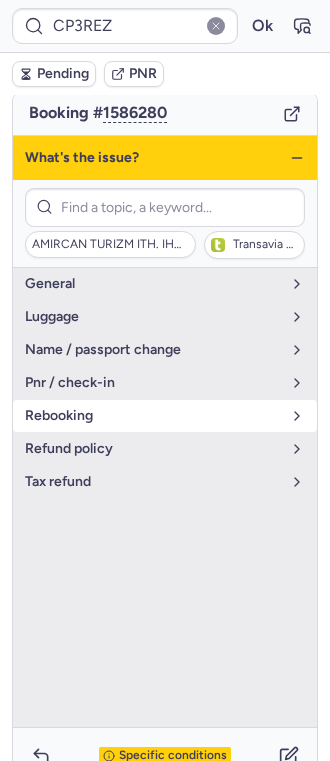 click on "rebooking" at bounding box center (153, 416) 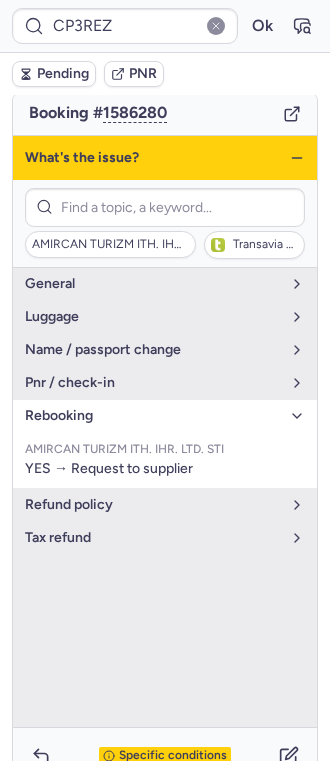 click on "rebooking" at bounding box center [153, 416] 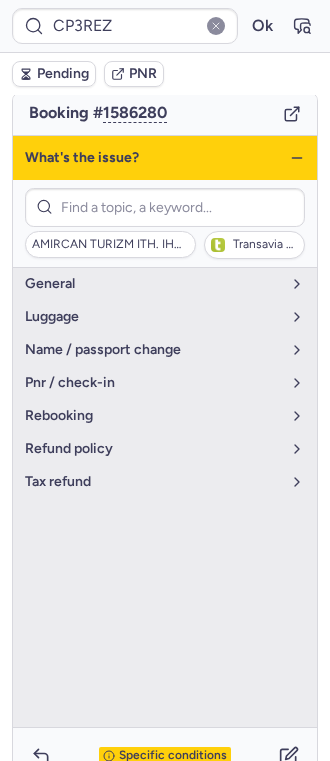 click on "What's the issue?" at bounding box center [165, 158] 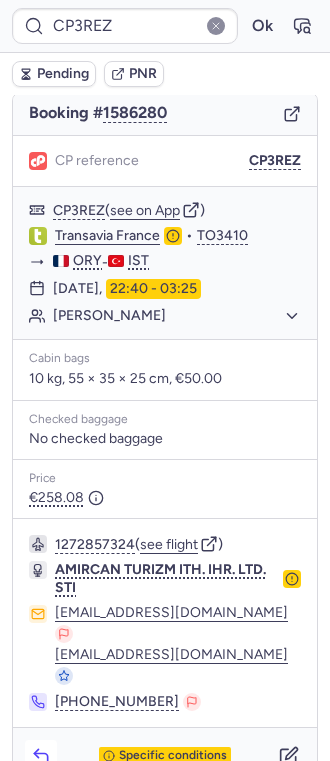 click 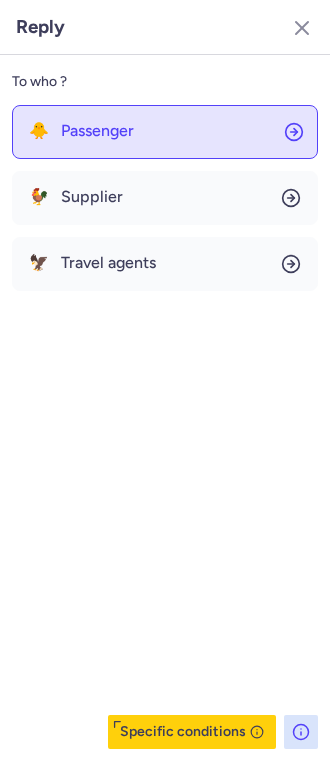 click on "Passenger" at bounding box center [97, 131] 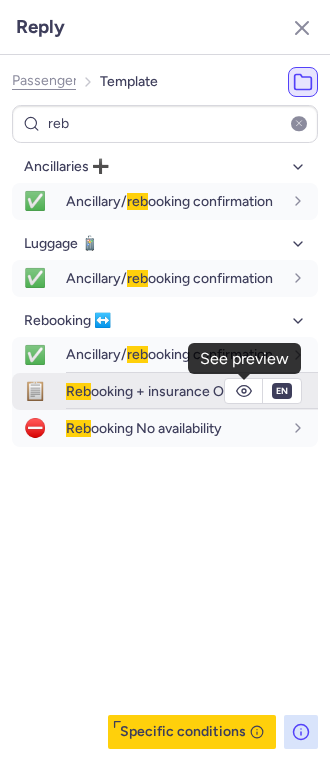 click 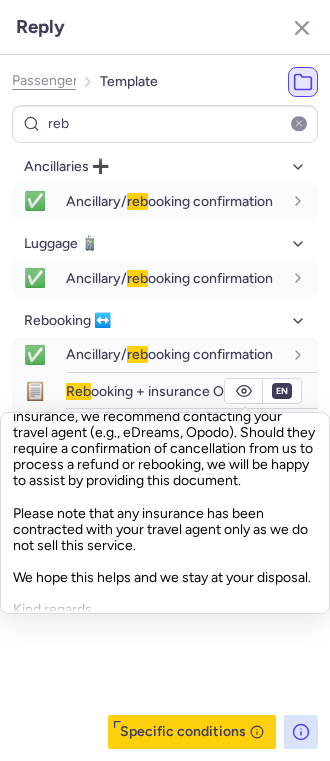 scroll, scrollTop: 242, scrollLeft: 0, axis: vertical 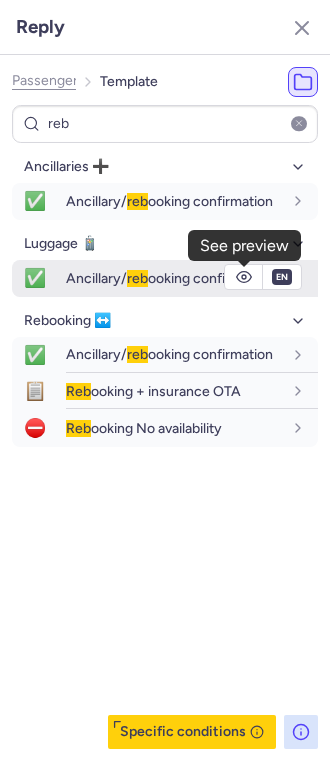 click 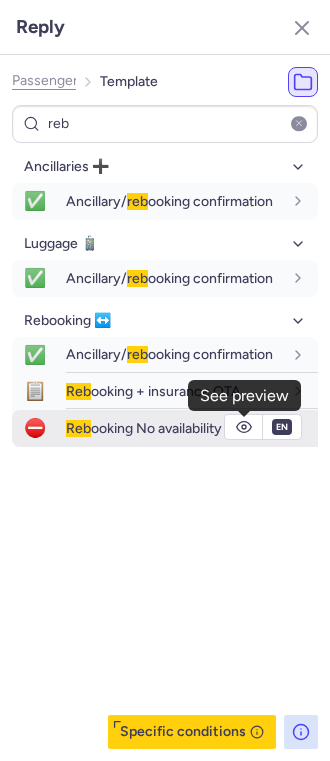 click 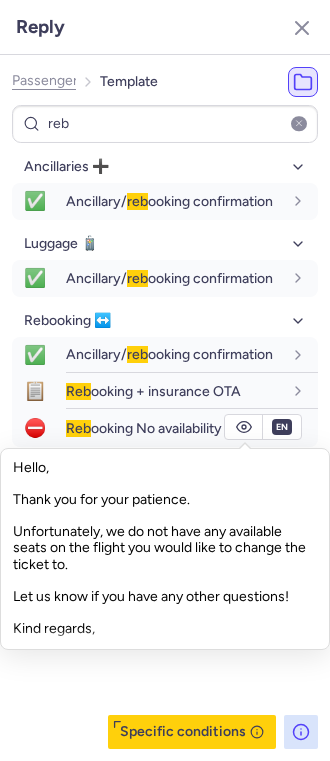 scroll, scrollTop: 0, scrollLeft: 0, axis: both 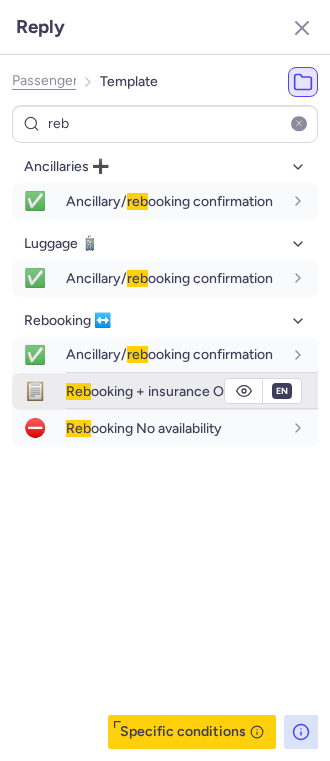 click 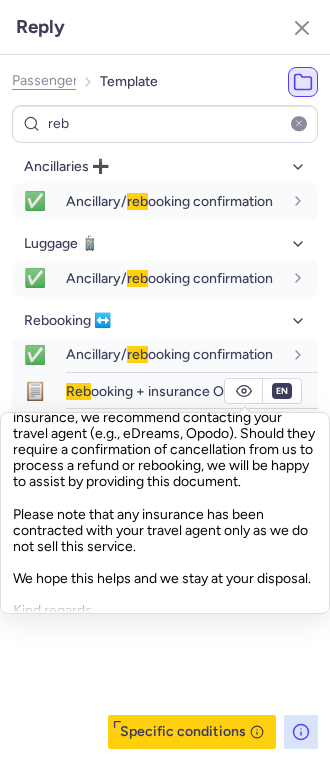 scroll, scrollTop: 242, scrollLeft: 0, axis: vertical 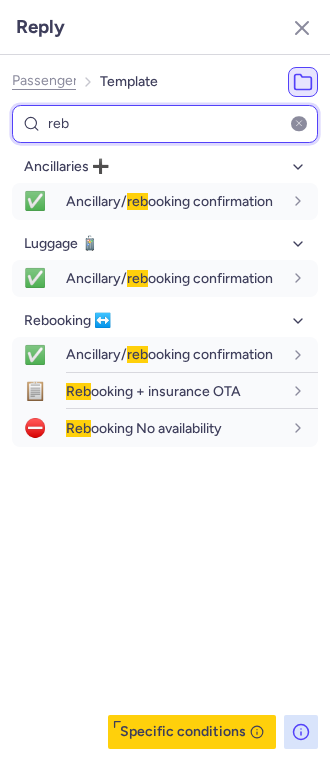 click on "reb" at bounding box center [165, 124] 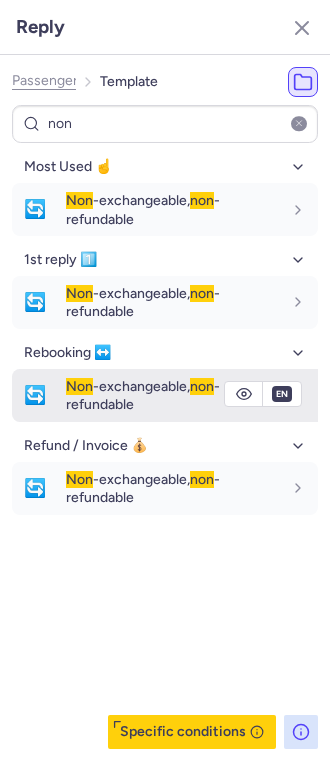 click on "Non -exchangeable,  non -refundable" at bounding box center [143, 395] 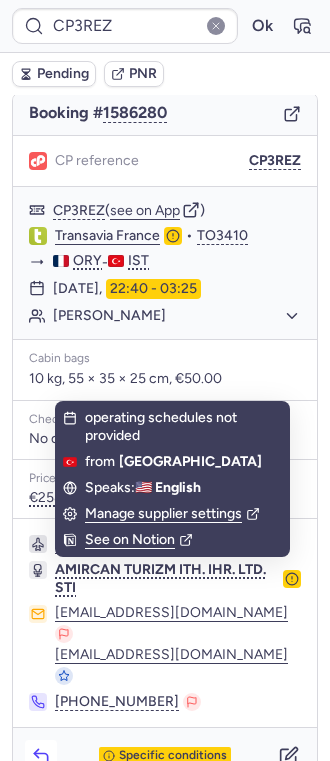 click 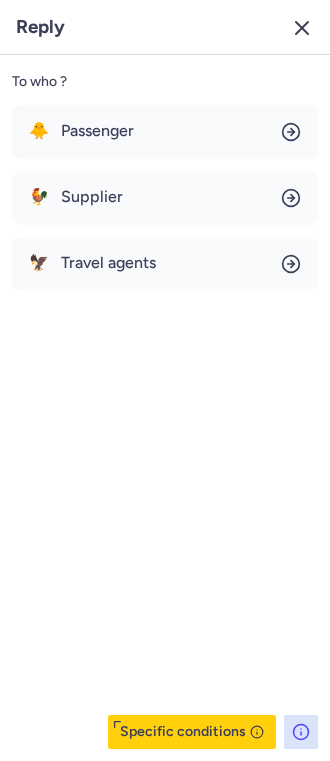 click 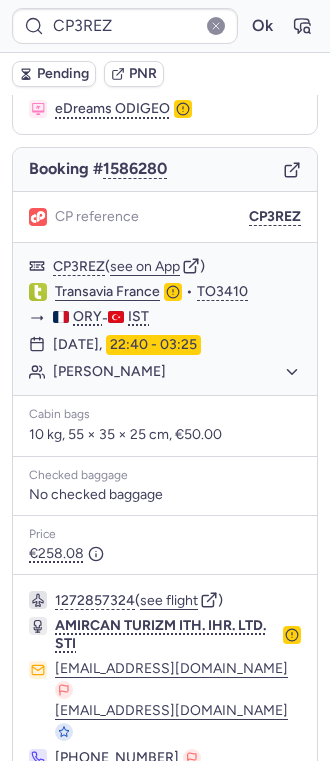 scroll, scrollTop: 204, scrollLeft: 0, axis: vertical 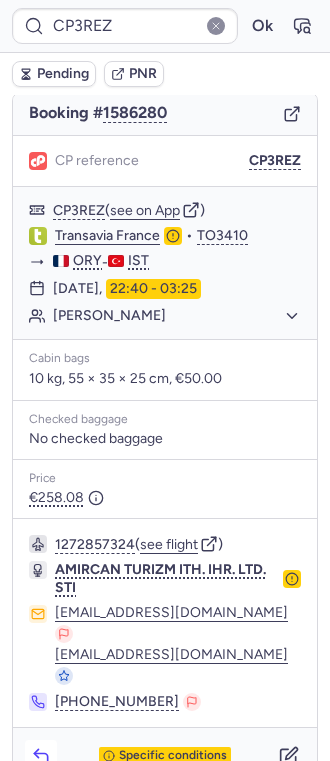 click 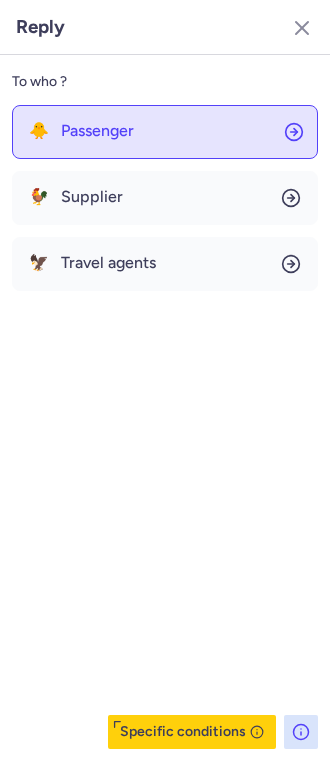 click on "🐥 Passenger" 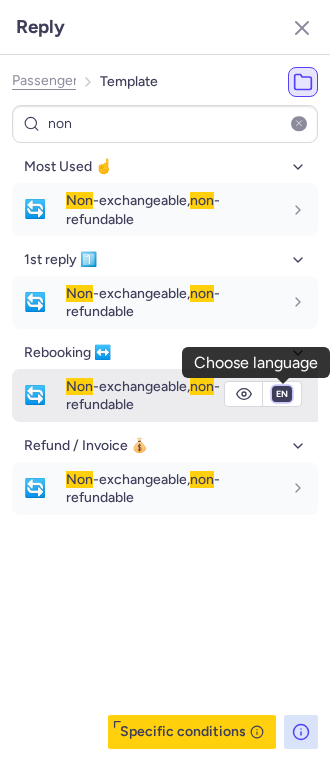 click on "fr en de nl pt es it ru" at bounding box center [282, 394] 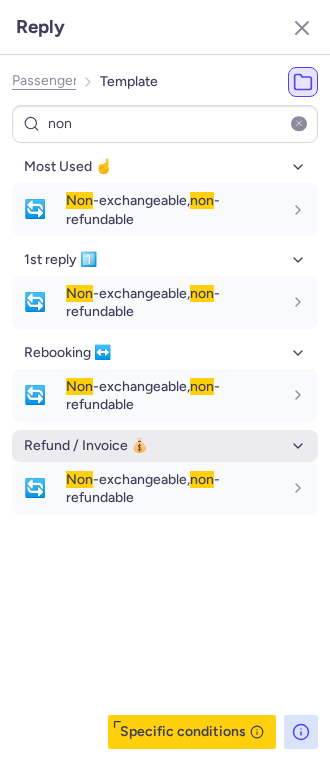 click on "fr en de nl pt es it ru" at bounding box center [282, 394] 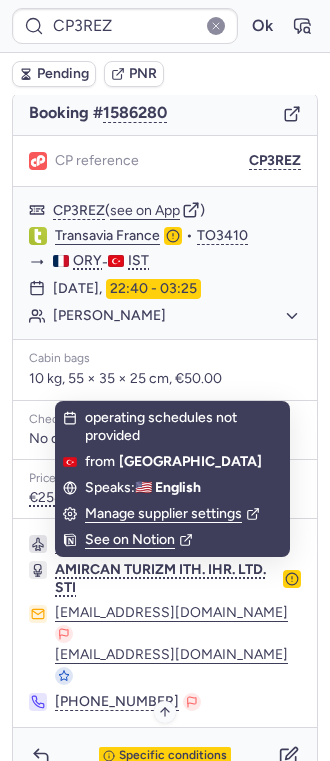 click on "Specific conditions" at bounding box center (173, 756) 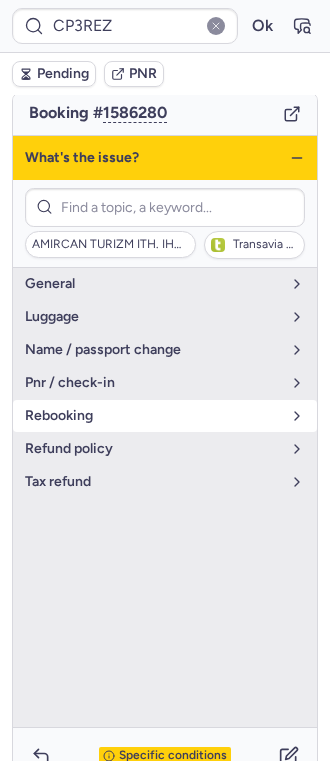 click on "rebooking" at bounding box center (153, 416) 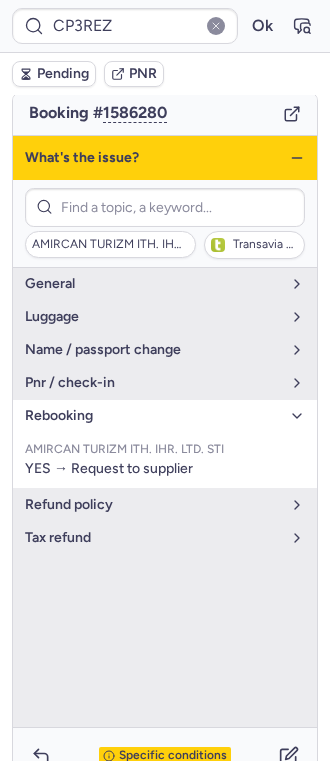 click 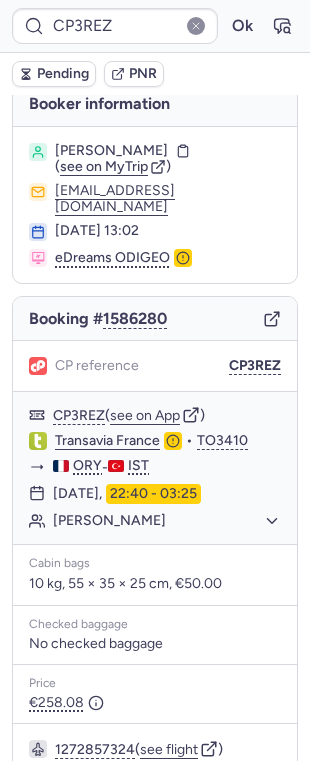 scroll, scrollTop: 0, scrollLeft: 0, axis: both 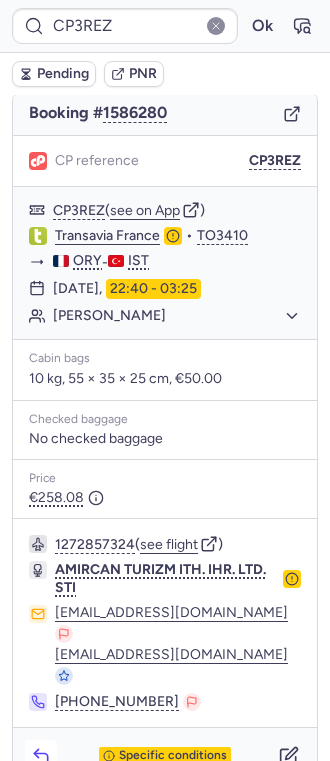 click 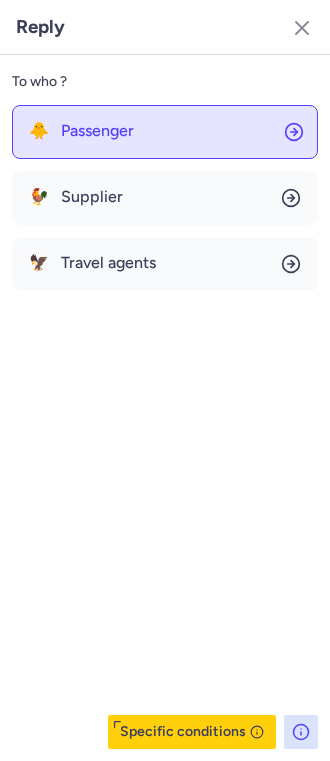 click on "🐥 Passenger" 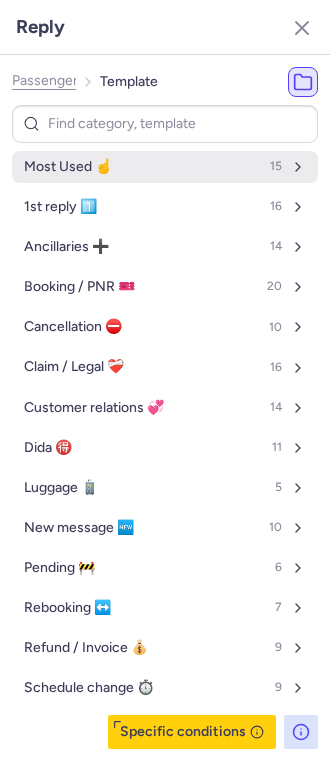 click on "Most Used ☝️ 15" at bounding box center [165, 167] 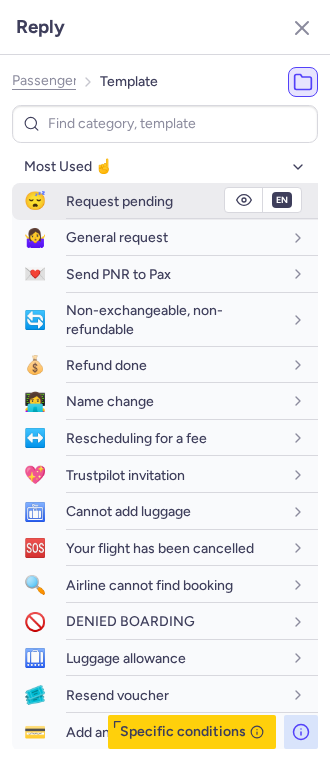 click 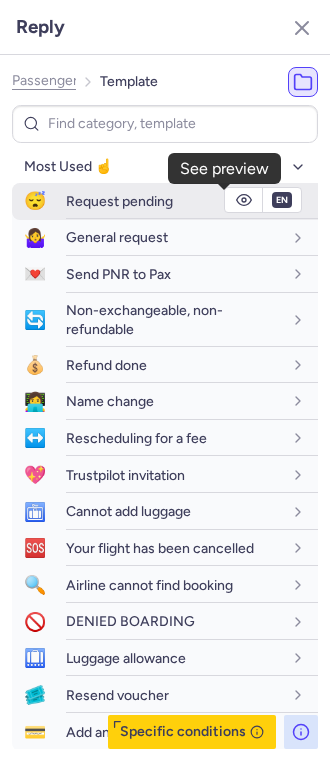 click 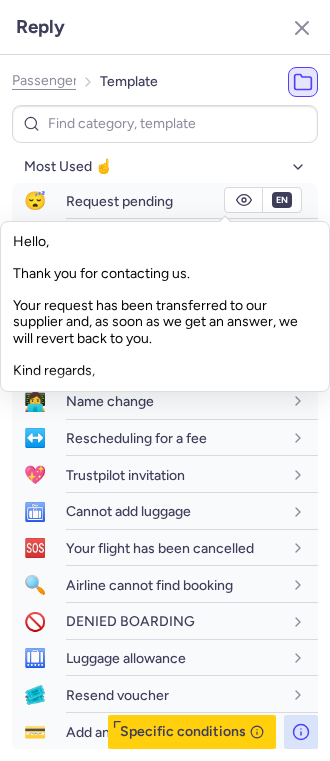 click on "Hello,
Thank you for contacting us.
Your request has been transferred to our supplier and, as soon as we get an answer, we will revert back to you.
Kind regards," 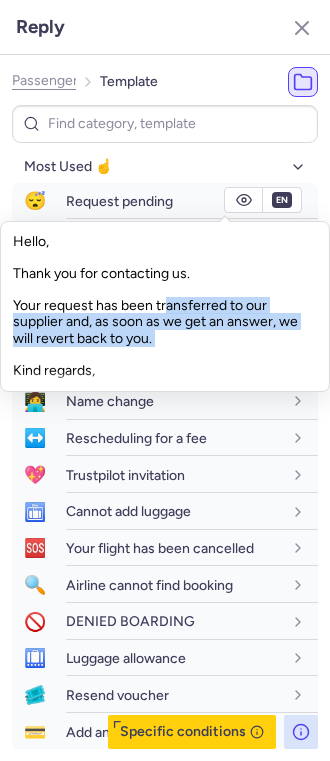 drag, startPoint x: 176, startPoint y: 303, endPoint x: 165, endPoint y: 333, distance: 31.95309 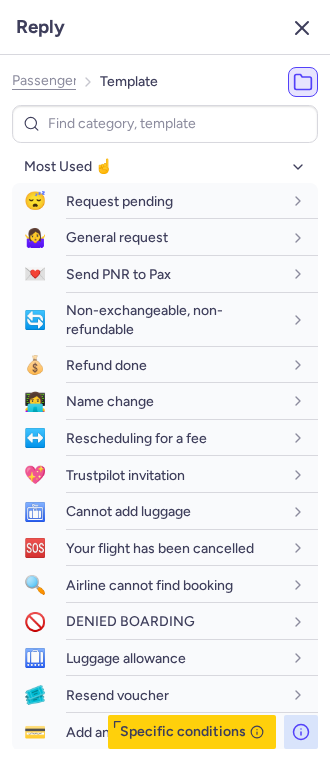 click 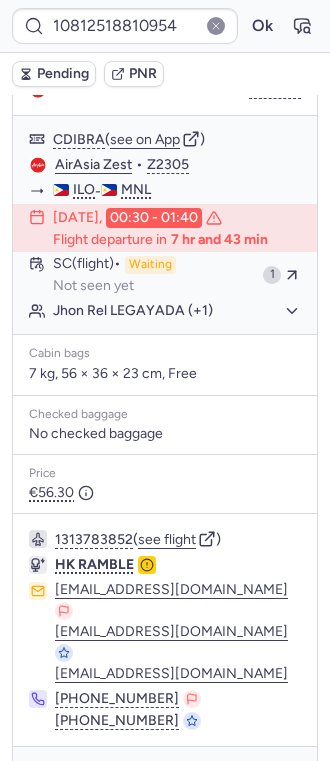 scroll, scrollTop: 352, scrollLeft: 0, axis: vertical 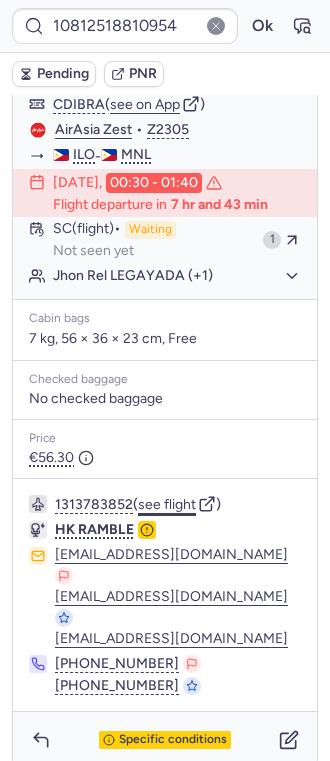 click on "see flight" 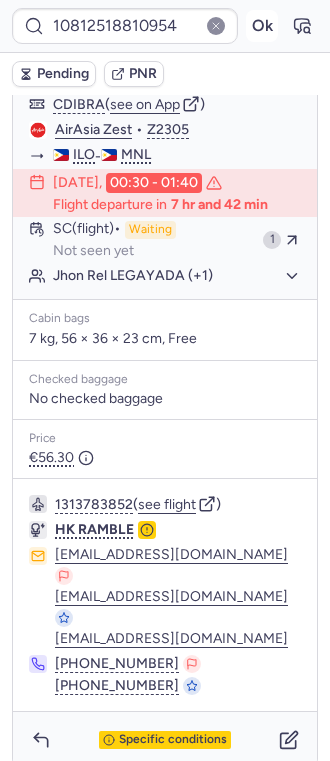click on "Ok" at bounding box center (262, 26) 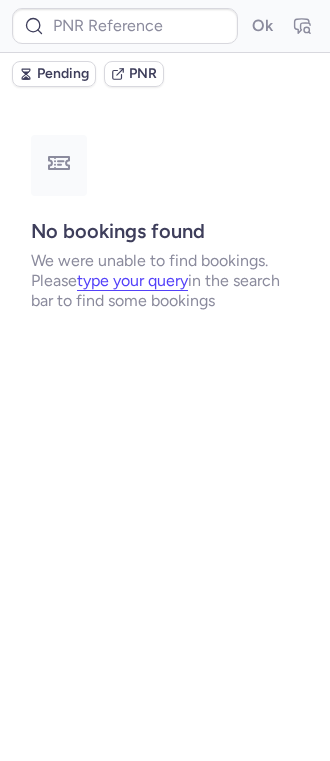 scroll, scrollTop: 0, scrollLeft: 0, axis: both 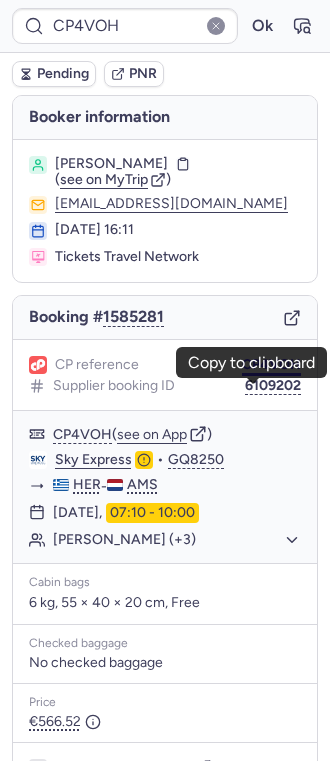 click on "CP4VOH" at bounding box center [271, 365] 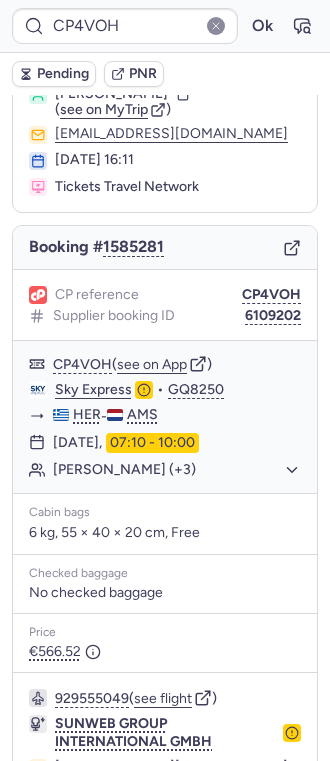 scroll, scrollTop: 4, scrollLeft: 0, axis: vertical 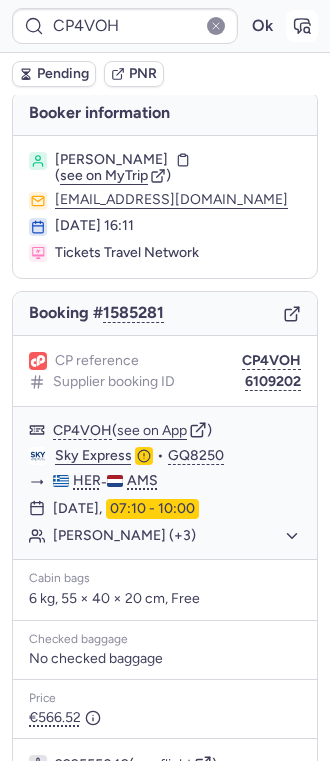 click at bounding box center [302, 26] 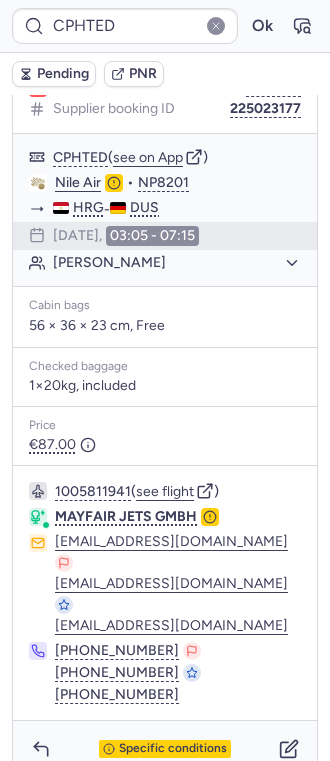 scroll, scrollTop: 290, scrollLeft: 0, axis: vertical 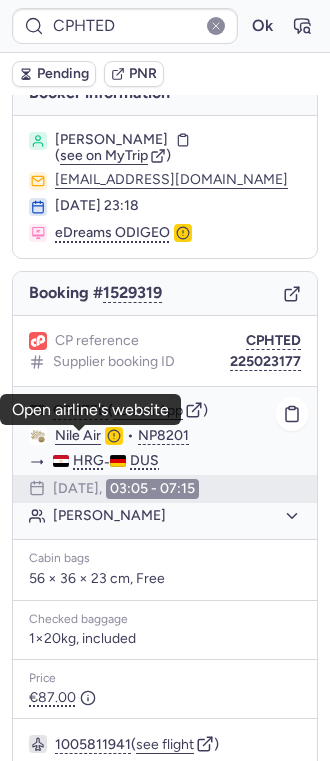 click on "Nile Air" 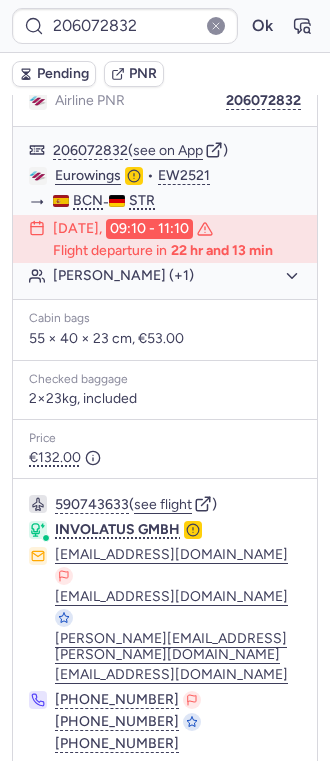 scroll, scrollTop: 333, scrollLeft: 0, axis: vertical 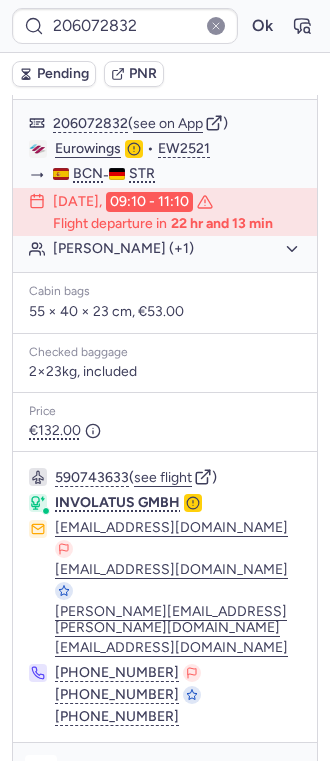 click 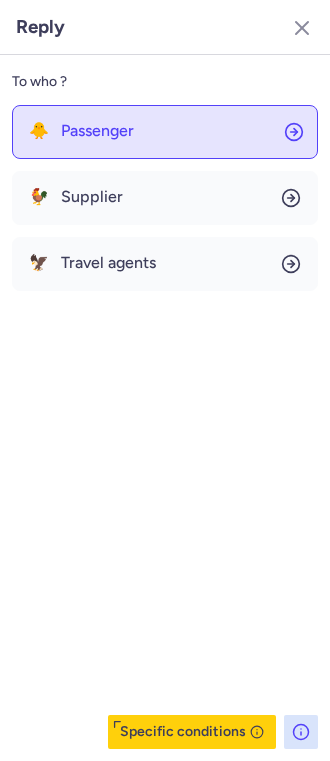 click on "Passenger" at bounding box center [97, 131] 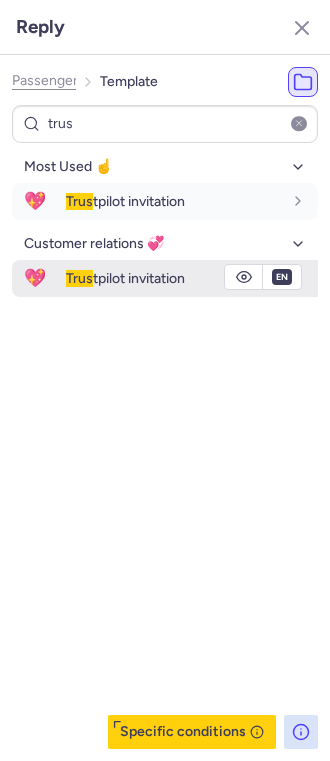 click on "Trus tpilot invitation" at bounding box center [125, 278] 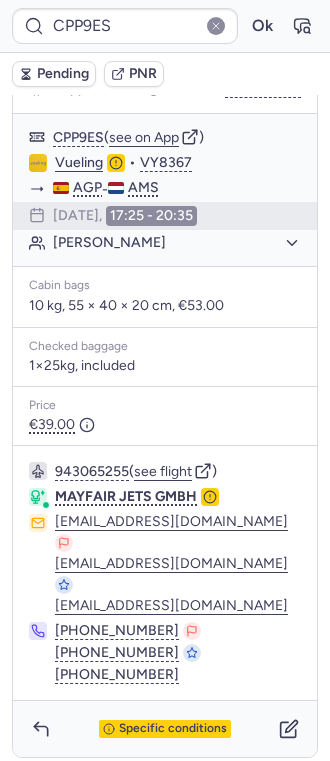 scroll, scrollTop: 314, scrollLeft: 0, axis: vertical 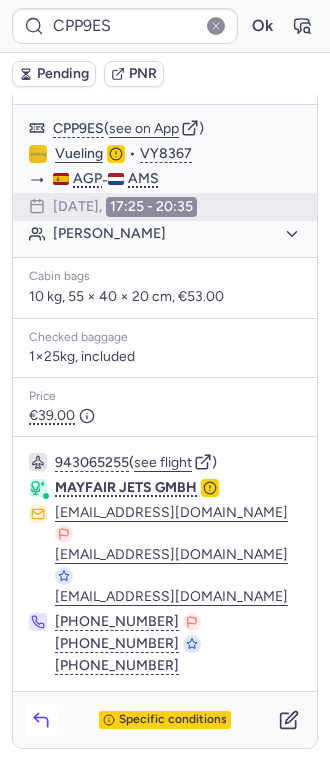 click 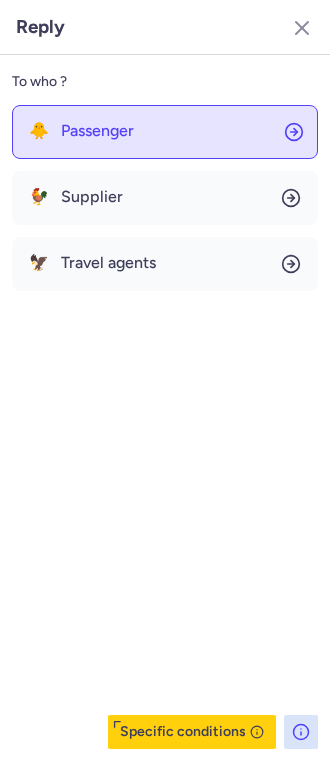click on "🐥 Passenger" 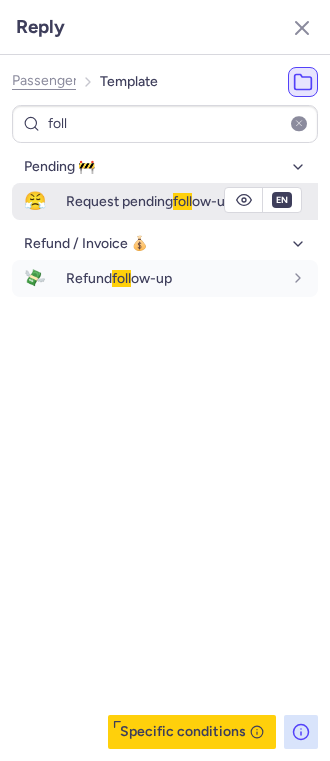 click on "Request pending   foll ow-up" at bounding box center [149, 201] 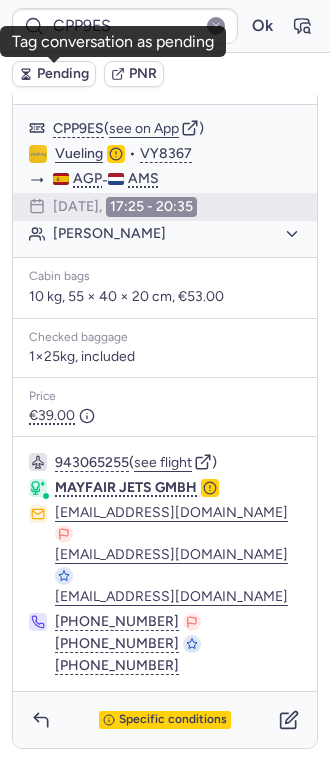 click on "Pending" at bounding box center [63, 74] 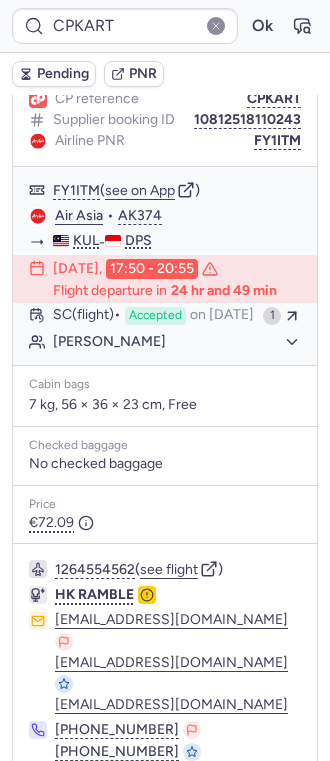 scroll, scrollTop: 1065, scrollLeft: 0, axis: vertical 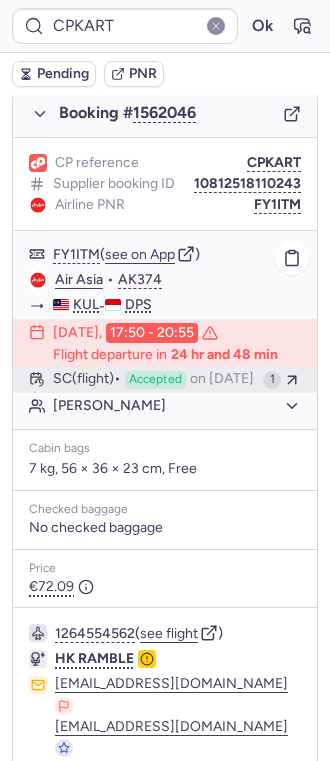 click on "SC   (flight)  Accepted  on Jul 11, 2025" at bounding box center [154, 380] 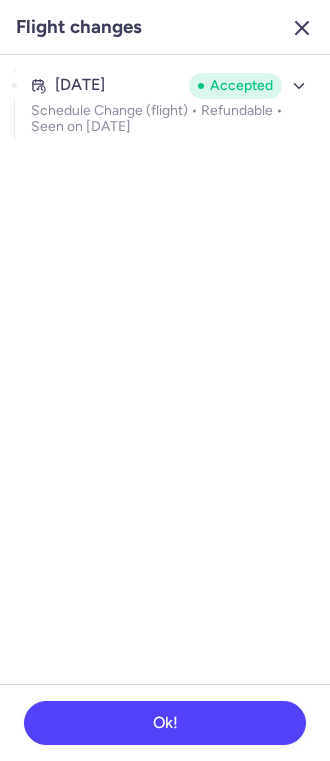 click 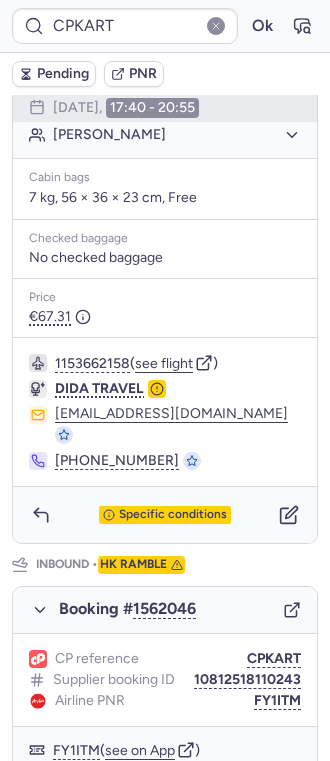 scroll, scrollTop: 152, scrollLeft: 0, axis: vertical 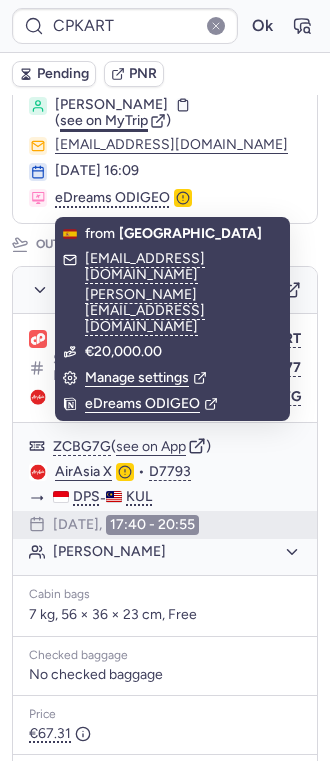 click on "see on MyTrip" at bounding box center [104, 120] 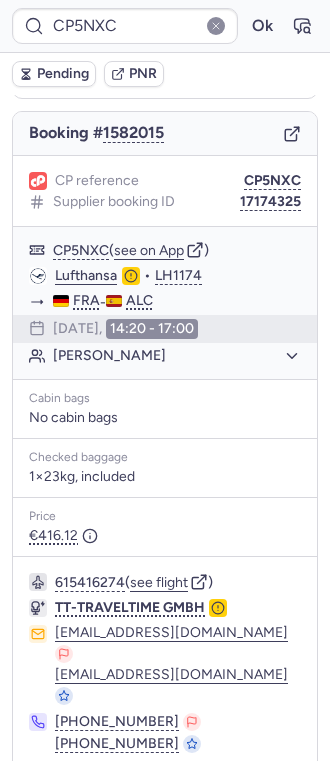 scroll, scrollTop: 226, scrollLeft: 0, axis: vertical 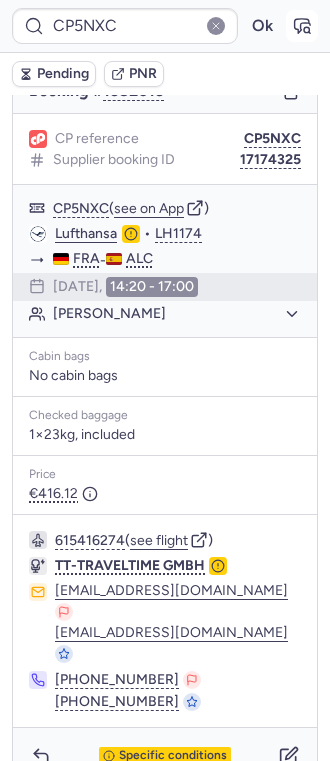 click at bounding box center [302, 26] 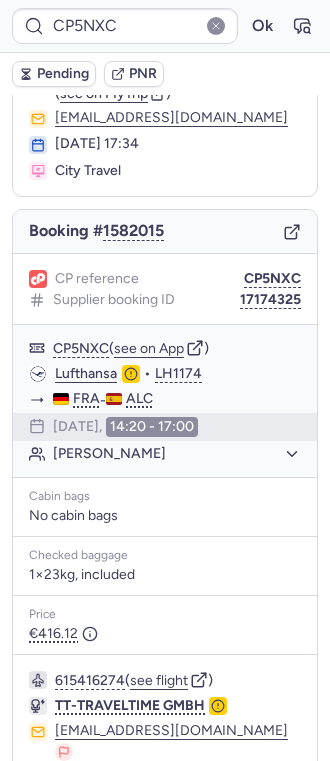 scroll, scrollTop: 226, scrollLeft: 0, axis: vertical 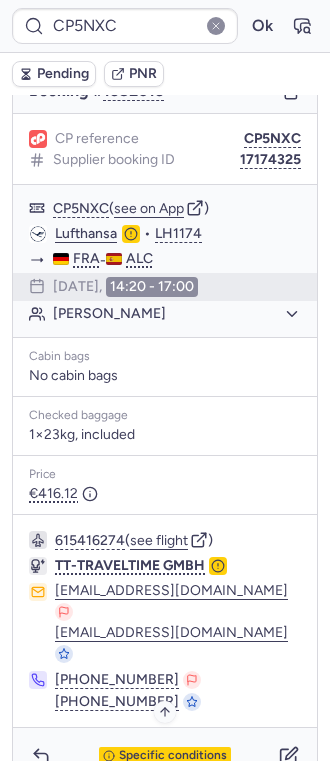 click on "Specific conditions" at bounding box center (173, 756) 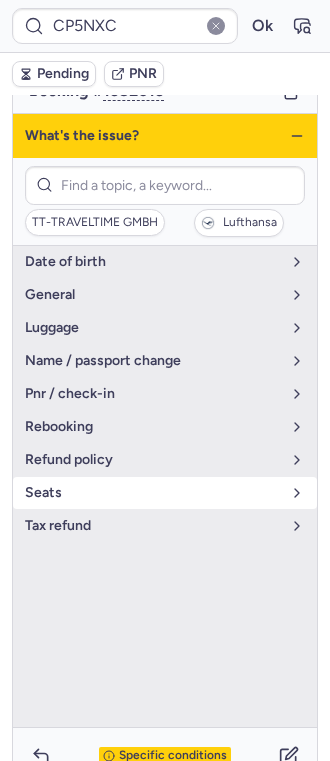click on "Seats" at bounding box center (165, 493) 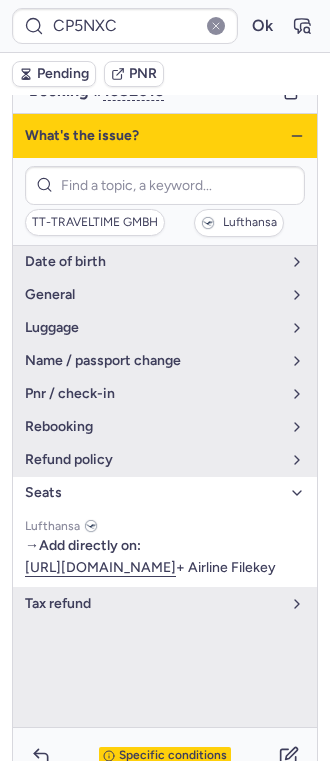 click on "Seats" at bounding box center (153, 493) 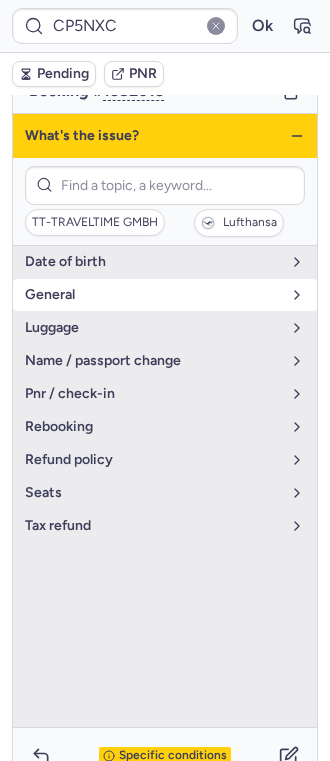 click on "general" at bounding box center [153, 295] 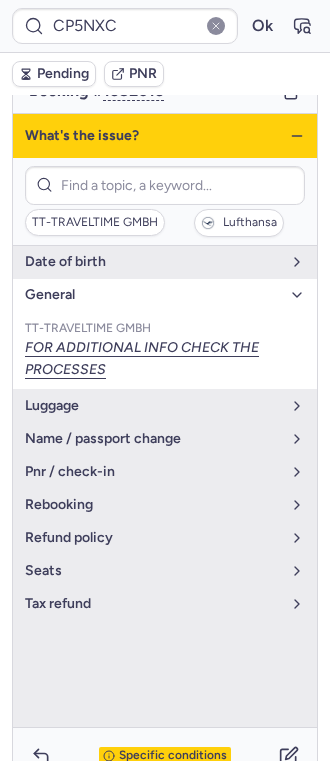 click on "general" at bounding box center (153, 295) 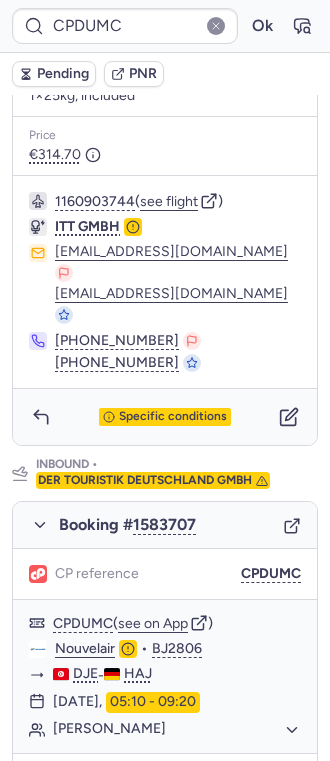 scroll, scrollTop: 710, scrollLeft: 0, axis: vertical 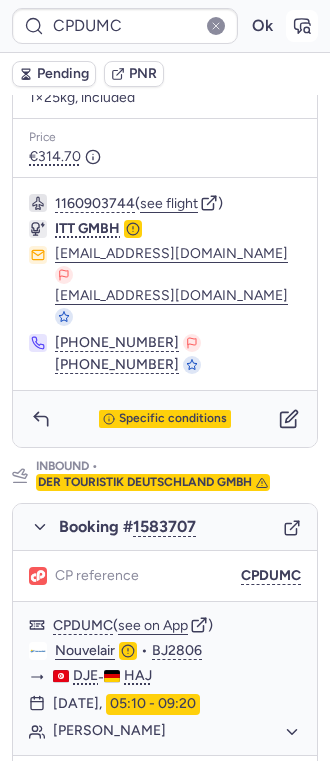 click at bounding box center (302, 26) 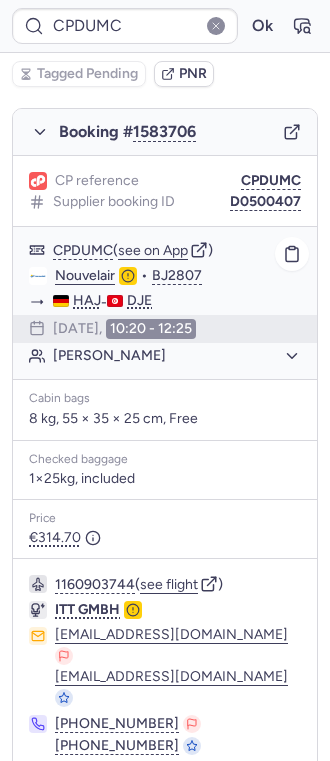 scroll, scrollTop: 310, scrollLeft: 0, axis: vertical 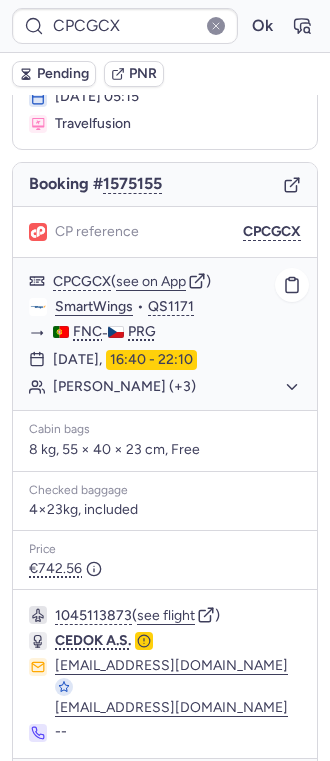click on "Martina CEPAKOVA (+3)" 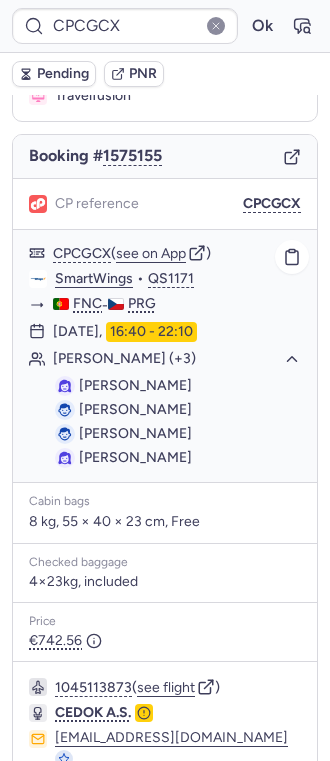 scroll, scrollTop: 0, scrollLeft: 0, axis: both 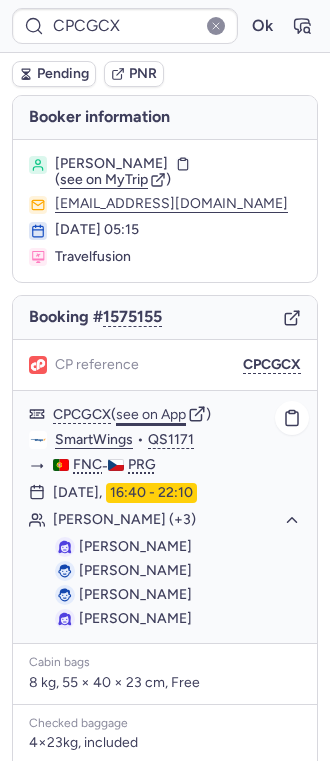 click on "see on App" 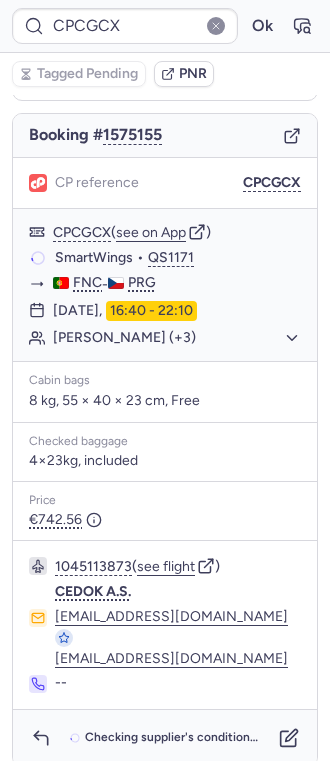 scroll, scrollTop: 184, scrollLeft: 0, axis: vertical 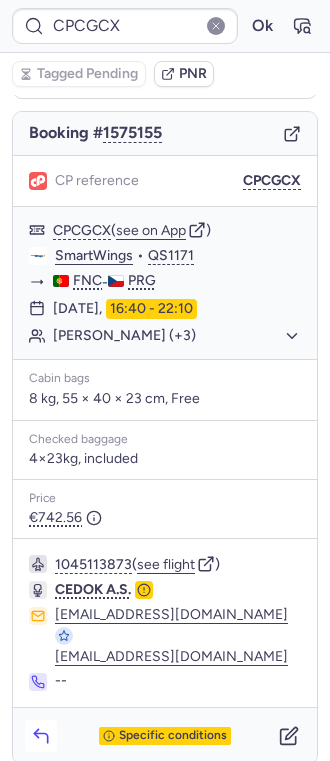 click 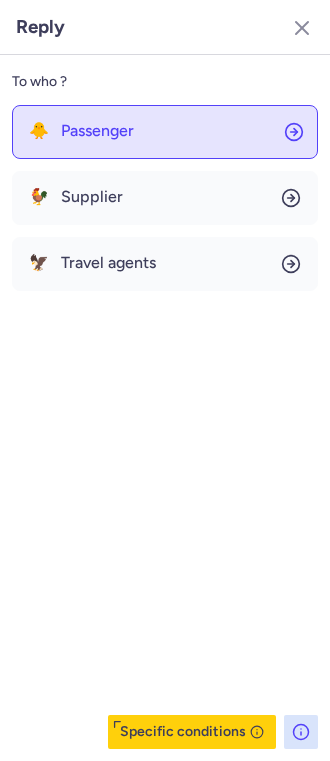 click on "🐥 Passenger" 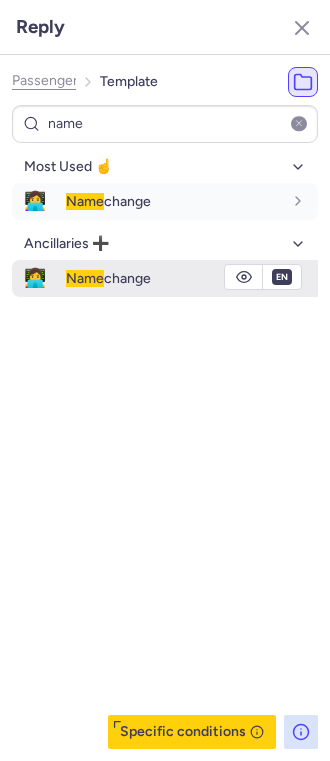 click 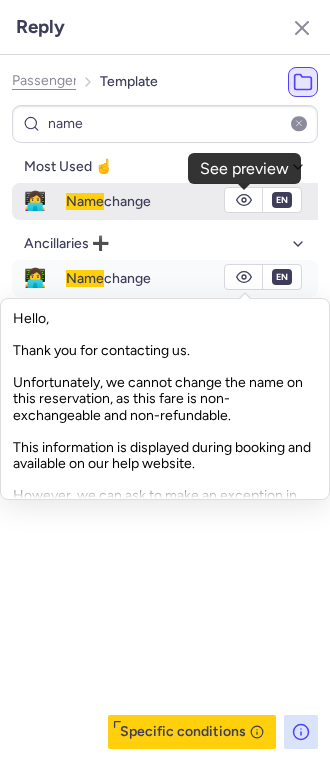 click 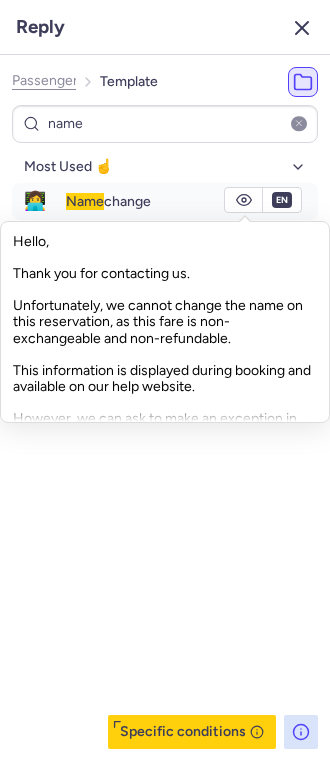 click 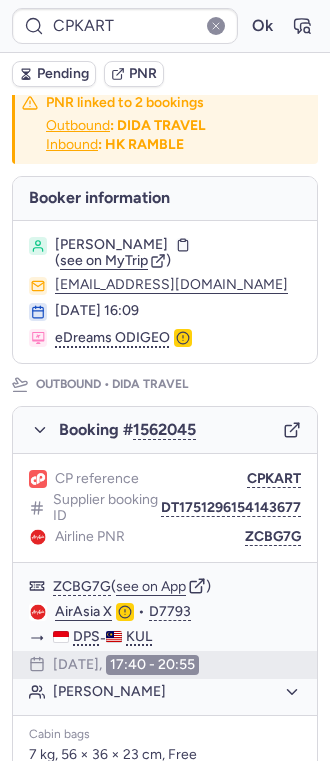 scroll, scrollTop: 9, scrollLeft: 0, axis: vertical 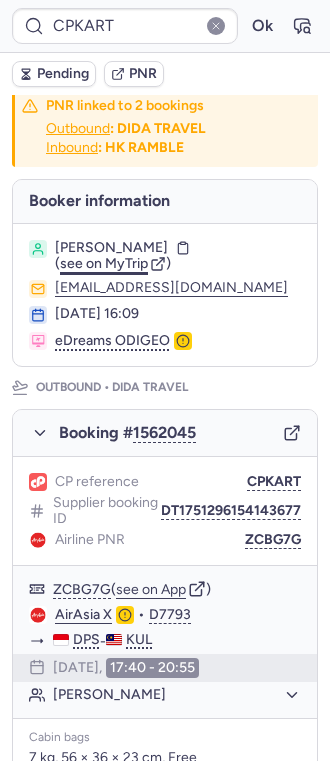 click on "see on MyTrip" at bounding box center [104, 263] 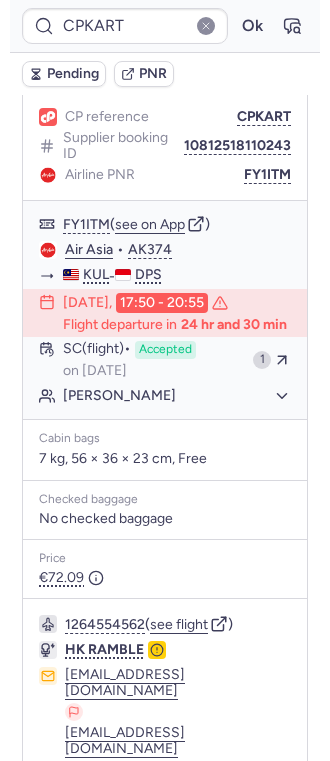 scroll, scrollTop: 1198, scrollLeft: 0, axis: vertical 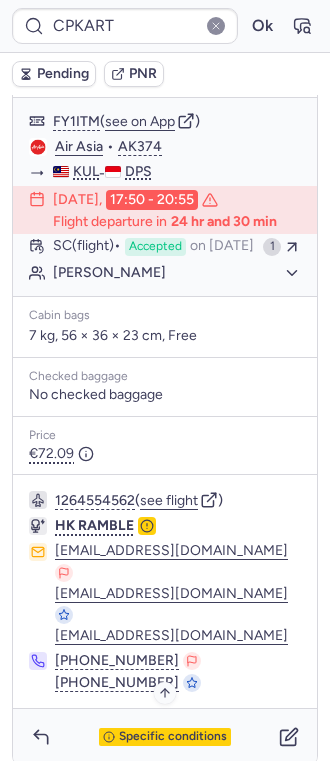 click on "Specific conditions" at bounding box center (173, 737) 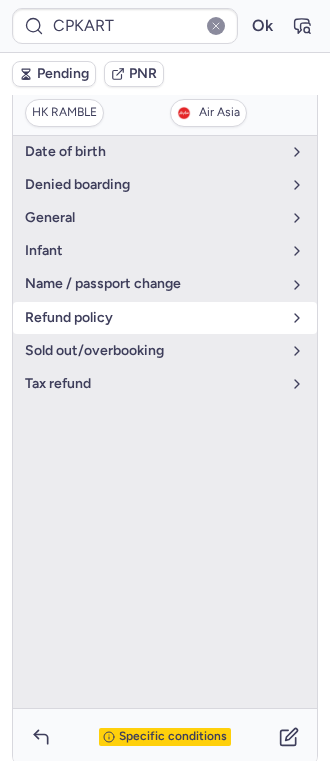 click on "refund policy" at bounding box center (153, 318) 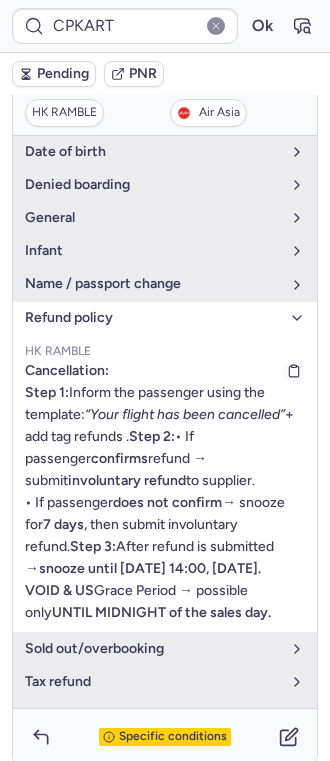 scroll, scrollTop: 128, scrollLeft: 0, axis: vertical 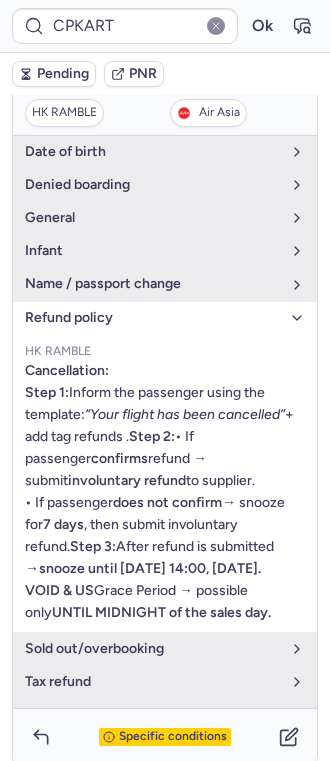 click on "refund policy" at bounding box center [165, 318] 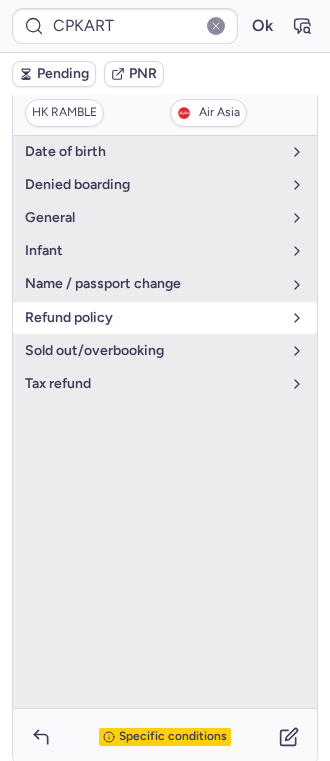 scroll, scrollTop: 0, scrollLeft: 0, axis: both 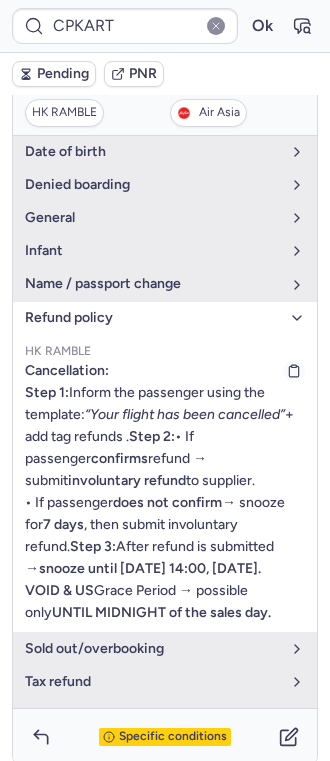 click on "Cancellation:
Step 1:   Inform the passenger using the template:
“Your flight has been cancelled”   + add tag  refunds .
Step 2:
• If passenger   confirms   refund → submit   involuntary refund   to supplier.
• If passenger   does not confirm   → snooze for   7 days  , then submit involuntary refund.
Step 3:   After refund is submitted →   snooze until Monday 14:00, 3 weeks later.
VOID & US   Grace Period → possible only   UNTIL MIDNIGHT of the sales day." at bounding box center (165, 492) 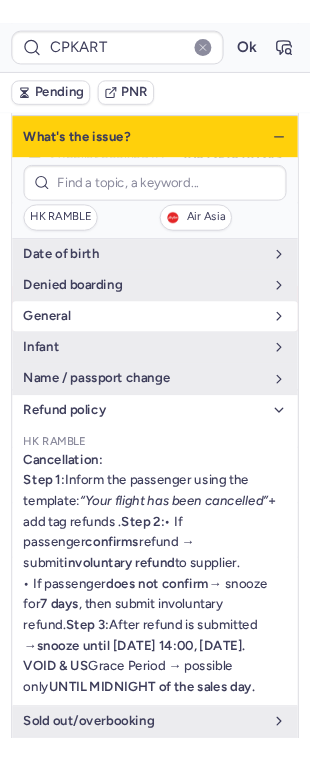 scroll, scrollTop: 1065, scrollLeft: 0, axis: vertical 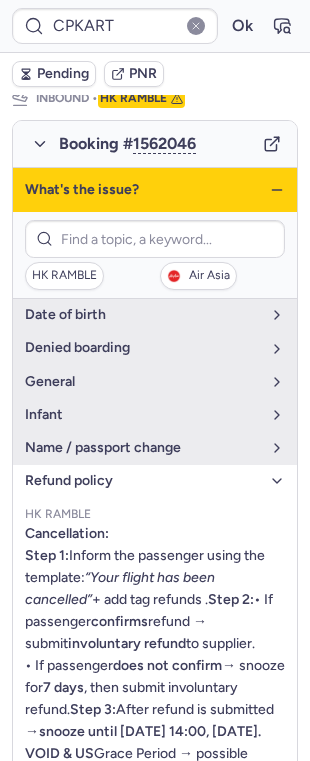 click on "refund policy" at bounding box center (143, 481) 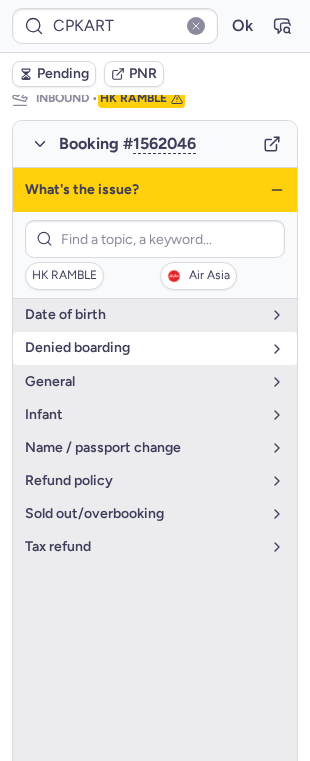 click on "denied boarding" at bounding box center (143, 348) 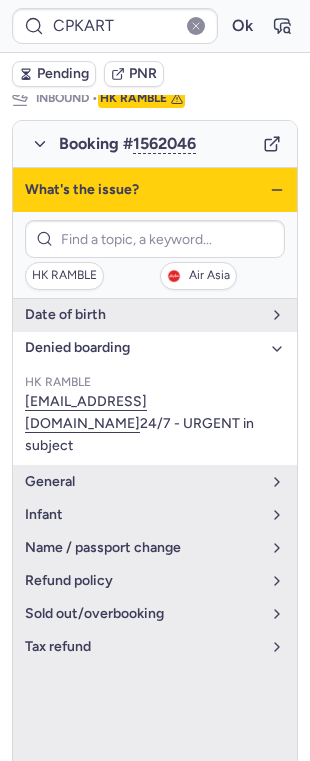 click on "denied boarding" at bounding box center (143, 348) 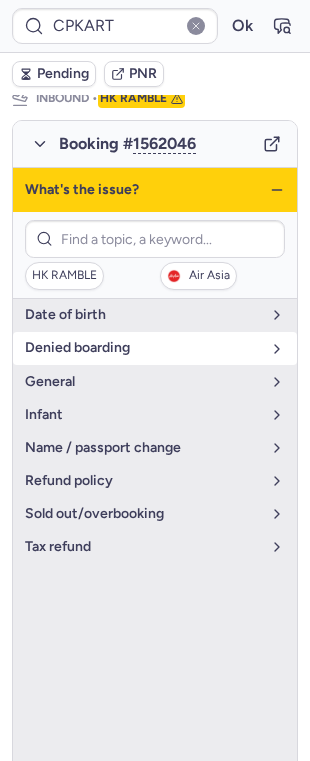 click on "denied boarding" at bounding box center (143, 348) 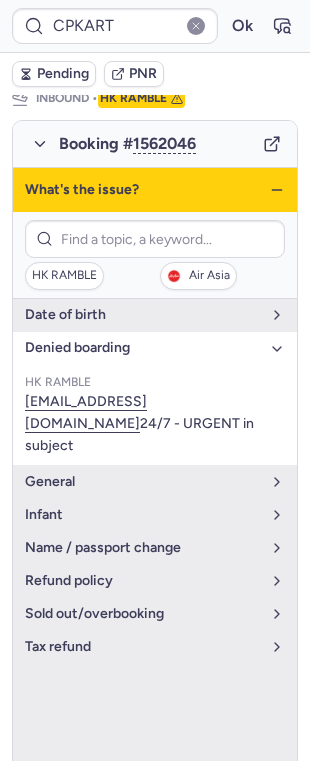 click on "denied boarding" at bounding box center [143, 348] 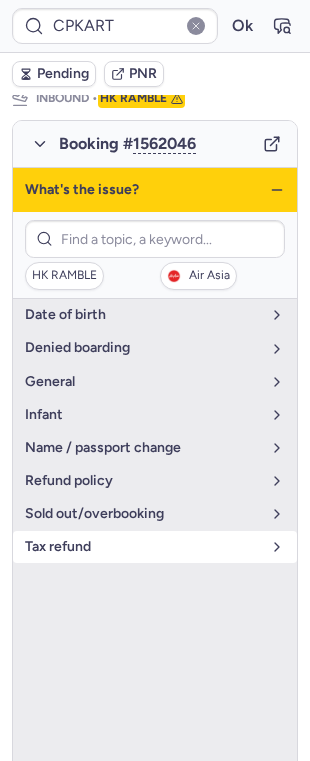 click on "tax refund" at bounding box center (143, 547) 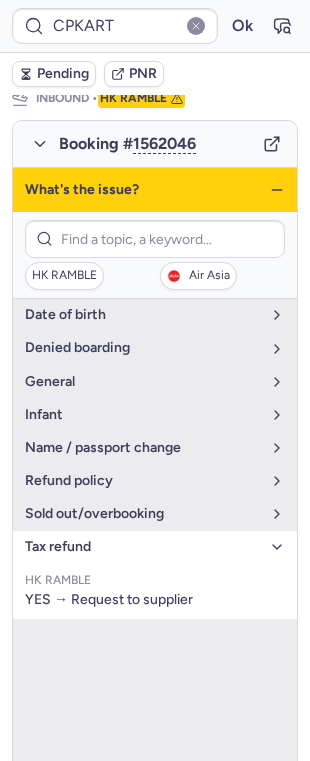 click on "tax refund" at bounding box center [143, 547] 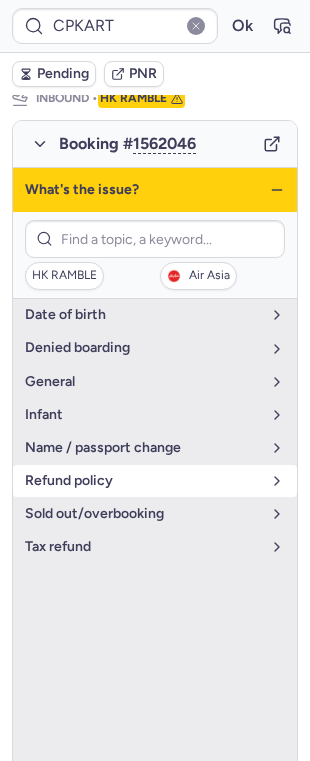 click on "refund policy" at bounding box center [143, 481] 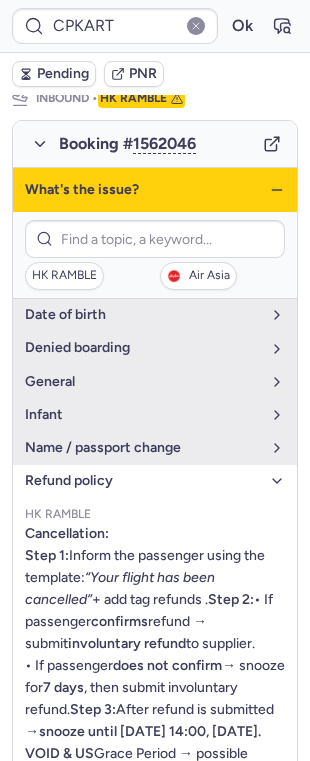 scroll, scrollTop: 89, scrollLeft: 0, axis: vertical 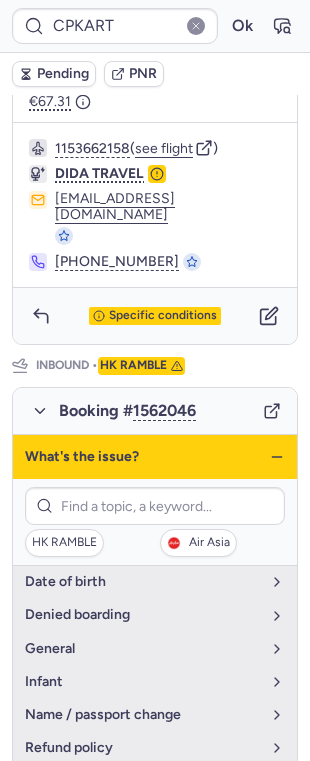 click 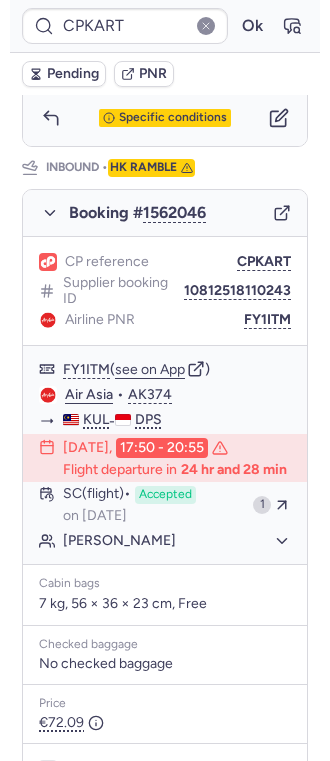 scroll, scrollTop: 1198, scrollLeft: 0, axis: vertical 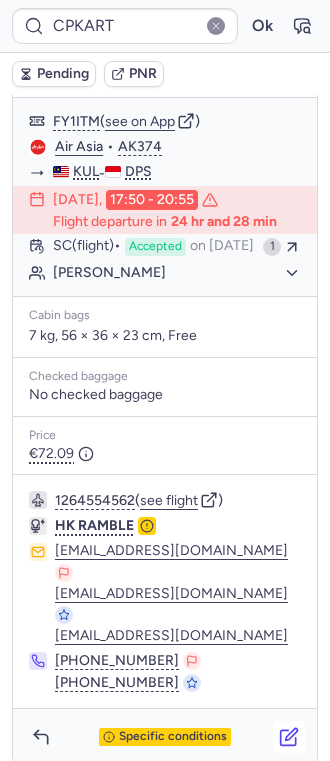 click 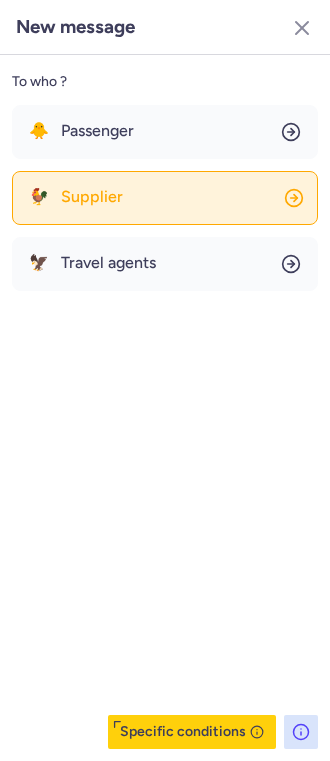 click on "🐓 Supplier" 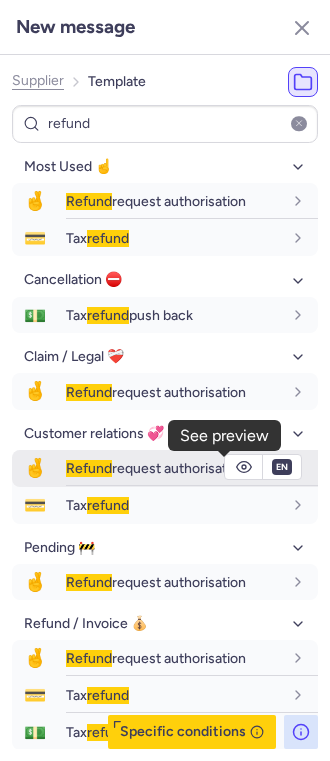 click 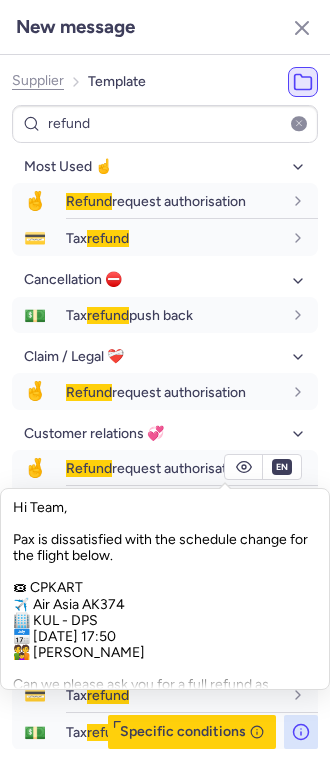 scroll, scrollTop: 0, scrollLeft: 0, axis: both 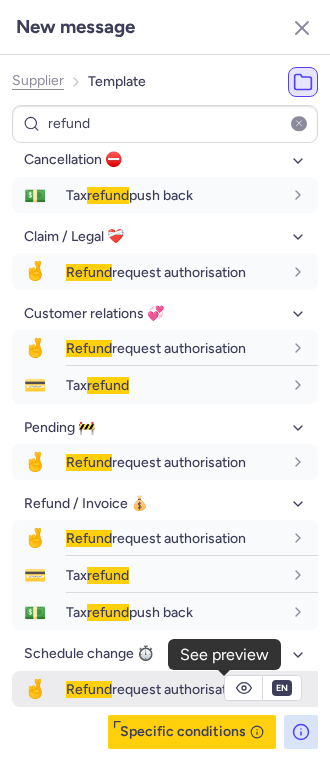 click 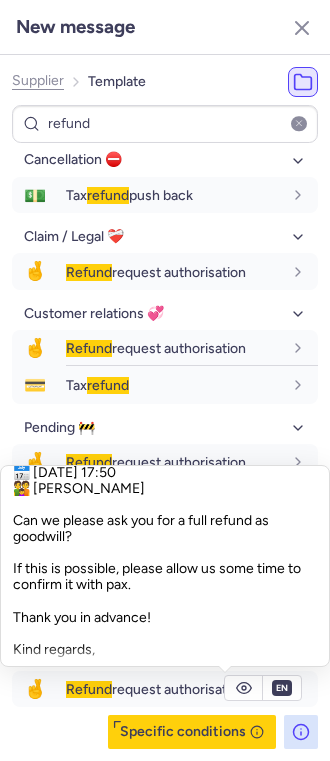 scroll, scrollTop: 145, scrollLeft: 0, axis: vertical 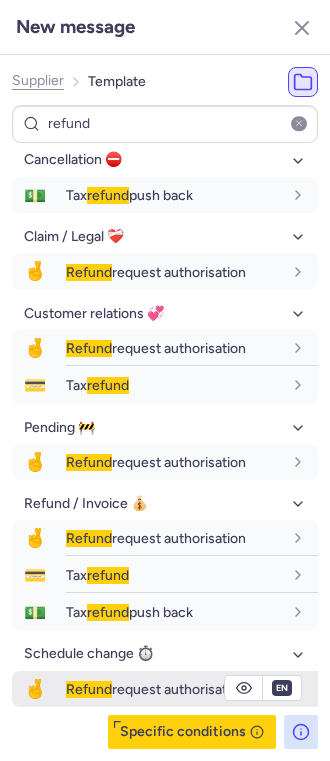 click on "Refund  request authorisation" at bounding box center [156, 689] 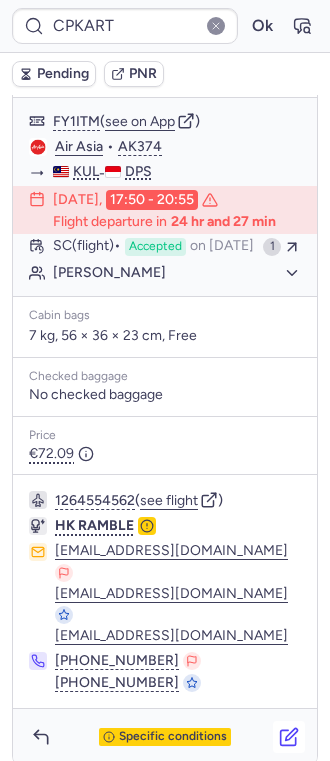 click 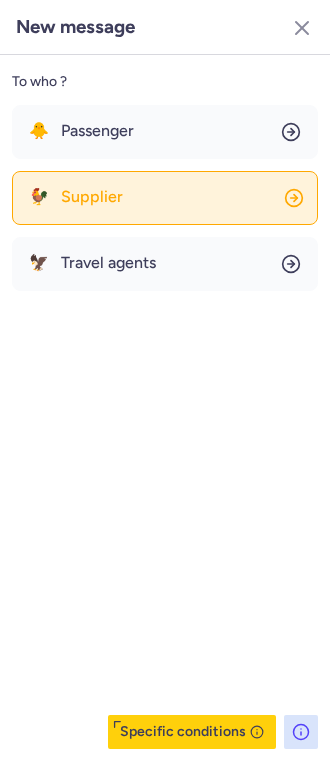 click on "Supplier" at bounding box center [92, 197] 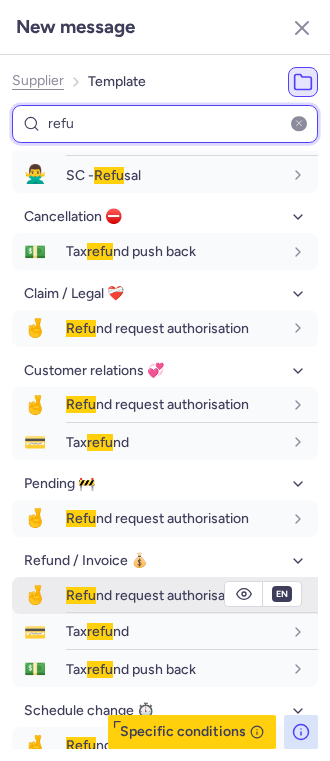 scroll, scrollTop: 194, scrollLeft: 0, axis: vertical 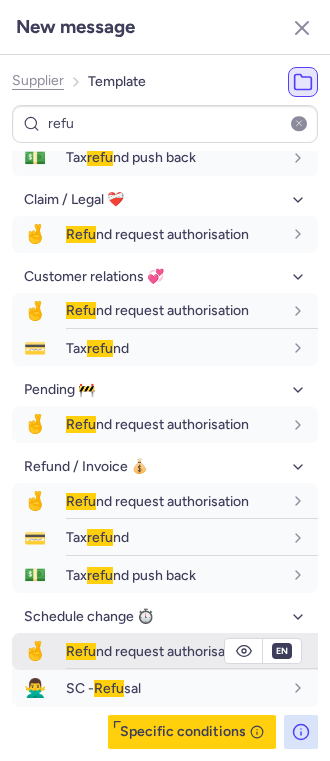 click on "Refu nd request authorisation" at bounding box center [157, 651] 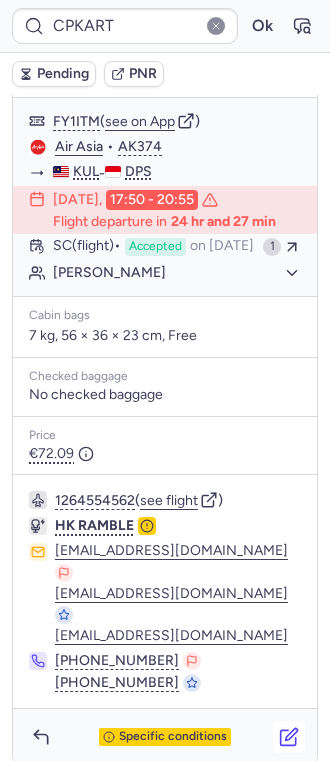 click at bounding box center (289, 737) 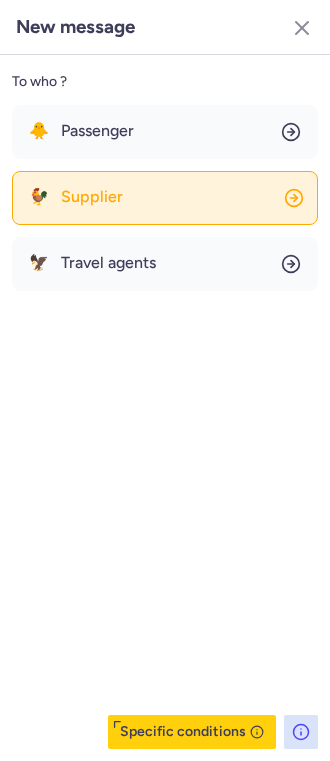 click on "🐓 Supplier" 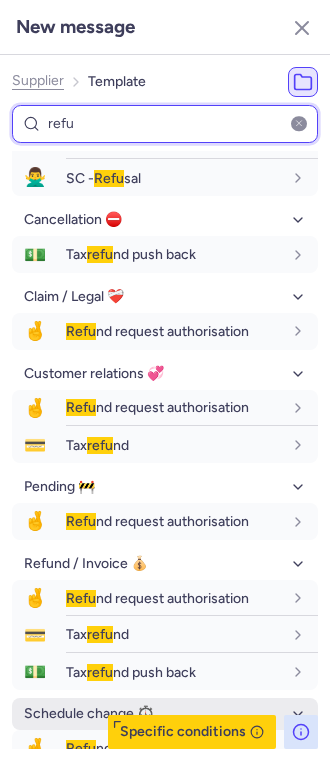 scroll, scrollTop: 194, scrollLeft: 0, axis: vertical 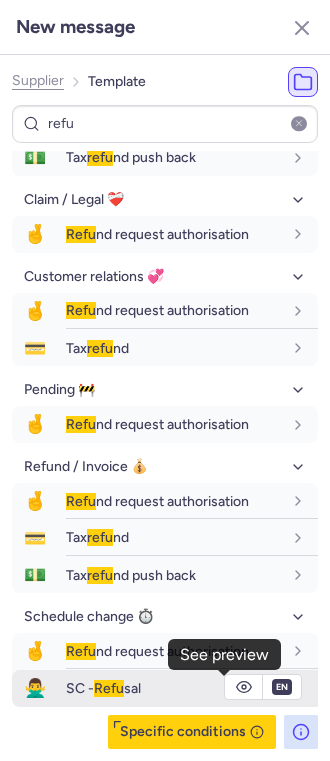 click 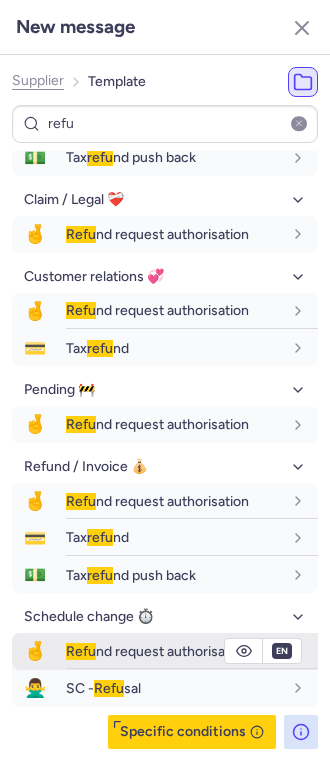 click on "Refu nd request authorisation" at bounding box center [157, 651] 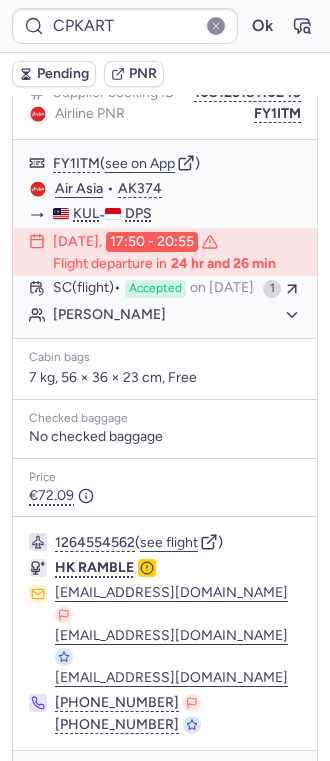 scroll, scrollTop: 1198, scrollLeft: 0, axis: vertical 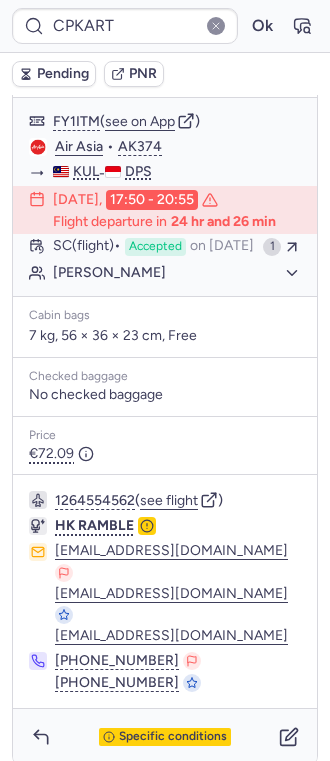 click on "Specific conditions" at bounding box center (165, 737) 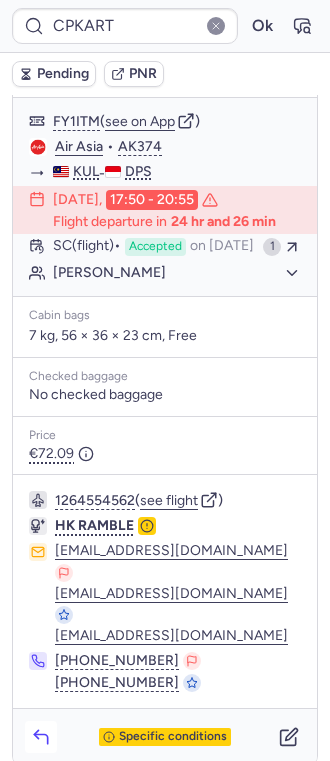 click 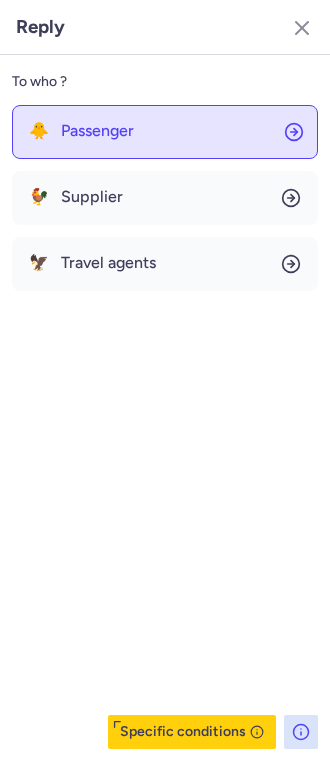 click on "🐥 Passenger" 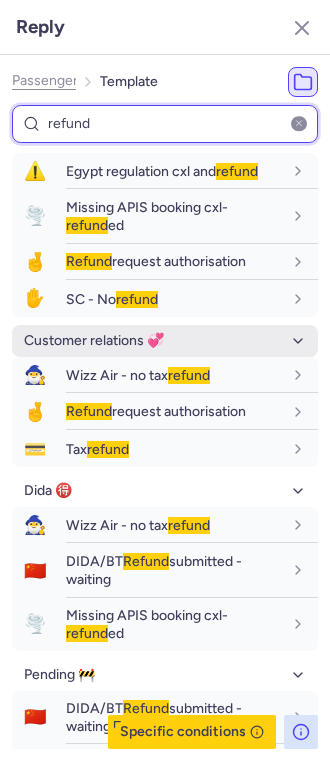 scroll, scrollTop: 533, scrollLeft: 0, axis: vertical 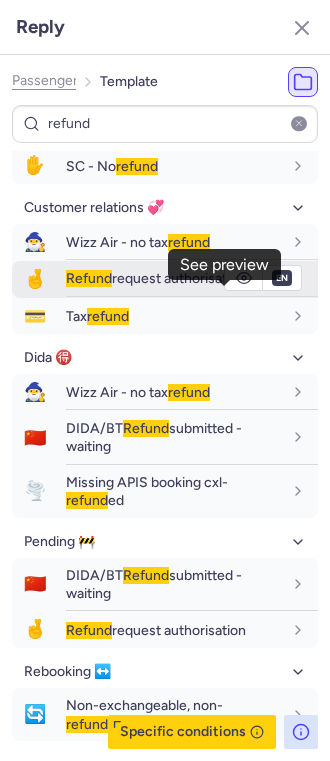 click 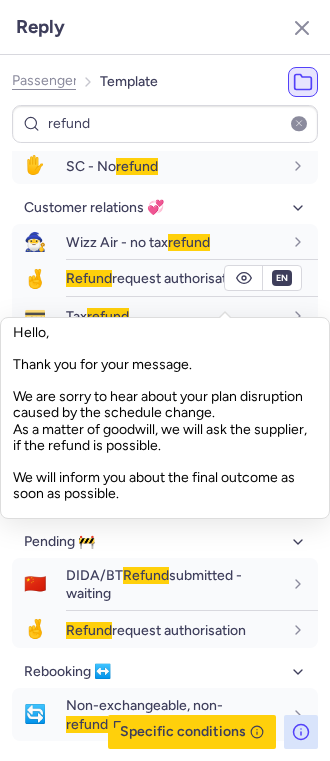 scroll, scrollTop: 0, scrollLeft: 0, axis: both 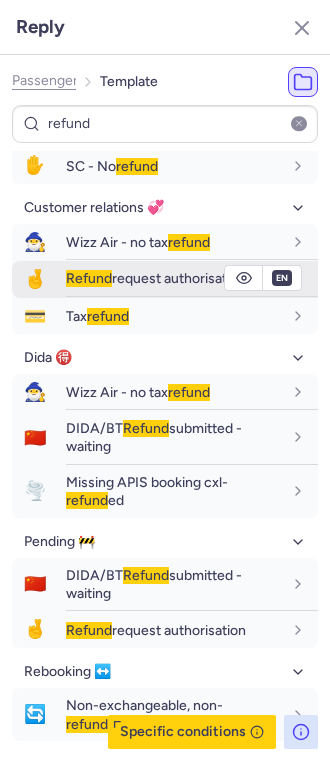 click on "Refund  request authorisation" at bounding box center [156, 278] 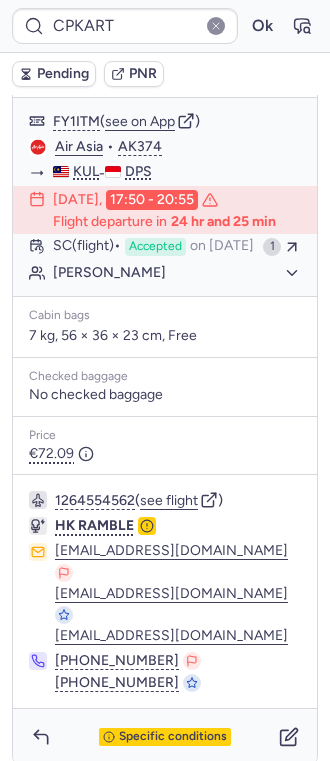 click on "Pending" at bounding box center [63, 74] 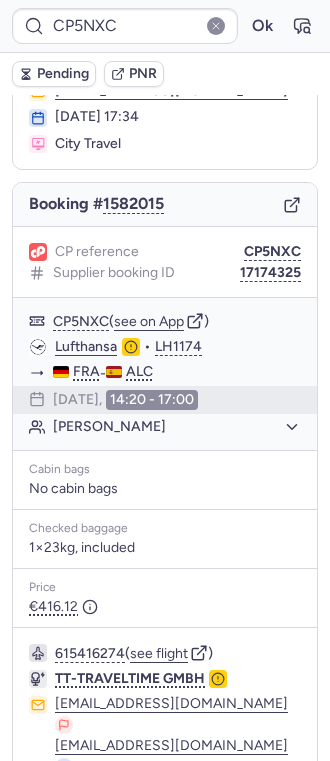 scroll, scrollTop: 226, scrollLeft: 0, axis: vertical 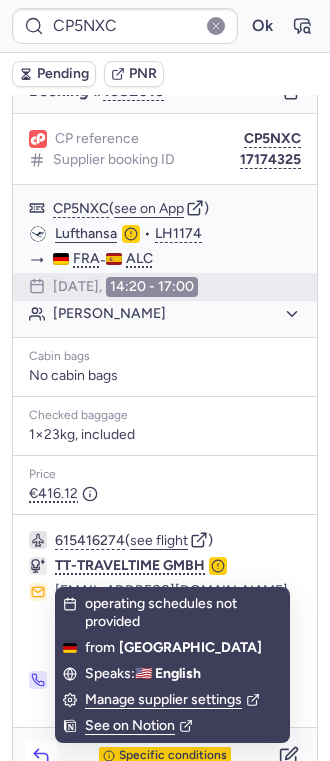 click 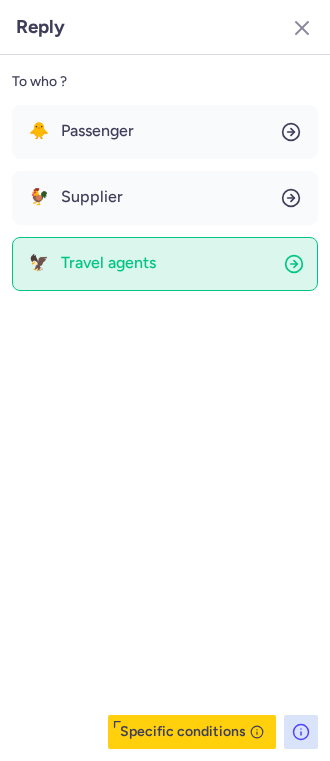 click on "🦅 Travel agents" 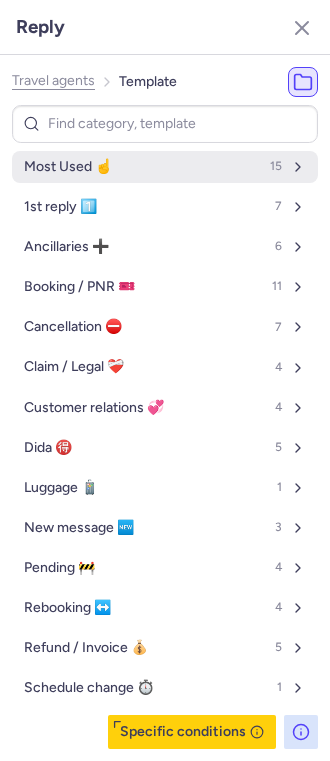 click on "Most Used ☝️ 15" at bounding box center (165, 167) 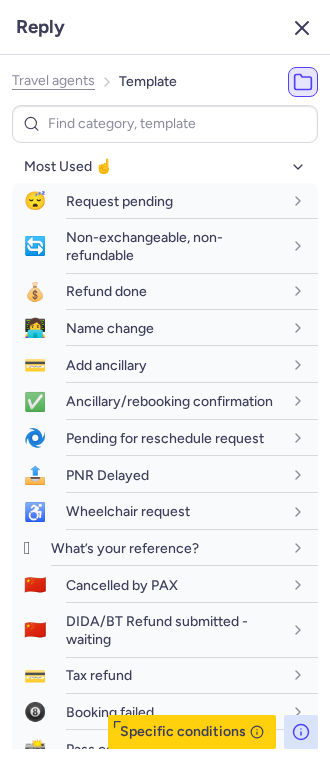 click 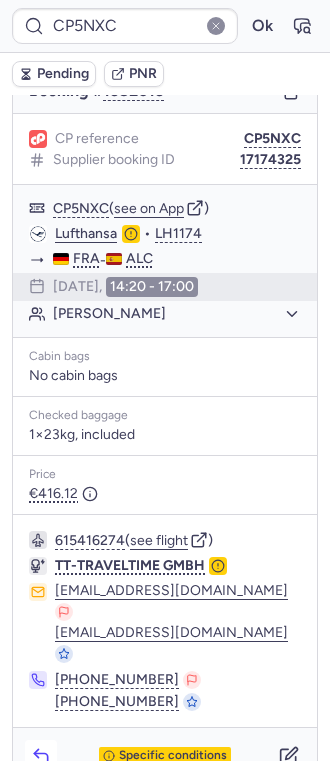 click 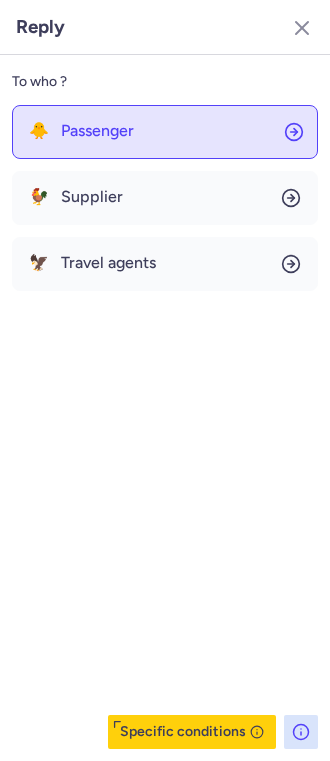 click on "🐥 Passenger" 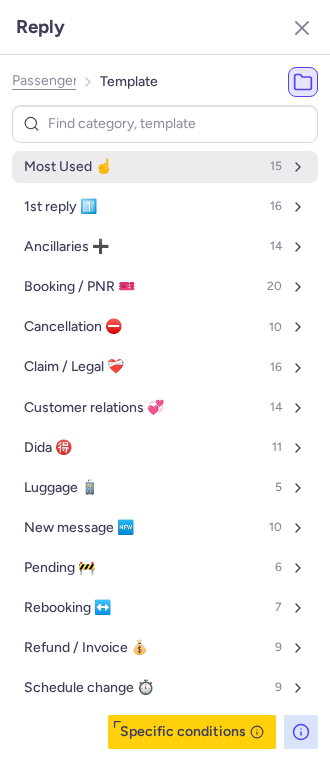 click on "Most Used ☝️ 15" at bounding box center (165, 167) 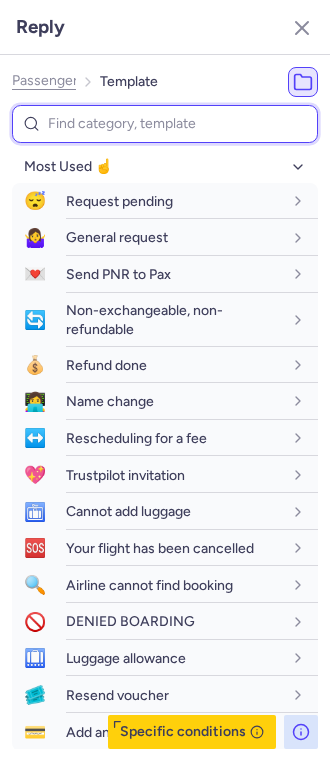 click at bounding box center [165, 124] 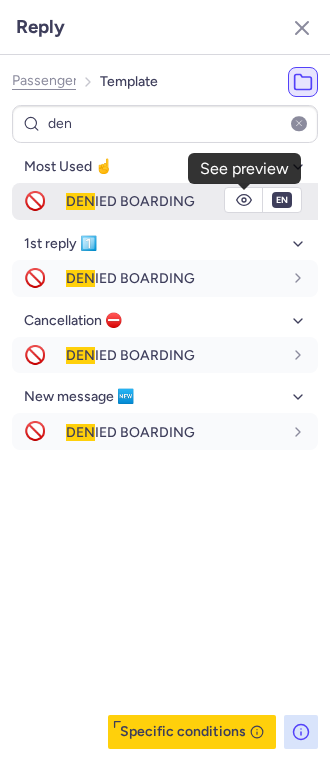 click 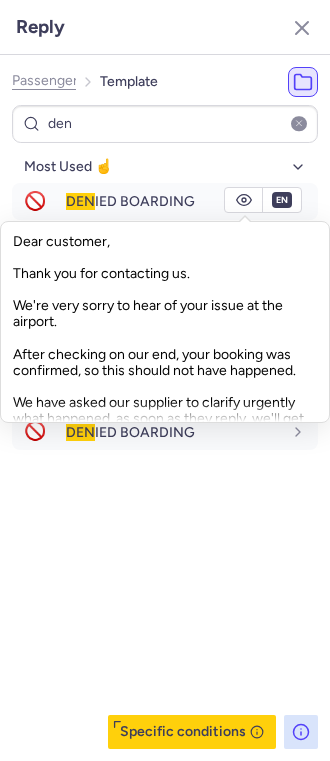 scroll, scrollTop: 65, scrollLeft: 0, axis: vertical 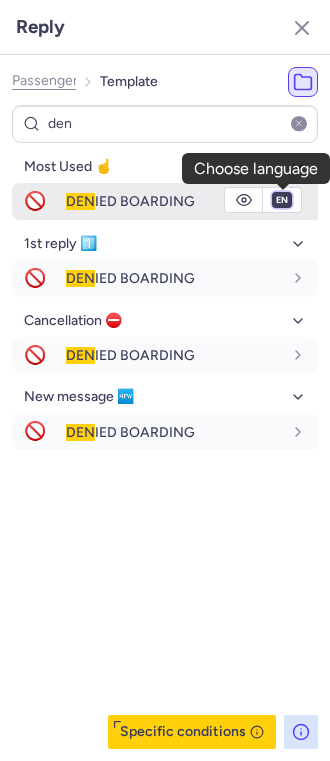 click on "fr en de nl pt es it ru" at bounding box center (282, 200) 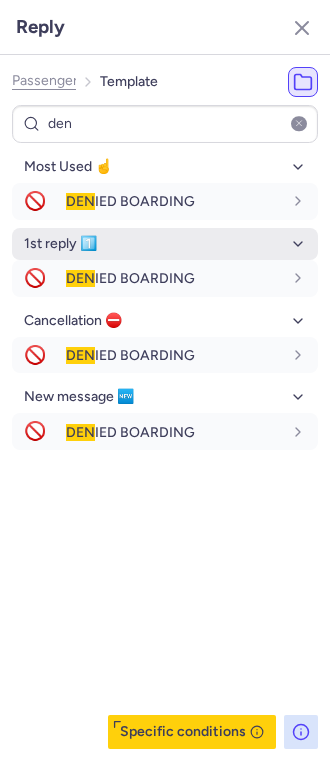 click on "fr en de nl pt es it ru" at bounding box center (282, 200) 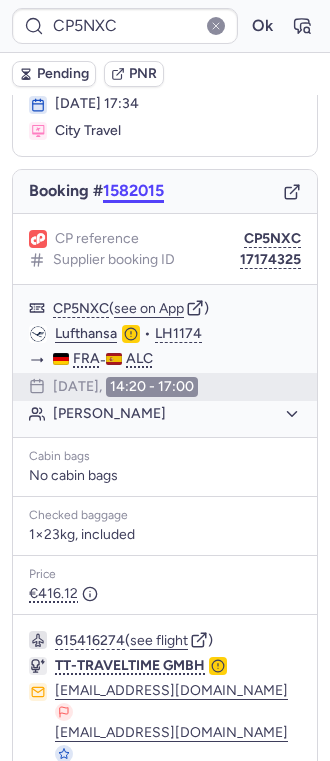 scroll, scrollTop: 0, scrollLeft: 0, axis: both 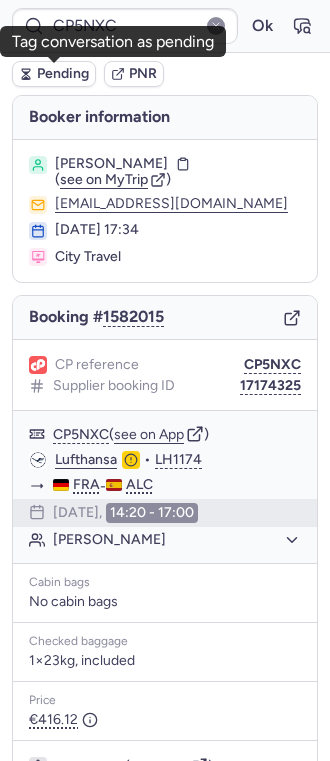 click on "Pending" at bounding box center (63, 74) 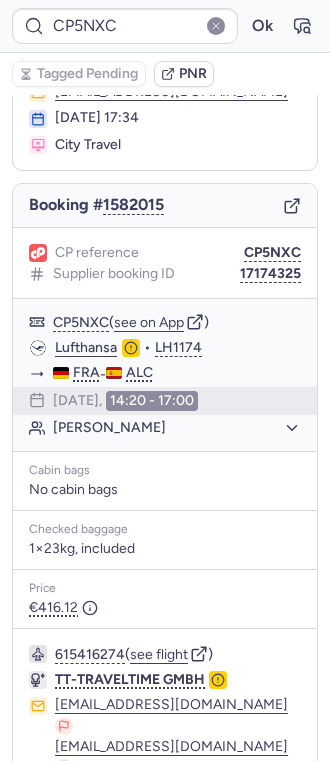 scroll, scrollTop: 226, scrollLeft: 0, axis: vertical 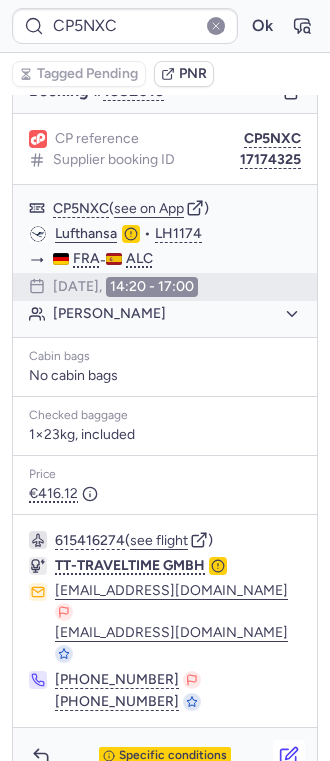 click 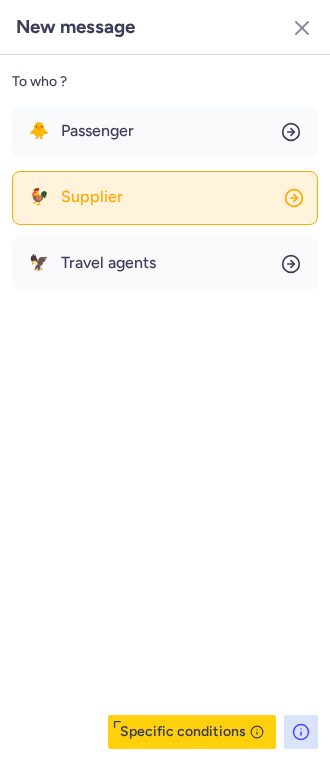 click on "🐓 Supplier" 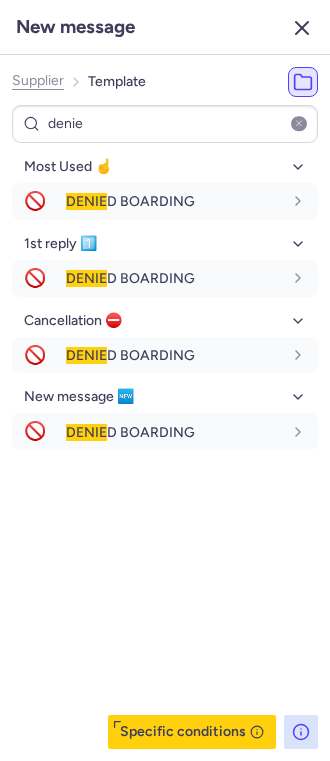 click 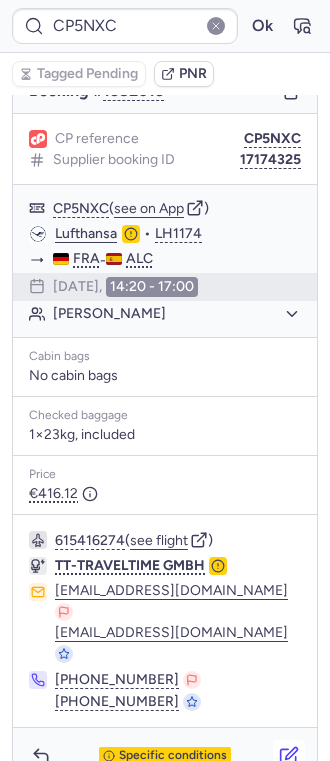 click at bounding box center (289, 756) 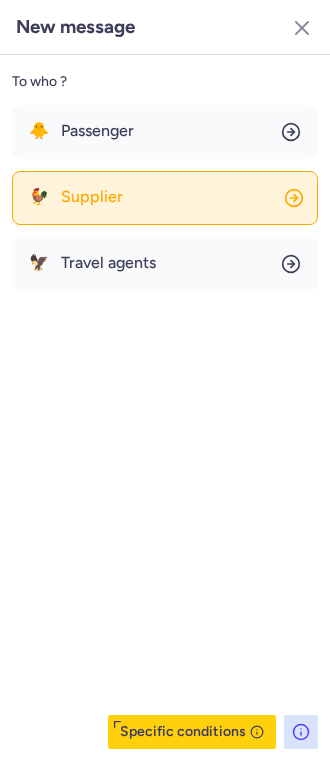 click on "🐓 Supplier" 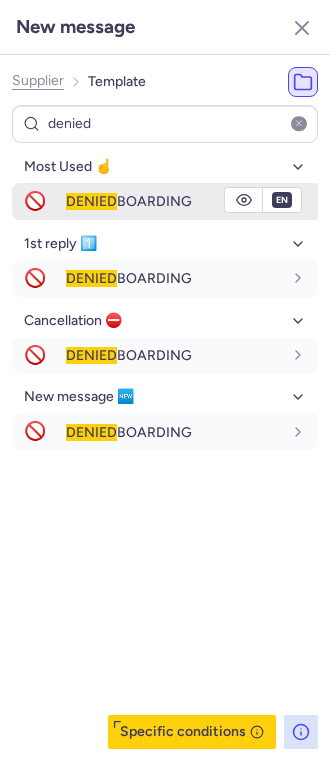 click on "DENIED  BOARDING" at bounding box center (129, 201) 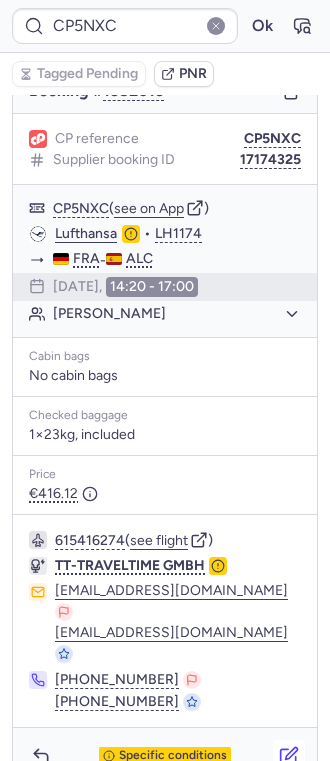 click 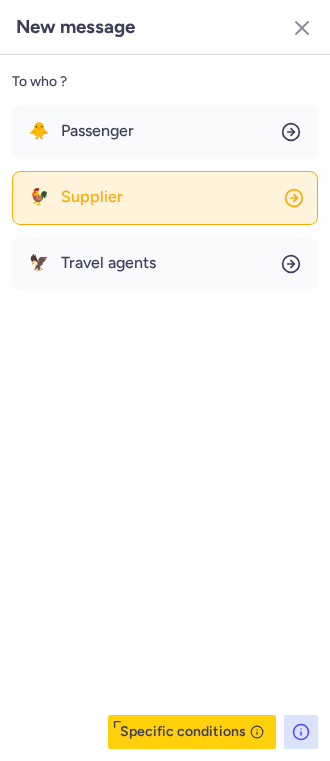 click on "🐓 Supplier" 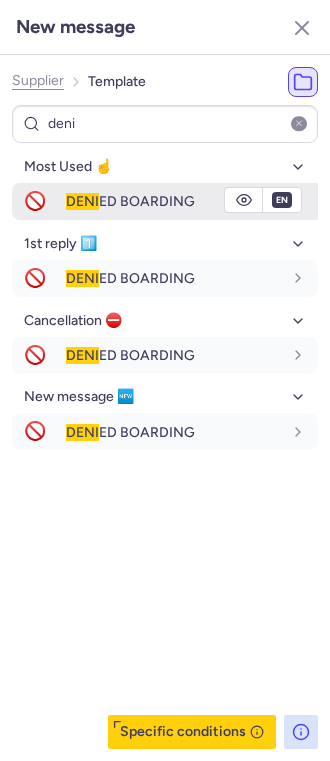 click on "DENI ED BOARDING" at bounding box center (130, 201) 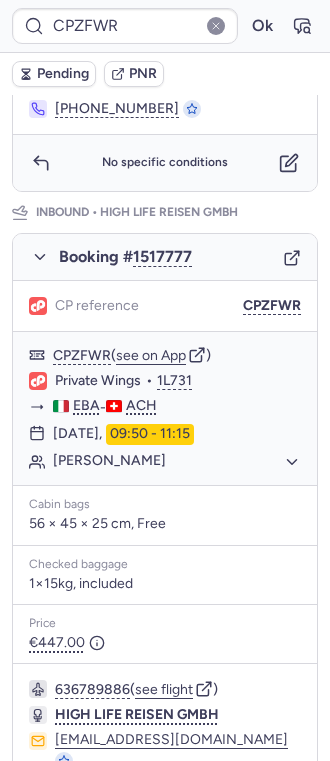 scroll, scrollTop: 990, scrollLeft: 0, axis: vertical 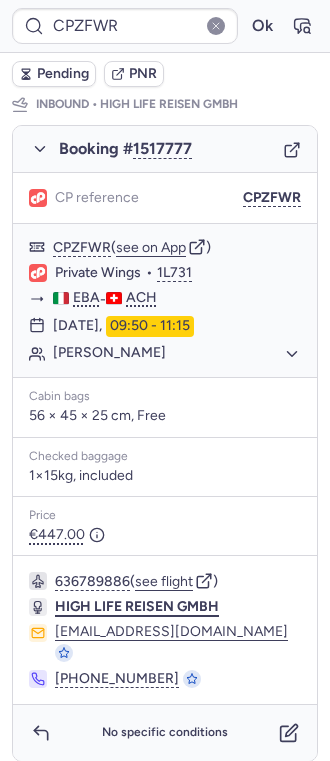 click on "HIGH LIFE REISEN GMBH" 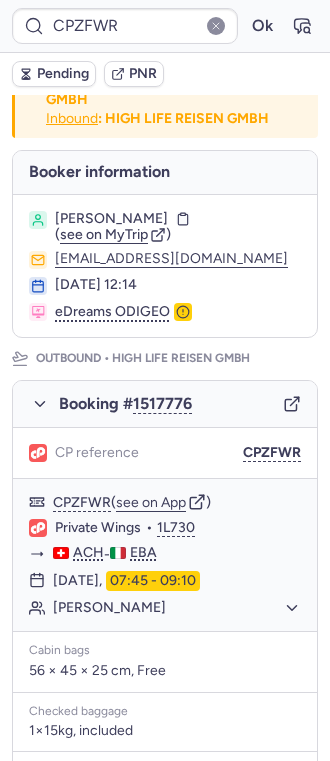 scroll, scrollTop: 0, scrollLeft: 0, axis: both 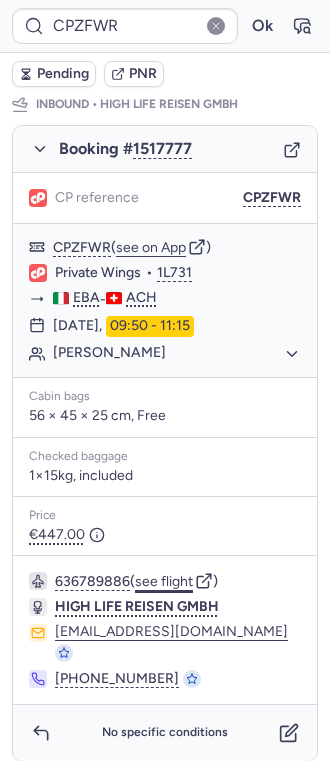 click on "see flight" 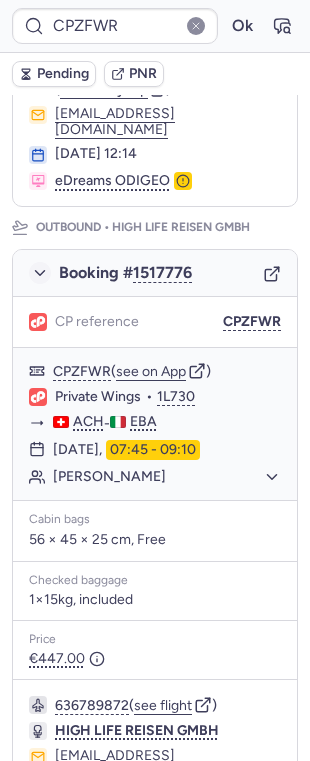 scroll, scrollTop: 266, scrollLeft: 0, axis: vertical 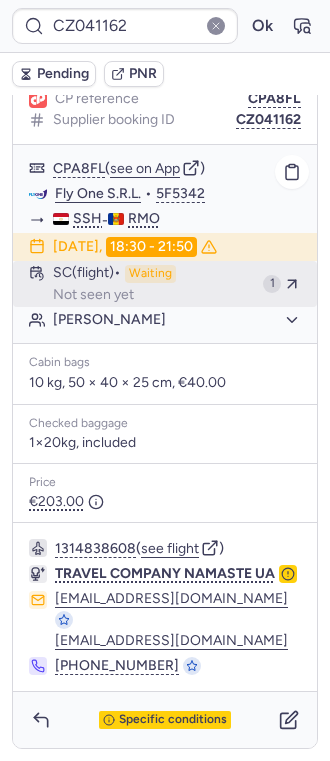 click on "SC   (flight)  Waiting Not seen yet" at bounding box center (154, 284) 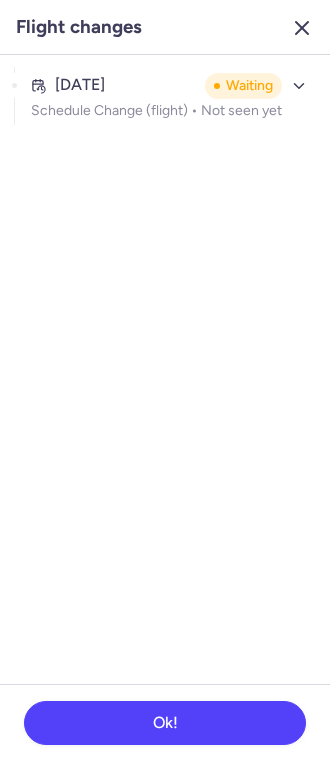 drag, startPoint x: 298, startPoint y: 27, endPoint x: 272, endPoint y: 82, distance: 60.835846 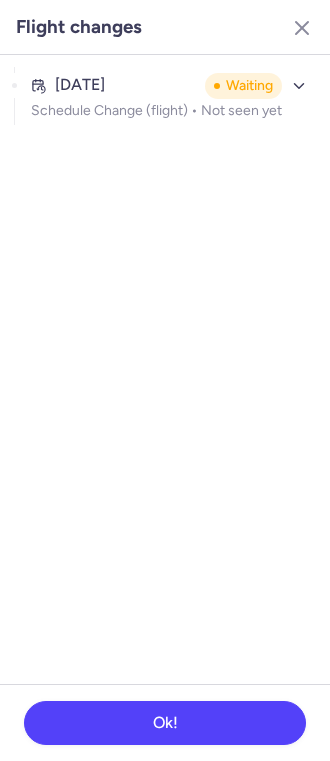 click 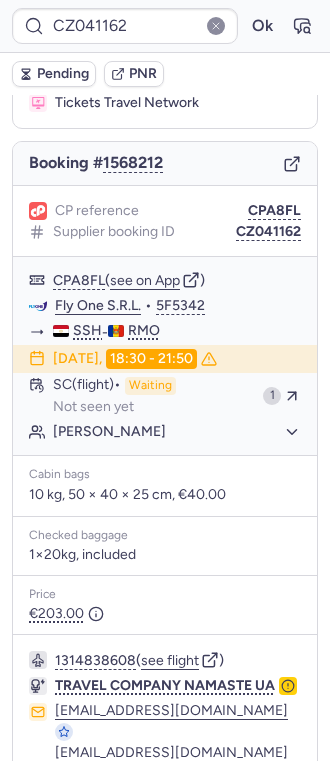 scroll, scrollTop: 0, scrollLeft: 0, axis: both 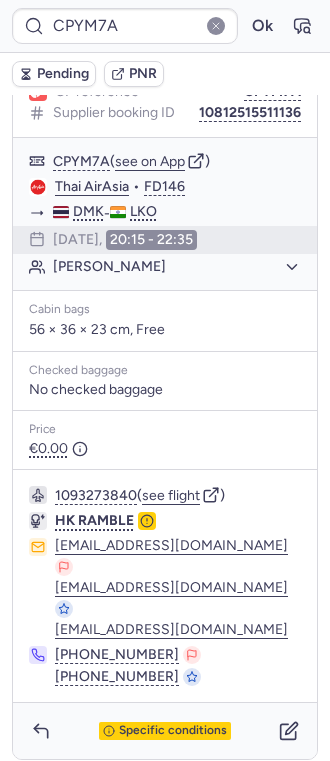 click on "Specific conditions" at bounding box center (165, 731) 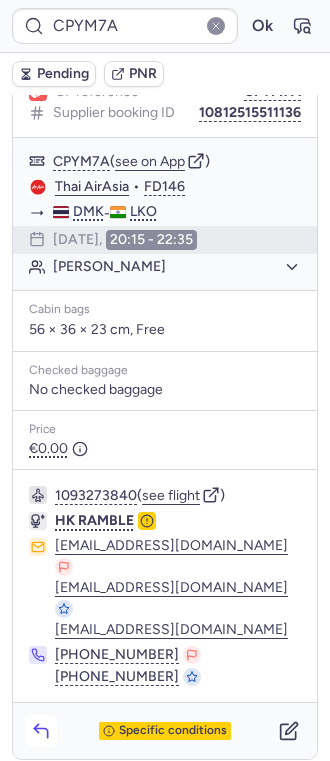 click 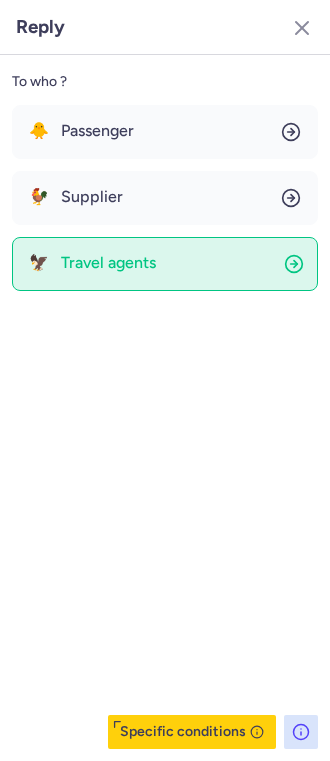 click on "Travel agents" at bounding box center [108, 263] 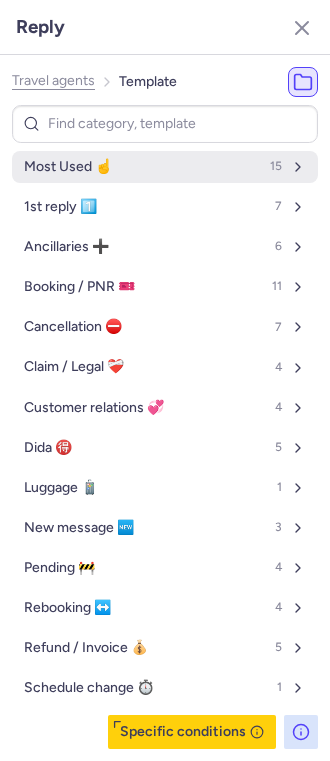 click on "Most Used ☝️ 15" at bounding box center (165, 167) 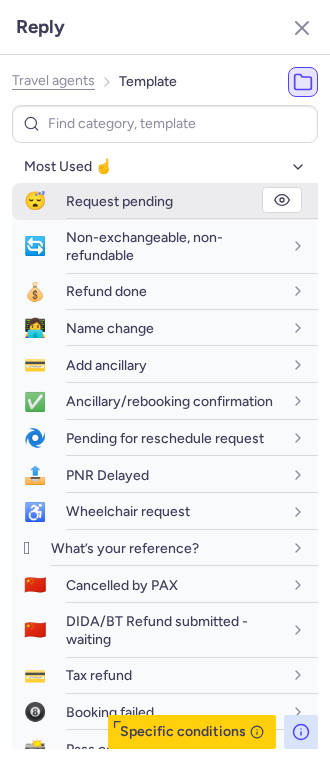 click on "Request pending" at bounding box center [119, 201] 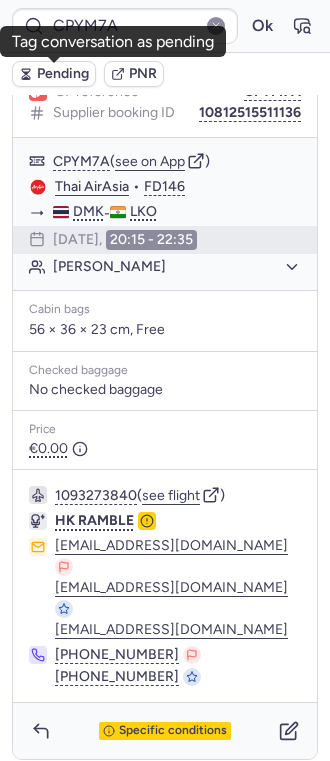 click on "Pending" at bounding box center (54, 74) 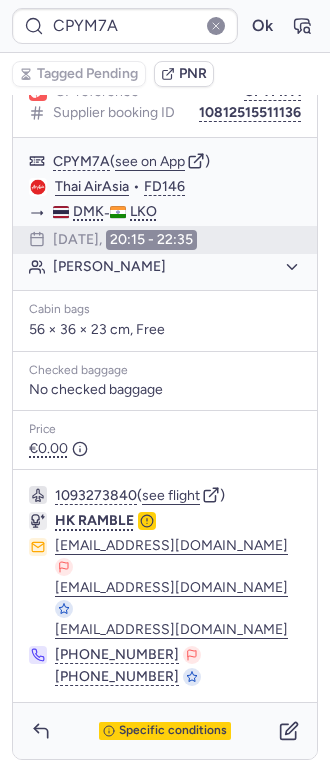 type on "CPZFWR" 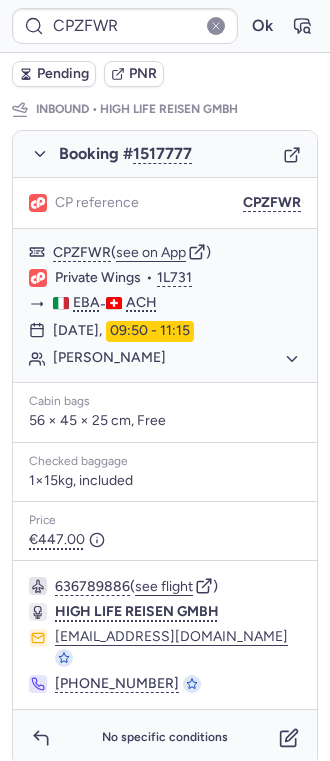 scroll, scrollTop: 990, scrollLeft: 0, axis: vertical 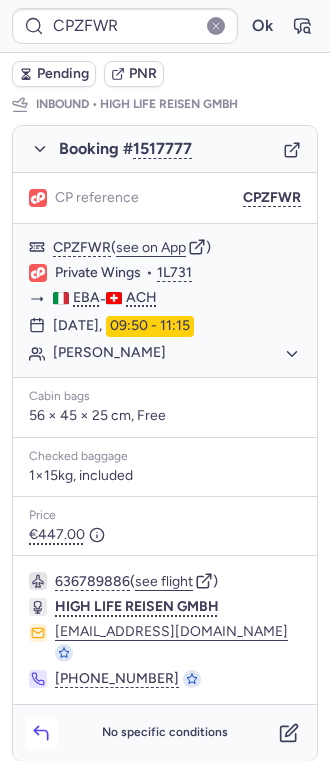 click 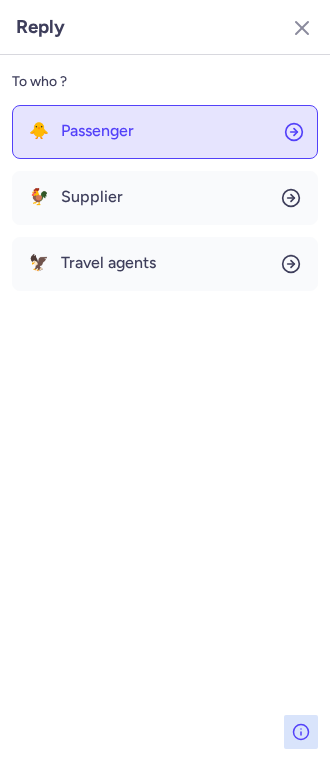 click on "🐥 Passenger" 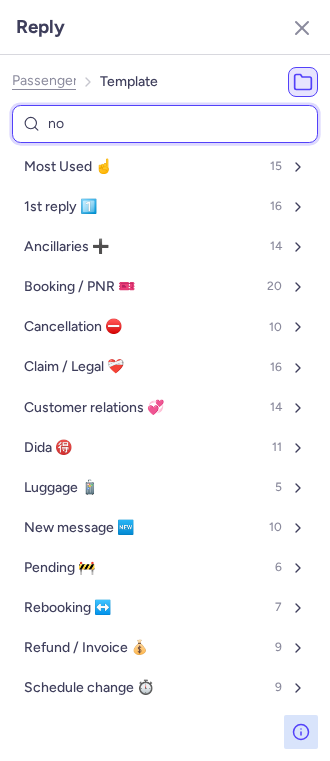 type on "non" 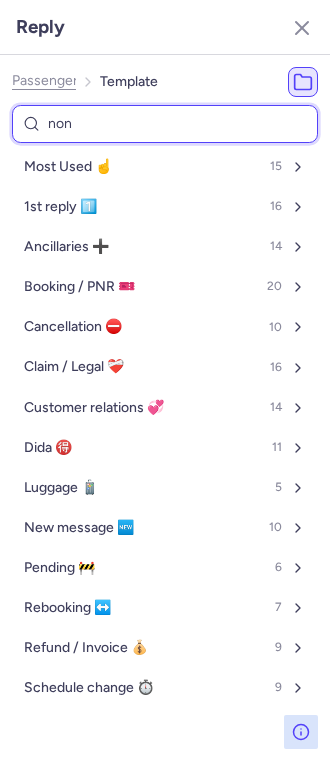 select on "en" 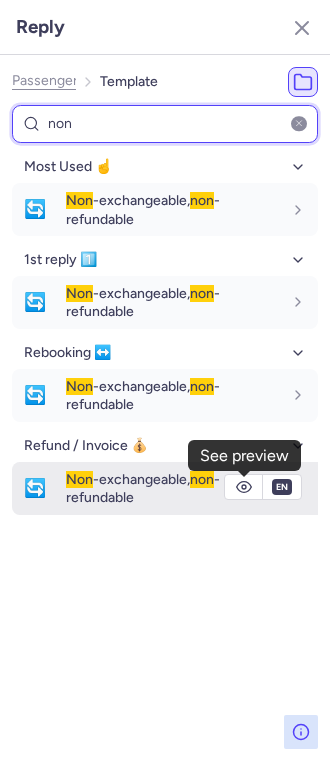 type on "non" 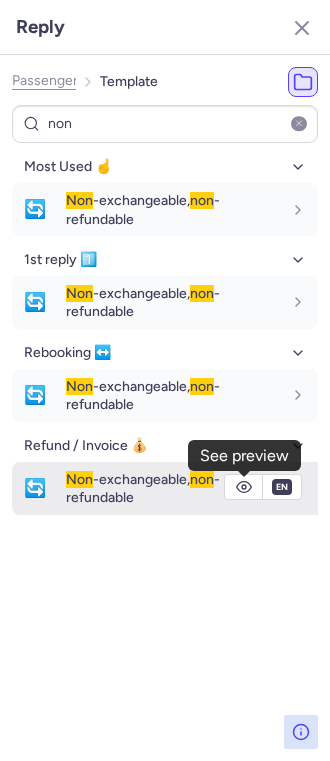 click 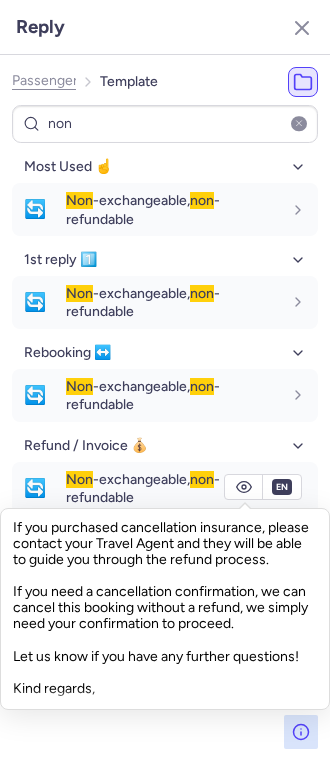 scroll, scrollTop: 177, scrollLeft: 0, axis: vertical 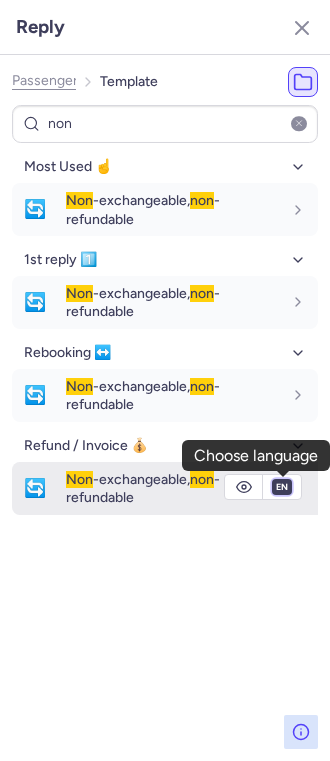click on "fr en de nl pt es it ru" at bounding box center (282, 487) 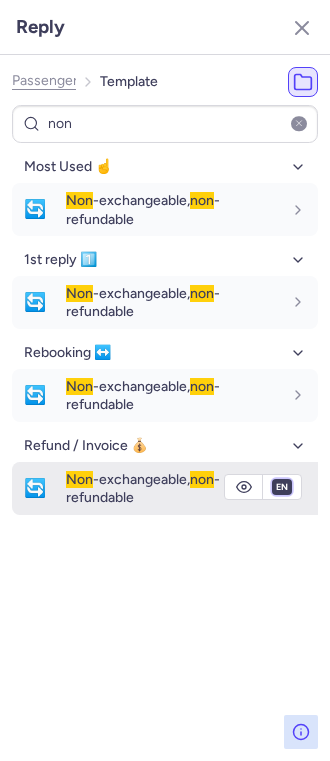 select on "it" 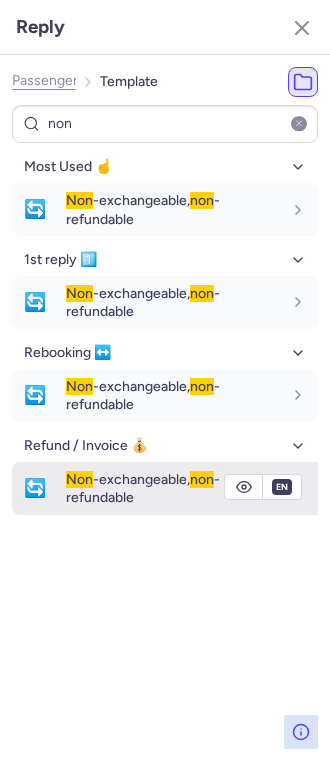 click on "fr en de nl pt es it ru" at bounding box center (282, 487) 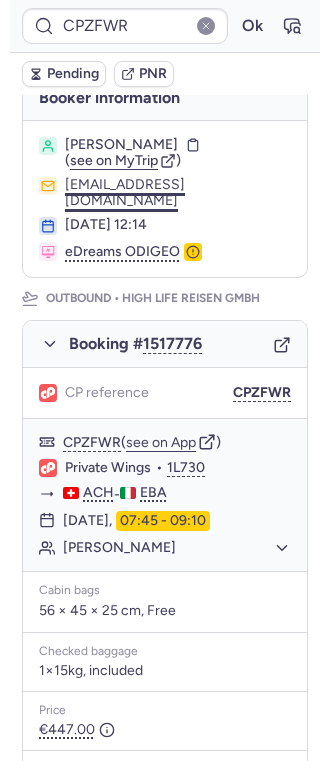scroll, scrollTop: 153, scrollLeft: 0, axis: vertical 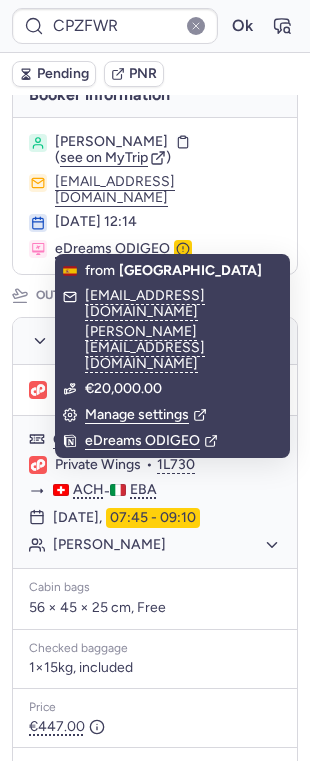 click on "[PERSON_NAME]" at bounding box center (111, 142) 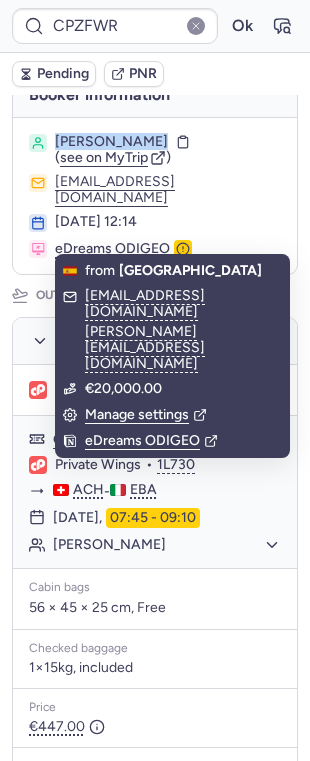 click on "[PERSON_NAME]" at bounding box center (111, 142) 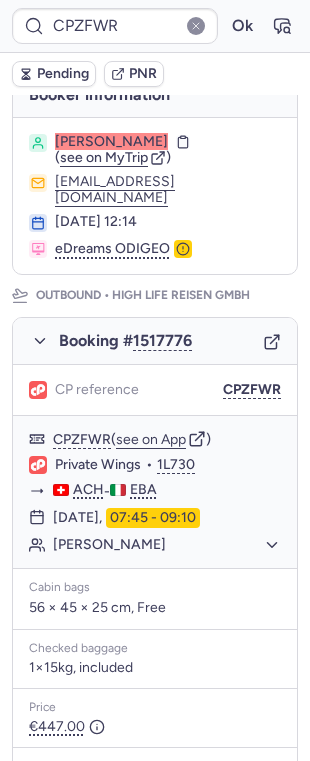 type on "CPYM7A" 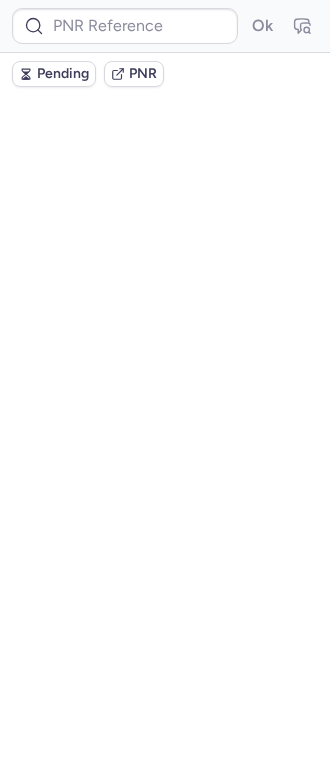 scroll, scrollTop: 0, scrollLeft: 0, axis: both 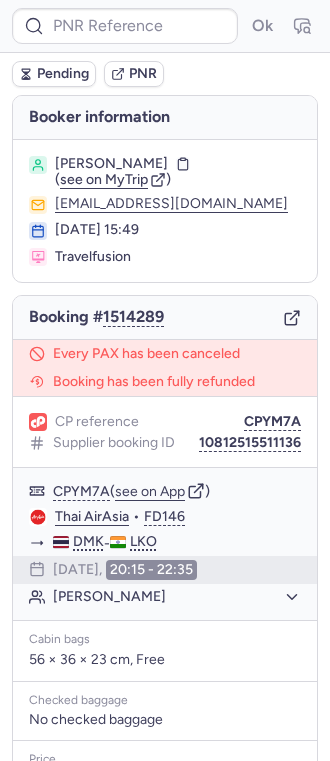 type on "CPKART" 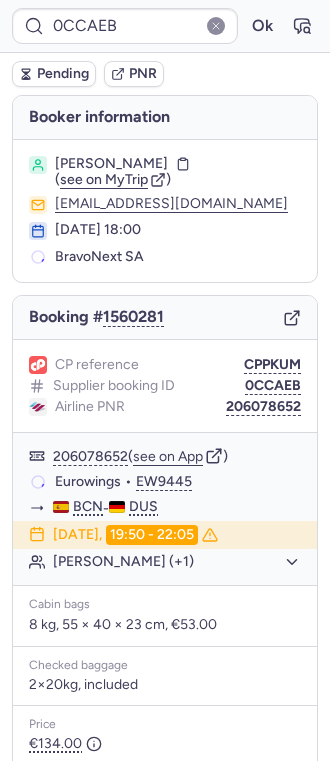 type on "0CAJ8E" 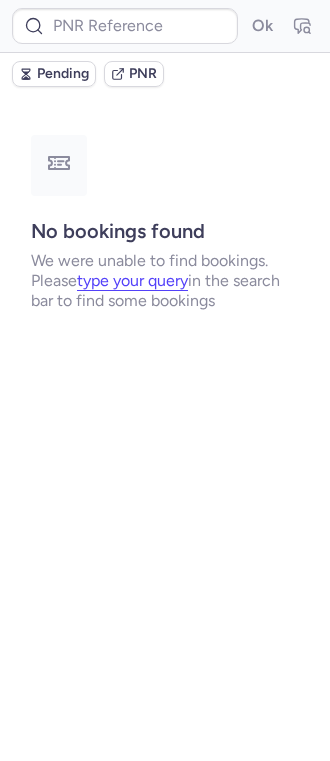type on "0CCAEB" 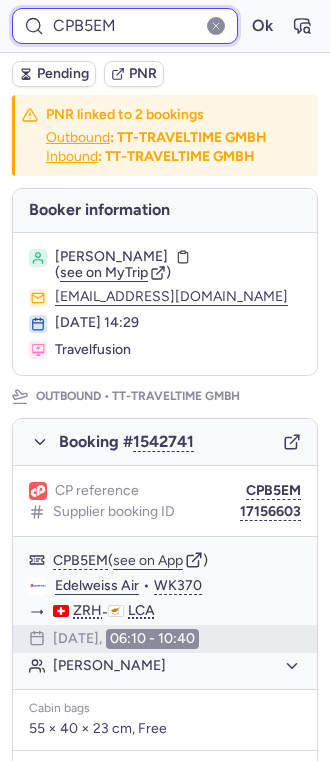 click on "CPB5EM" at bounding box center (125, 26) 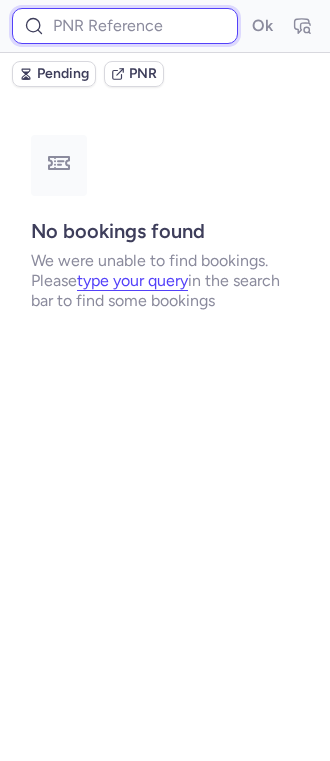 click at bounding box center (125, 26) 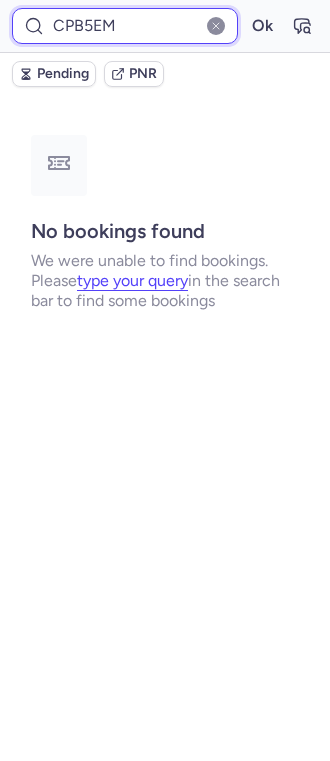 type on "CPB5EM" 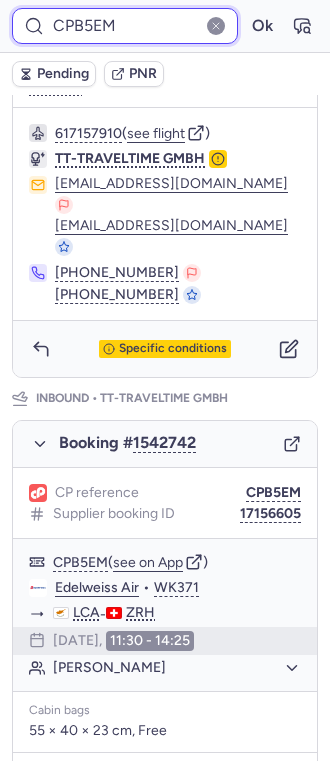 scroll, scrollTop: 800, scrollLeft: 0, axis: vertical 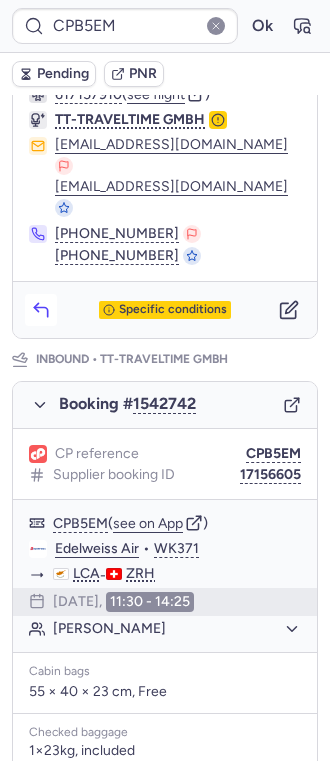 click at bounding box center [41, 310] 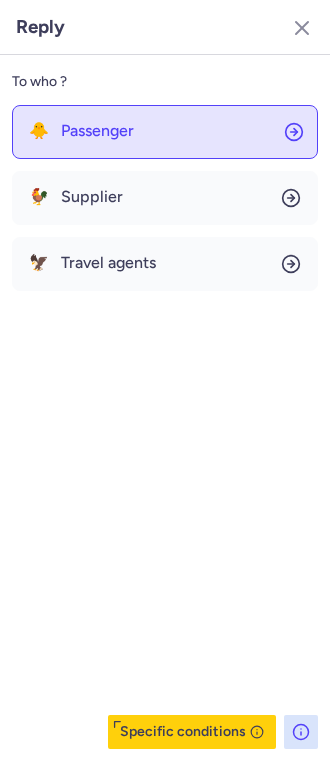 click on "Passenger" at bounding box center [97, 131] 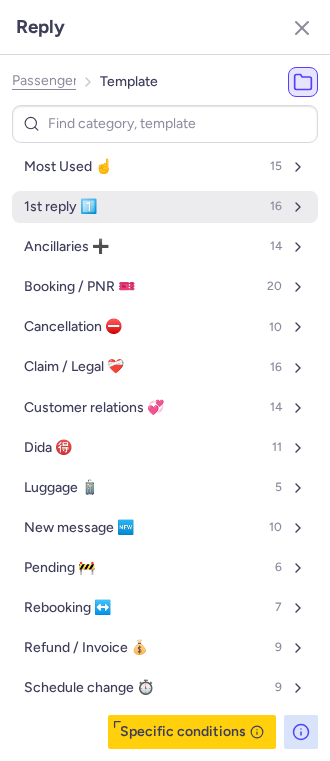 click on "1st reply 1️⃣ 16" at bounding box center [165, 207] 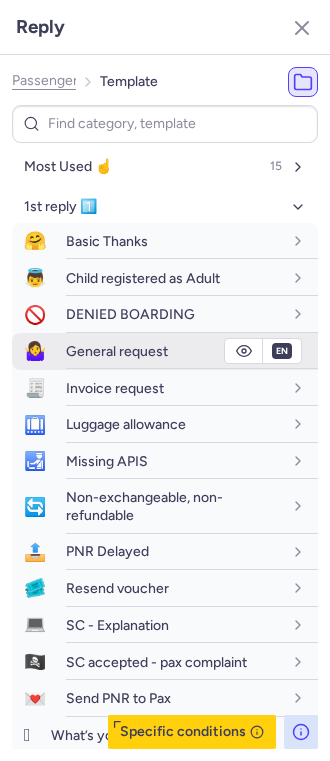click 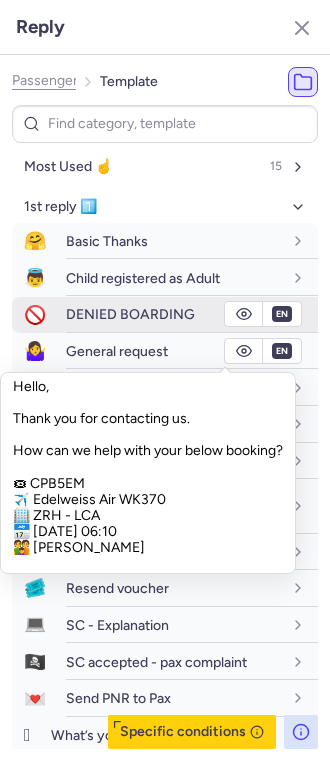 scroll, scrollTop: 0, scrollLeft: 0, axis: both 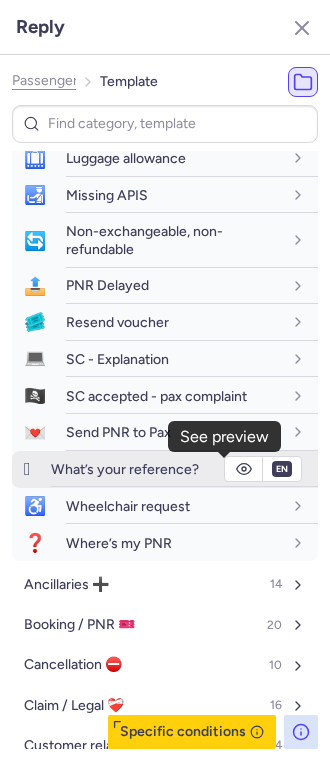 click 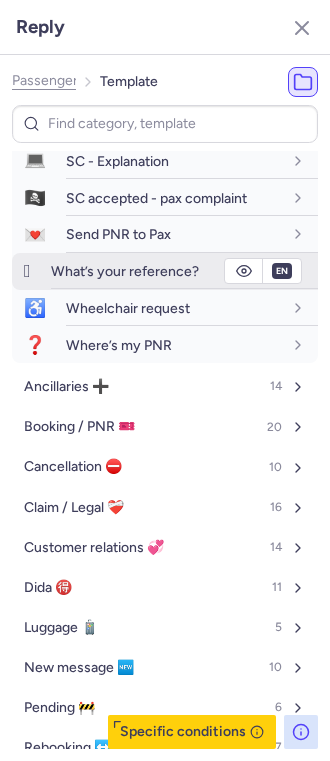 scroll, scrollTop: 400, scrollLeft: 0, axis: vertical 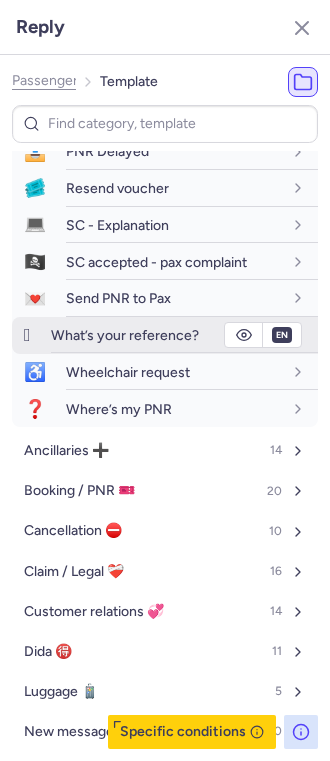 click on "What’s your reference?" at bounding box center [125, 335] 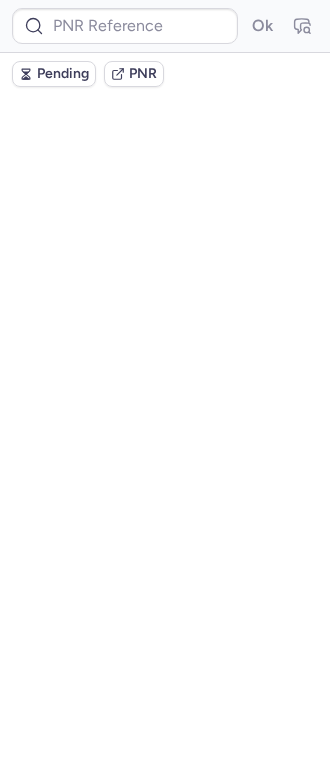 scroll, scrollTop: 0, scrollLeft: 0, axis: both 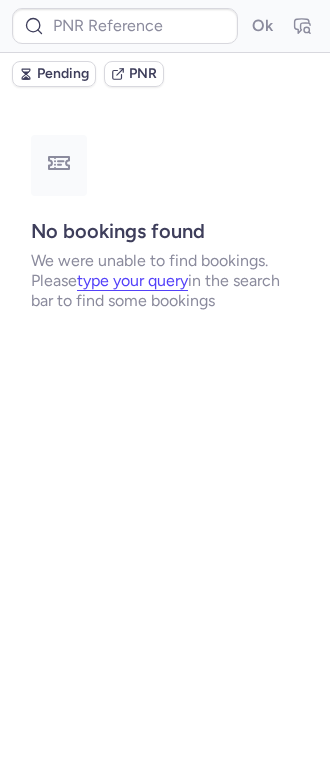 type on "CPB5EM" 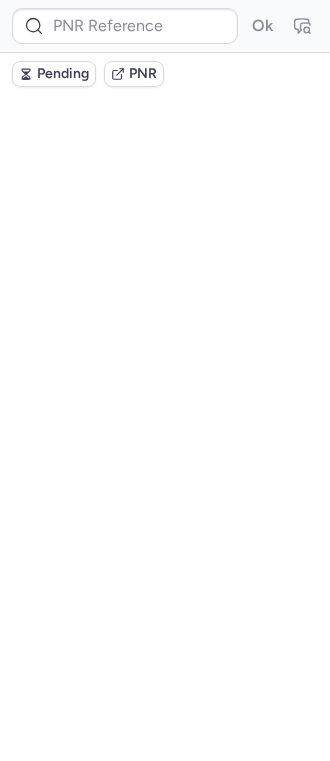 scroll, scrollTop: 0, scrollLeft: 0, axis: both 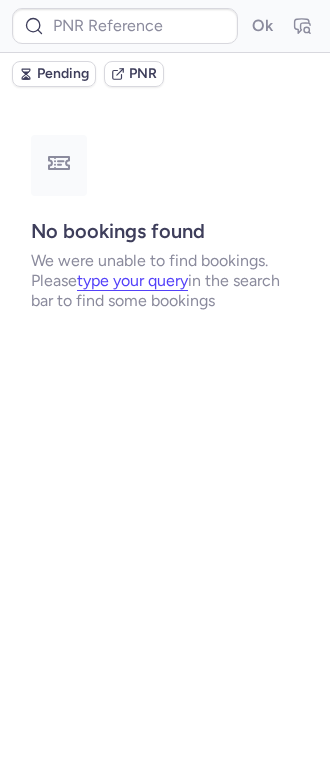 type on "CPB5EM" 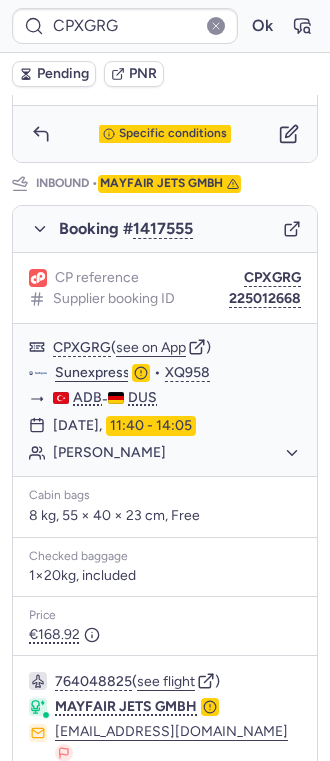 scroll, scrollTop: 826, scrollLeft: 0, axis: vertical 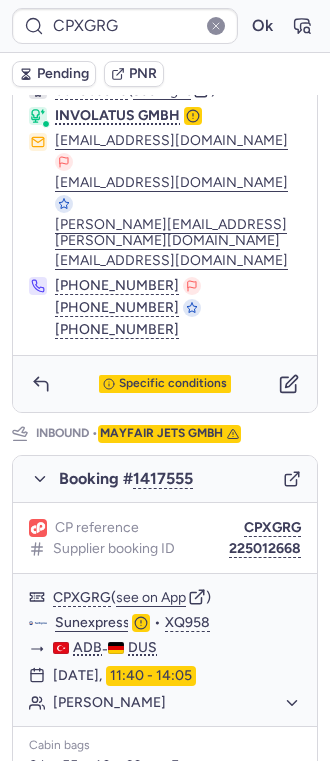 click on "Specific conditions" at bounding box center [165, 384] 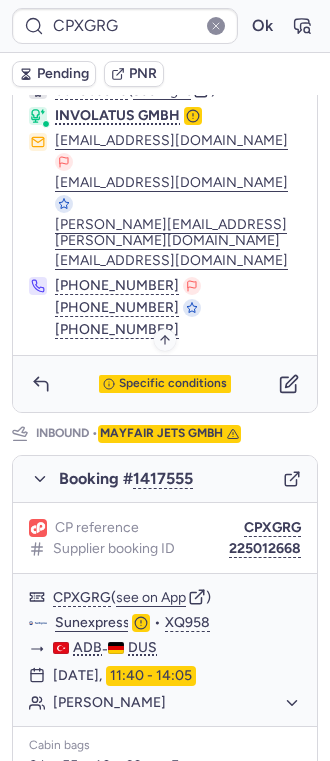 click on "Specific conditions" at bounding box center (173, 384) 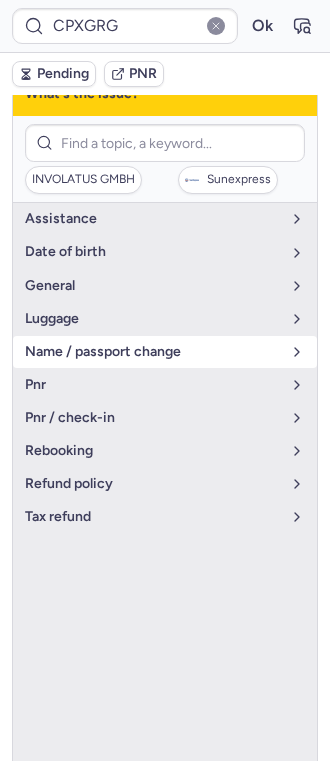 scroll, scrollTop: 330, scrollLeft: 0, axis: vertical 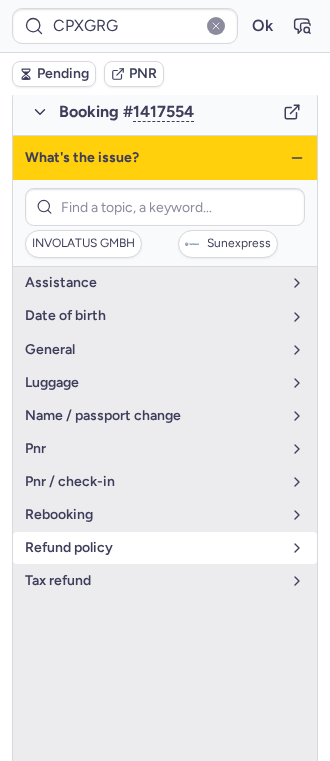 click on "refund policy" at bounding box center [153, 548] 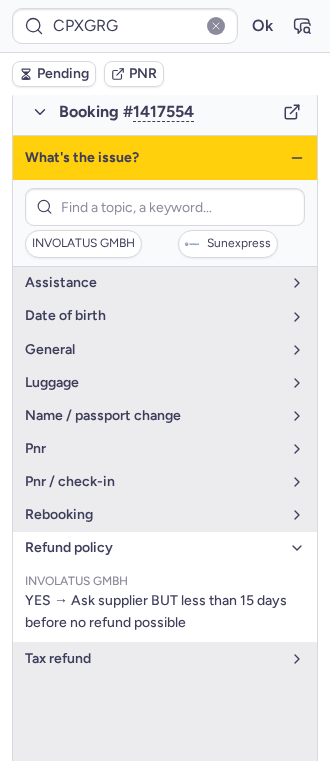 click on "refund policy" at bounding box center [153, 548] 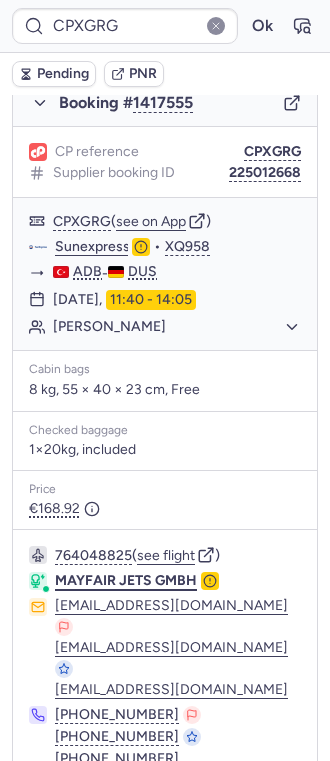 scroll, scrollTop: 1226, scrollLeft: 0, axis: vertical 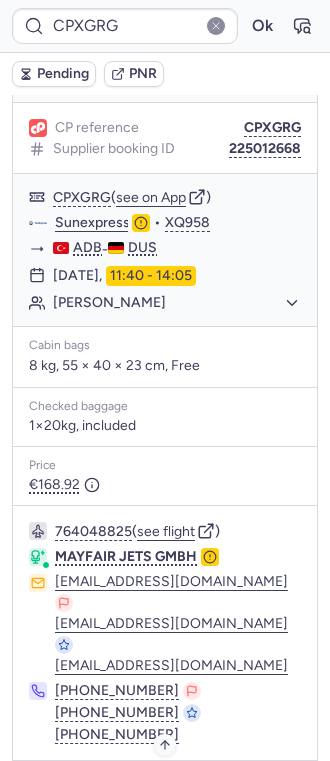 click on "Specific conditions" at bounding box center (173, 789) 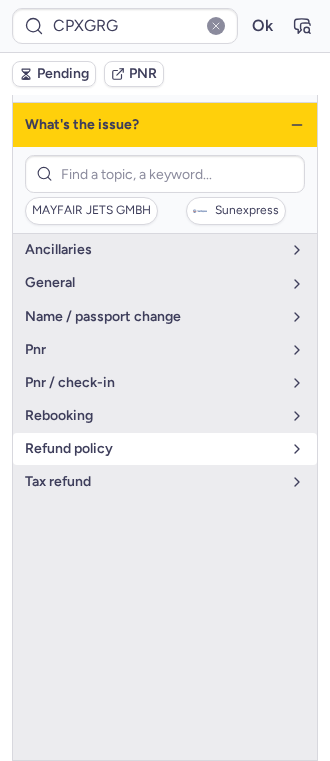 click on "refund policy" at bounding box center (153, 449) 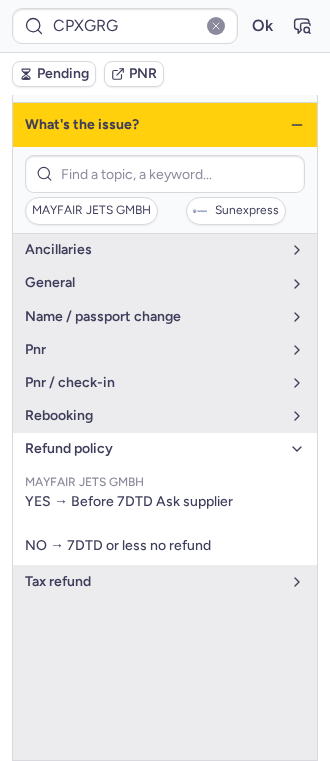 click on "refund policy" at bounding box center [153, 449] 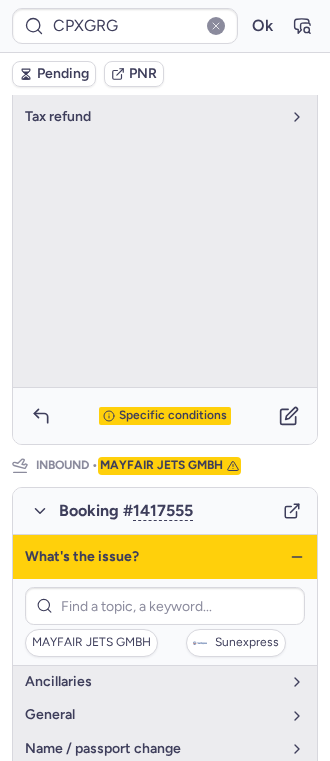 scroll, scrollTop: 826, scrollLeft: 0, axis: vertical 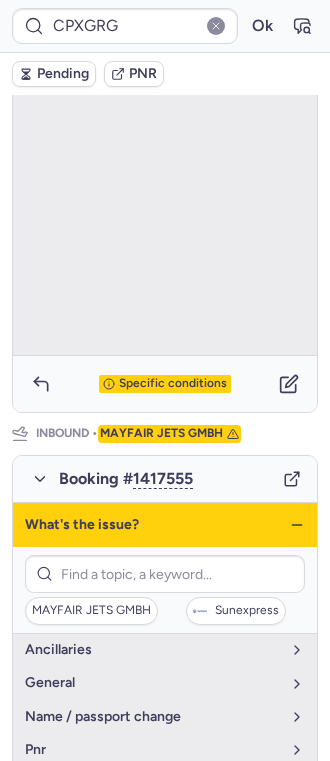 click 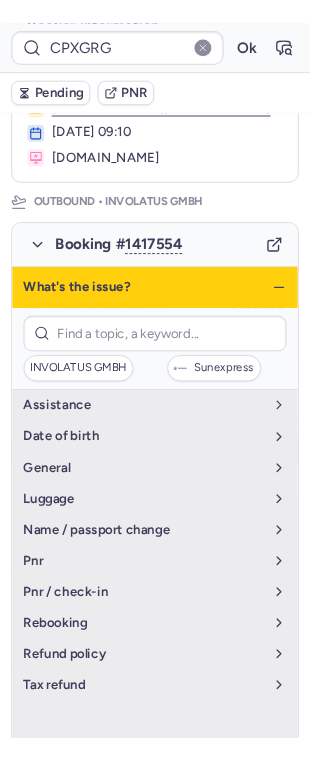 scroll, scrollTop: 160, scrollLeft: 0, axis: vertical 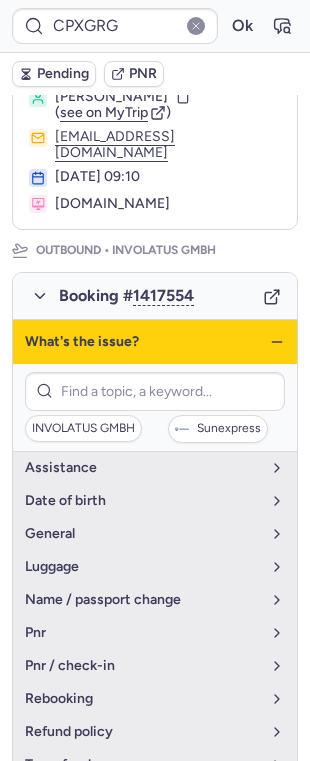 click 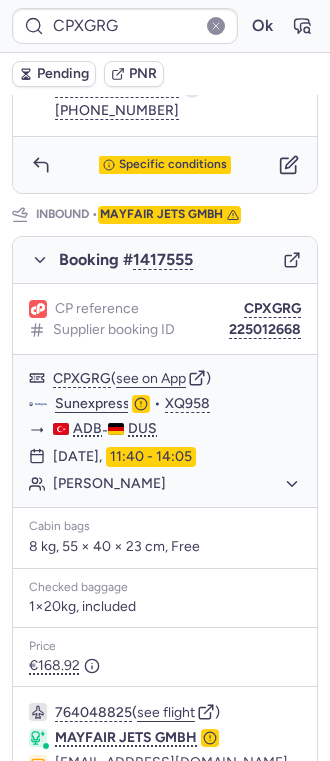 scroll, scrollTop: 1226, scrollLeft: 0, axis: vertical 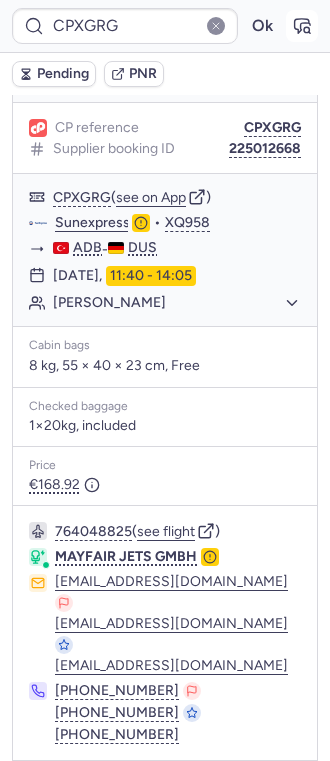 click 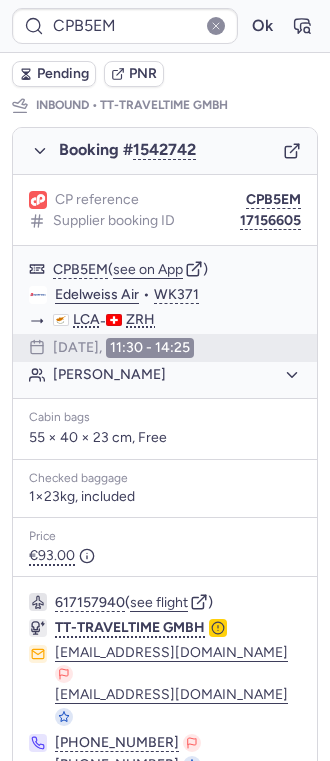 scroll, scrollTop: 1118, scrollLeft: 0, axis: vertical 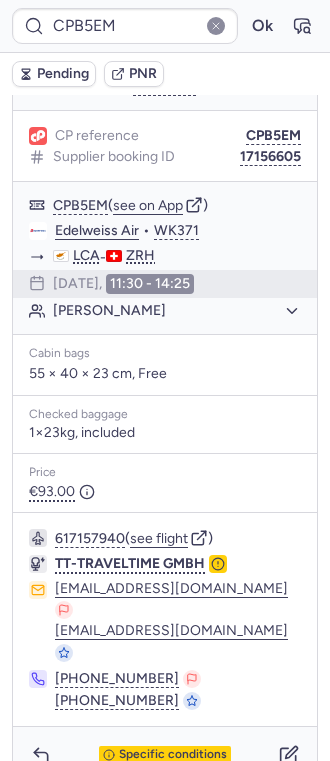 type on "CPXGRG" 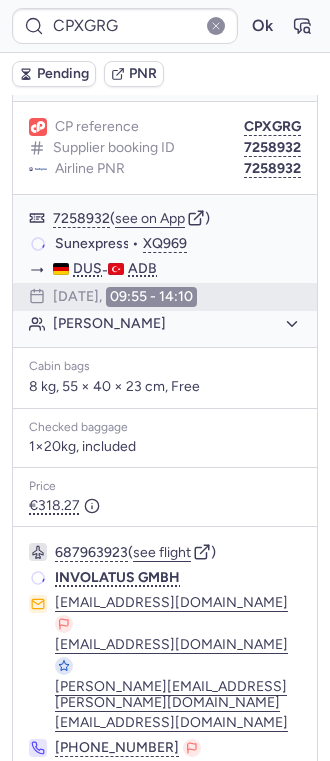 scroll, scrollTop: 354, scrollLeft: 0, axis: vertical 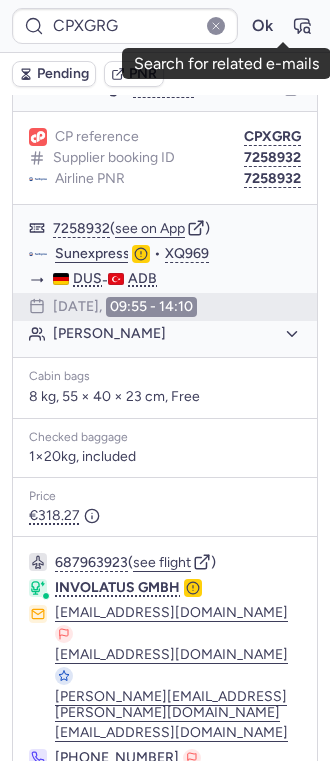 click on "CPXGRG  Ok" at bounding box center (165, 26) 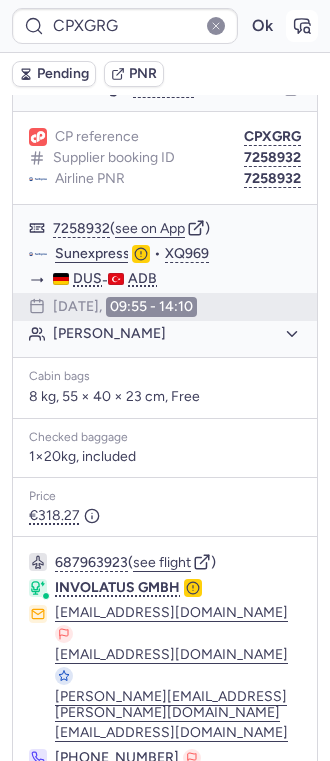 click 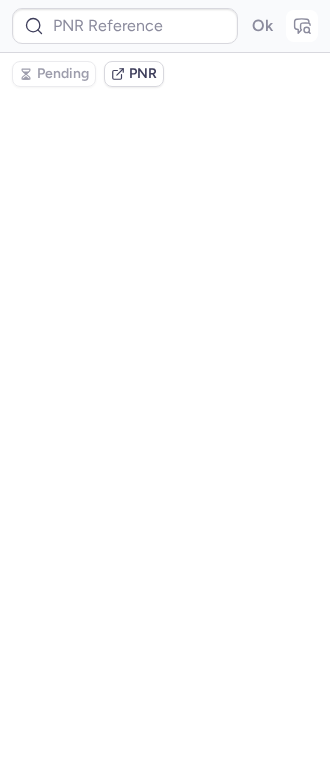 type on "CPXGRG" 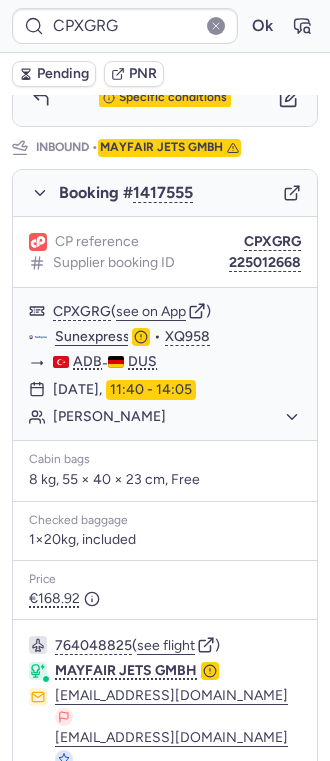 scroll, scrollTop: 1226, scrollLeft: 0, axis: vertical 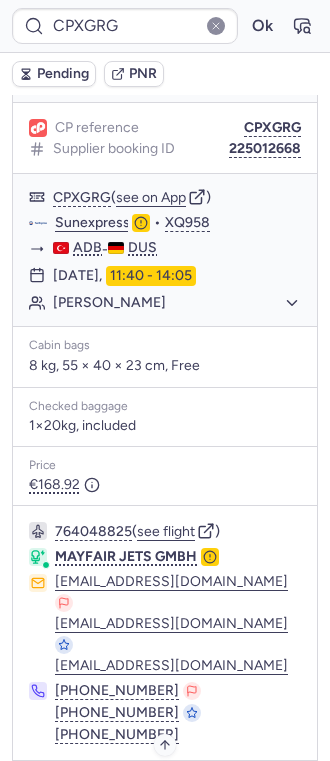 click on "Specific conditions" at bounding box center [173, 789] 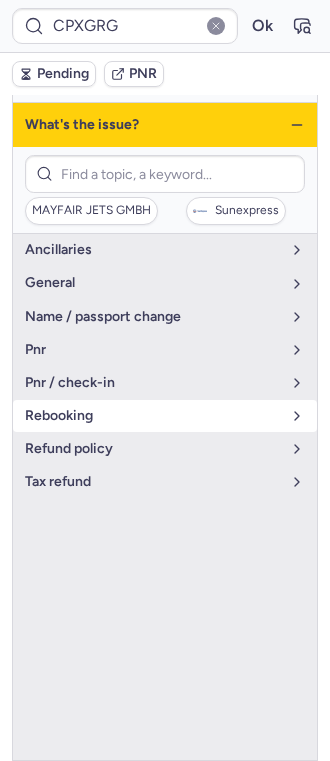 click on "rebooking" at bounding box center [165, 416] 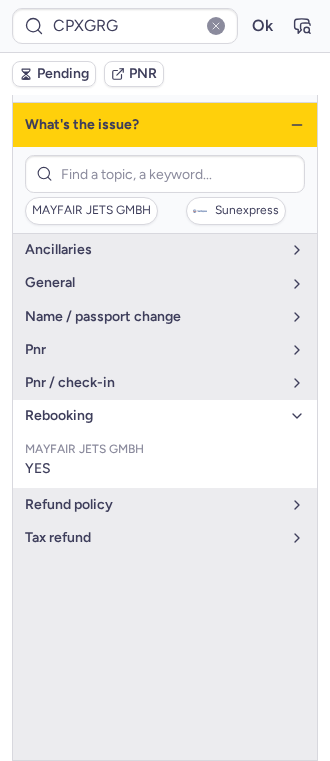 click on "rebooking" at bounding box center [153, 416] 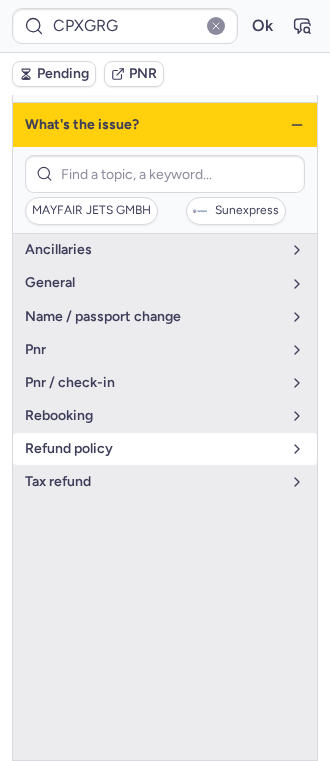 click on "refund policy" at bounding box center (153, 449) 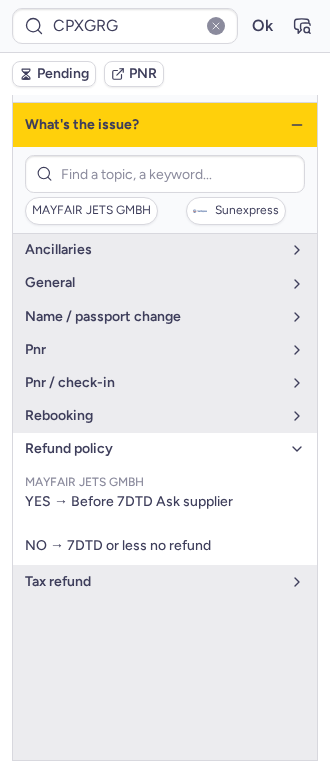 click on "refund policy" at bounding box center [153, 449] 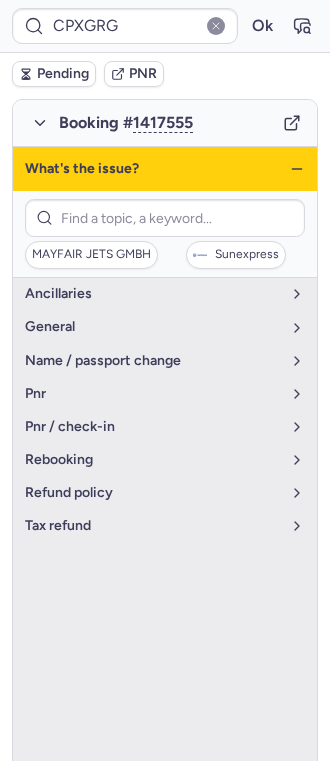 scroll, scrollTop: 1226, scrollLeft: 0, axis: vertical 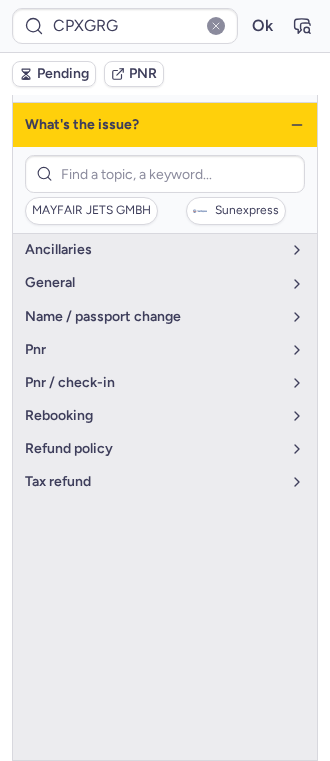 click 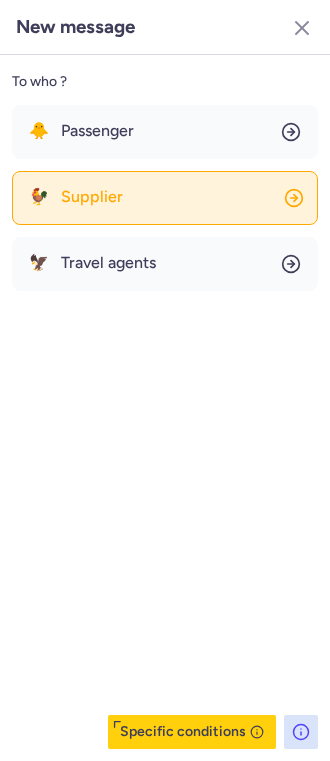 click on "🐓 Supplier" 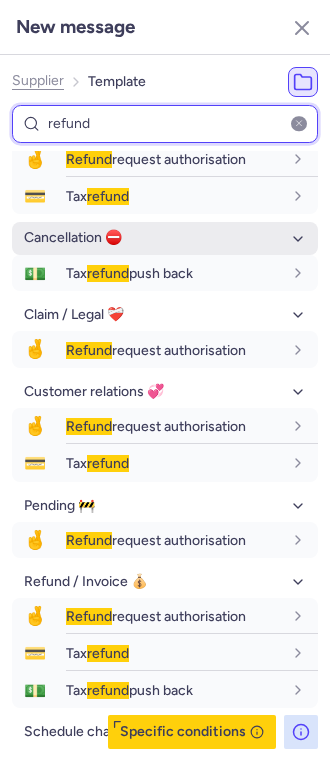 scroll, scrollTop: 0, scrollLeft: 0, axis: both 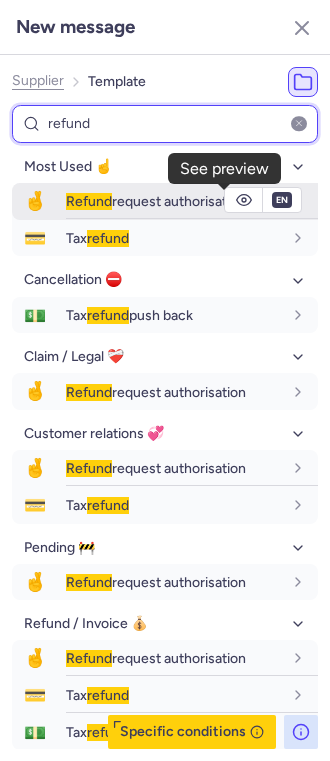 type on "refund" 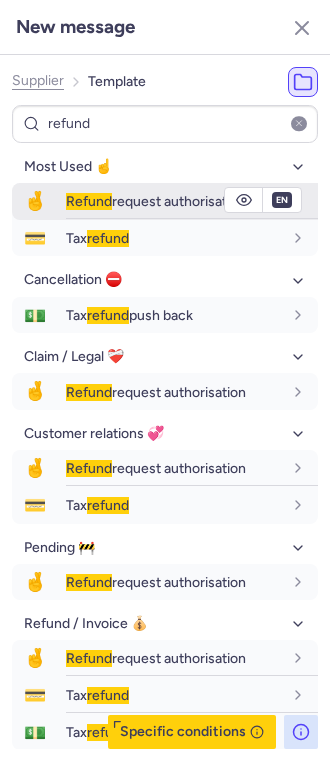 click 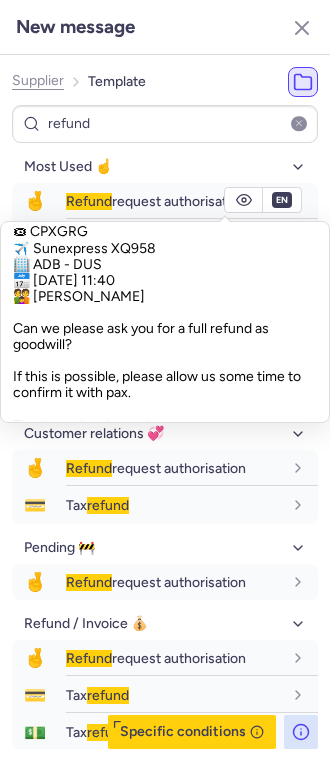 scroll, scrollTop: 12, scrollLeft: 0, axis: vertical 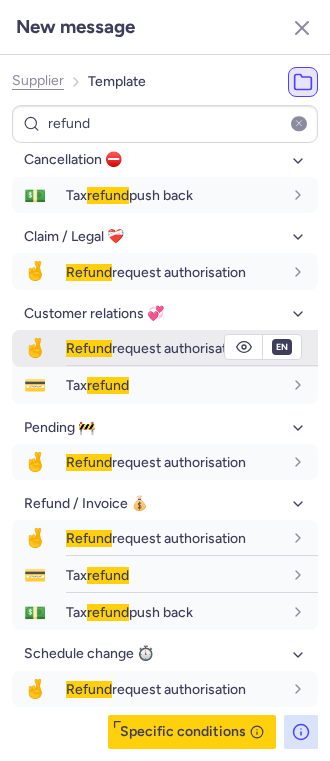click 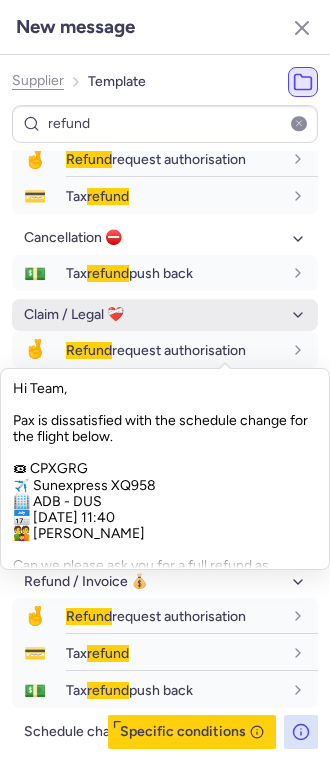 scroll, scrollTop: 0, scrollLeft: 0, axis: both 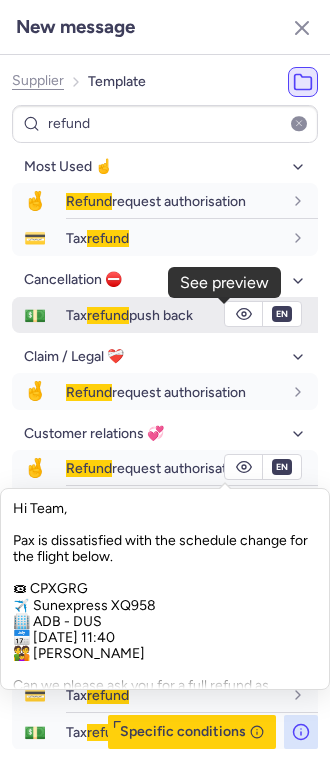 click 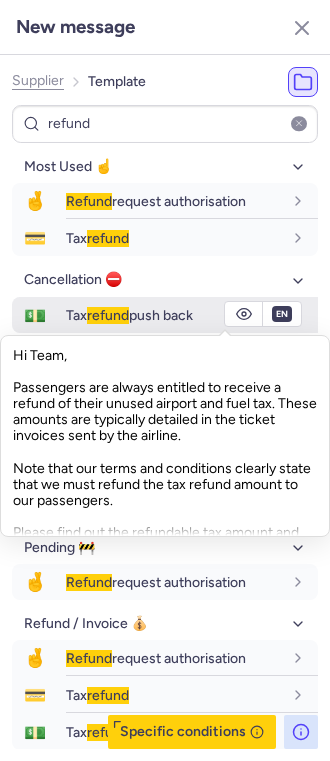 click 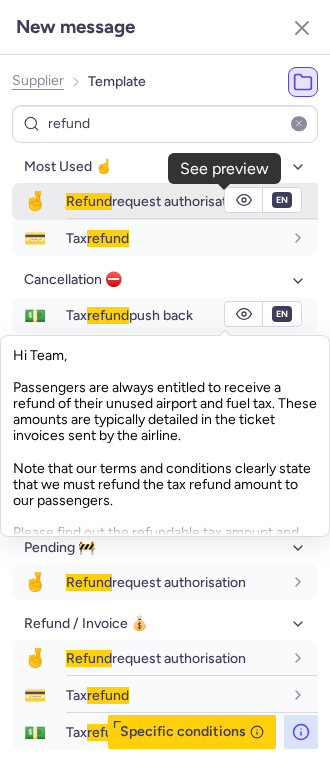 click 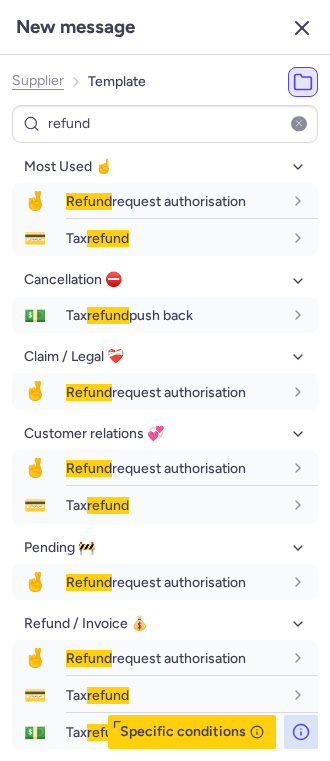 click 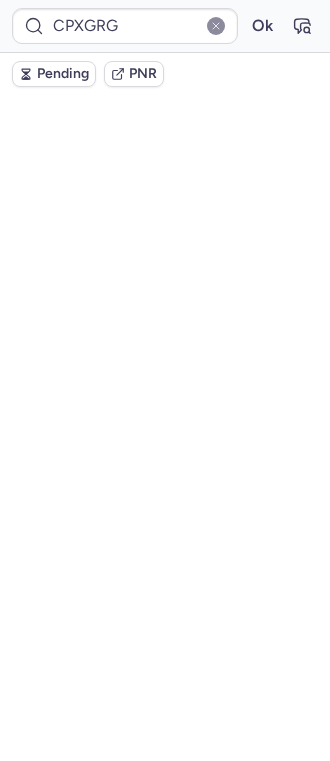 scroll, scrollTop: 370, scrollLeft: 0, axis: vertical 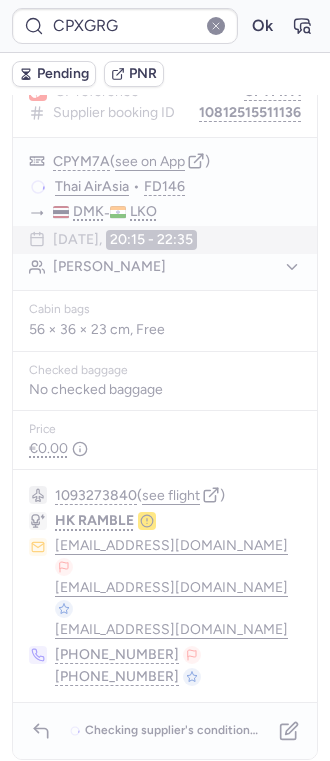 type on "CPNNUE" 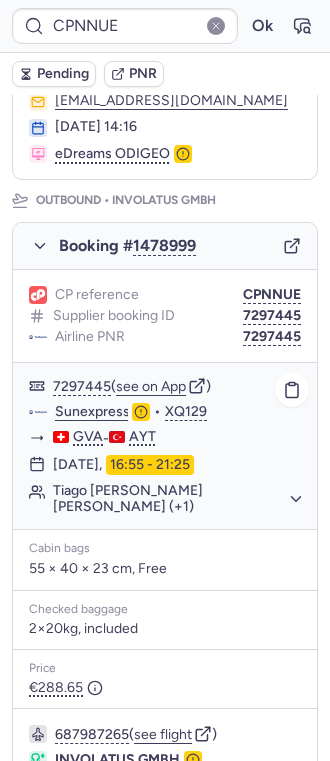 scroll, scrollTop: 210, scrollLeft: 0, axis: vertical 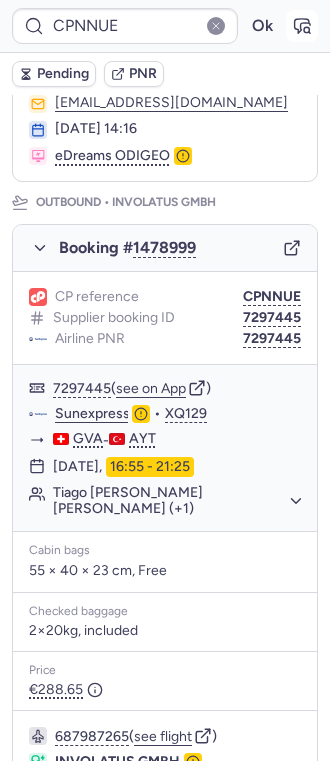 click 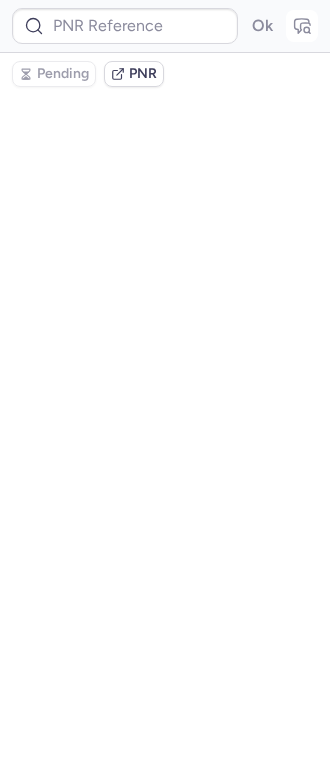 type on "CPNNUE" 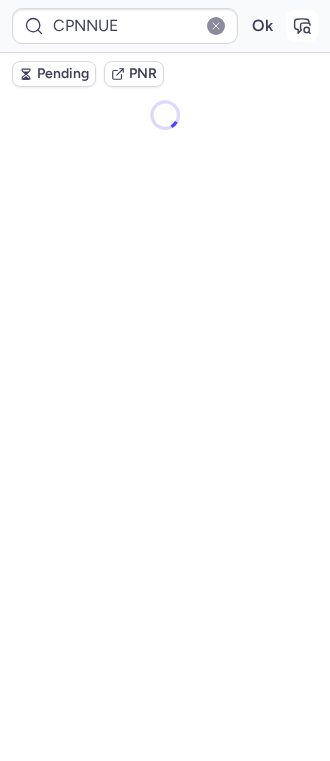scroll, scrollTop: 0, scrollLeft: 0, axis: both 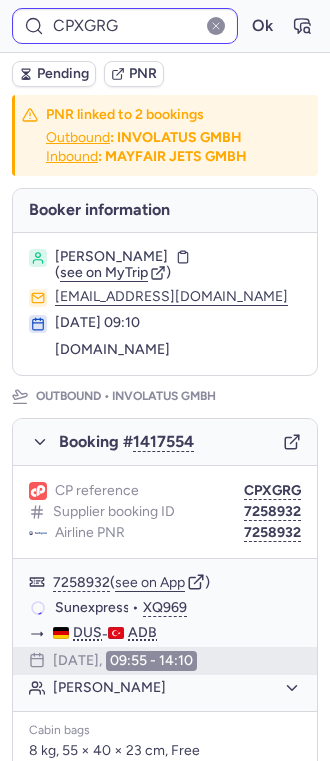 type on "CPNAYQ" 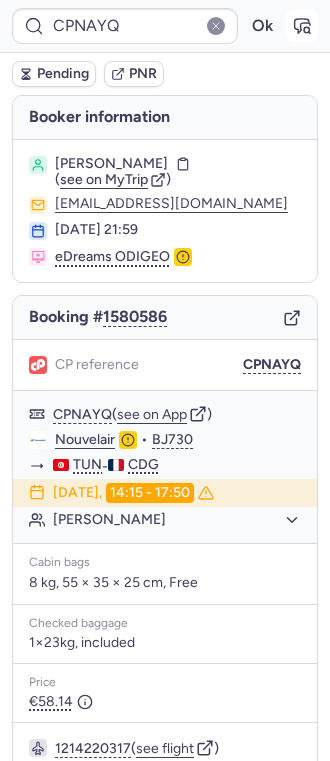 click 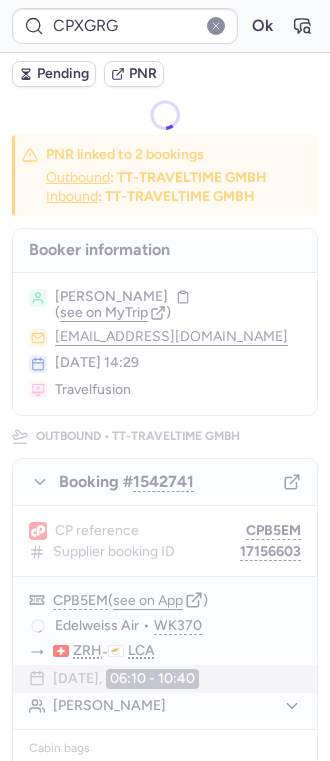 type on "CPNAYQ" 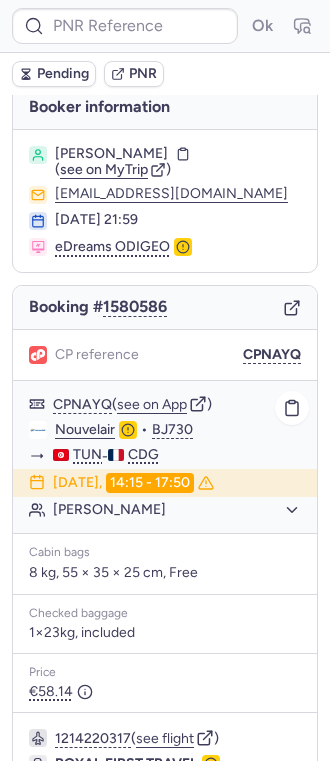 scroll, scrollTop: 0, scrollLeft: 0, axis: both 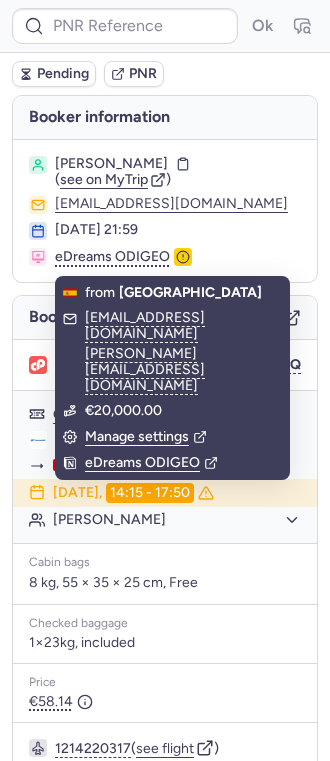 type on "CPRXXV" 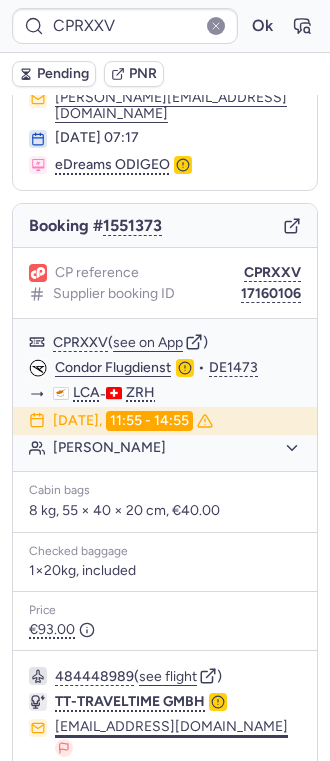 scroll, scrollTop: 228, scrollLeft: 0, axis: vertical 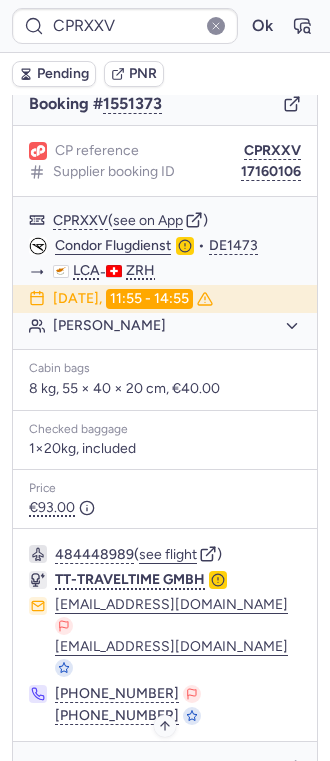 click on "Specific conditions" at bounding box center (173, 770) 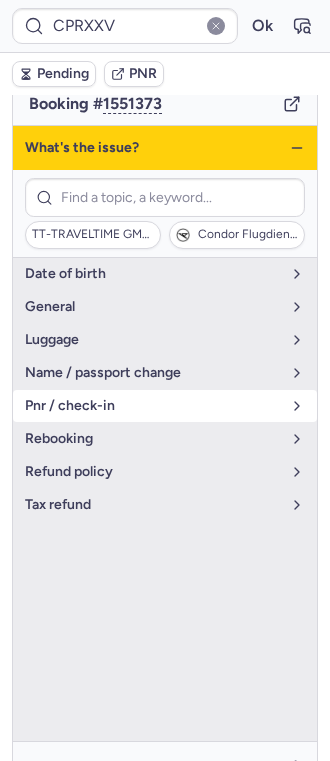 click on "pnr / check-in" at bounding box center (165, 406) 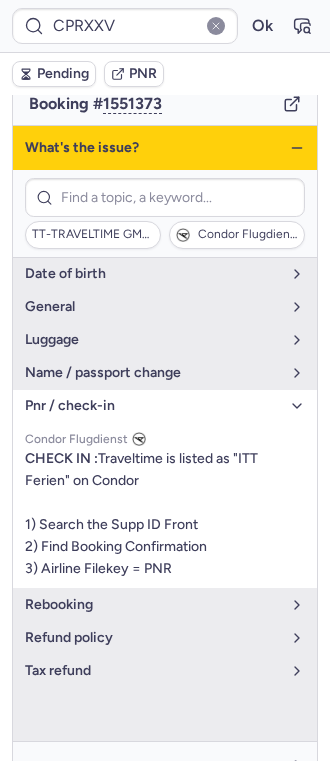 click on "pnr / check-in" at bounding box center (153, 406) 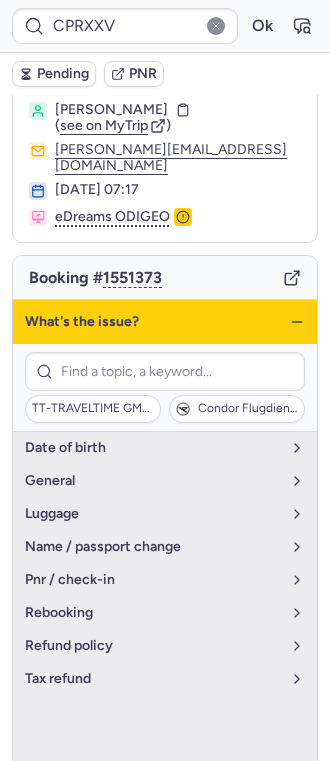 scroll, scrollTop: 0, scrollLeft: 0, axis: both 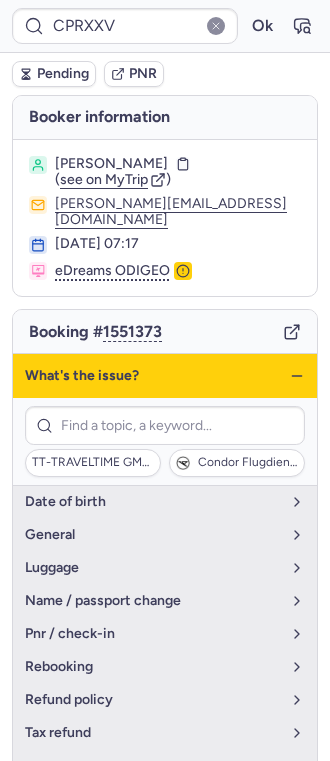 click 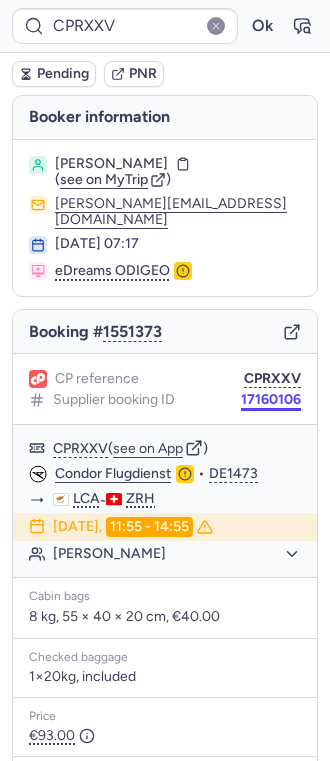 click on "17160106" at bounding box center [271, 400] 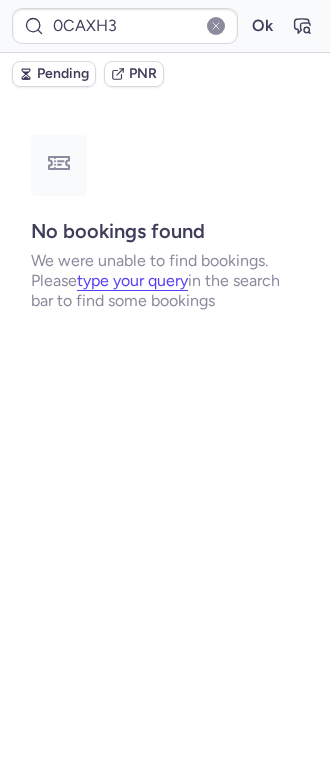type on "CPRXXV" 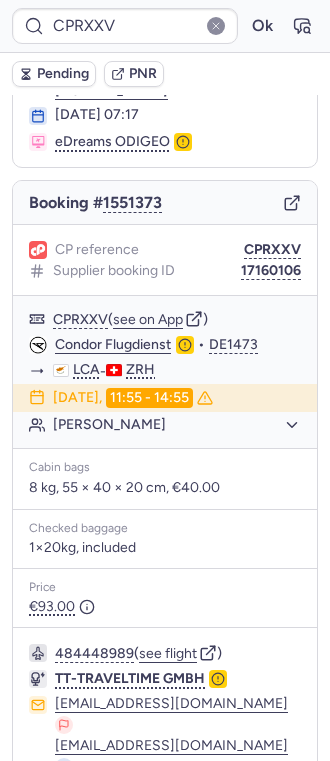 scroll, scrollTop: 228, scrollLeft: 0, axis: vertical 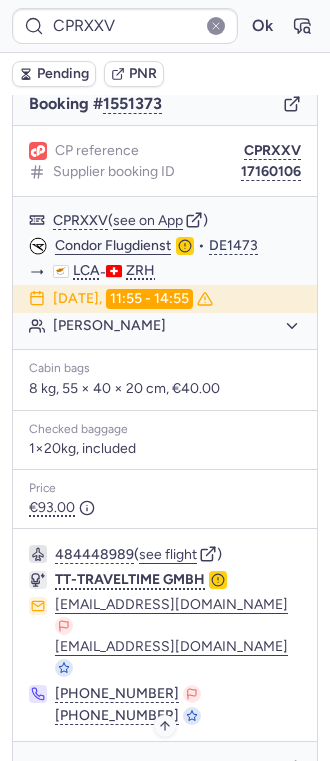 click on "Specific conditions" at bounding box center (173, 770) 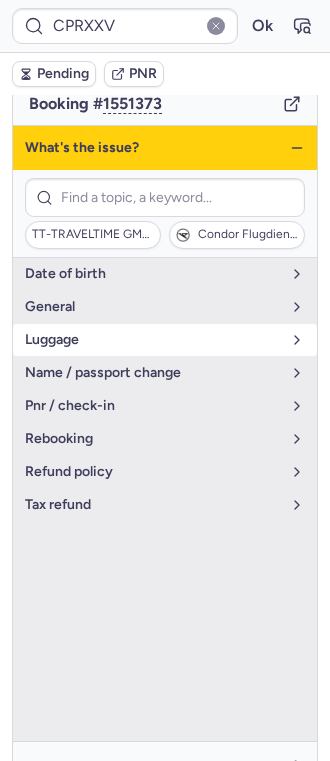 click on "luggage" at bounding box center [165, 340] 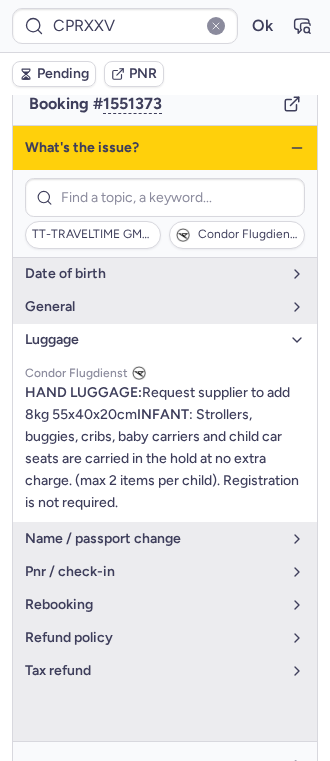 click on "luggage" at bounding box center [153, 340] 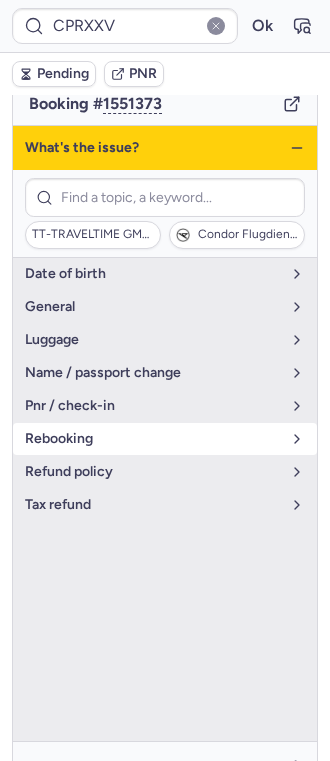 scroll, scrollTop: 94, scrollLeft: 0, axis: vertical 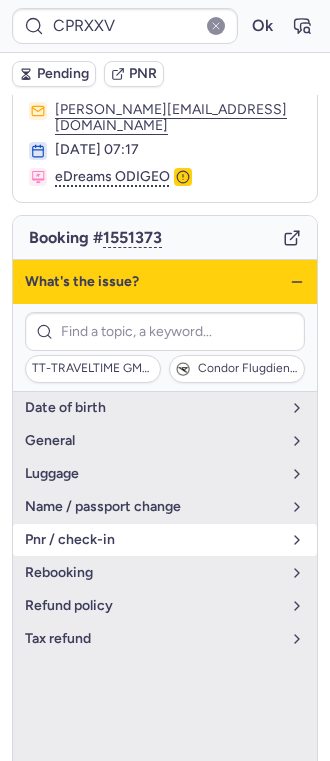 click on "pnr / check-in" at bounding box center (153, 540) 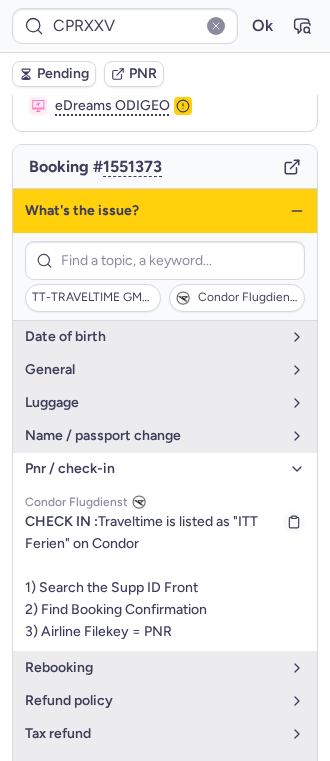 scroll, scrollTop: 228, scrollLeft: 0, axis: vertical 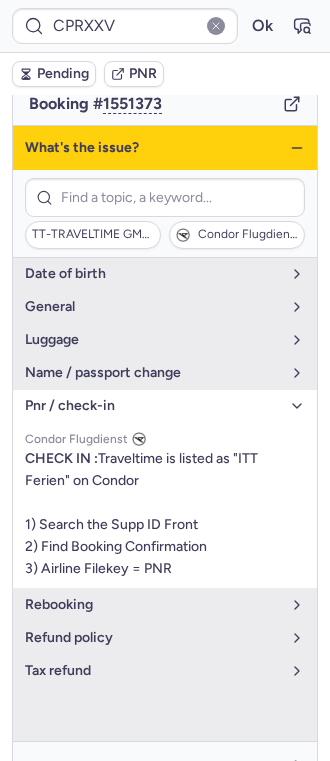 click on "pnr / check-in" at bounding box center (153, 406) 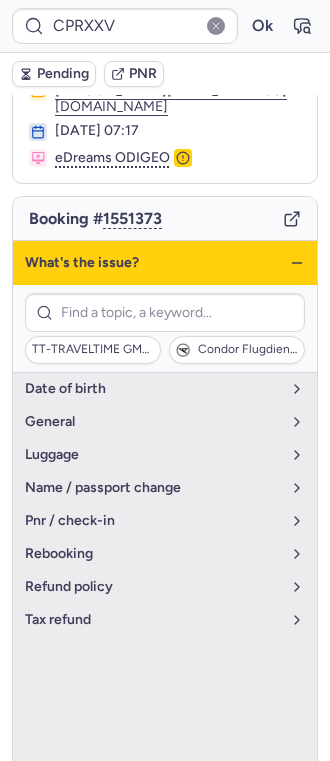 scroll, scrollTop: 0, scrollLeft: 0, axis: both 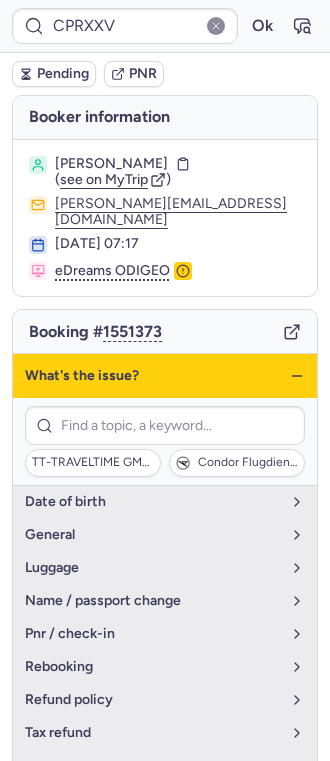 click on "What's the issue?" at bounding box center (165, 376) 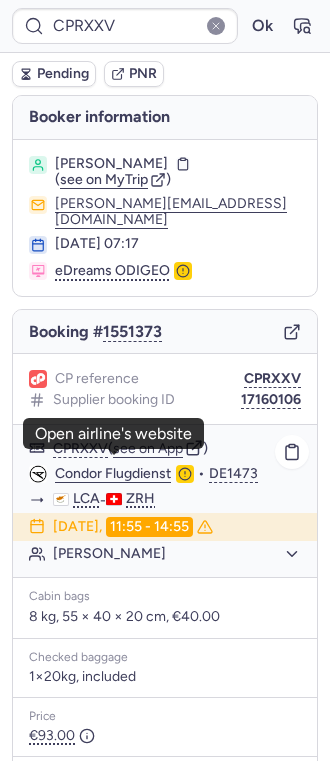 click on "Condor Flugdienst" 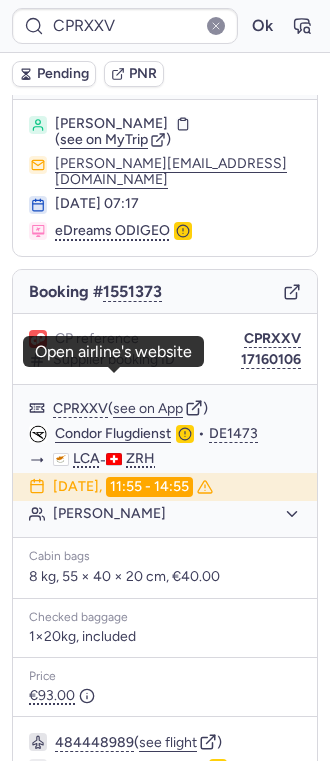 scroll, scrollTop: 0, scrollLeft: 0, axis: both 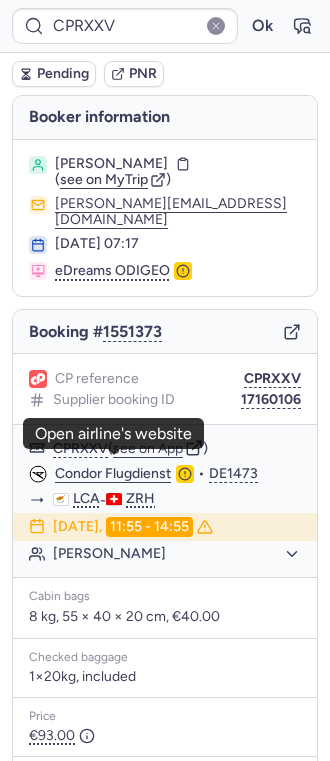 click on "[PERSON_NAME]" at bounding box center (111, 164) 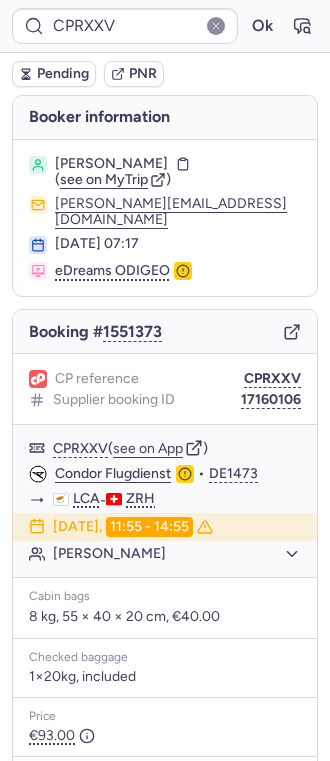 click on "[PERSON_NAME]" at bounding box center [111, 164] 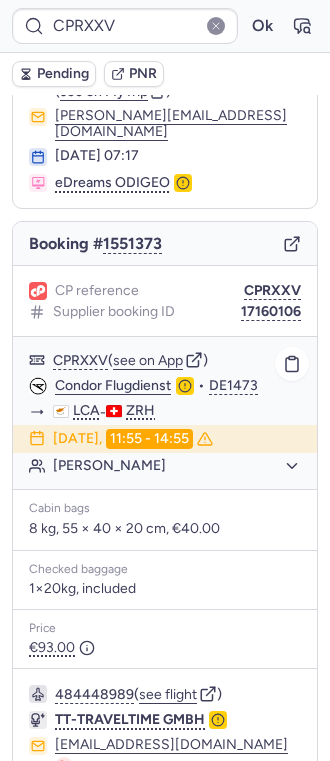 scroll, scrollTop: 133, scrollLeft: 0, axis: vertical 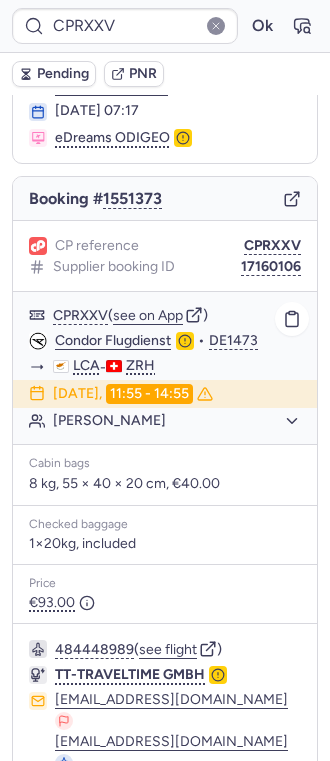 click on "[PERSON_NAME]" 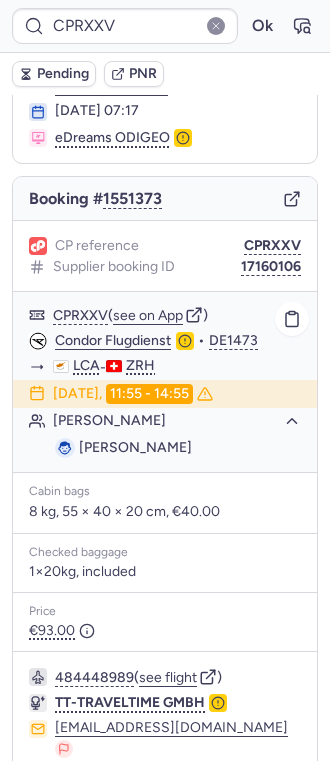 click on "[PERSON_NAME]" 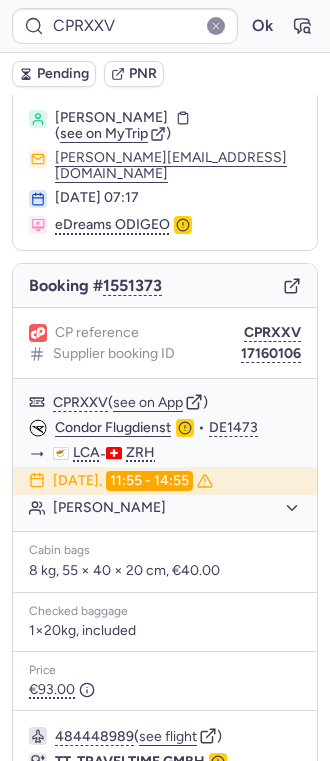 scroll, scrollTop: 0, scrollLeft: 0, axis: both 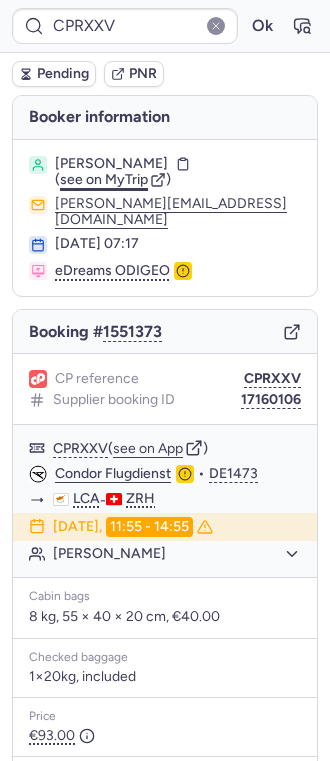 click on "see on MyTrip" at bounding box center [104, 179] 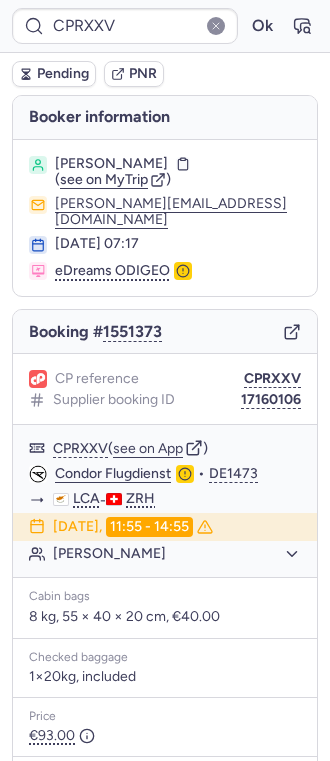 copy on "LHERMITTE" 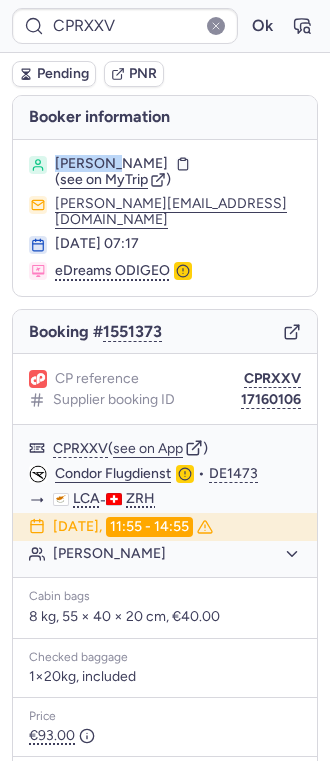 click on "[PERSON_NAME]" at bounding box center (111, 164) 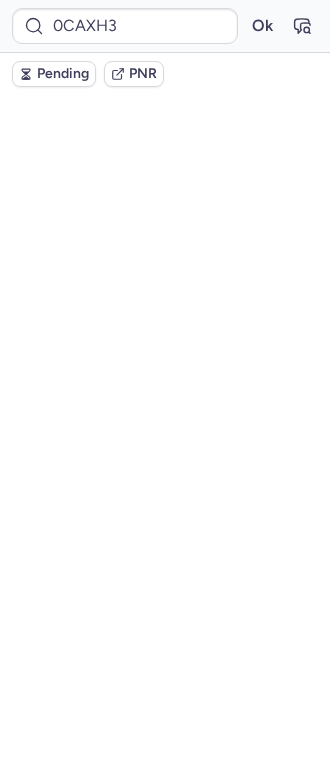 scroll, scrollTop: 0, scrollLeft: 0, axis: both 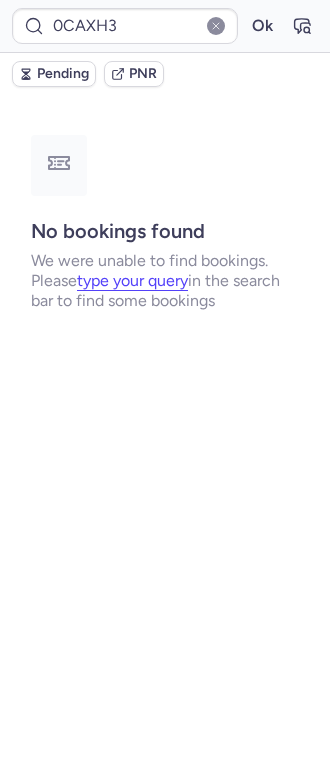 type on "CPRXXV" 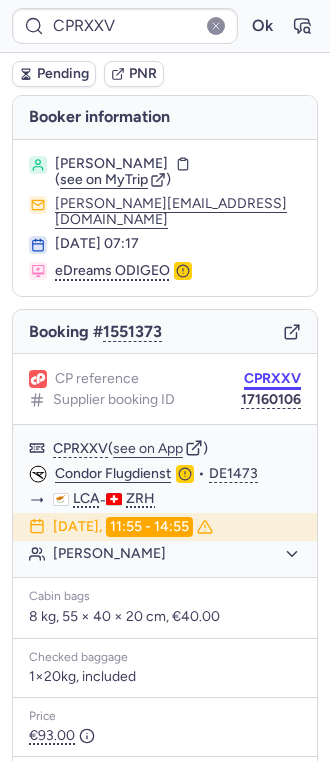 click on "CPRXXV" at bounding box center [272, 379] 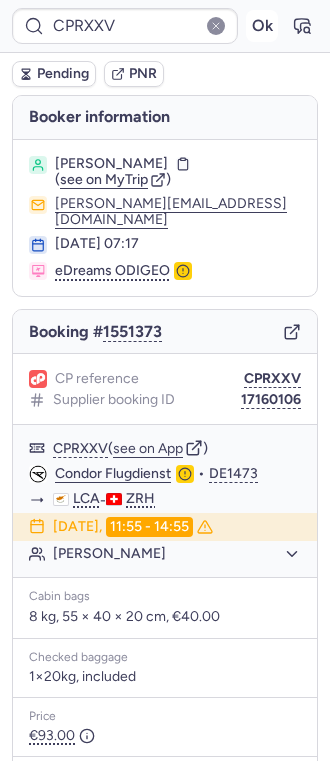 click on "Ok" at bounding box center (262, 26) 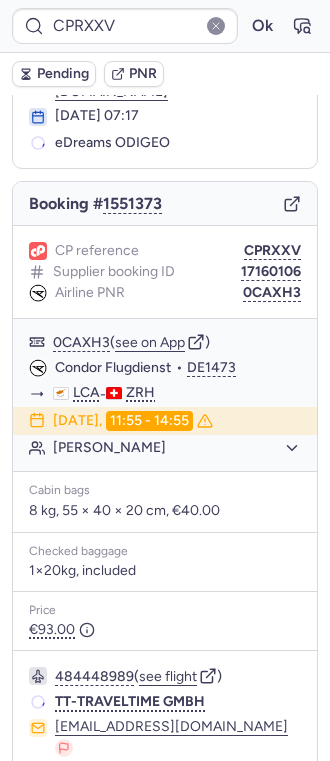 scroll, scrollTop: 250, scrollLeft: 0, axis: vertical 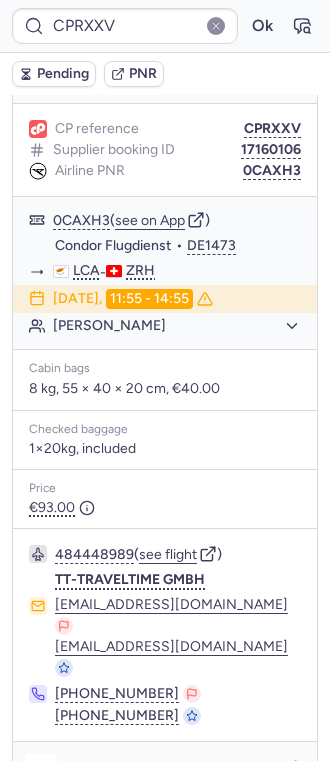 click 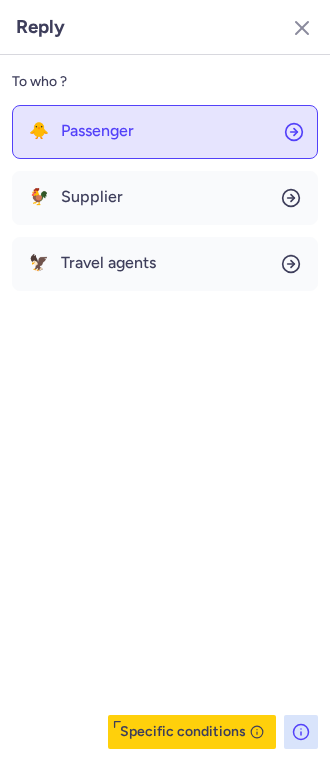 click on "🐥 Passenger" 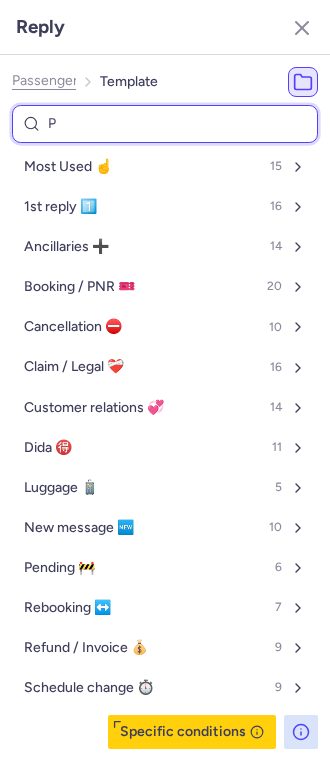 type on "PN" 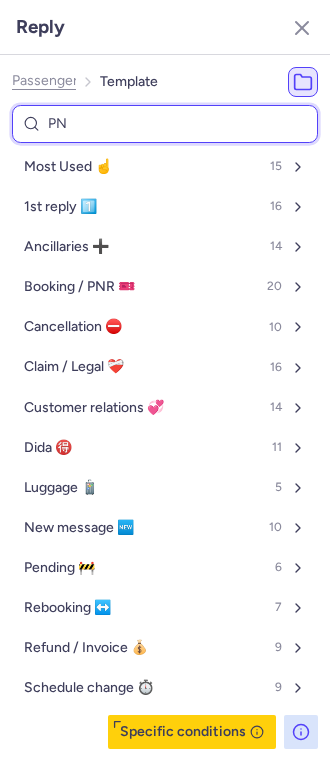 select on "en" 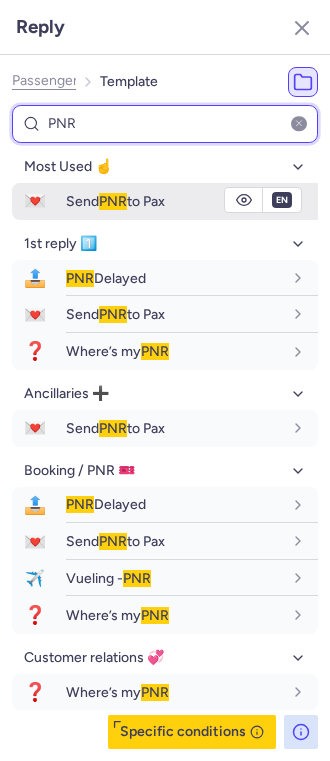 type on "PNR" 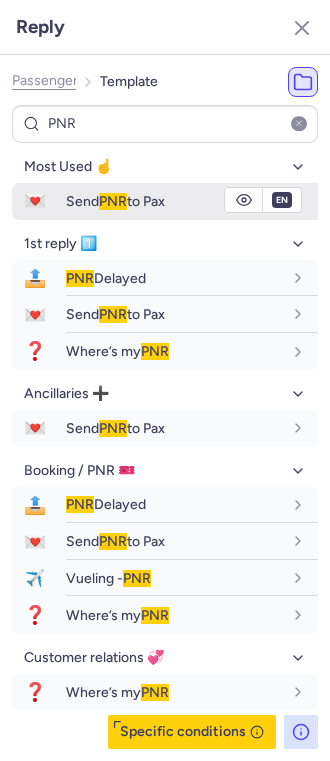 click on "Send  PNR  to Pax" at bounding box center (115, 201) 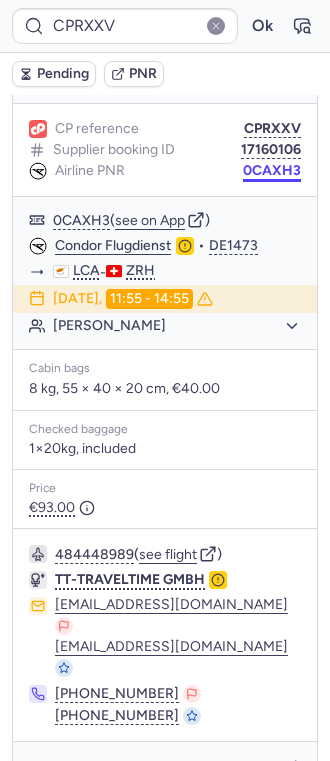 click on "0CAXH3" at bounding box center (272, 171) 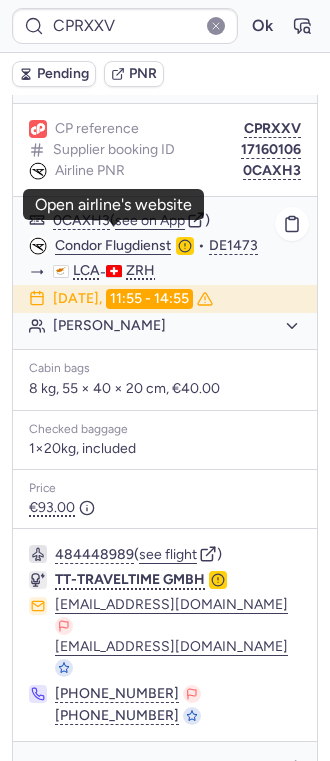 click on "Condor Flugdienst" 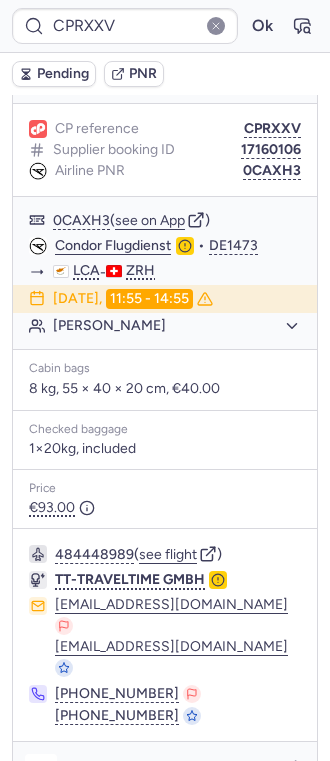 click 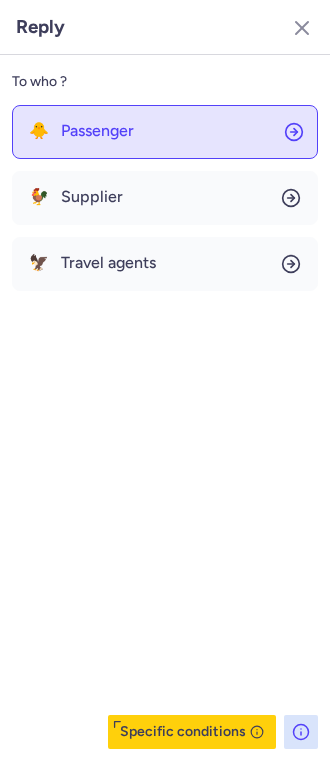 click on "Passenger" at bounding box center (97, 131) 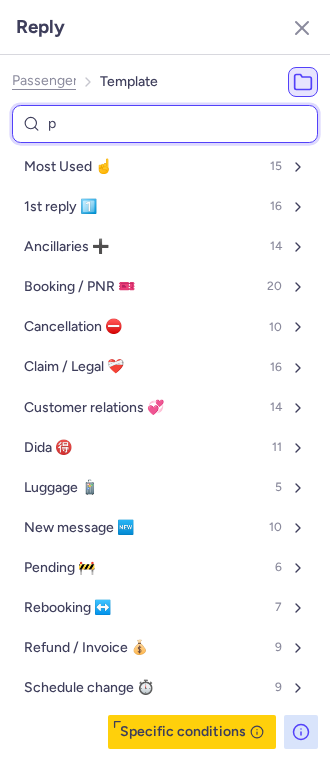 type on "pn" 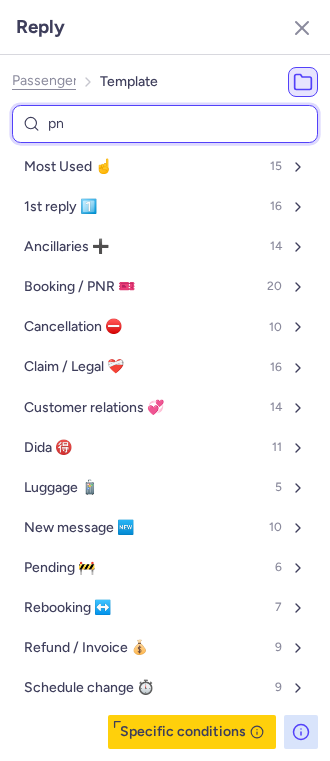 select on "en" 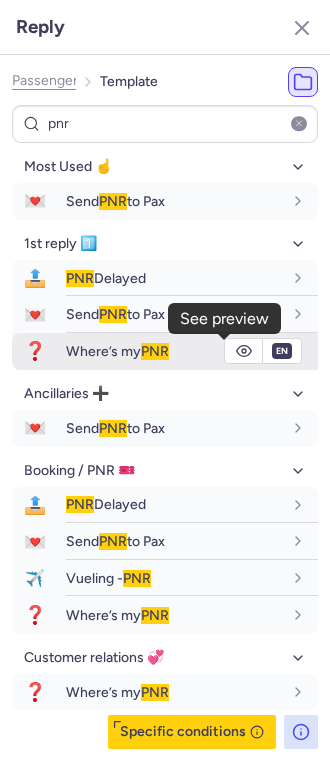click 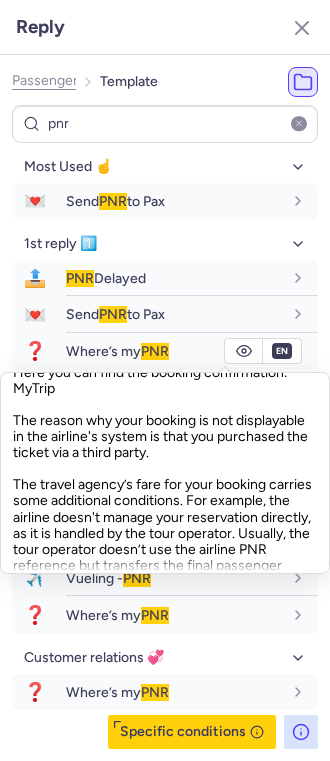 scroll, scrollTop: 266, scrollLeft: 0, axis: vertical 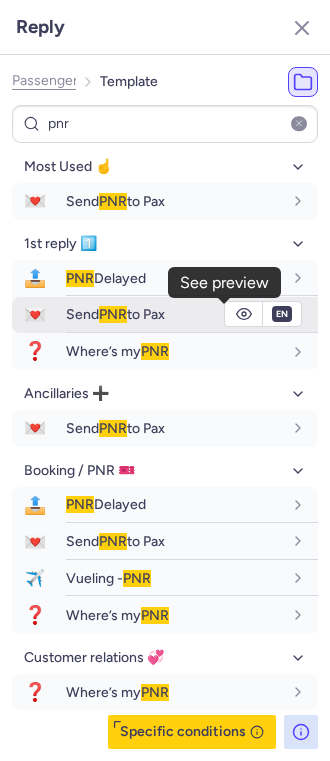 click 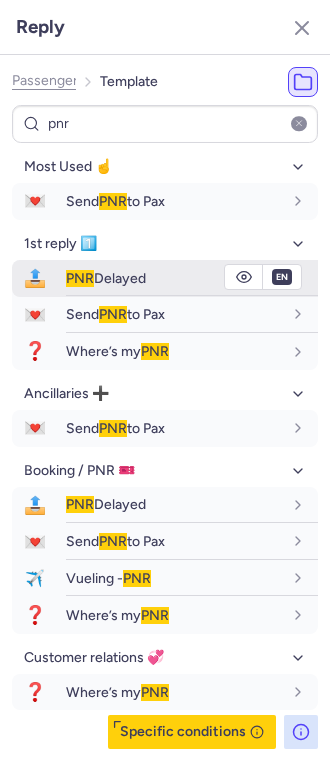 scroll, scrollTop: 0, scrollLeft: 0, axis: both 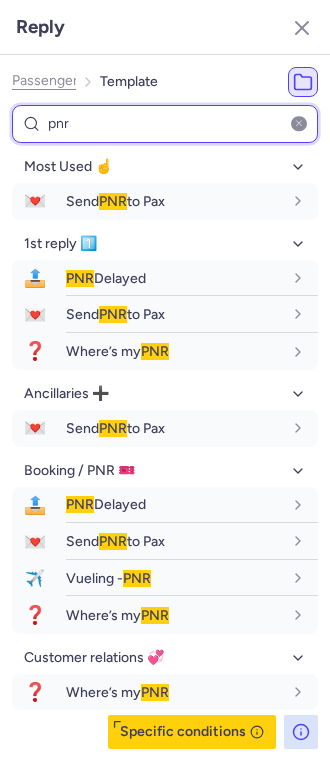 click on "pnr" at bounding box center [165, 124] 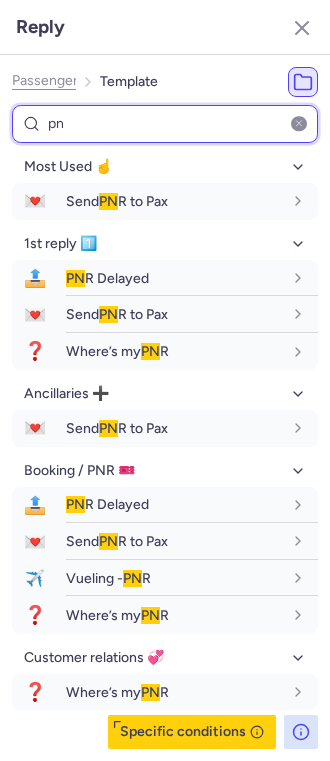 type on "p" 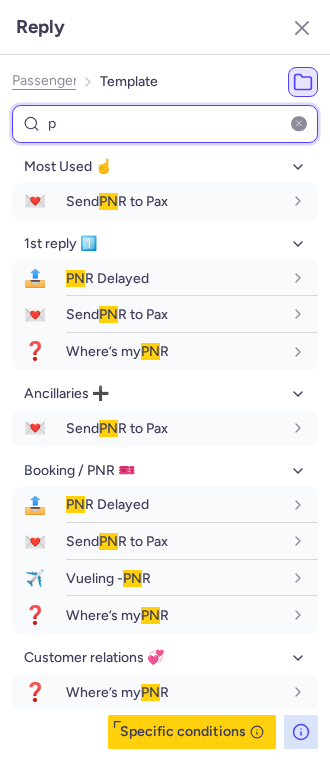 type 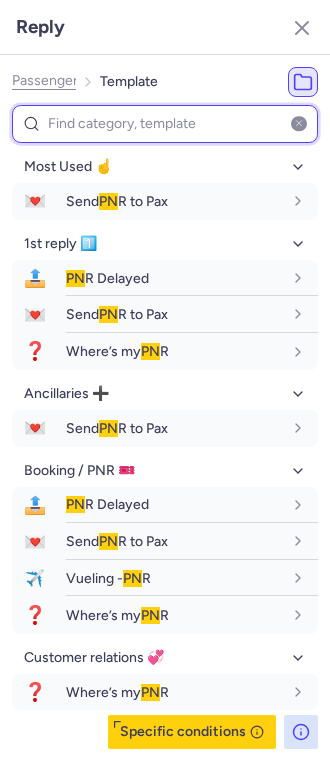 select on "en" 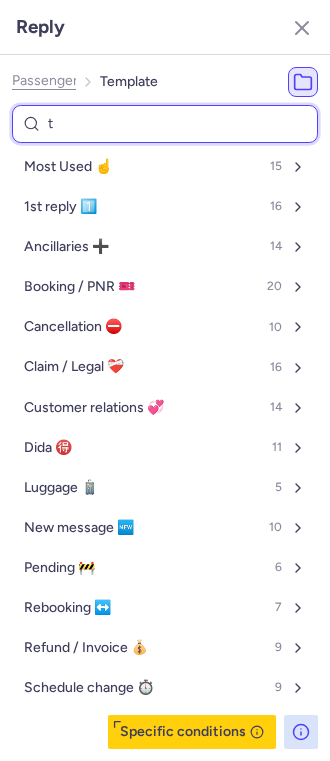 type on "to" 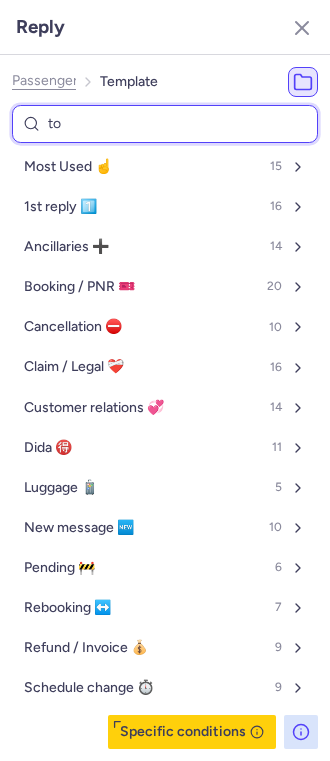 select on "en" 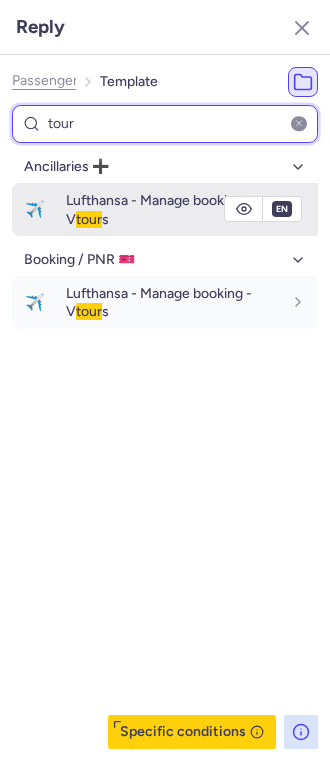 type on "tour" 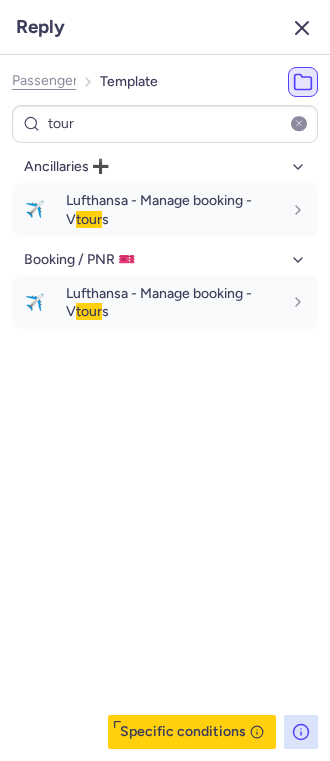 click 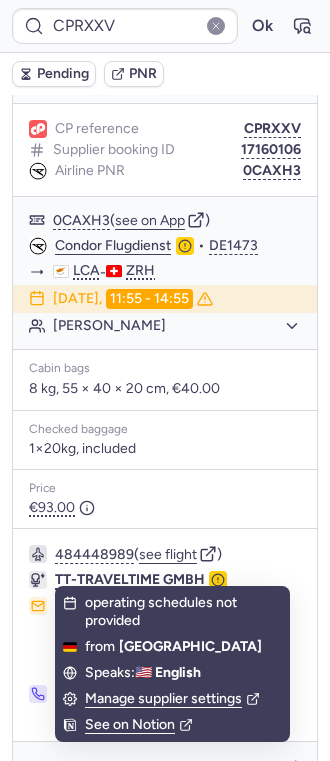 click on "TT-TRAVELTIME GMBH" 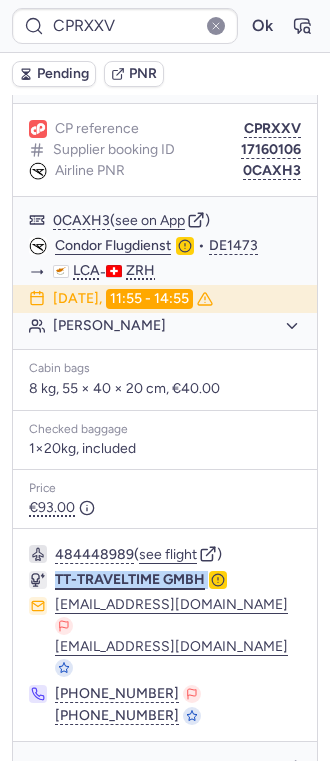 click on "TT-TRAVELTIME GMBH" 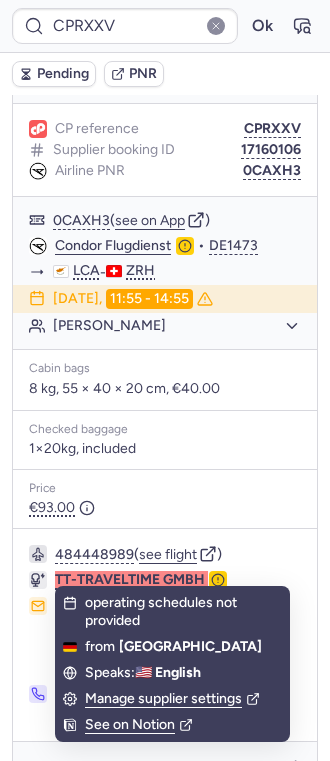 type on "CPXGRG" 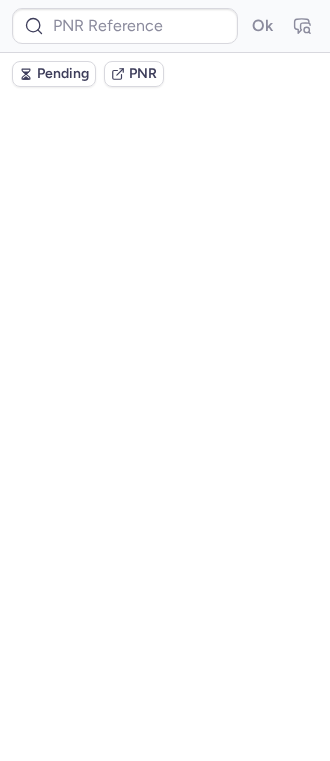 scroll, scrollTop: 0, scrollLeft: 0, axis: both 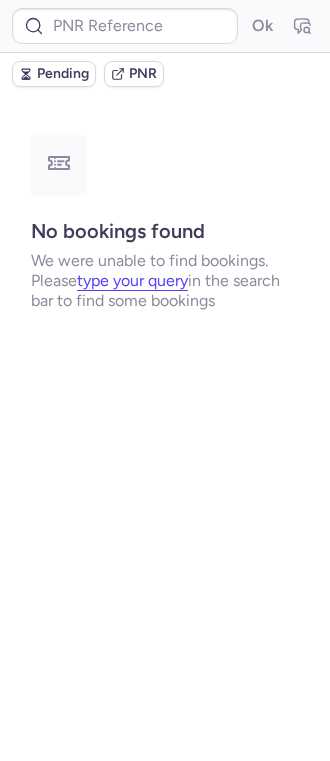 type on "CP86CW" 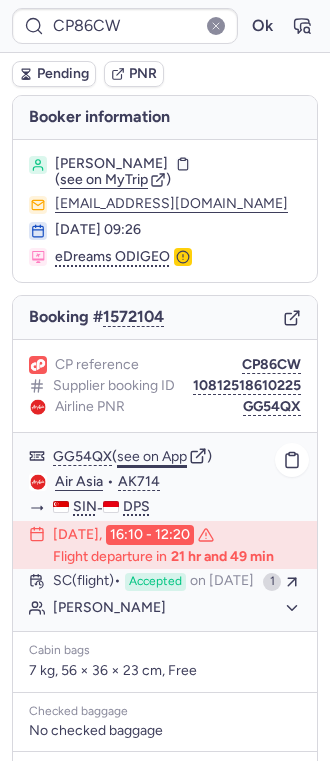 click on "see on App" 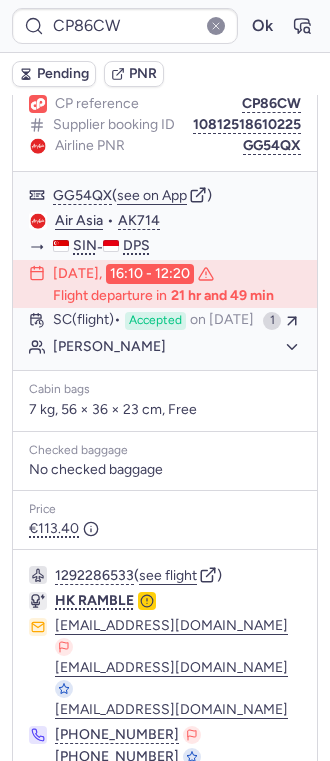 scroll, scrollTop: 218, scrollLeft: 0, axis: vertical 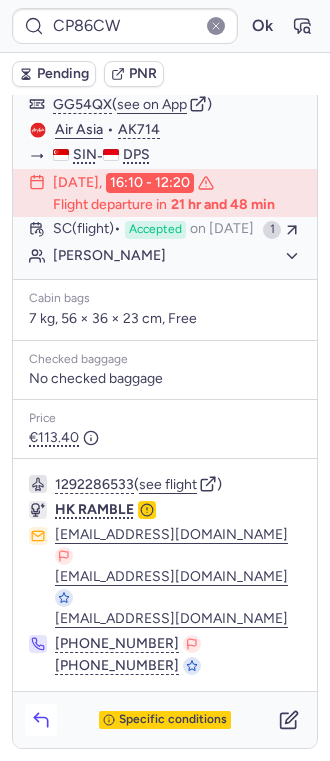 click at bounding box center (41, 720) 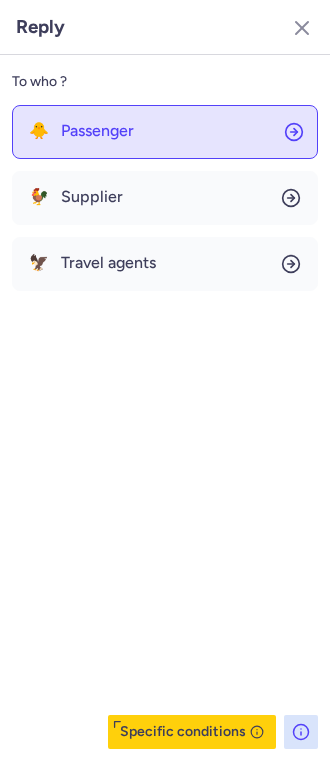 click on "🐥 Passenger" 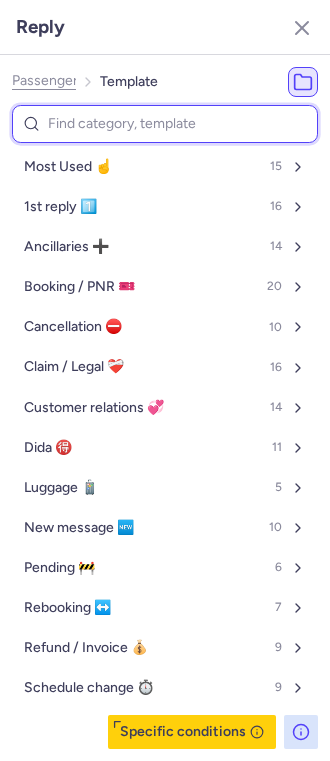type on "s" 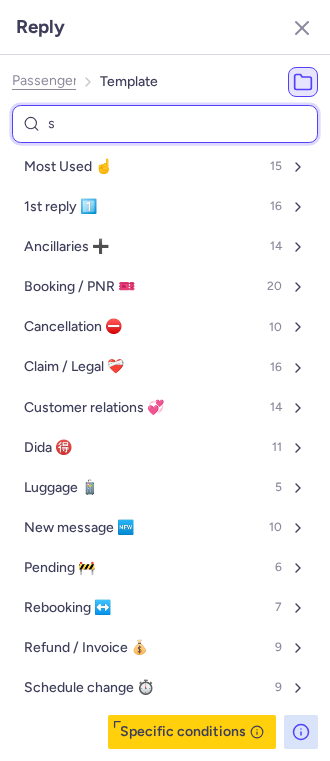 select on "en" 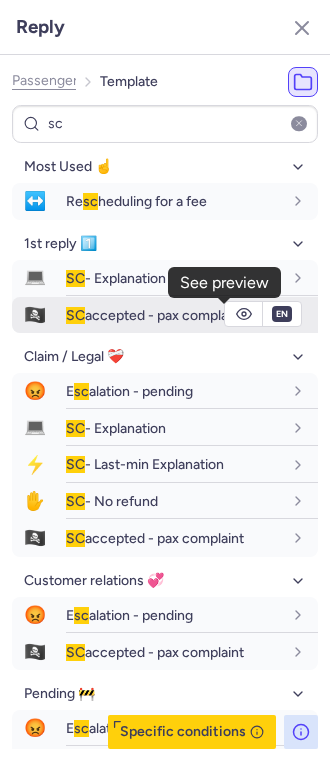 click 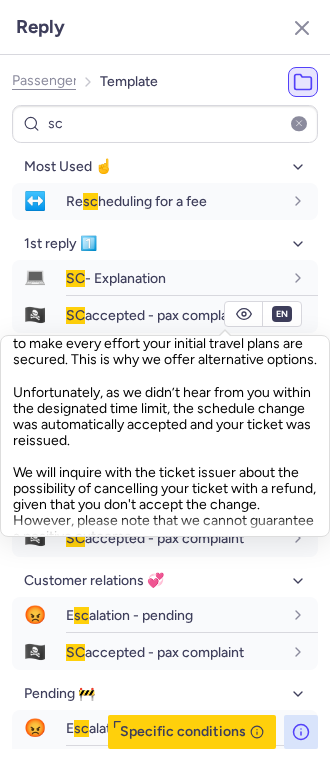 scroll, scrollTop: 266, scrollLeft: 0, axis: vertical 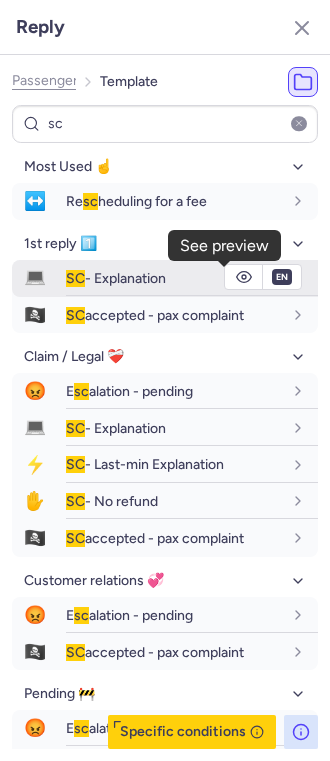 click 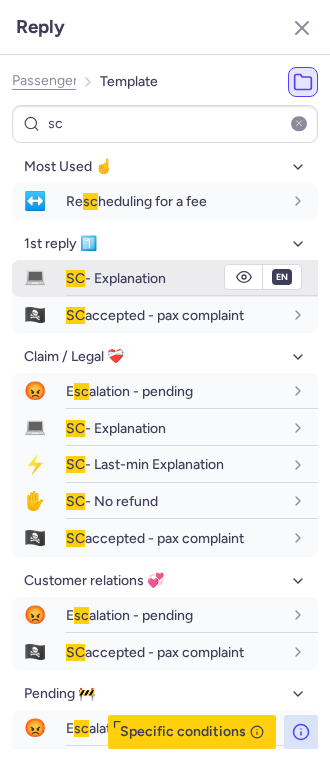 click on "SC  - Explanation" at bounding box center (116, 278) 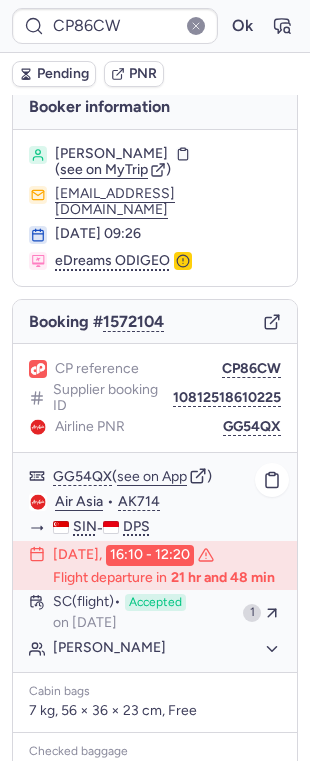 scroll, scrollTop: 0, scrollLeft: 0, axis: both 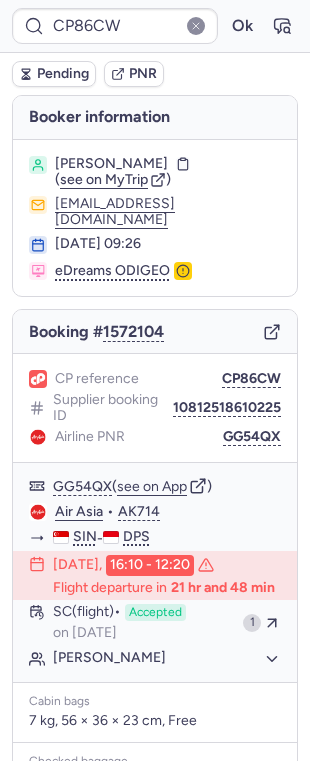 click on "[PERSON_NAME]" at bounding box center (111, 164) 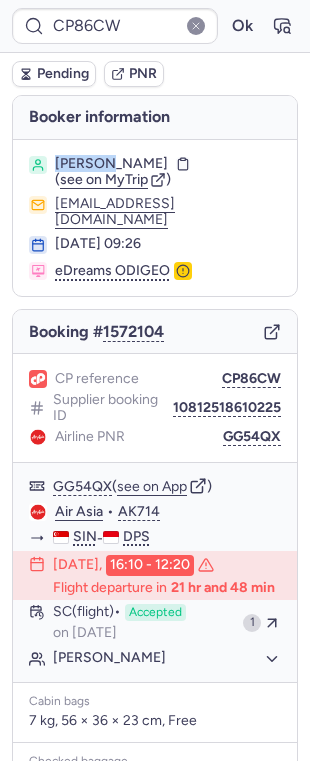 click on "[PERSON_NAME]" at bounding box center [111, 164] 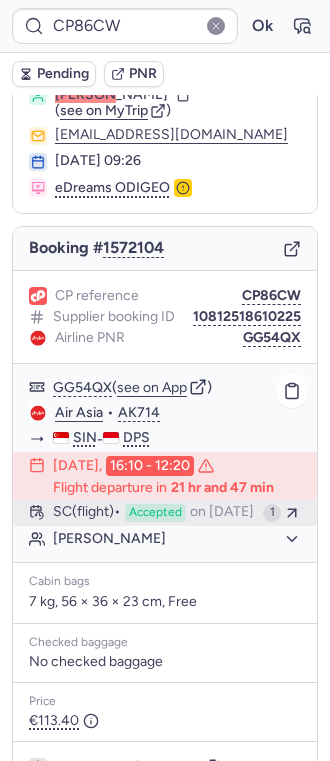 scroll, scrollTop: 352, scrollLeft: 0, axis: vertical 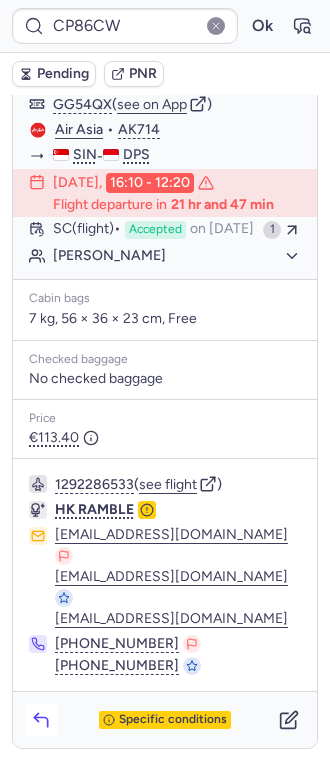 click 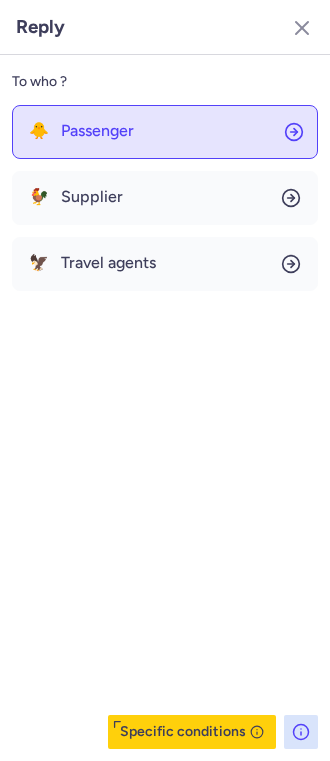 click on "🐥 Passenger" 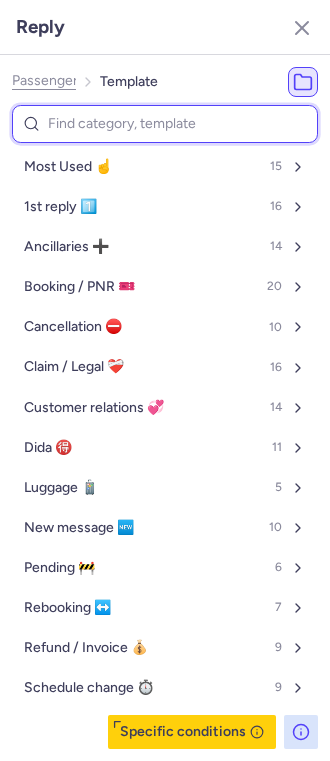 click at bounding box center [165, 124] 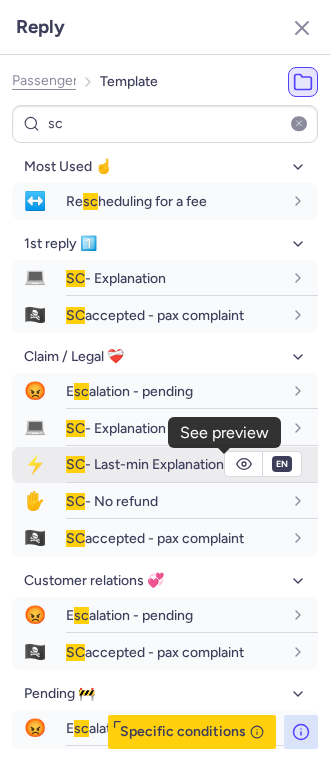 click 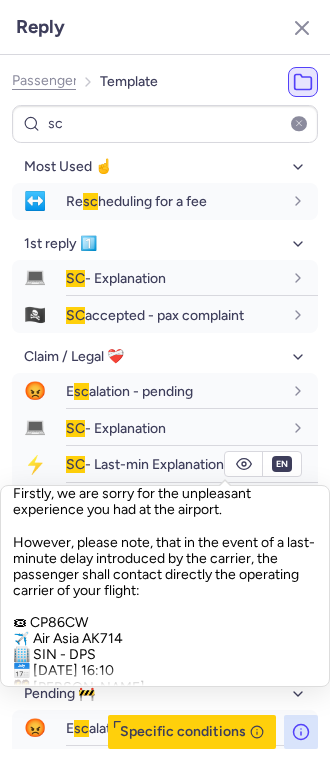 scroll, scrollTop: 133, scrollLeft: 0, axis: vertical 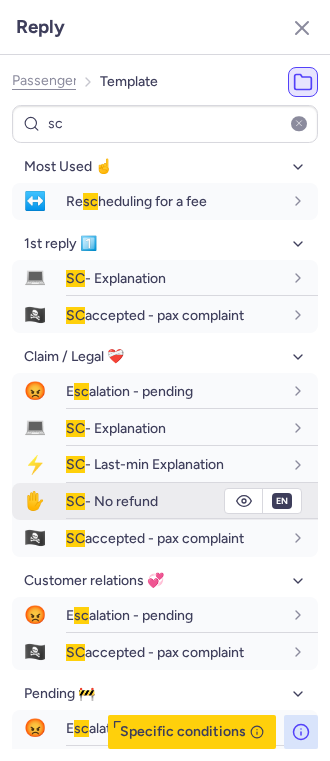 click 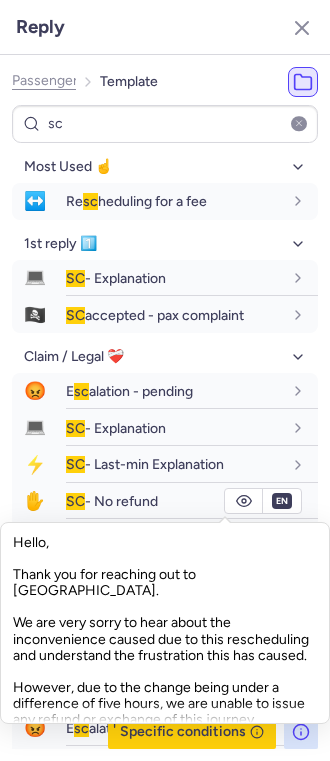 scroll, scrollTop: 133, scrollLeft: 0, axis: vertical 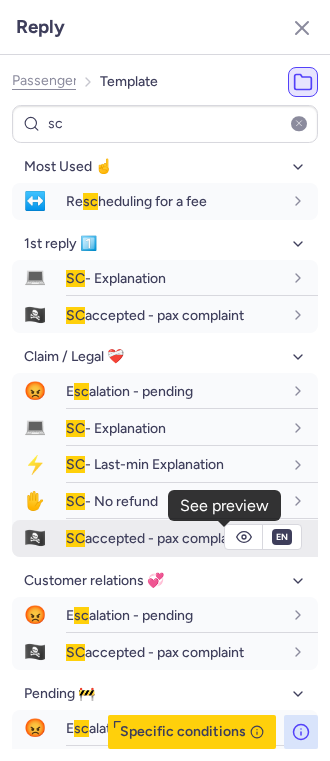 click 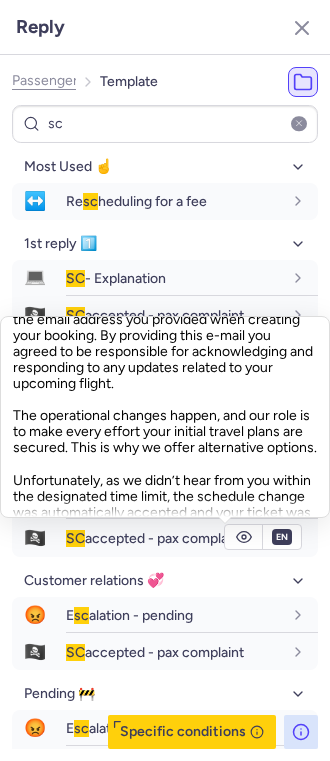 scroll, scrollTop: 0, scrollLeft: 0, axis: both 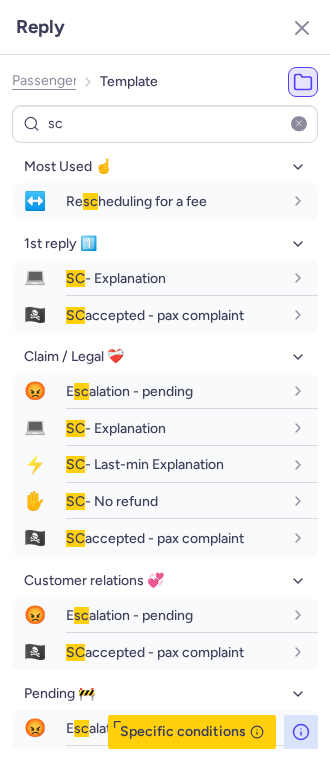 click on "Most Used ☝️ ↔️ Re sc heduling for a fee fr en de nl pt es it ru en 1st reply 1️⃣ 💻 SC  - Explanation fr en de nl pt es it ru en 🏴‍☠️ SC  accepted - pax complaint  fr en de nl pt es it ru en Claim / Legal ❤️‍🩹 😡 E sc alation - pending fr en de nl pt es it ru en 💻 SC  - Explanation fr en de nl pt es it ru en ⚡ SC  - Last-min Explanation fr en de nl pt es it ru en ✋ SC  - No refund fr en de nl pt es it ru en 🏴‍☠️ SC  accepted - pax complaint  fr en de nl pt es it ru en Customer relations 💞 😡 E sc alation - pending fr en de nl pt es it ru en 🏴‍☠️ SC  accepted - pax complaint  fr en de nl pt es it ru en Pending 🚧 😡 E sc alation - pending fr en de nl pt es it ru en 🌀 Pending for re sc hedule request fr en de nl pt es it ru en Rebooking ↔️ 🌀 Pending for re sc hedule request fr en de nl pt es it ru en ↔️ Re sc heduling for a fee fr en de nl pt es it ru en Schedule change ⏱️ 💻 SC  - Explanation fr en de nl pt es it ru en" at bounding box center [165, 636] 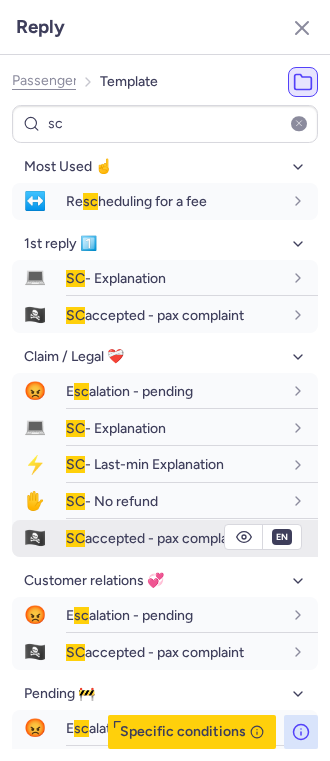 click on "SC  accepted - pax complaint" at bounding box center (155, 538) 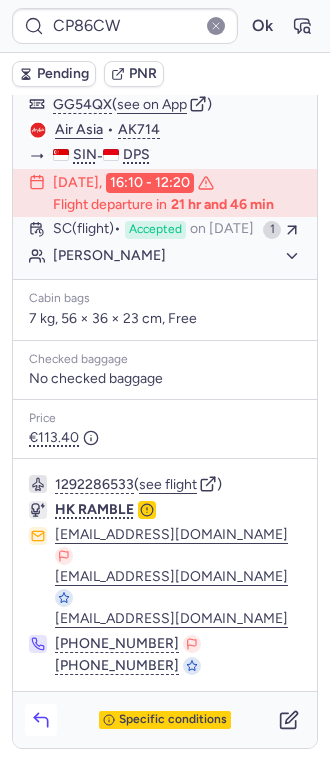click 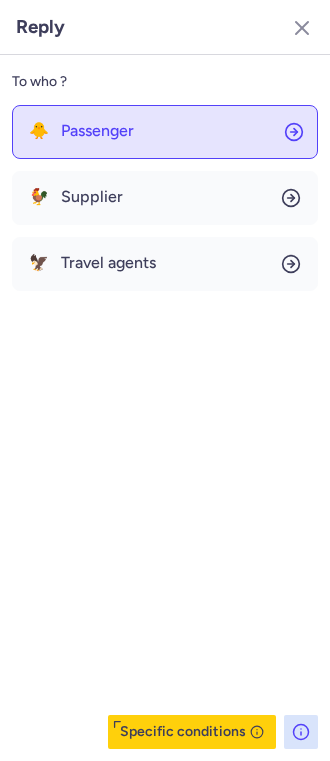 click on "🐥 Passenger" 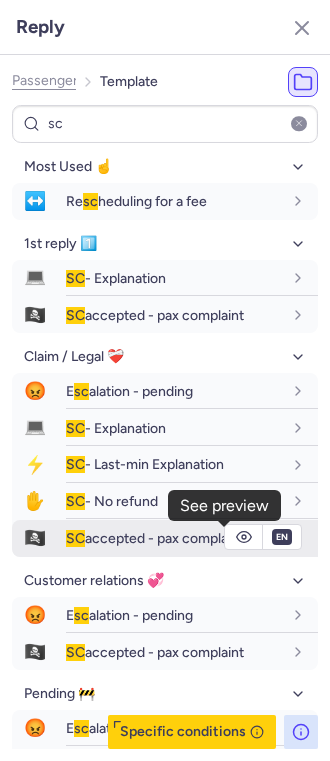 click 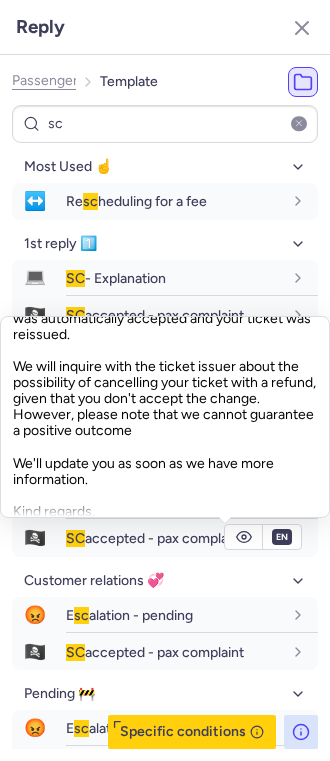 scroll, scrollTop: 354, scrollLeft: 0, axis: vertical 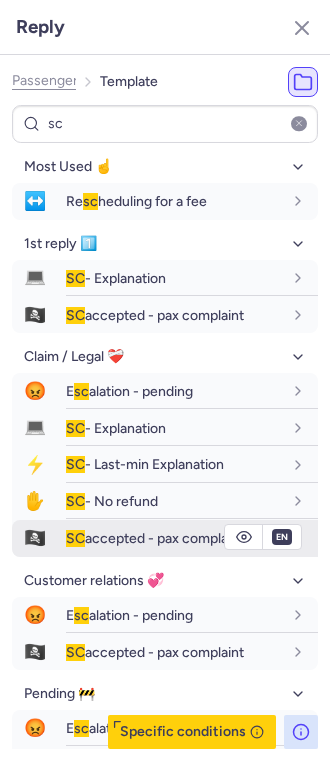 click on "SC  accepted - pax complaint" at bounding box center (155, 538) 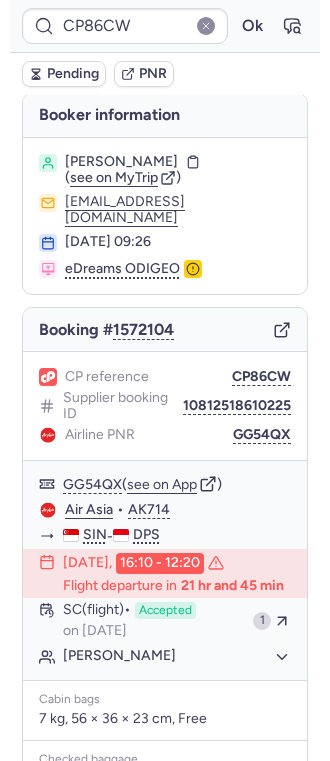 scroll, scrollTop: 0, scrollLeft: 0, axis: both 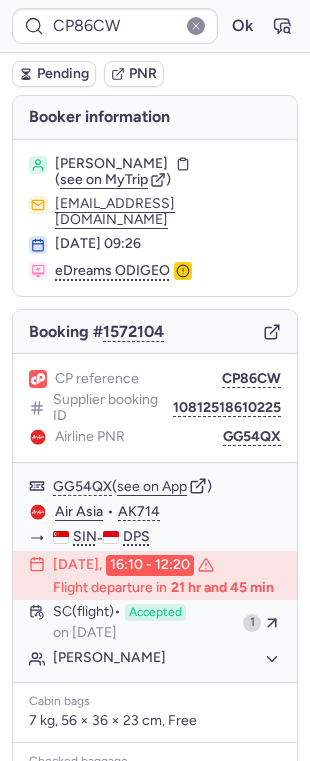 click on "[PERSON_NAME]" at bounding box center [111, 164] 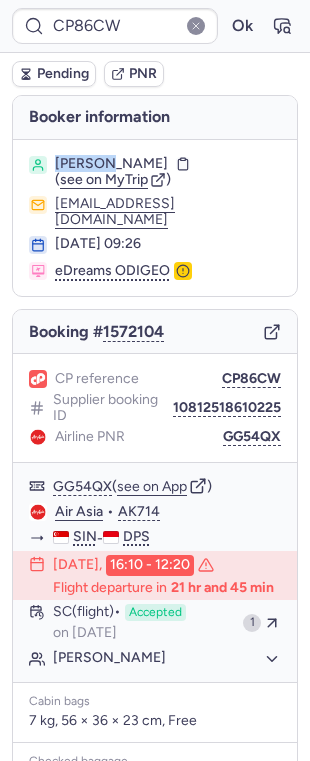 click on "[PERSON_NAME]" at bounding box center (111, 164) 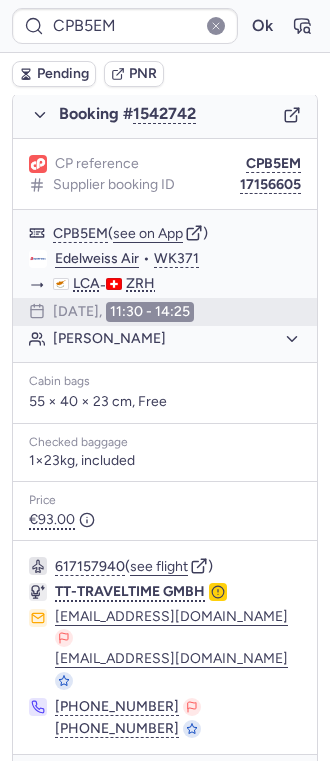 scroll, scrollTop: 1118, scrollLeft: 0, axis: vertical 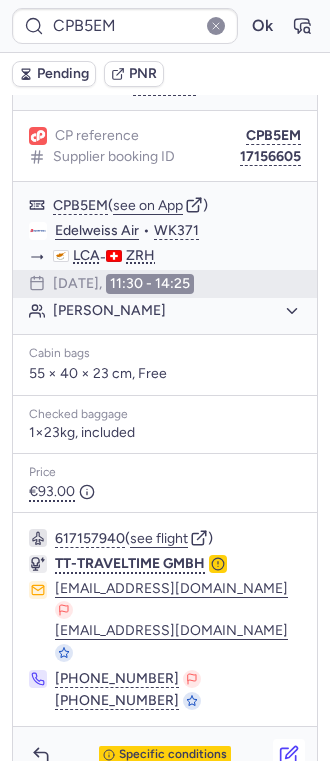 click 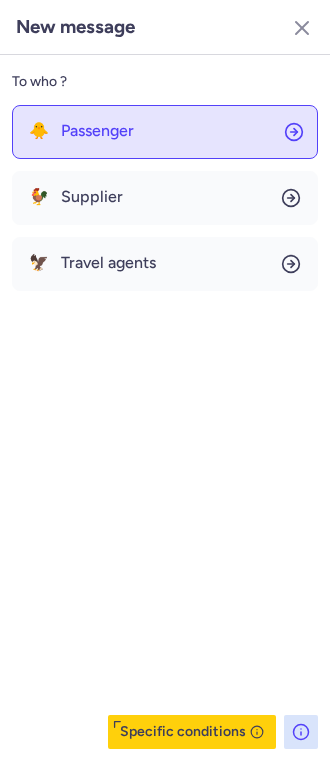 click on "🐥 Passenger" 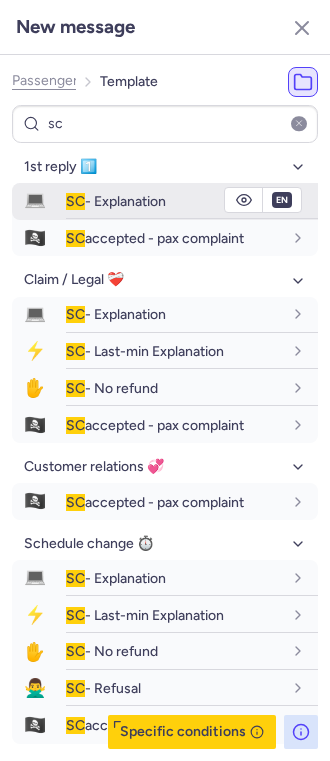 click on "SC  - Explanation" at bounding box center (116, 201) 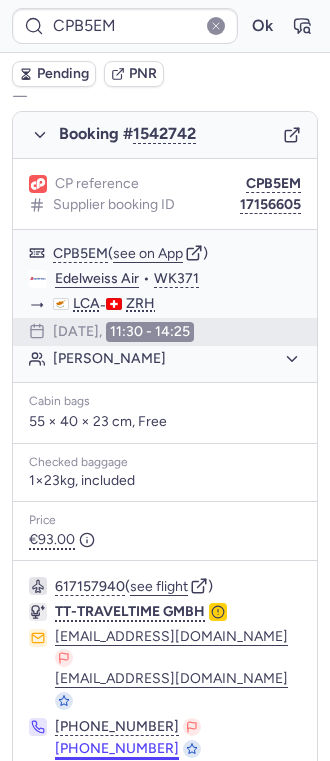 scroll, scrollTop: 1118, scrollLeft: 0, axis: vertical 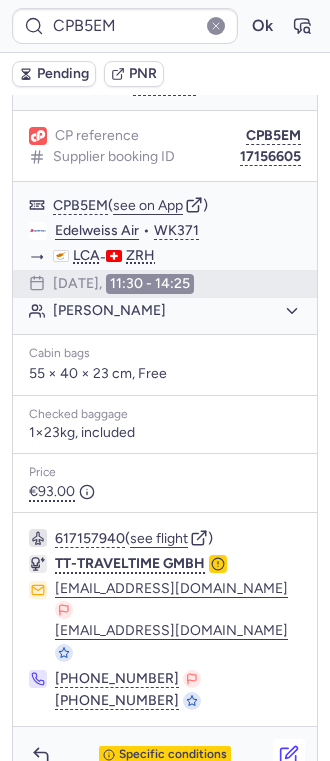 click 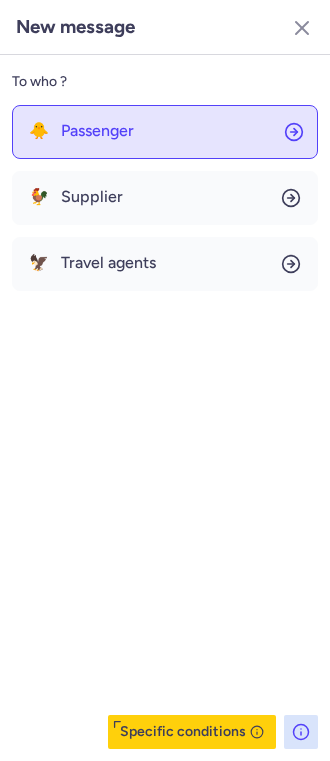 click on "🐥 Passenger" 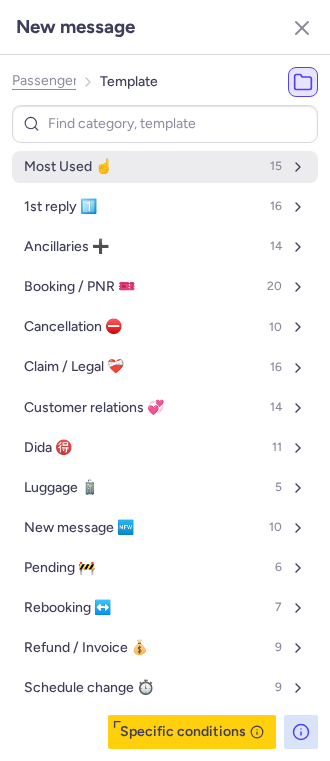 click on "Most Used ☝️" at bounding box center (68, 167) 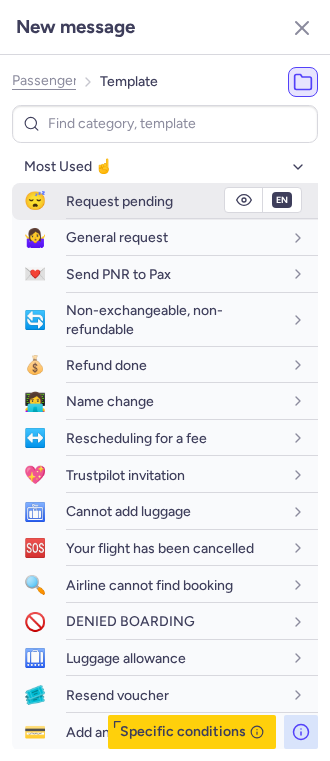 click on "Request pending" at bounding box center (119, 201) 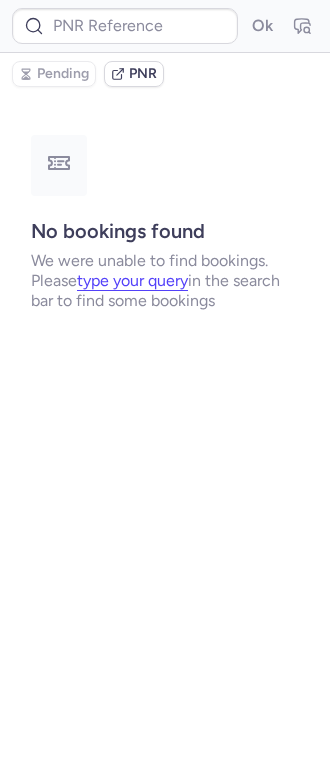 scroll, scrollTop: 0, scrollLeft: 0, axis: both 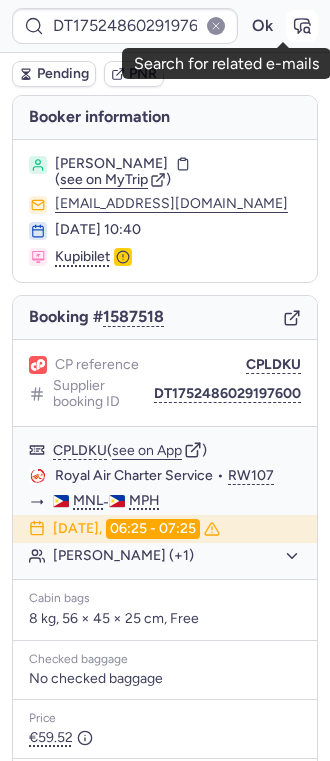 click at bounding box center (302, 26) 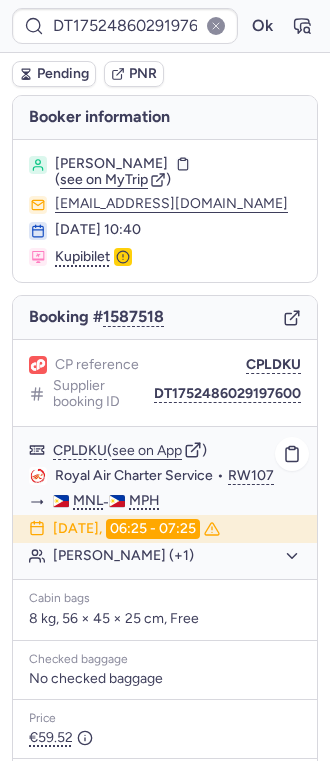 click on "[PERSON_NAME] (+1)" 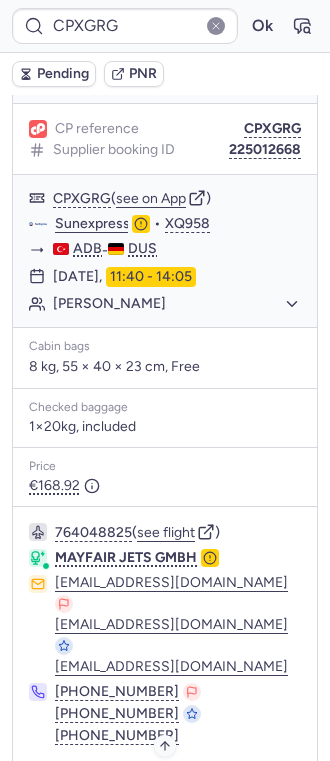 scroll, scrollTop: 1226, scrollLeft: 0, axis: vertical 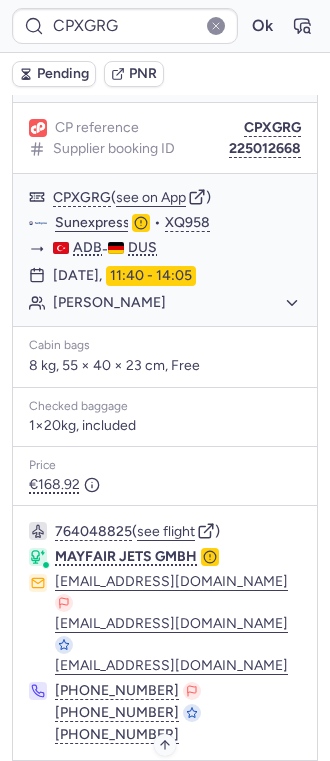 click on "Specific conditions" at bounding box center [173, 789] 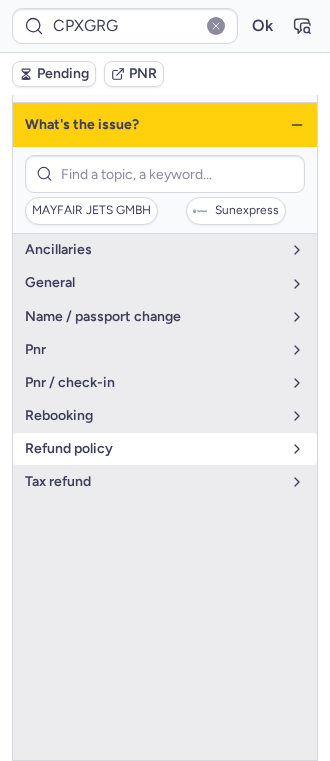 click on "refund policy" at bounding box center [153, 449] 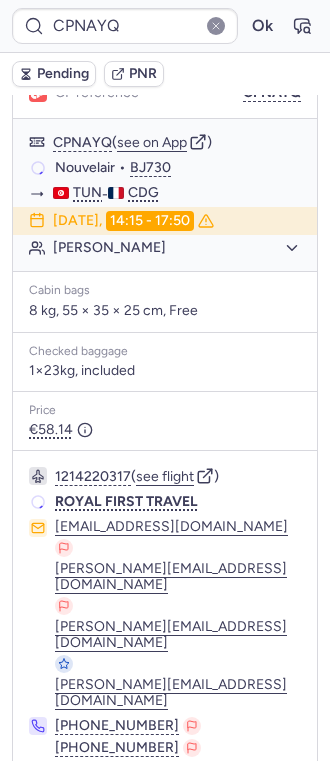 scroll, scrollTop: 272, scrollLeft: 0, axis: vertical 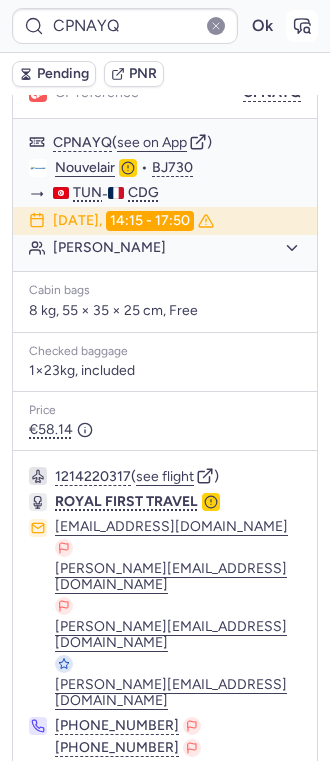 click 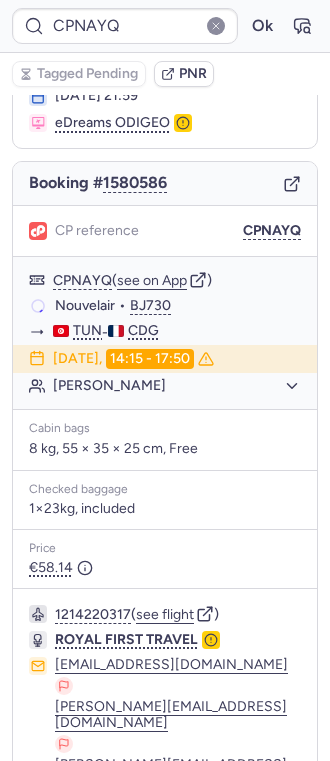 scroll, scrollTop: 272, scrollLeft: 0, axis: vertical 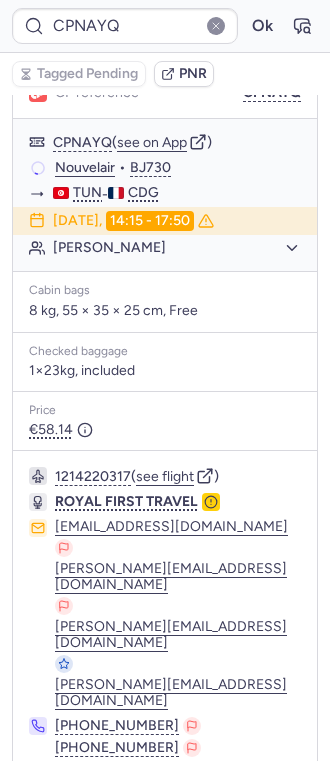 click 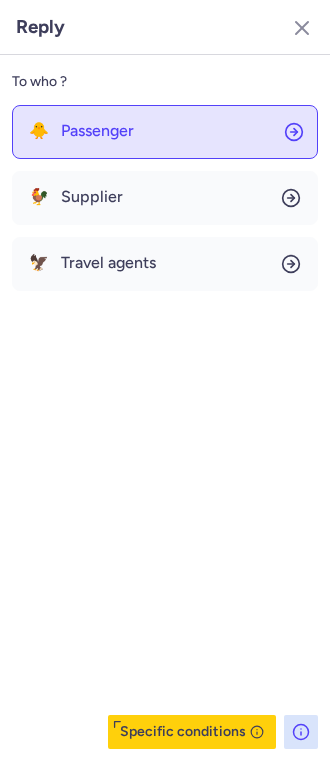 click on "🐥 Passenger" 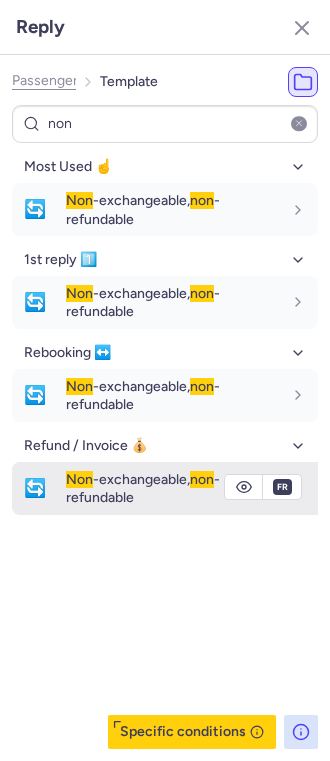 click 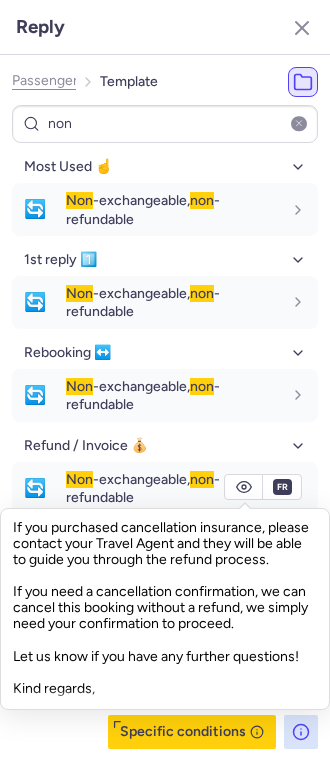 scroll, scrollTop: 708, scrollLeft: 0, axis: vertical 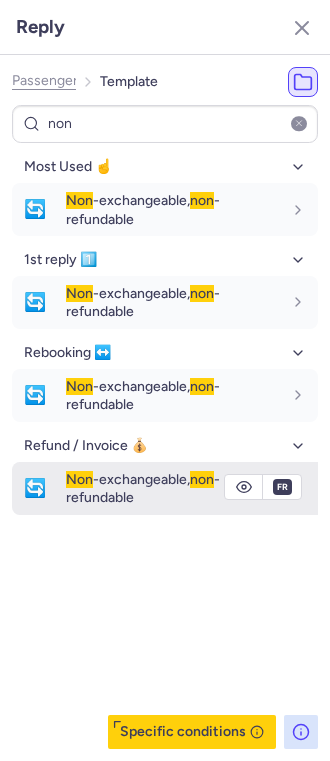 click on "Non -exchangeable,  non -refundable" at bounding box center [143, 488] 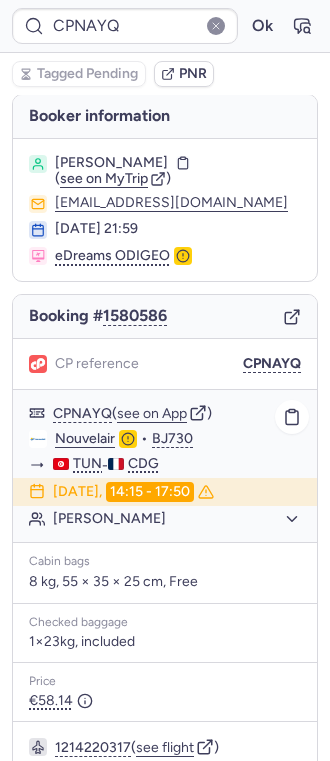 scroll, scrollTop: 0, scrollLeft: 0, axis: both 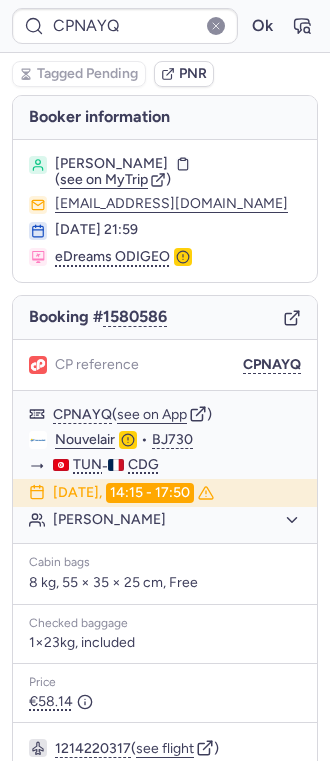 click on "[PERSON_NAME]" at bounding box center [111, 164] 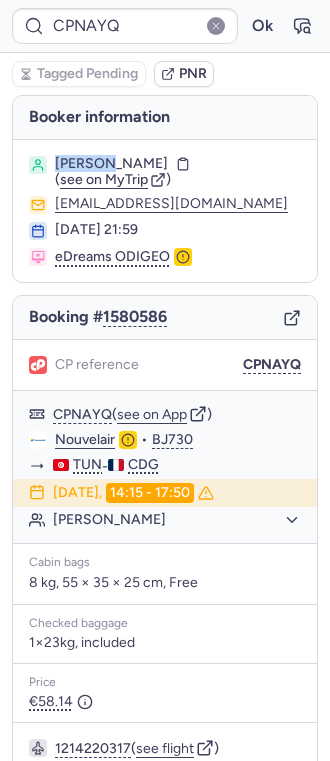 click on "[PERSON_NAME]" at bounding box center (111, 164) 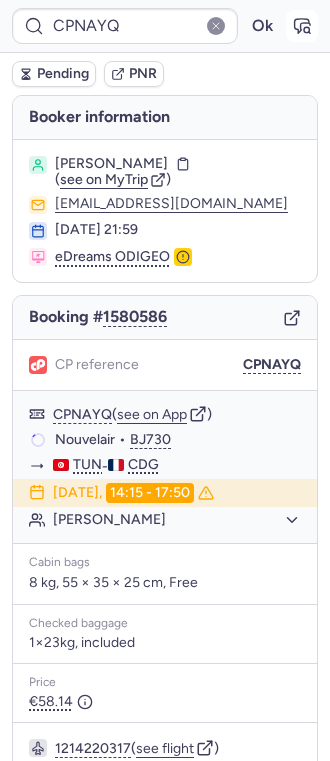 click 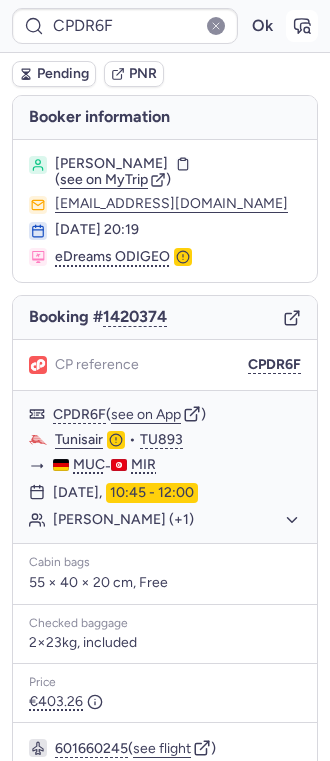 click at bounding box center [302, 26] 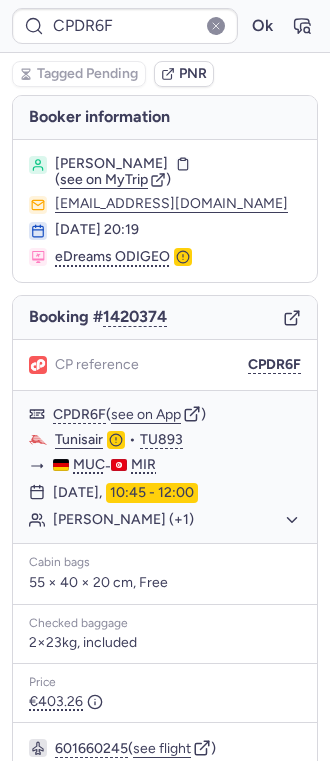 scroll, scrollTop: 206, scrollLeft: 0, axis: vertical 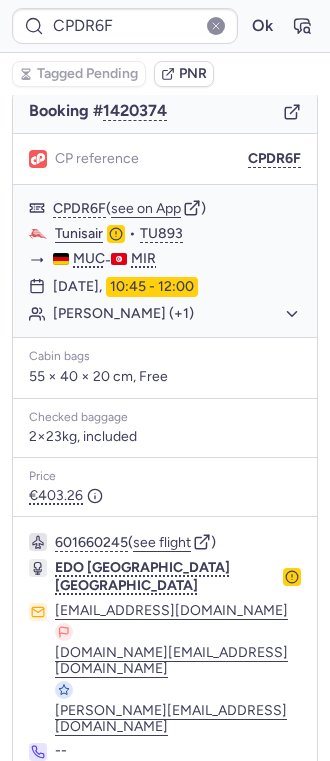 click on "Specific conditions" at bounding box center [165, 806] 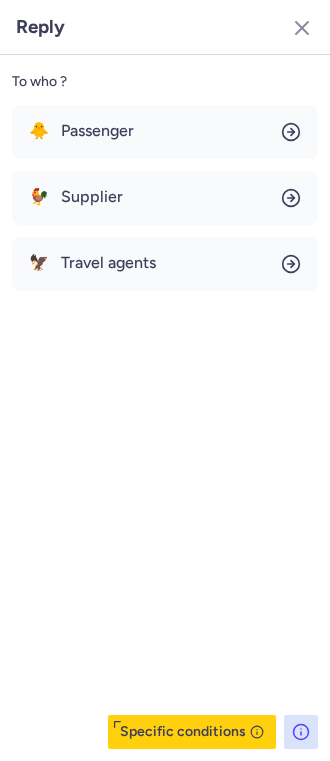 click on "To who ? 🐥 Passenger 🐓 Supplier 🦅 Travel agents  Specific conditions" 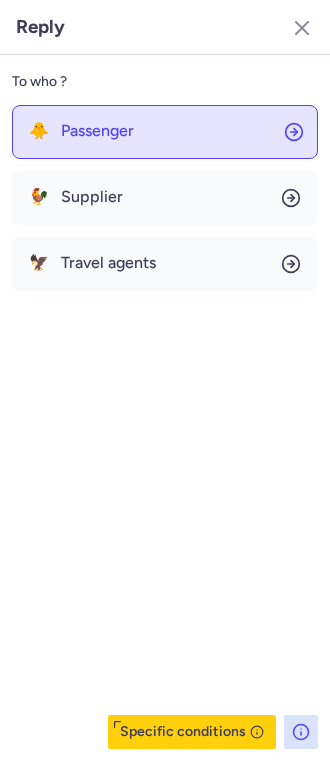 click on "Passenger" at bounding box center [97, 131] 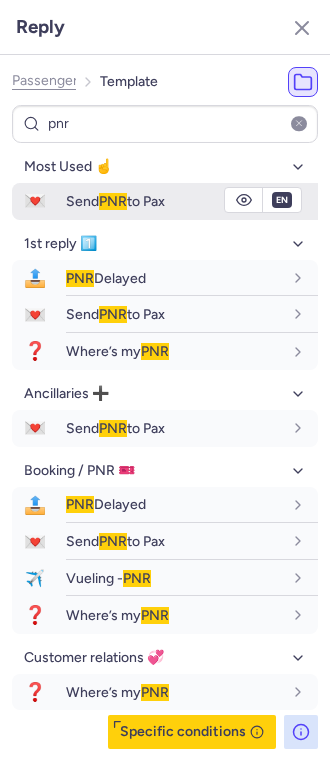 click on "PNR" at bounding box center (113, 201) 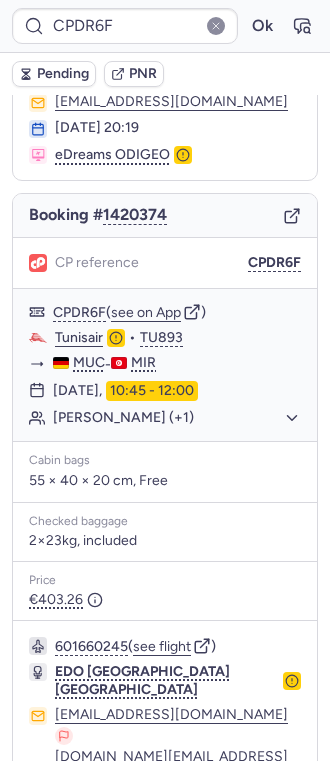 scroll, scrollTop: 206, scrollLeft: 0, axis: vertical 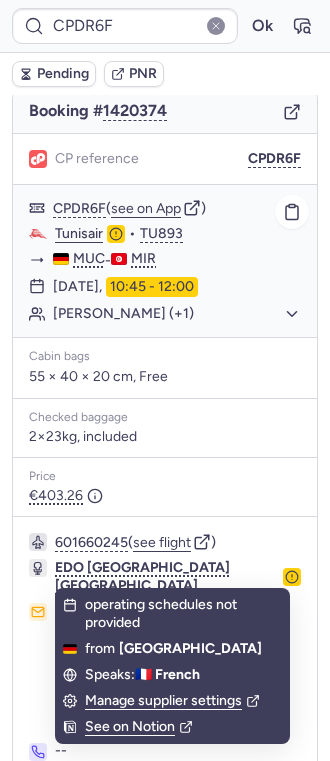 click on "[PERSON_NAME] (+1)" 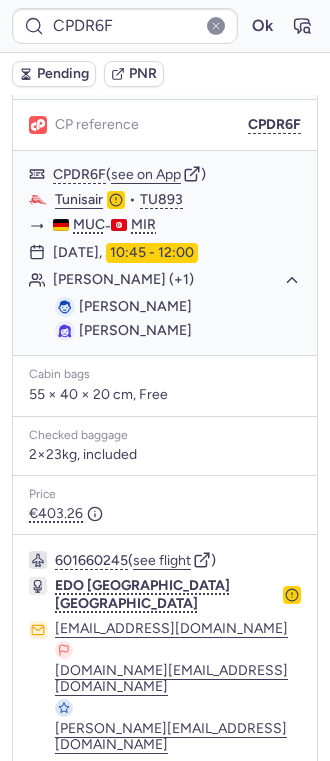 scroll, scrollTop: 258, scrollLeft: 0, axis: vertical 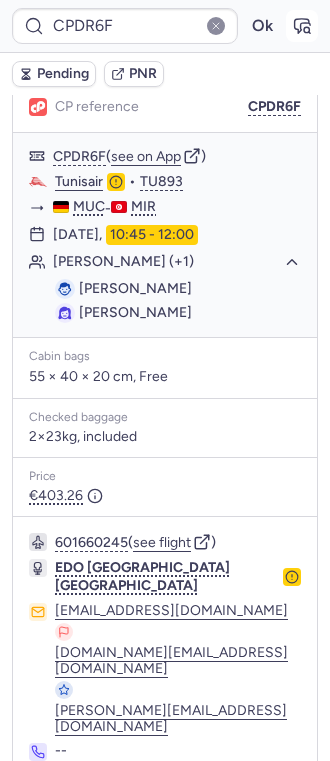 click 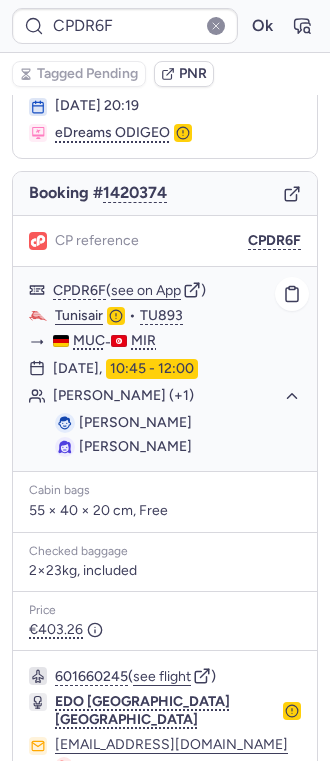 scroll, scrollTop: 0, scrollLeft: 0, axis: both 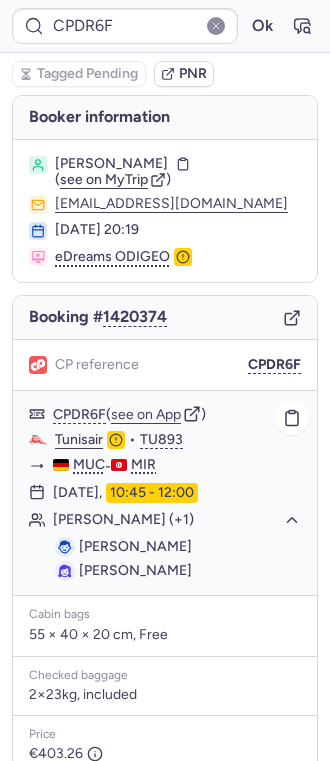 click on "Tunisair" 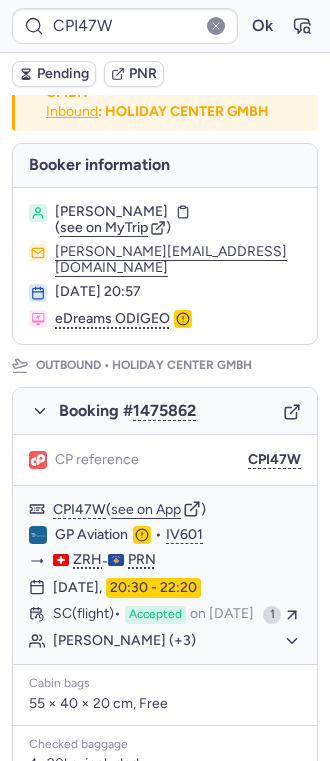 scroll, scrollTop: 0, scrollLeft: 0, axis: both 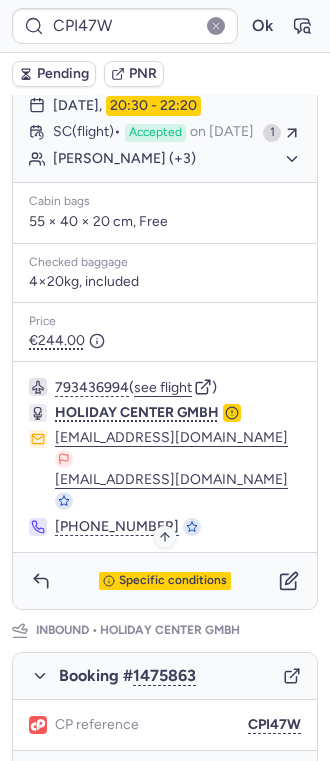 click on "Specific conditions" at bounding box center (173, 581) 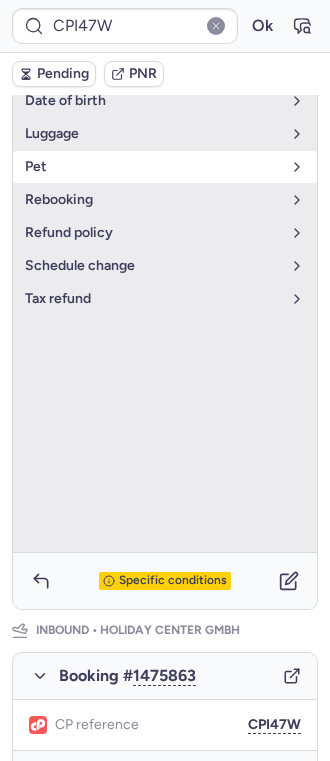 click on "Pet" at bounding box center [165, 167] 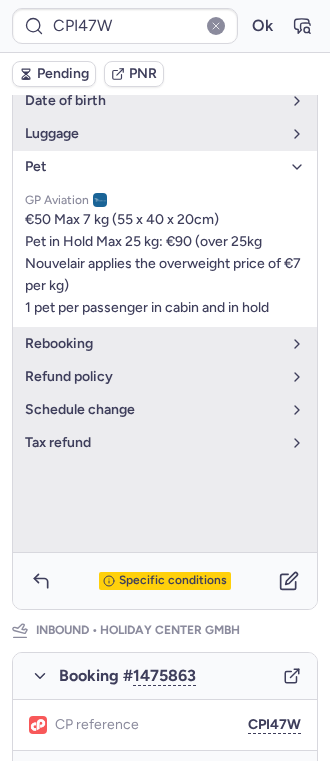 click on "Pet" at bounding box center (153, 167) 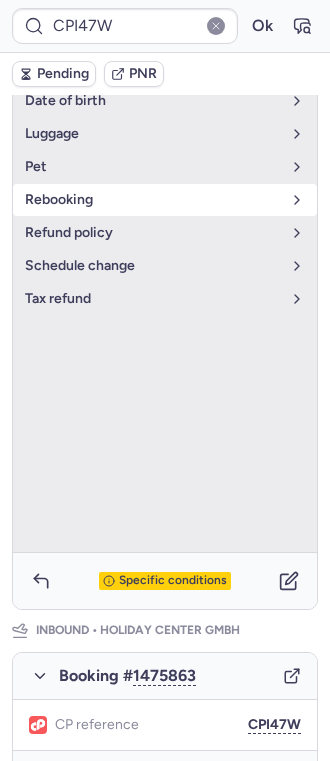 click on "rebooking" at bounding box center (153, 200) 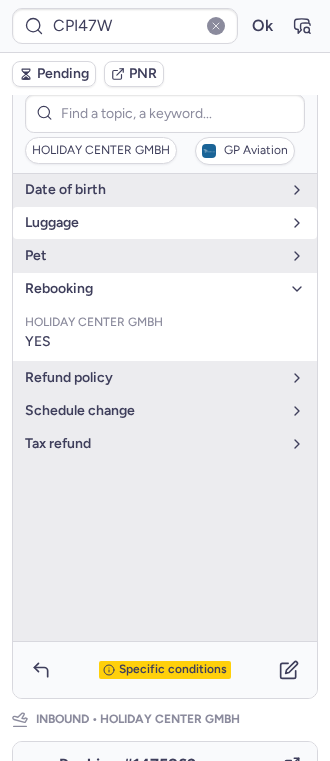 scroll, scrollTop: 413, scrollLeft: 0, axis: vertical 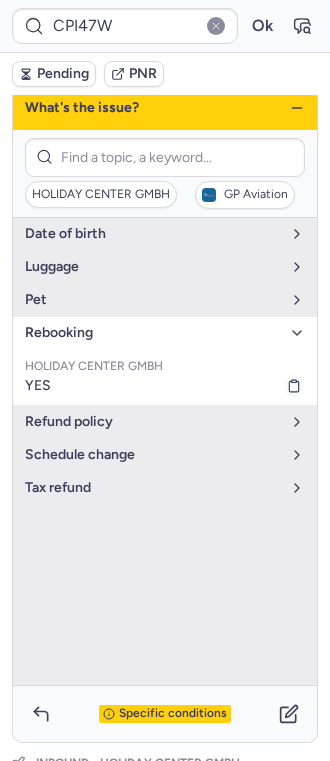 click on "YES" at bounding box center (165, 386) 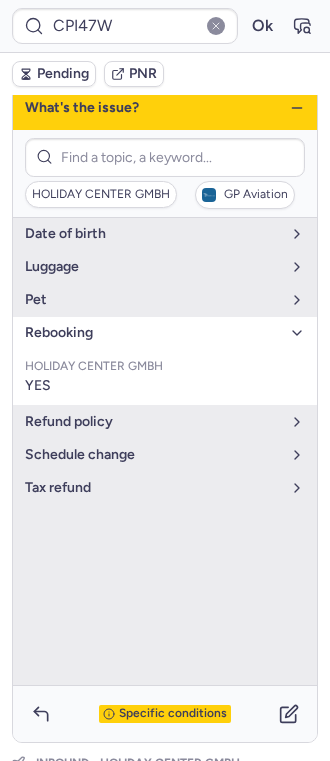 click on "rebooking" at bounding box center (153, 333) 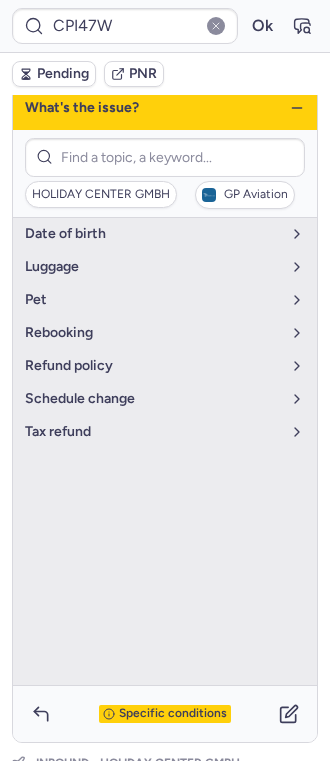 click on "What's the issue?" at bounding box center (165, 108) 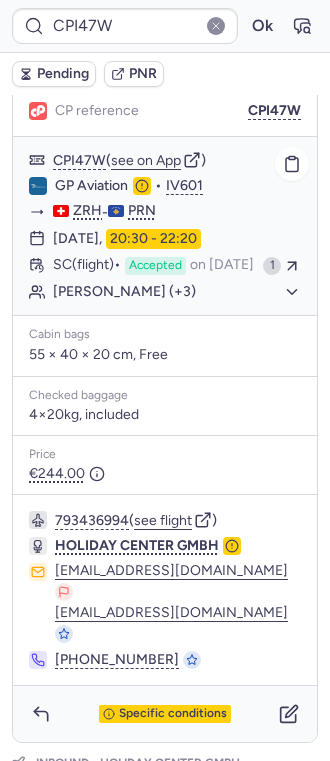 scroll, scrollTop: 280, scrollLeft: 0, axis: vertical 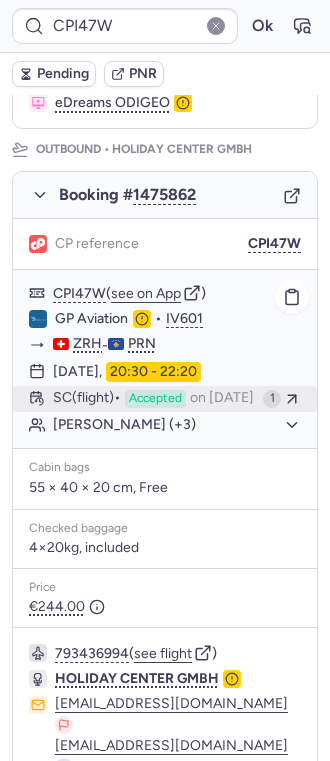 click on "SC   (flight)  Accepted  on [DATE]" at bounding box center [154, 399] 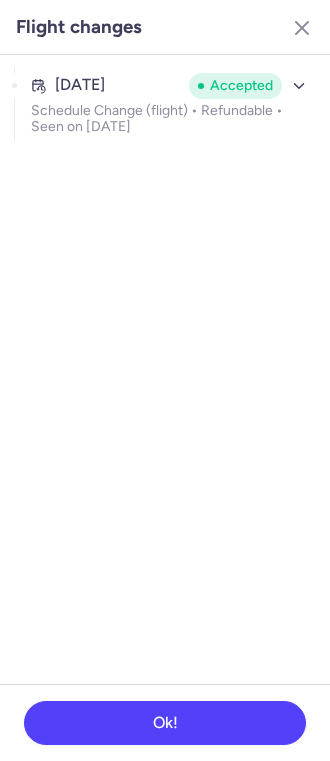 click on "Flight changes" at bounding box center (165, 27) 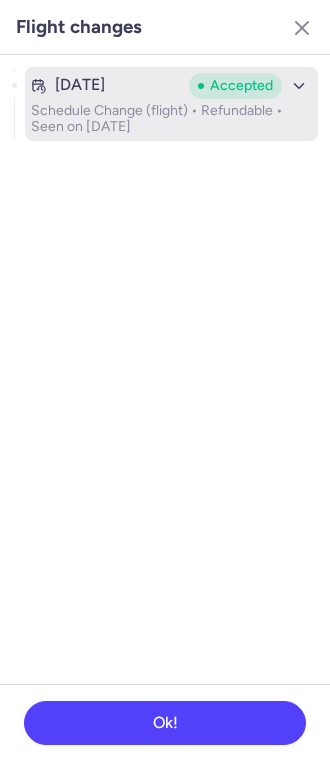 click on "Accepted" at bounding box center (241, 86) 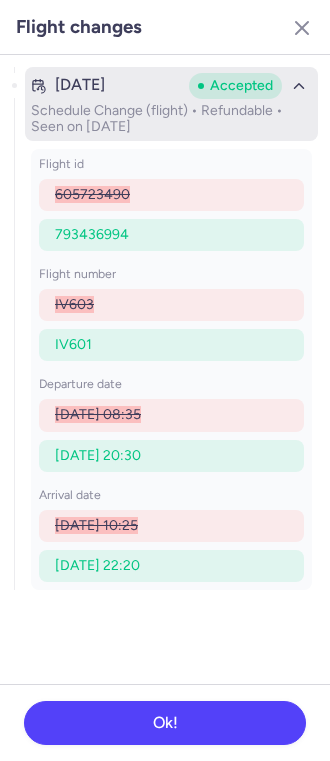 click 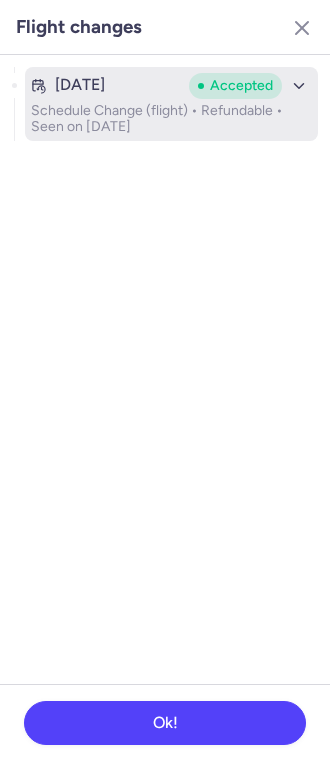 click at bounding box center [299, 86] 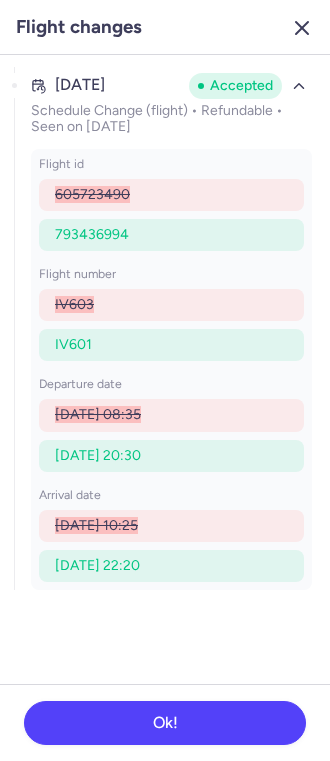 click 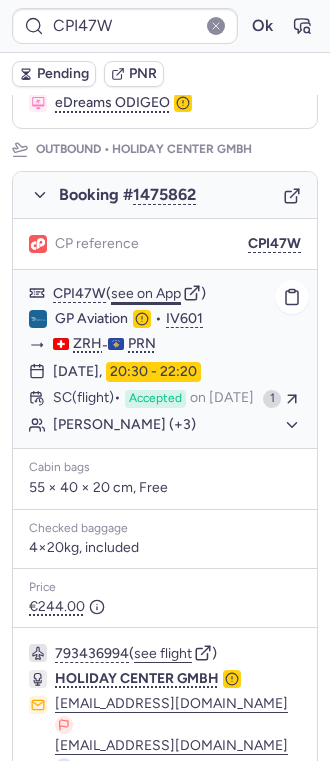 click on "see on App" 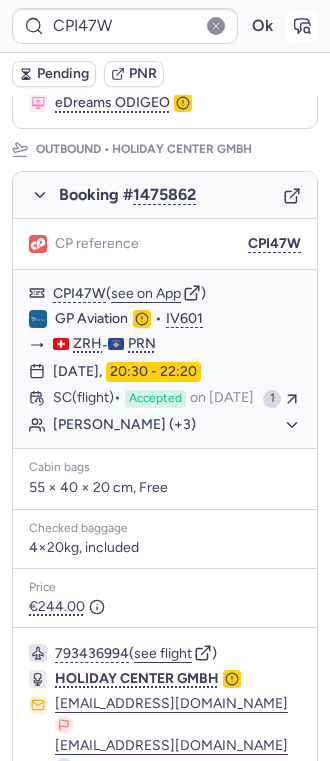click 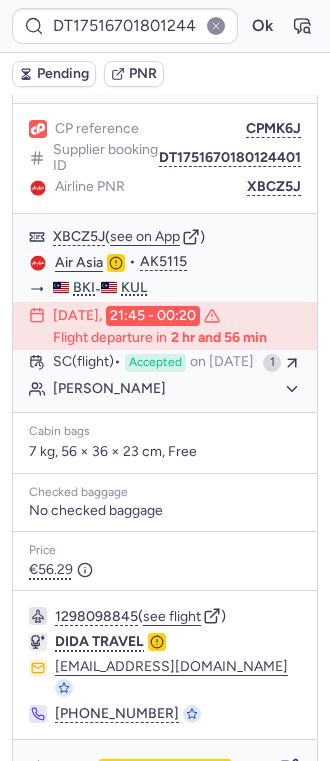 scroll, scrollTop: 288, scrollLeft: 0, axis: vertical 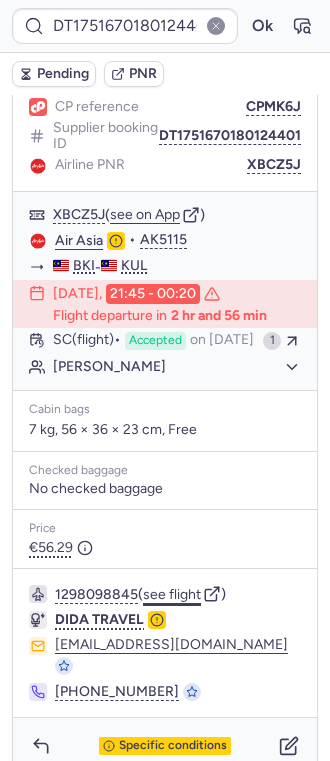 click on "see flight" 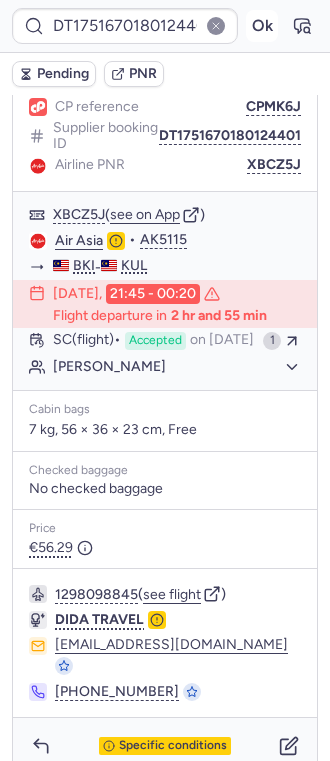 click on "Ok" at bounding box center (262, 26) 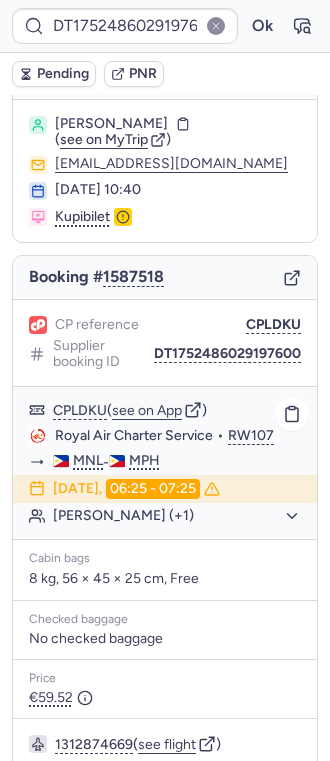 scroll, scrollTop: 0, scrollLeft: 0, axis: both 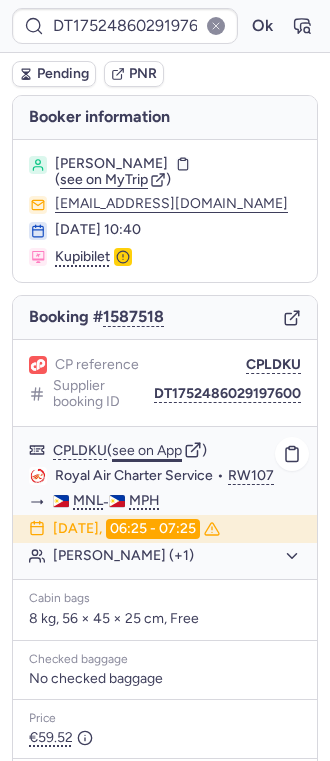 click on "see on App" 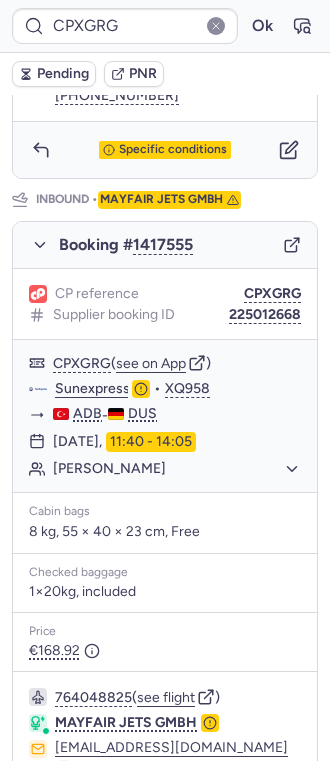 scroll, scrollTop: 1226, scrollLeft: 0, axis: vertical 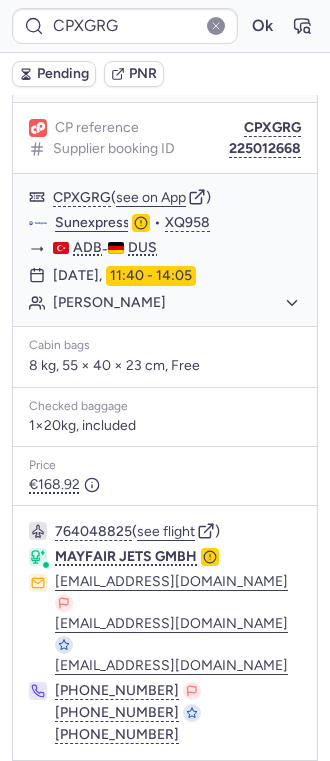 drag, startPoint x: 136, startPoint y: 716, endPoint x: 131, endPoint y: 694, distance: 22.561028 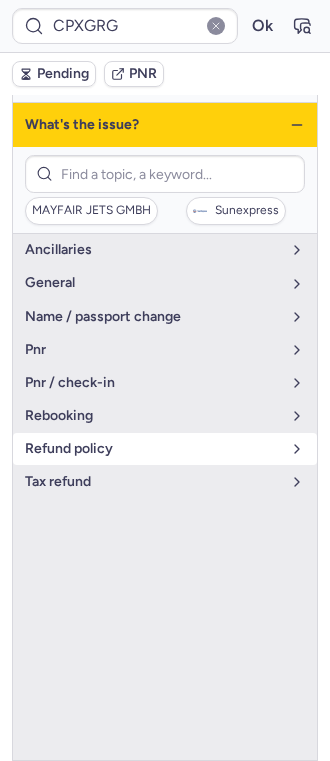 click on "refund policy" at bounding box center [153, 449] 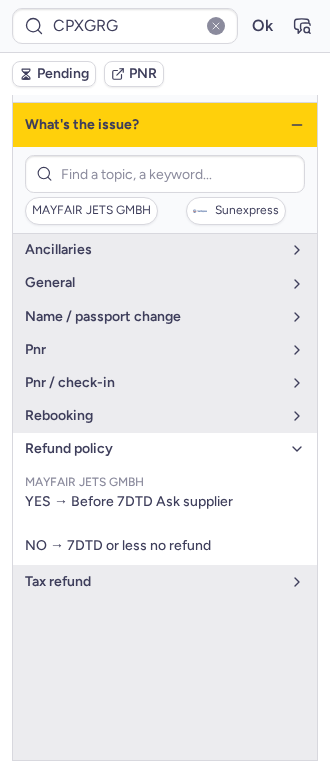 click on "refund policy" at bounding box center (153, 449) 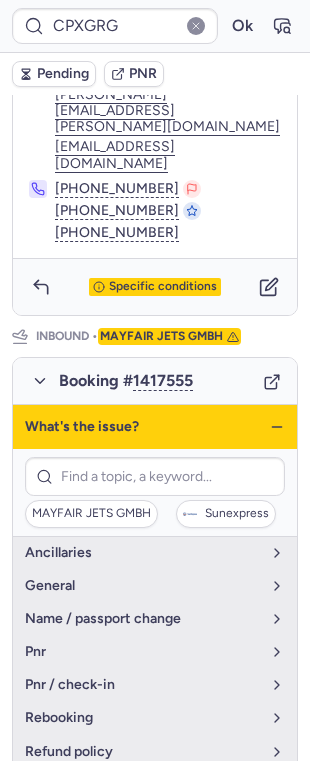 scroll, scrollTop: 998, scrollLeft: 0, axis: vertical 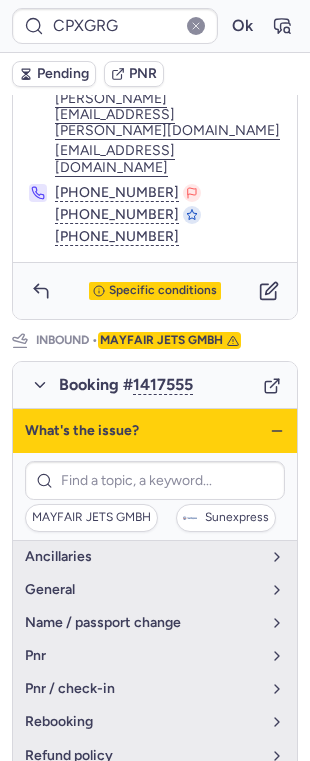 drag, startPoint x: 268, startPoint y: 358, endPoint x: 252, endPoint y: 370, distance: 20 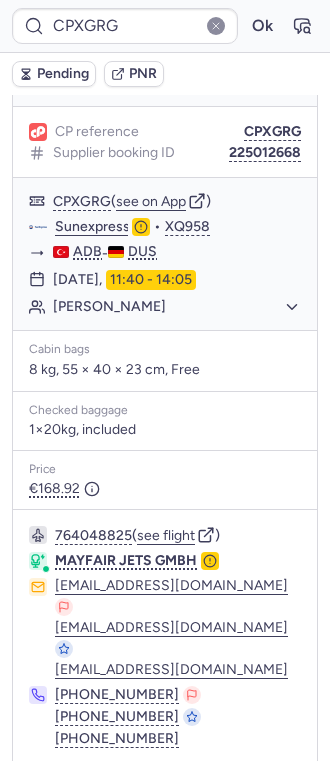 scroll, scrollTop: 1226, scrollLeft: 0, axis: vertical 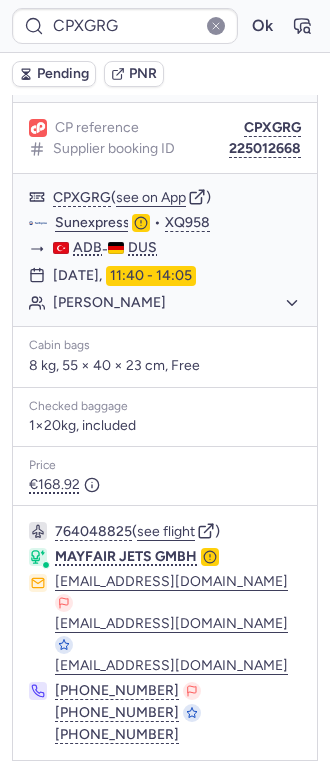 click 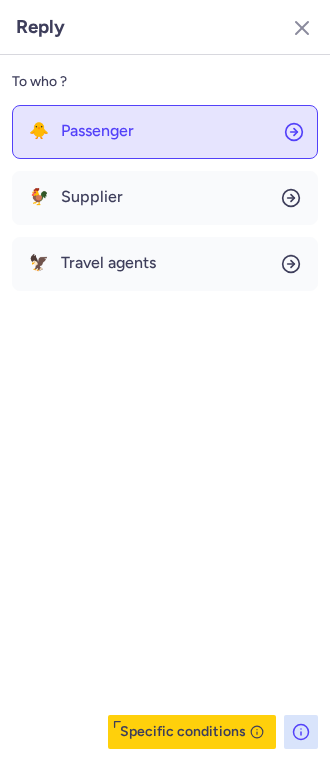 click on "🐥 Passenger" 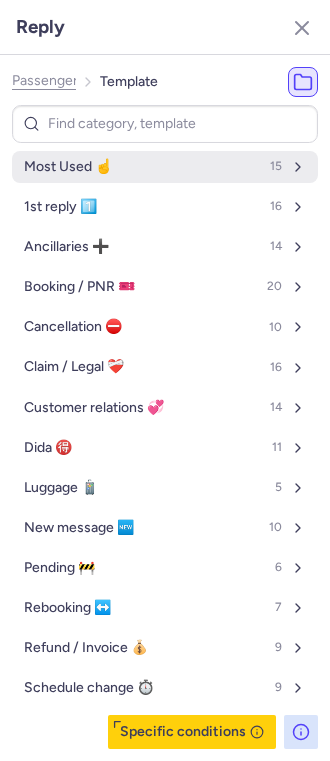 click on "Most Used ☝️ 15" at bounding box center (165, 167) 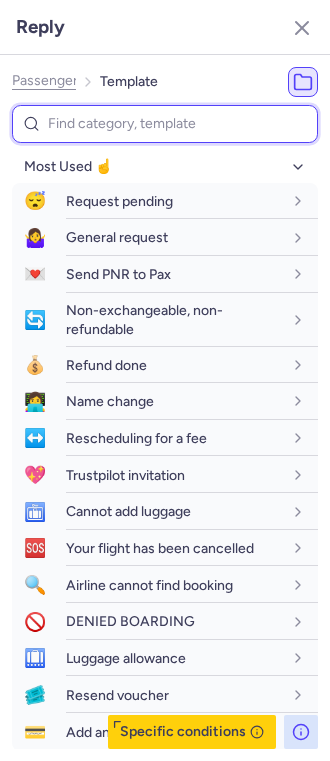 click at bounding box center (165, 124) 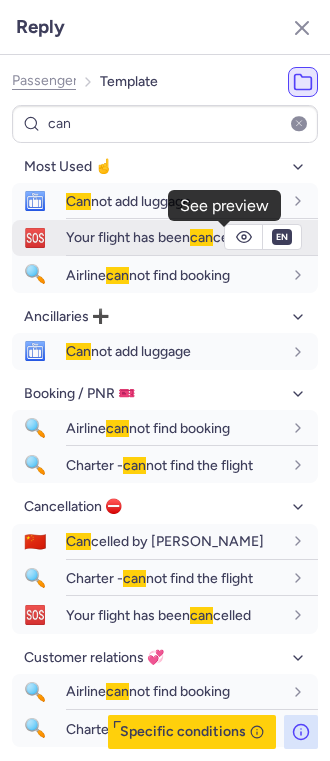 click 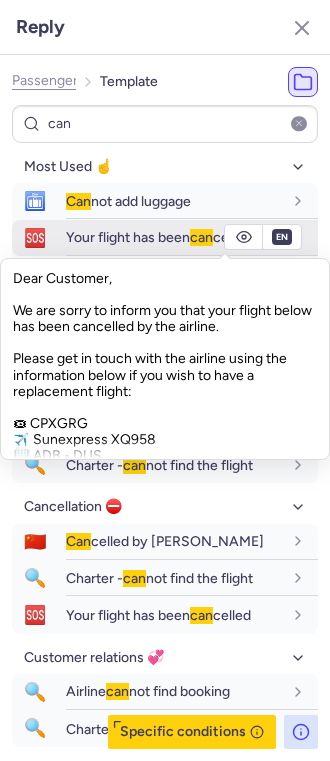 click 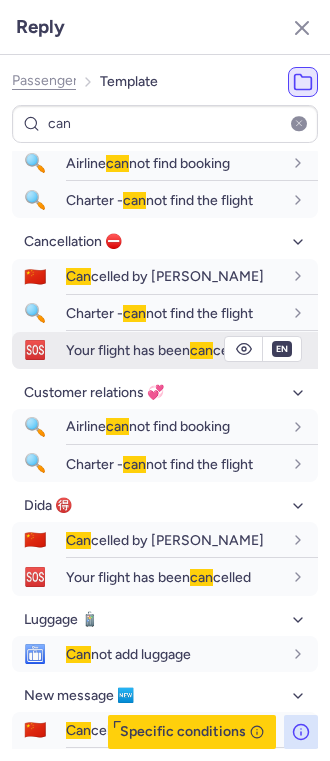 scroll, scrollTop: 266, scrollLeft: 0, axis: vertical 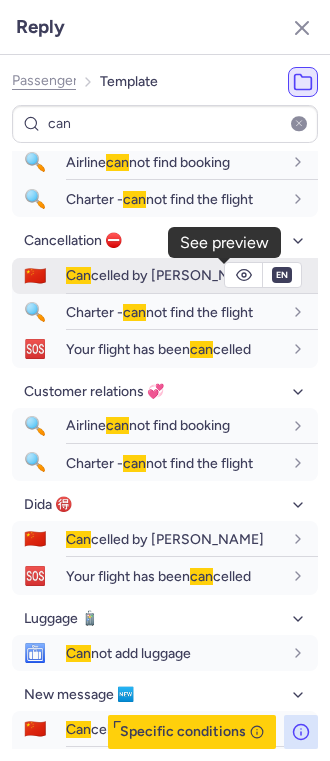click 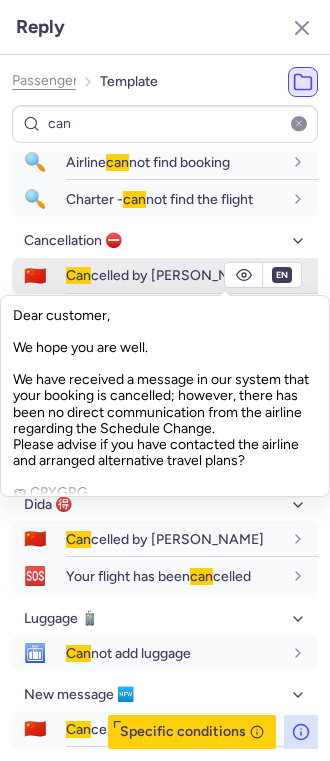 click 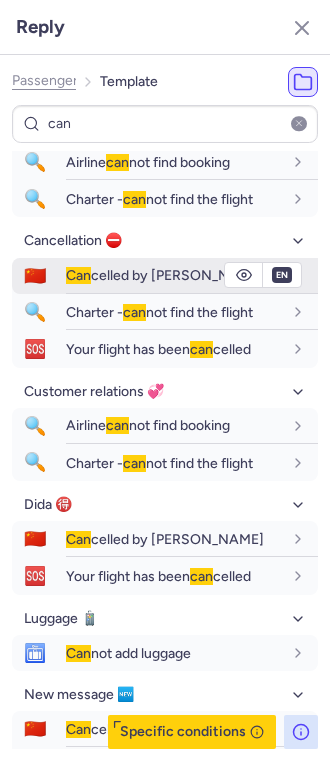 click 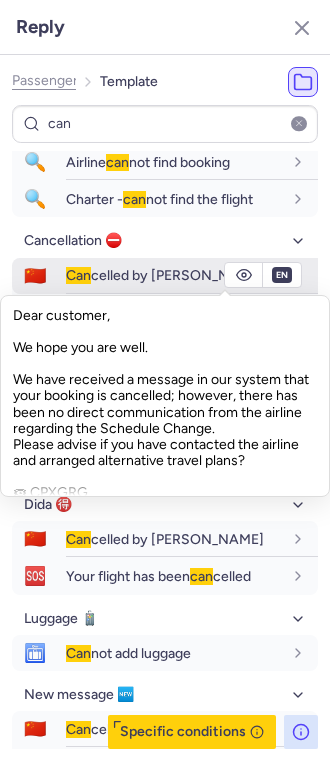 click 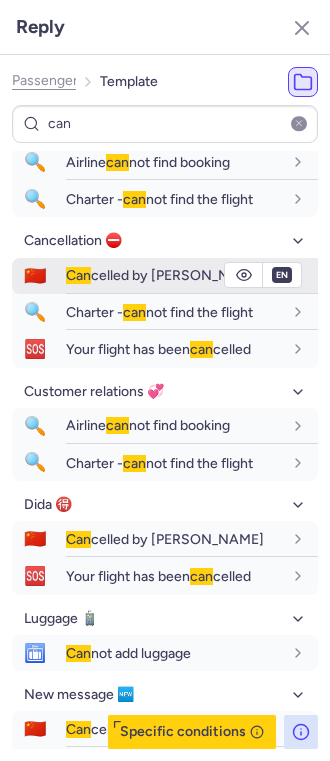 click 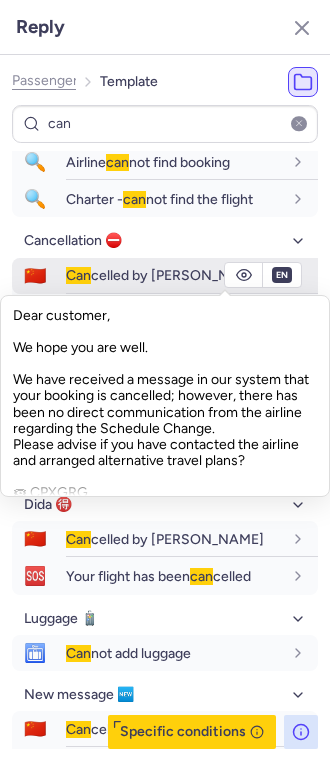 click 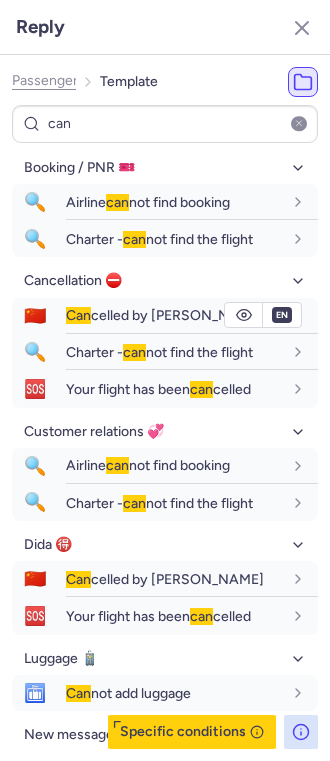 scroll, scrollTop: 0, scrollLeft: 0, axis: both 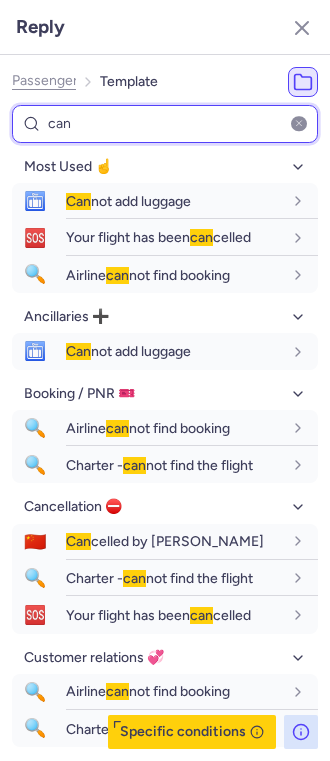 click on "can" at bounding box center (165, 124) 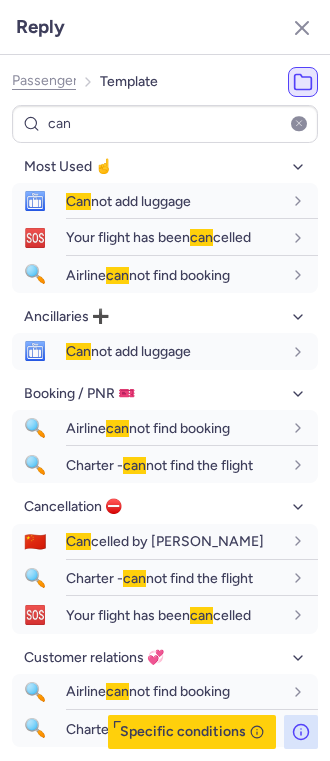 click at bounding box center [299, 124] 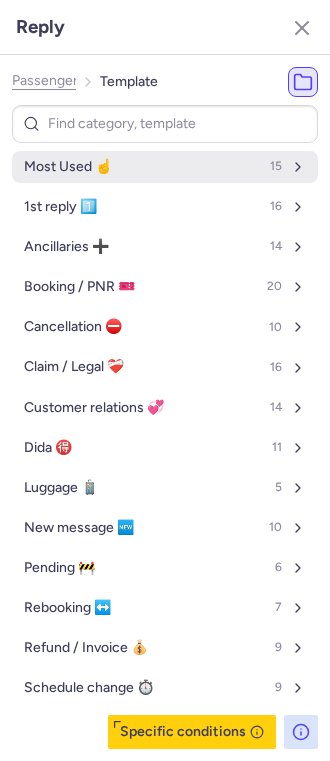 click on "Most Used ☝️" at bounding box center (68, 167) 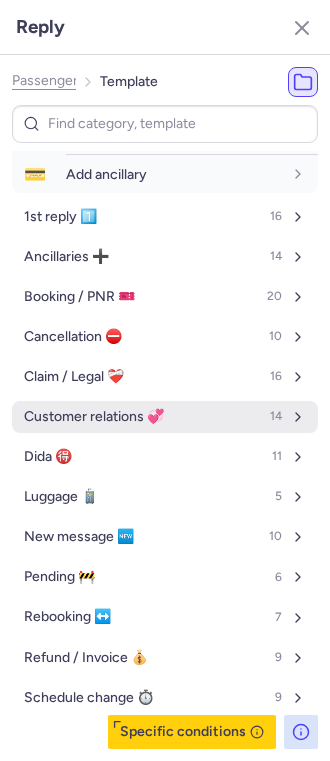 scroll, scrollTop: 565, scrollLeft: 0, axis: vertical 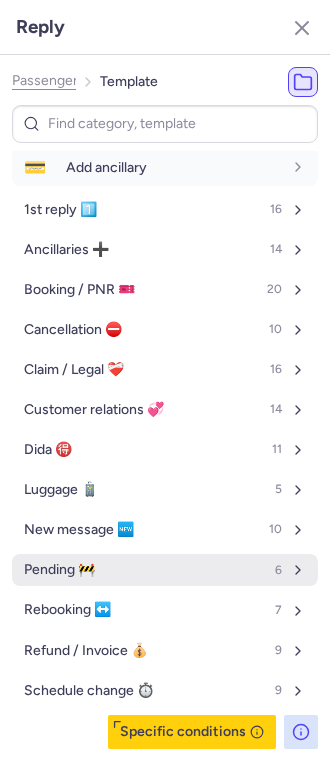click on "Pending 🚧 6" at bounding box center (165, 570) 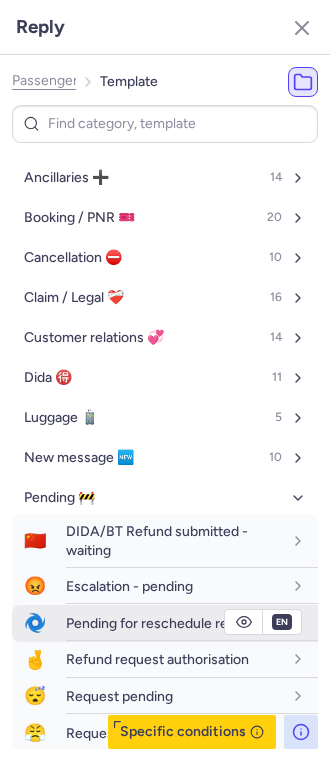 scroll, scrollTop: 820, scrollLeft: 0, axis: vertical 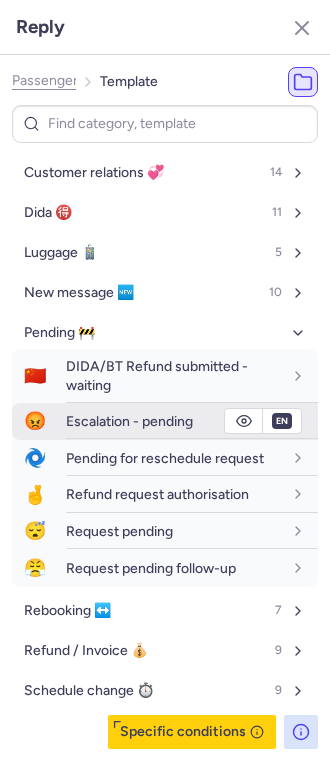 click 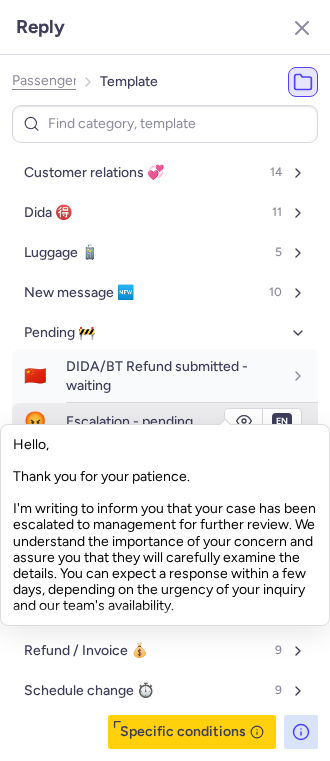 click 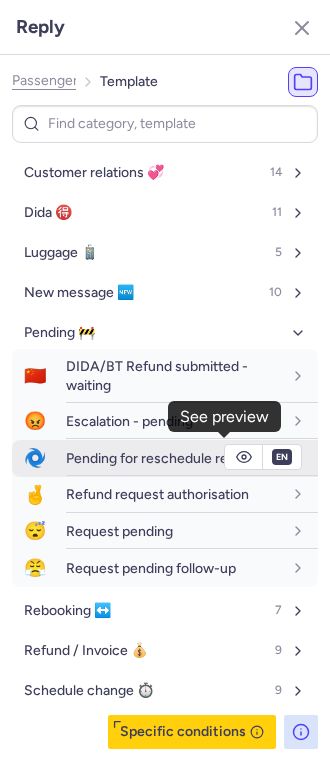 click 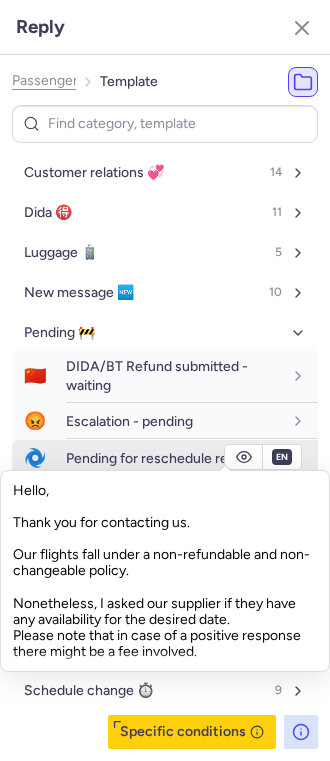 click 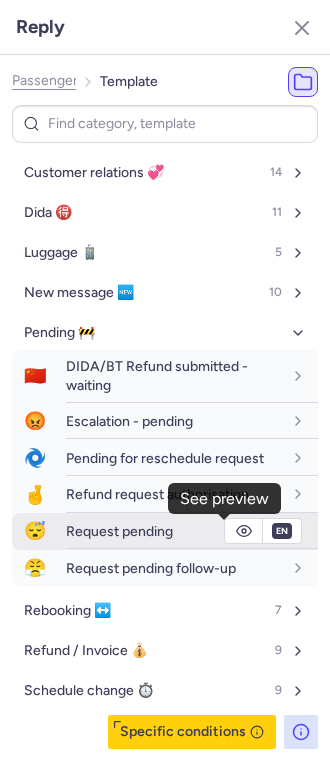 click 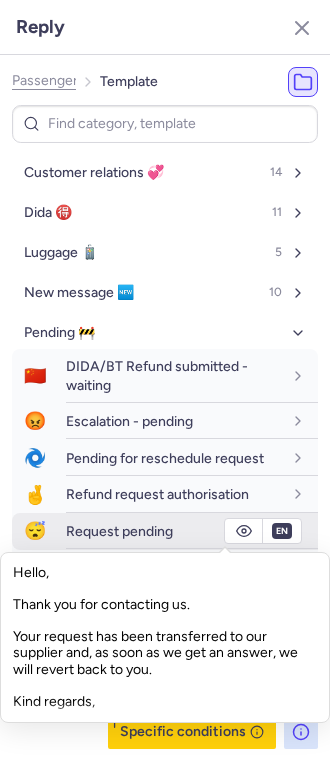 click 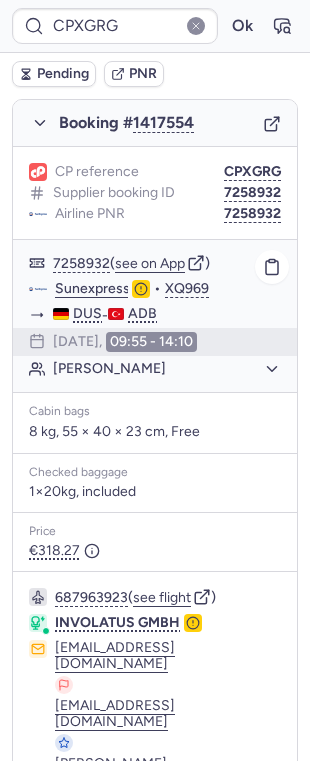 scroll, scrollTop: 332, scrollLeft: 0, axis: vertical 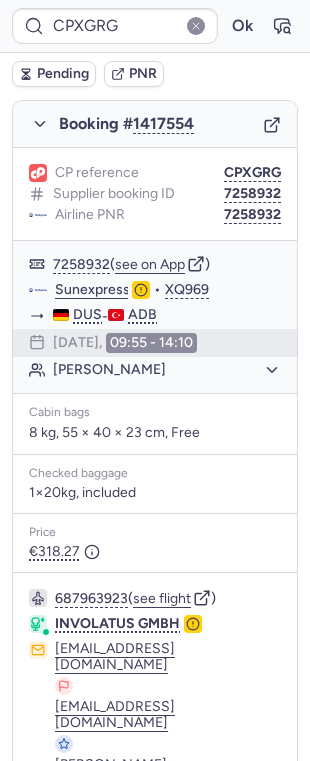 click on "Pending" at bounding box center [63, 74] 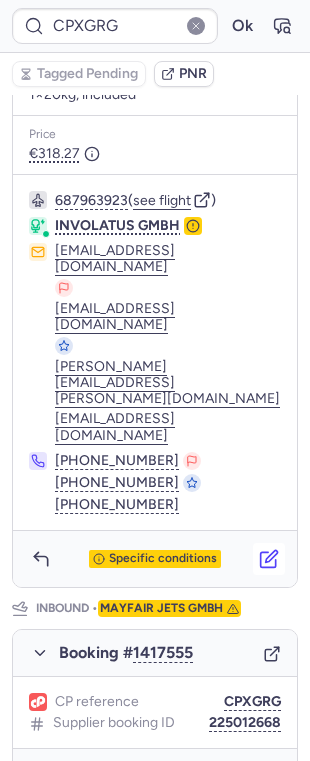 click at bounding box center (269, 559) 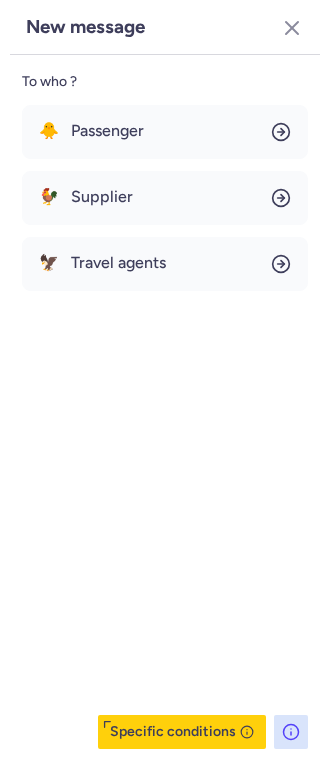 scroll, scrollTop: 693, scrollLeft: 0, axis: vertical 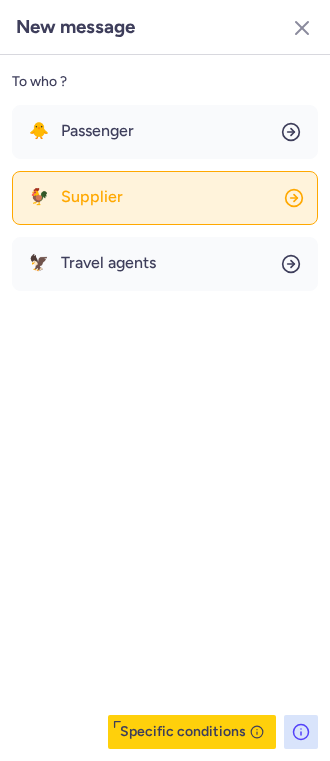 click on "🐓 Supplier" 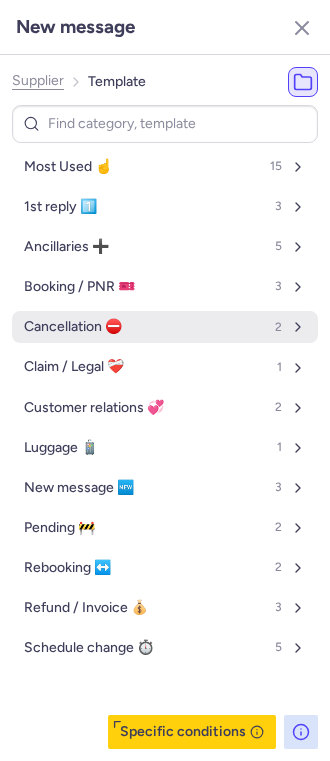 click on "Cancellation ⛔️ 2" at bounding box center (165, 327) 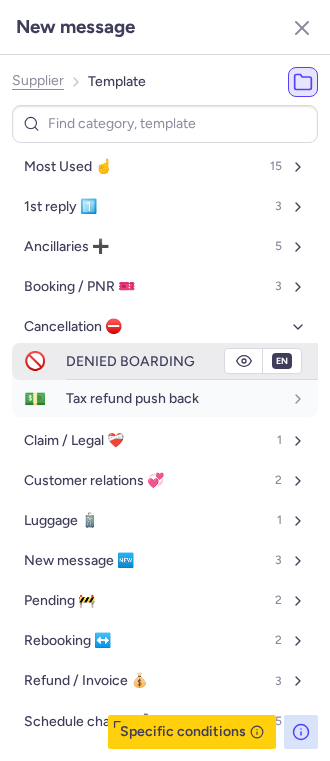 click 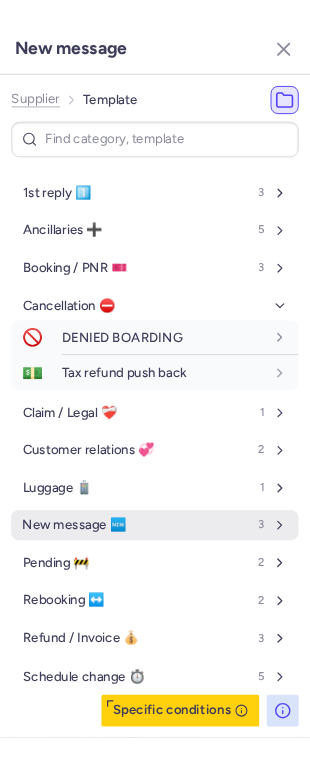scroll, scrollTop: 30, scrollLeft: 0, axis: vertical 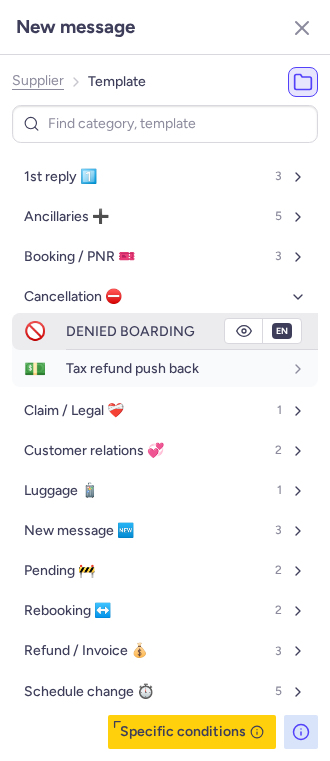 click on "DENIED BOARDING" at bounding box center (130, 331) 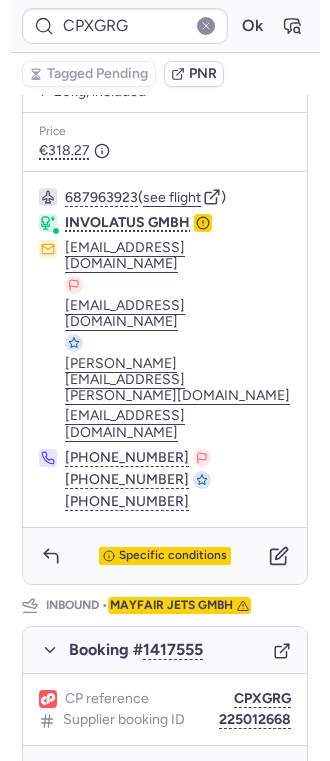 scroll, scrollTop: 730, scrollLeft: 0, axis: vertical 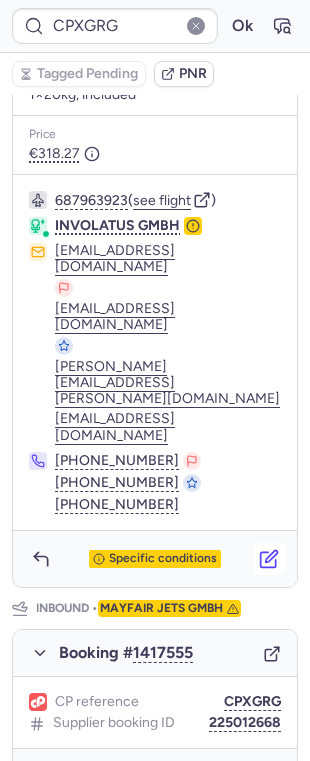 click 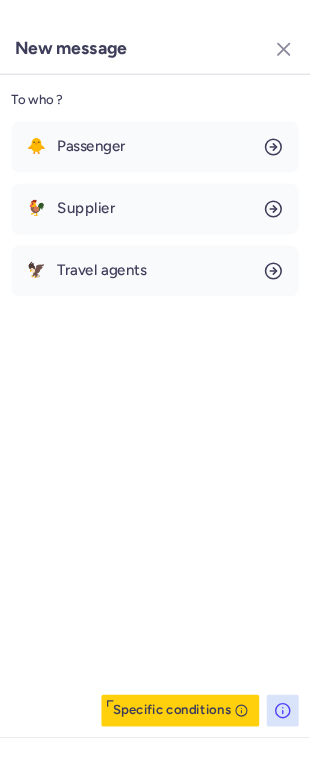 scroll, scrollTop: 693, scrollLeft: 0, axis: vertical 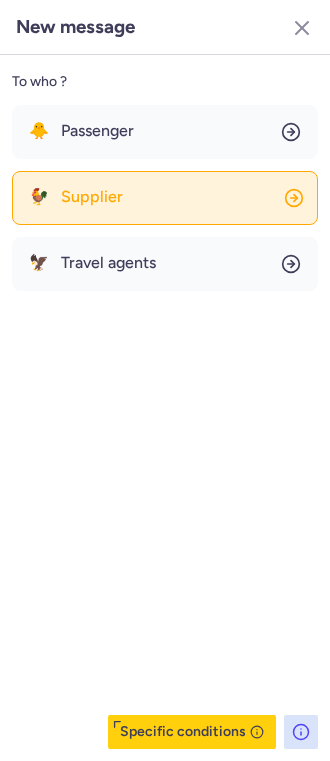 click on "🐓 Supplier" 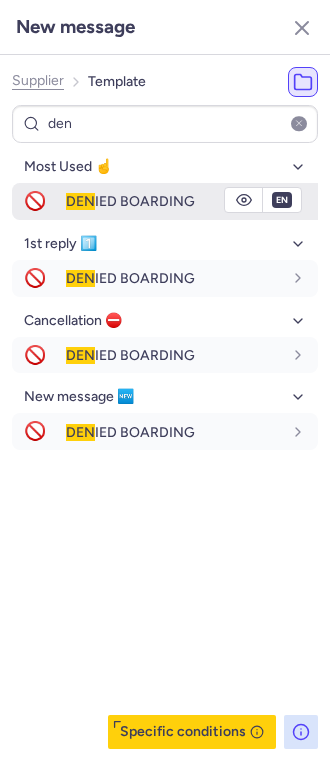 click on "DEN IED BOARDING" at bounding box center [130, 201] 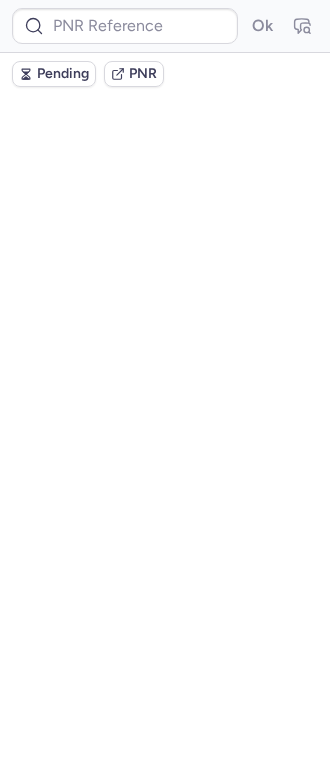 scroll, scrollTop: 0, scrollLeft: 0, axis: both 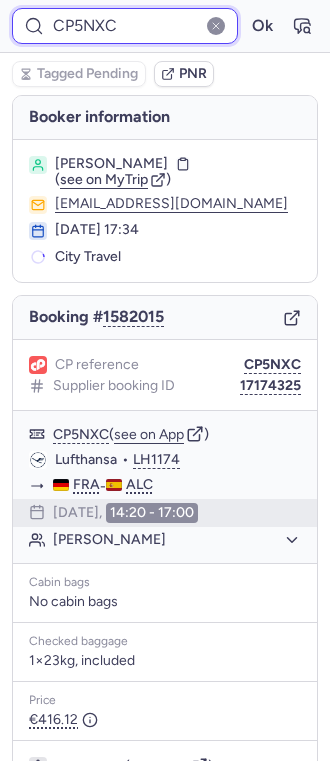 click on "CP5NXC" at bounding box center [125, 26] 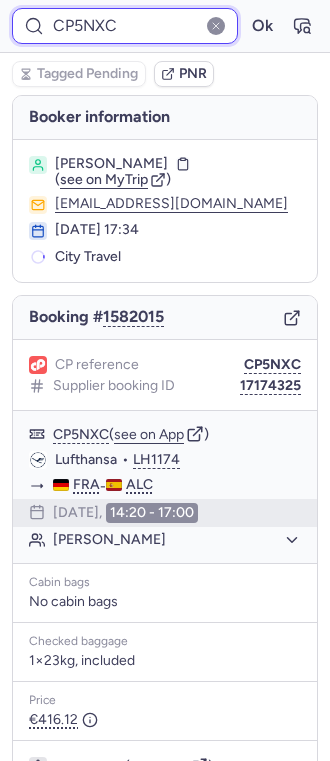 click on "CP5NXC" at bounding box center (125, 26) 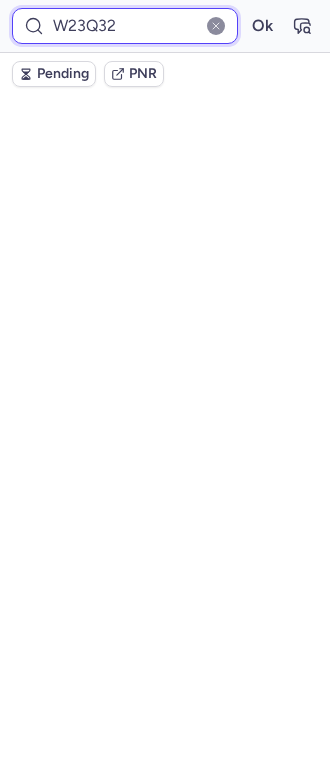 click on "W23Q32" at bounding box center [125, 26] 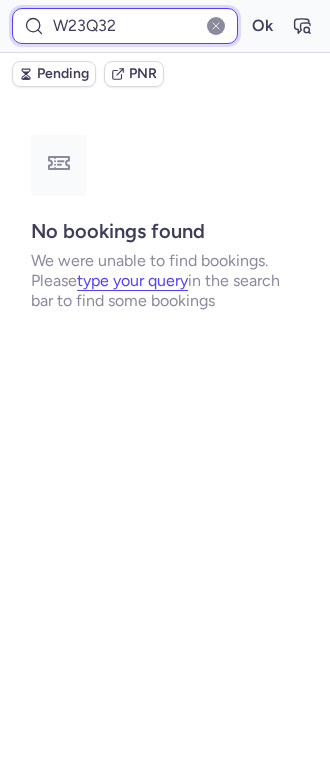click on "W23Q32" at bounding box center [125, 26] 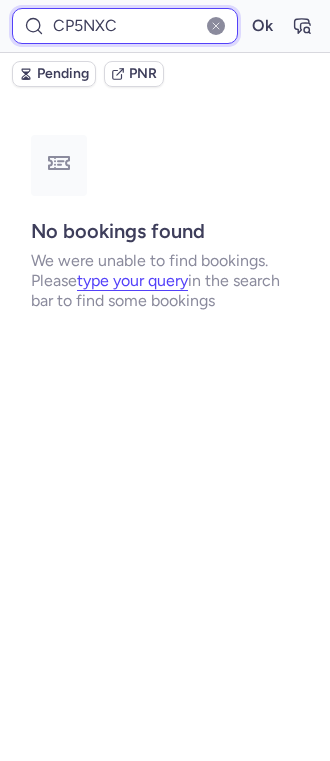 click on "Ok" at bounding box center (262, 26) 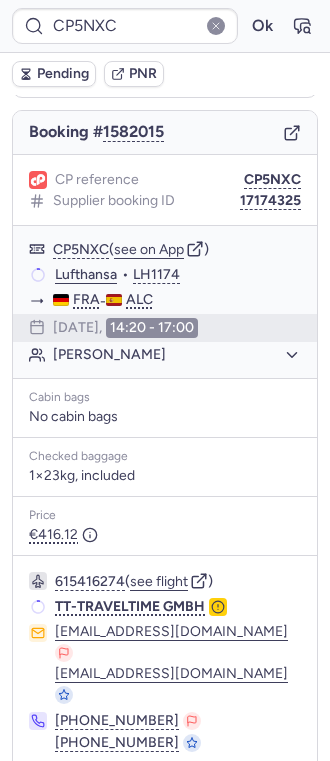 scroll, scrollTop: 226, scrollLeft: 0, axis: vertical 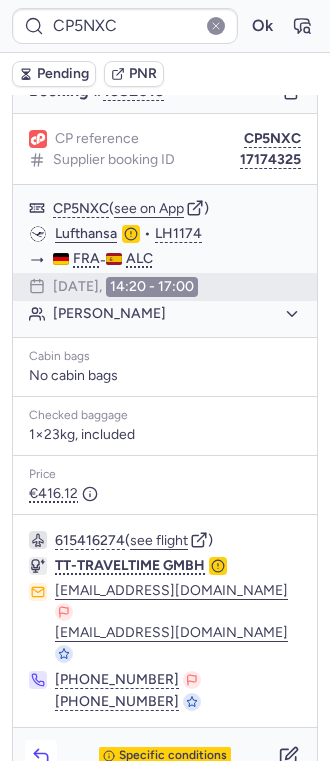 click 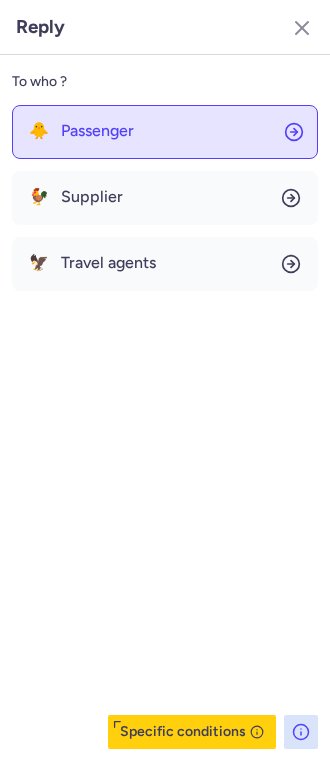 click on "🐥 Passenger" 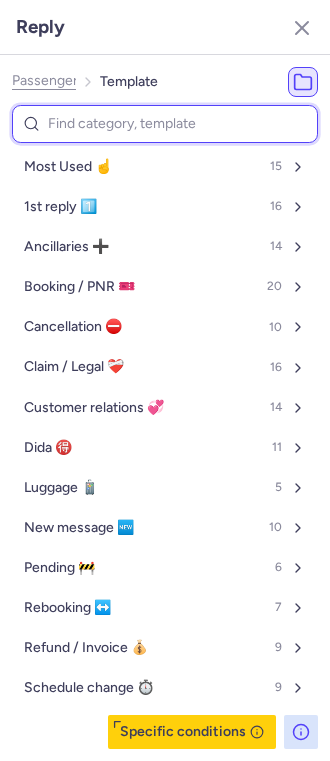 click at bounding box center (165, 124) 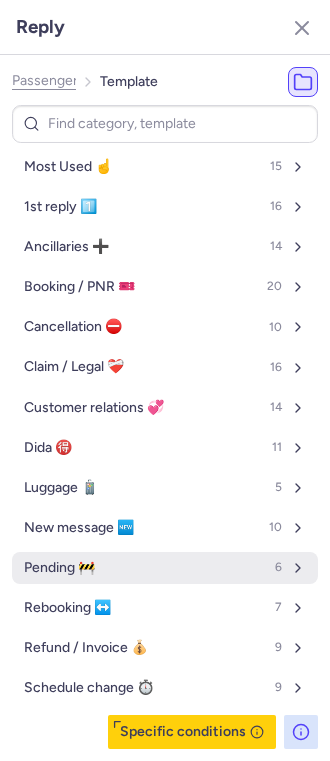 click on "6" at bounding box center (278, 568) 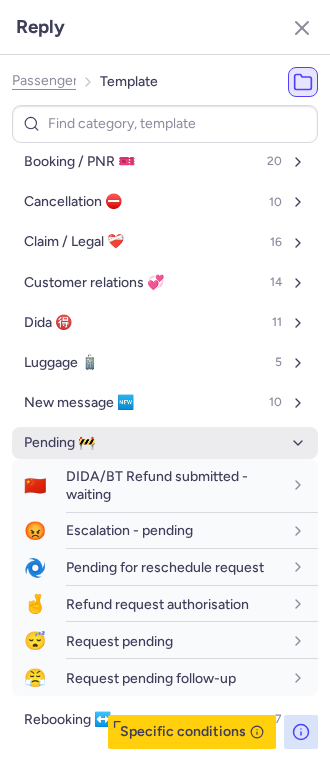 scroll, scrollTop: 0, scrollLeft: 0, axis: both 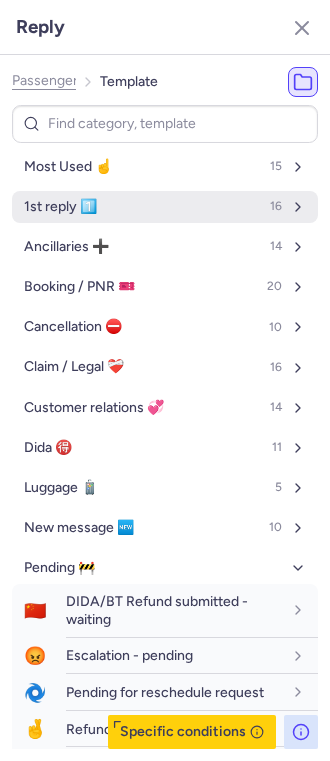 click on "1st reply 1️⃣ 16" at bounding box center [165, 207] 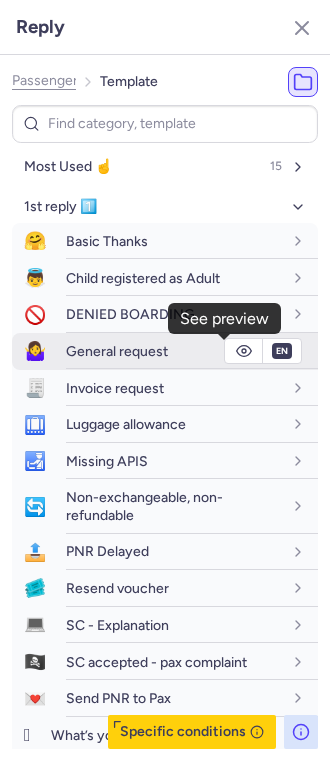 click 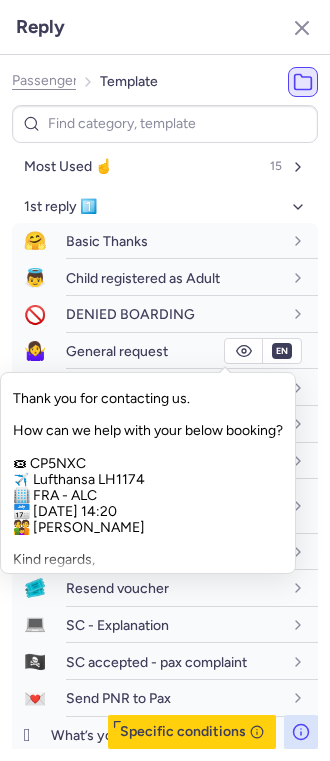 scroll, scrollTop: 33, scrollLeft: 0, axis: vertical 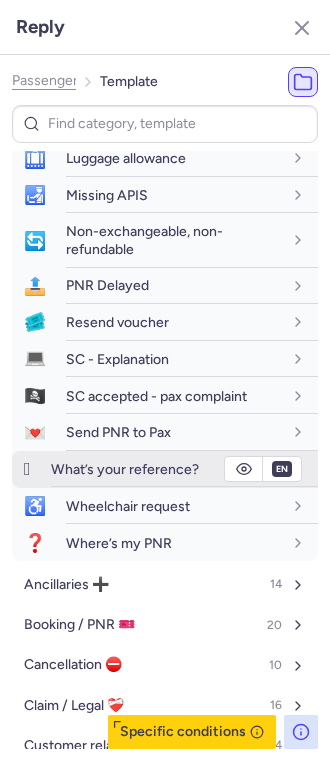 click 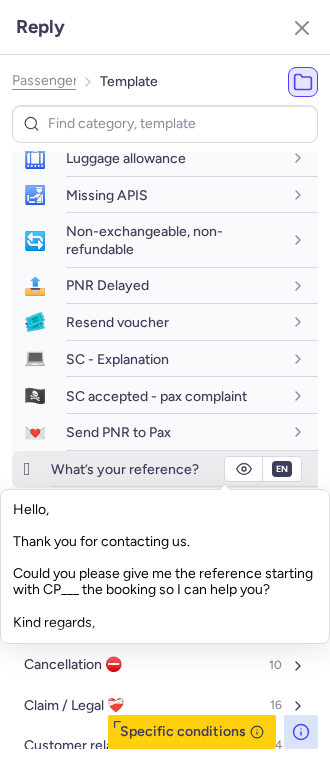 click on "What’s your reference?" at bounding box center (125, 469) 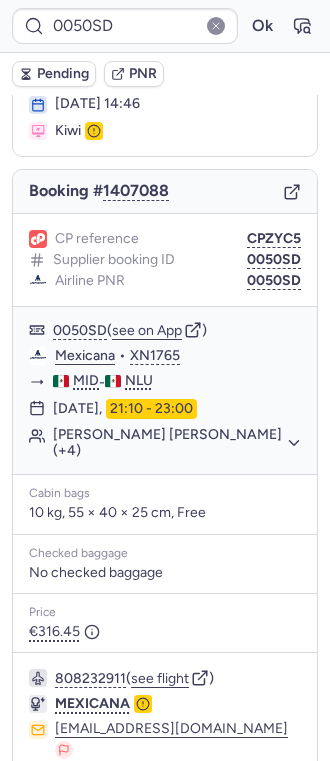 scroll, scrollTop: 248, scrollLeft: 0, axis: vertical 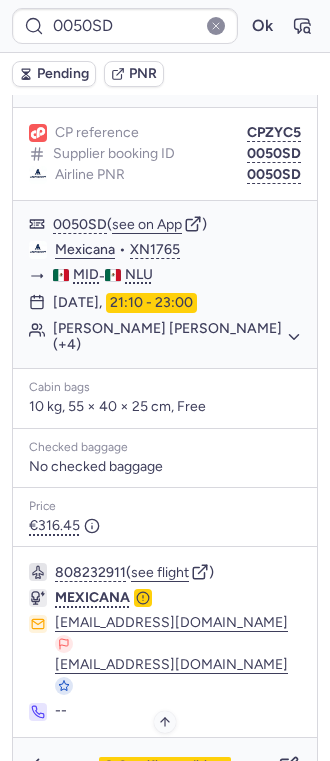 click on "Specific conditions" at bounding box center (173, 766) 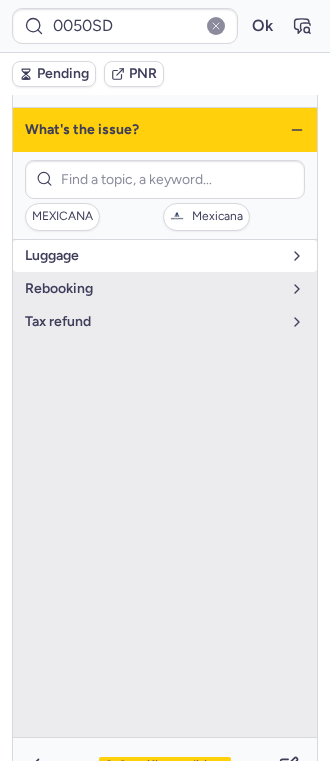 click on "luggage" at bounding box center [153, 256] 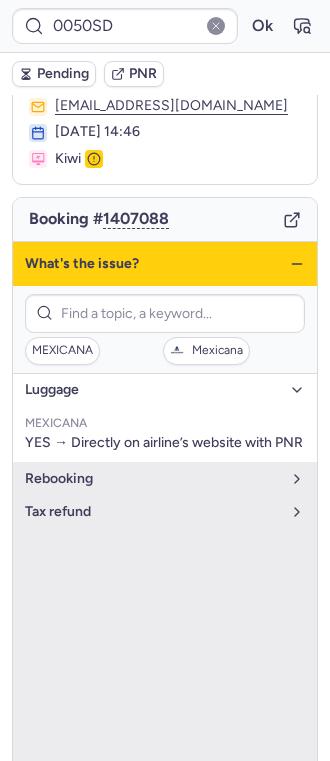 click on "luggage" at bounding box center [153, 390] 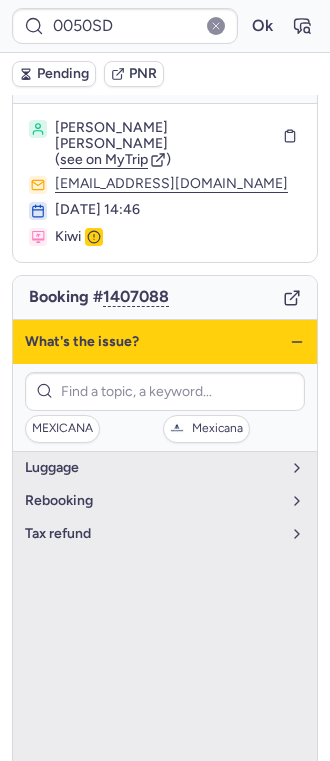 scroll, scrollTop: 0, scrollLeft: 0, axis: both 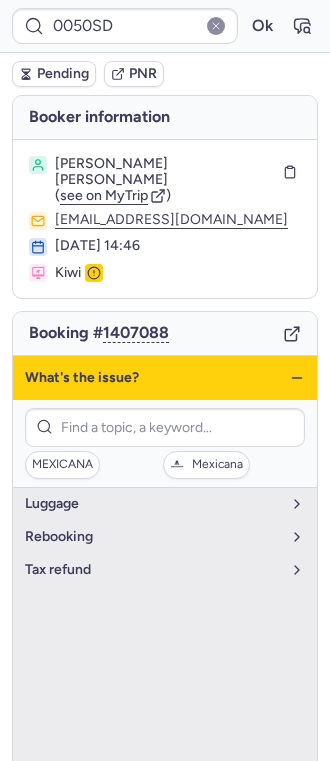 click on "What's the issue?" at bounding box center [165, 378] 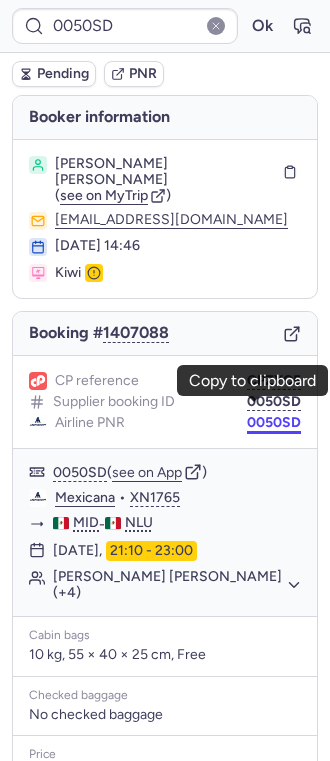 click on "0050SD" at bounding box center [274, 423] 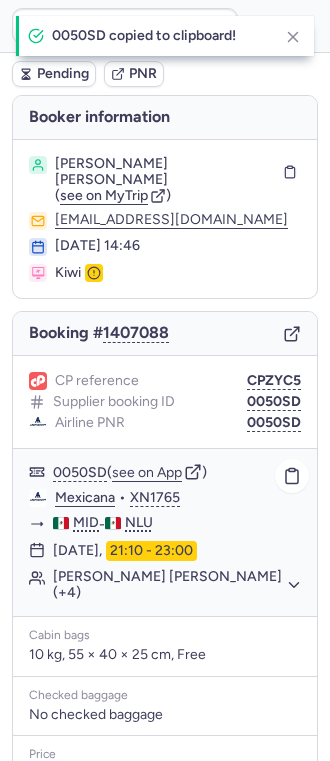 click on "Mexicana" 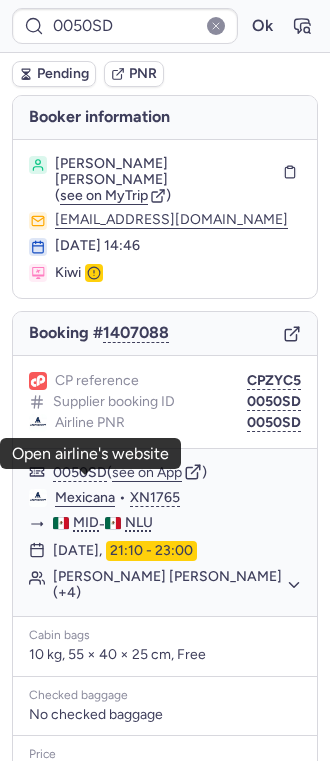 scroll, scrollTop: 133, scrollLeft: 0, axis: vertical 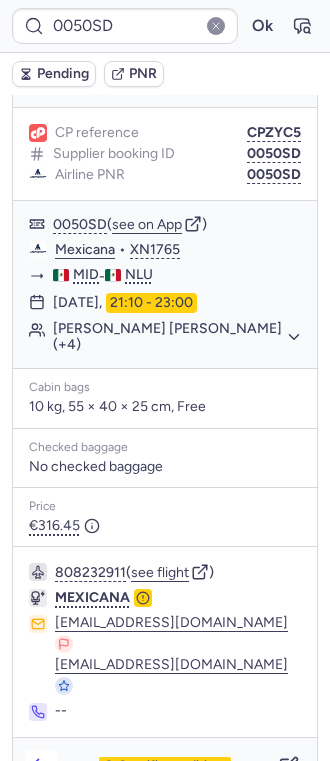 click at bounding box center (41, 766) 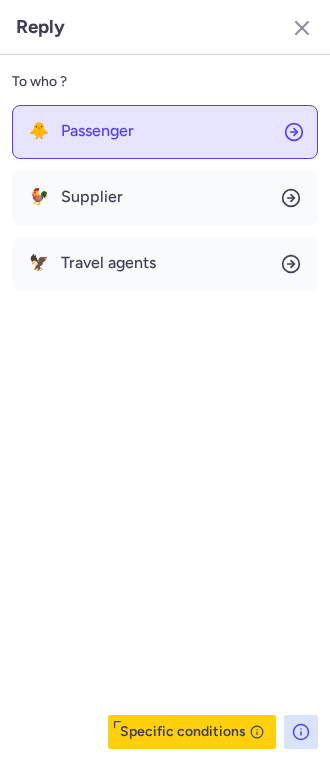 click on "Passenger" at bounding box center (97, 131) 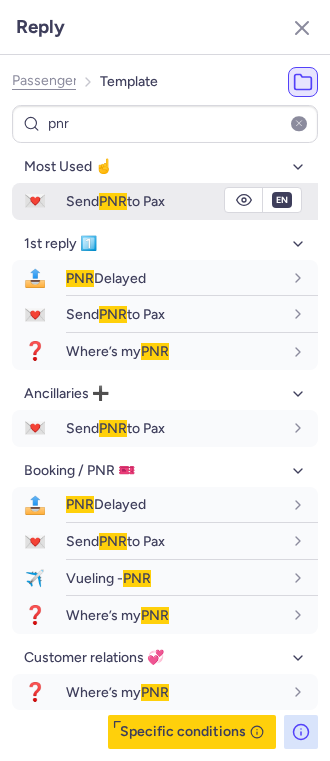click on "Send  PNR  to Pax" at bounding box center (192, 201) 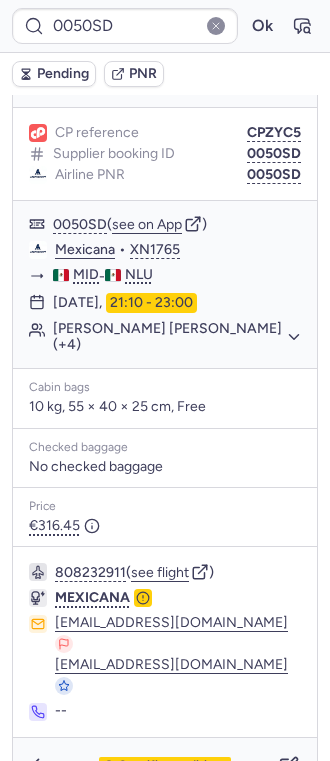 scroll, scrollTop: 0, scrollLeft: 0, axis: both 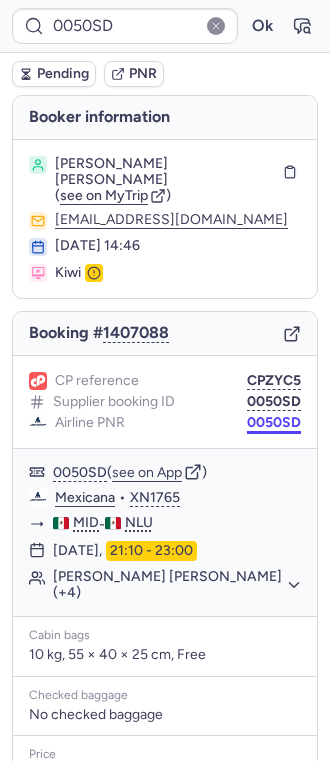 click on "0050SD" at bounding box center (274, 423) 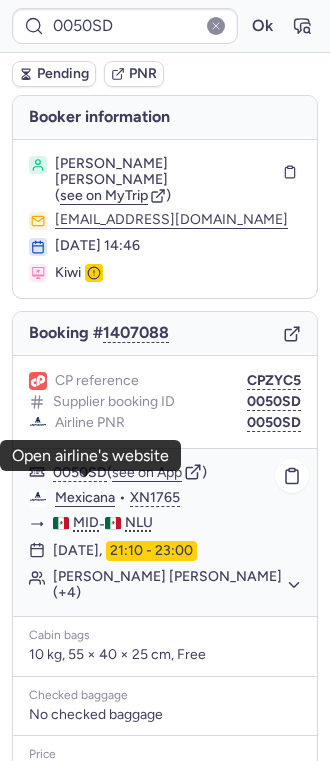 click on "Mexicana" 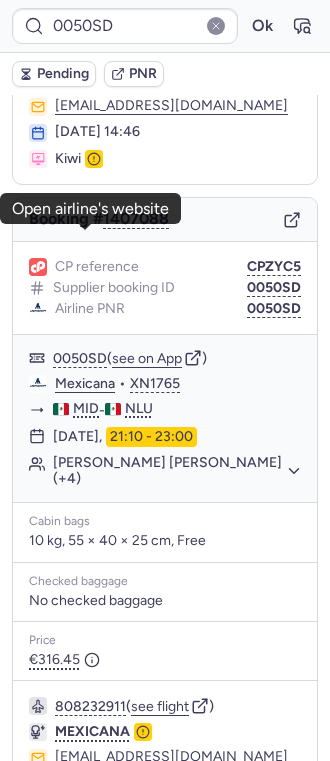 scroll, scrollTop: 248, scrollLeft: 0, axis: vertical 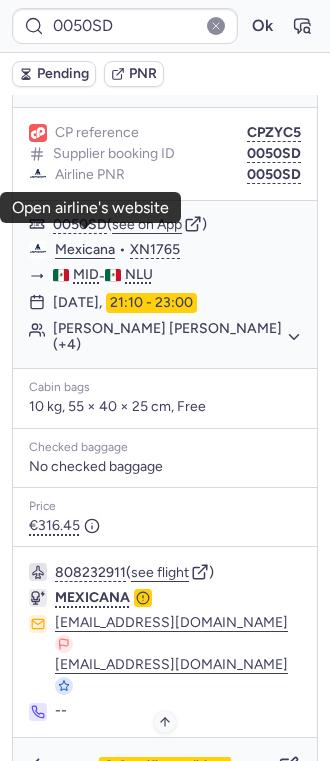 click on "Specific conditions" at bounding box center (173, 766) 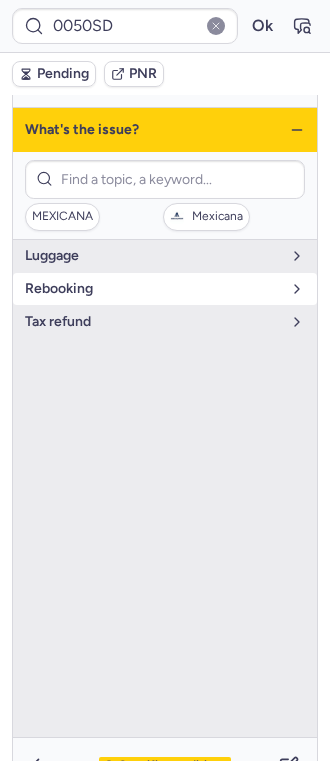 click on "rebooking" at bounding box center (153, 289) 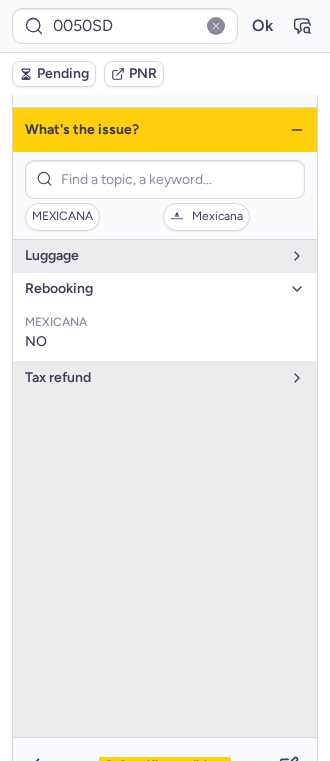 click on "rebooking" at bounding box center (153, 289) 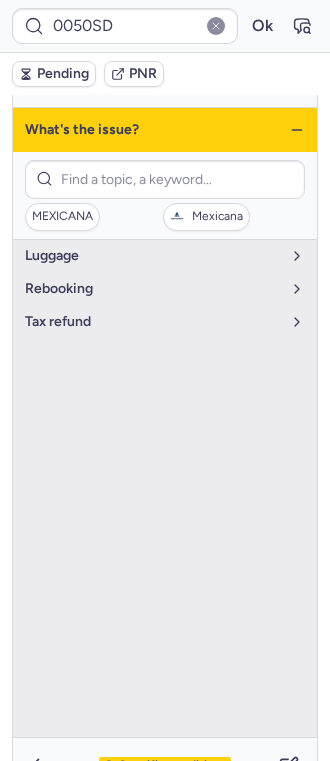 click on "luggage rebooking tax refund" at bounding box center [165, 489] 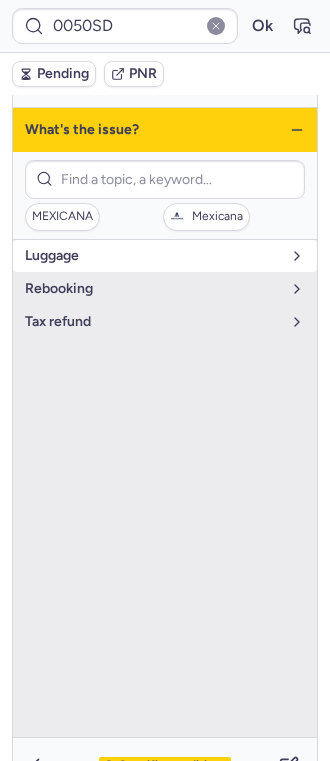 click on "luggage" at bounding box center (153, 256) 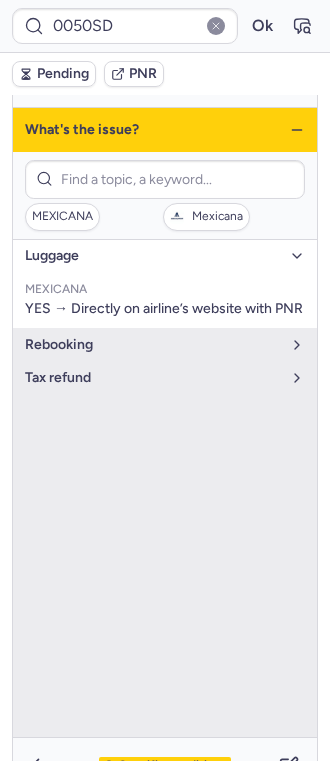 click on "luggage" at bounding box center [153, 256] 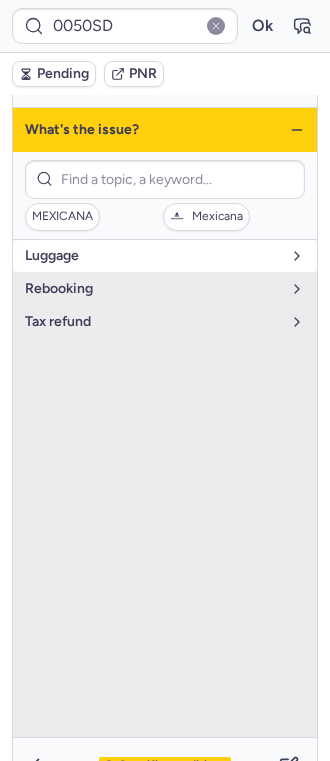 click on "luggage" at bounding box center (165, 256) 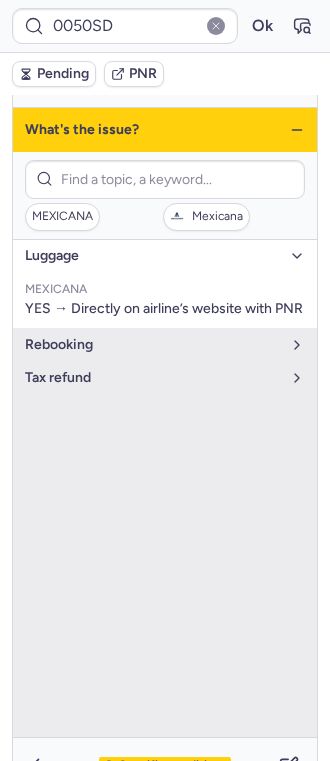 click on "luggage" at bounding box center [153, 256] 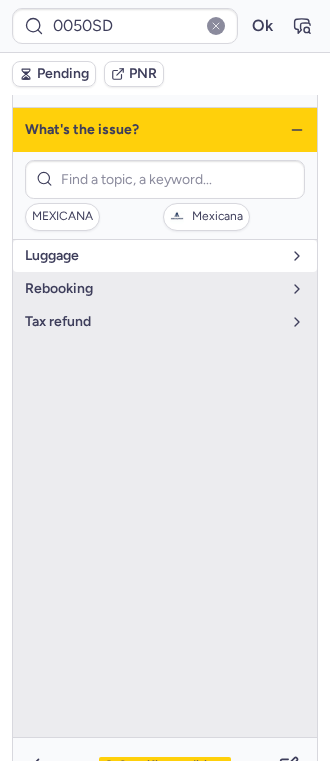 scroll, scrollTop: 0, scrollLeft: 0, axis: both 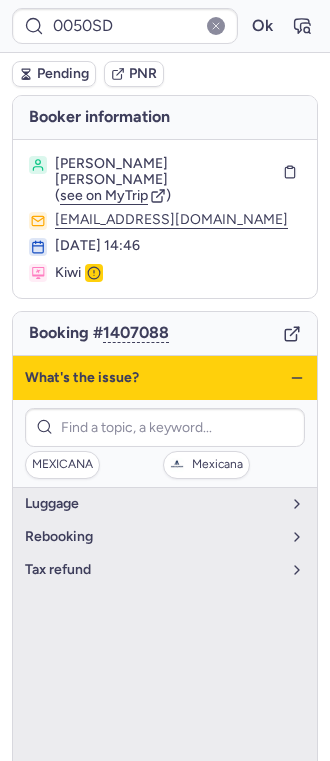 click on "What's the issue?" at bounding box center (165, 378) 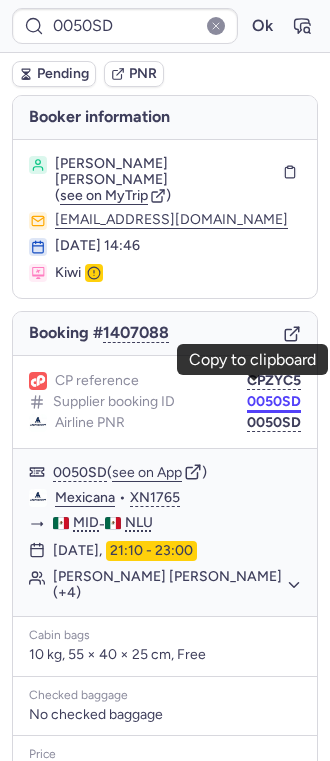 click on "0050SD" at bounding box center [274, 402] 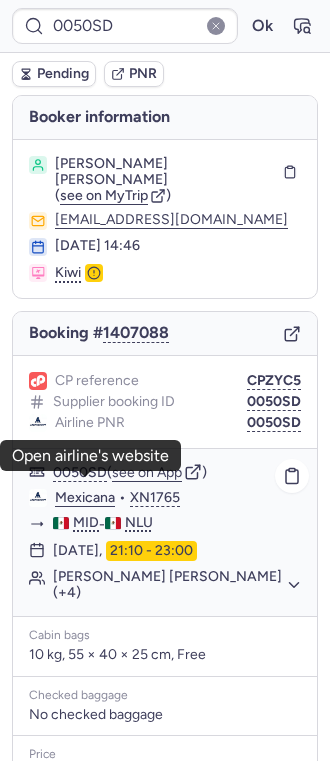 click on "Mexicana" 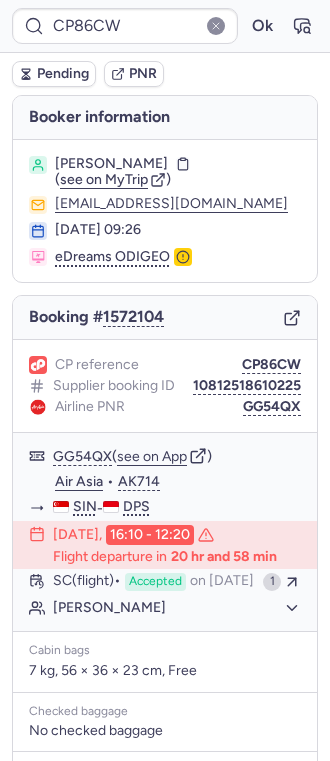 scroll, scrollTop: 352, scrollLeft: 0, axis: vertical 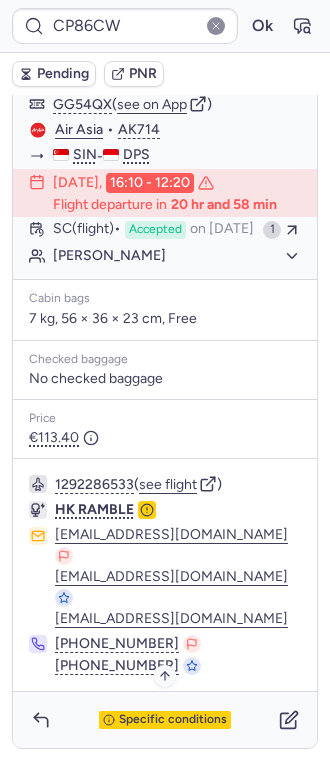 click on "Specific conditions" at bounding box center (173, 720) 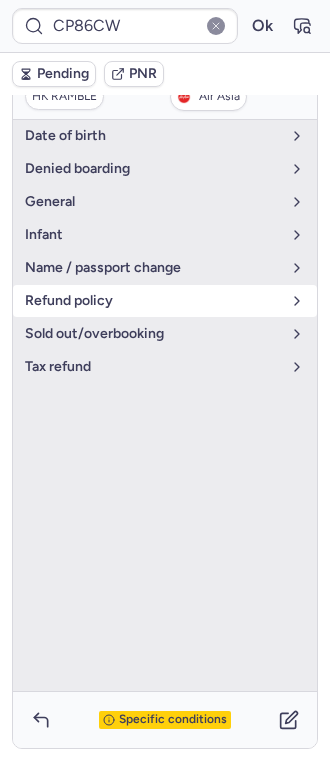 click on "refund policy" at bounding box center [153, 301] 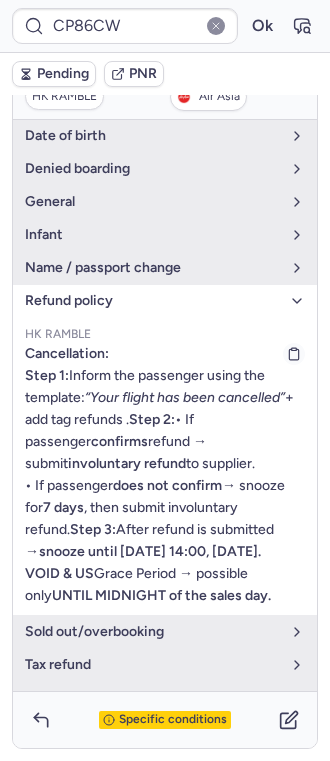 scroll, scrollTop: 0, scrollLeft: 0, axis: both 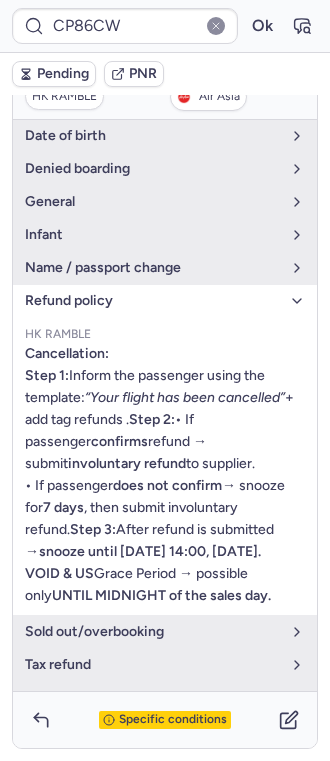 click on "refund policy" at bounding box center (153, 301) 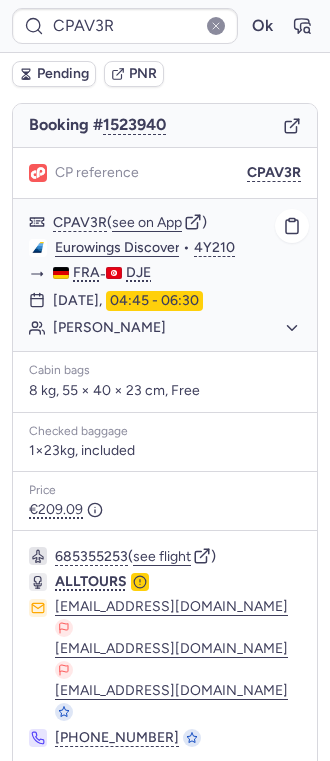 scroll, scrollTop: 208, scrollLeft: 0, axis: vertical 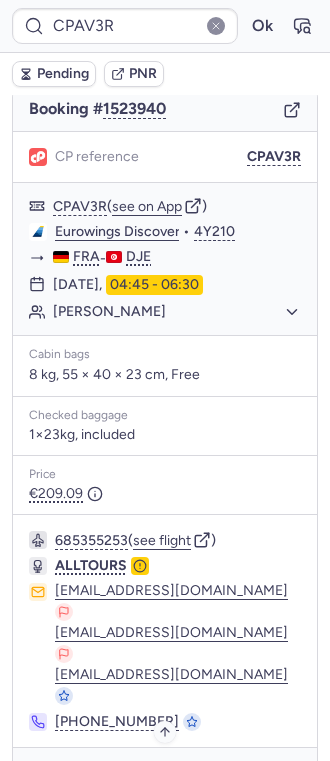 click on "Specific conditions" at bounding box center [165, 776] 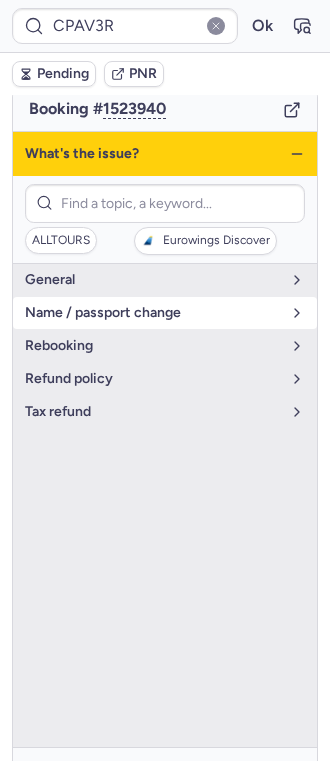 click on "name / passport change" at bounding box center [153, 313] 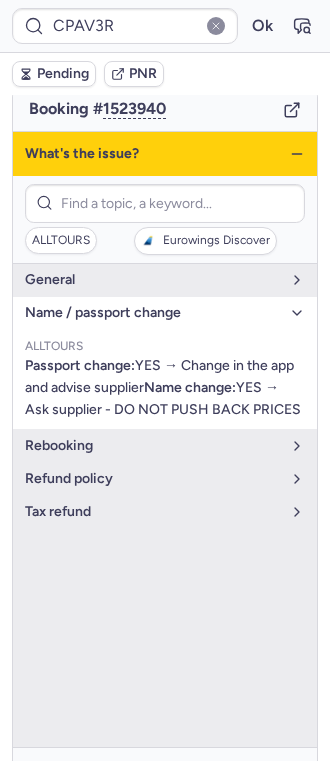 click on "name / passport change" at bounding box center [153, 313] 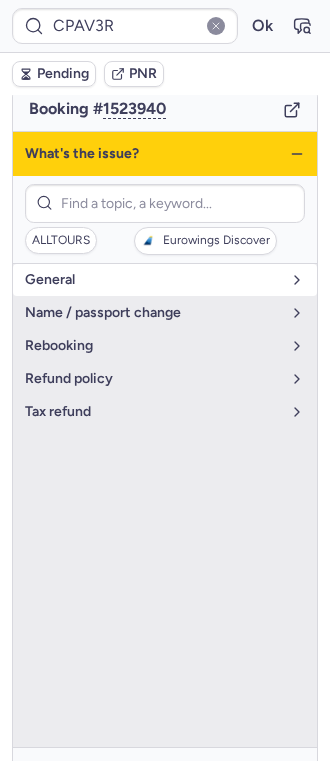 click on "general" at bounding box center (153, 280) 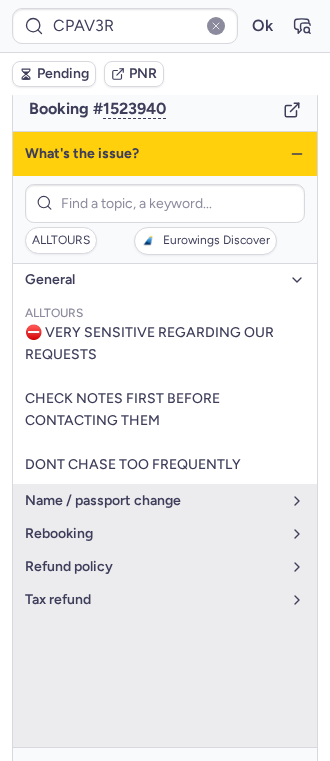 click on "general" at bounding box center (153, 280) 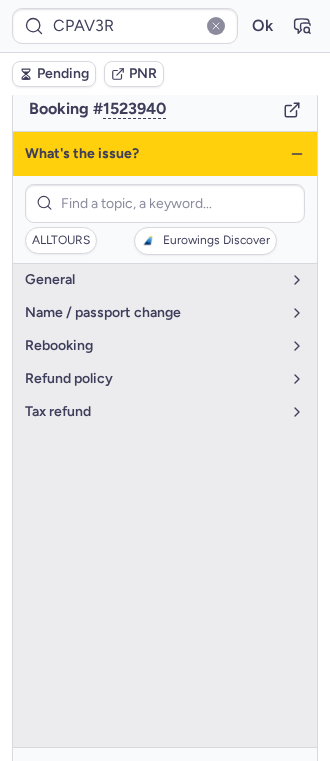 click on "What's the issue?" at bounding box center [165, 154] 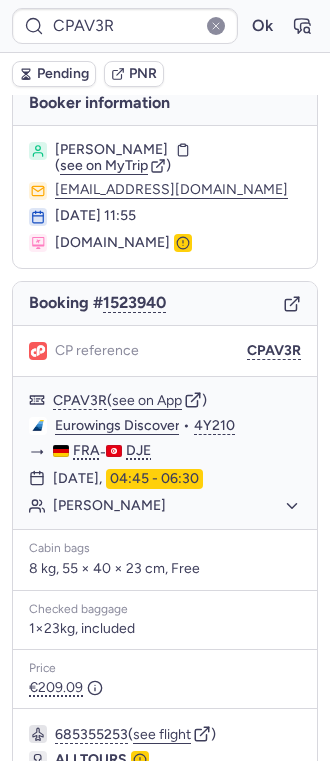 scroll, scrollTop: 0, scrollLeft: 0, axis: both 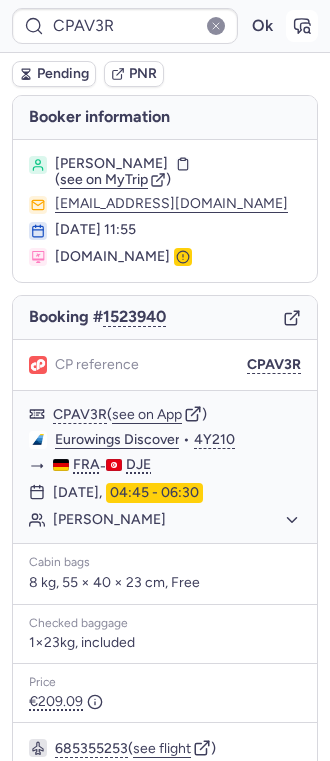 click 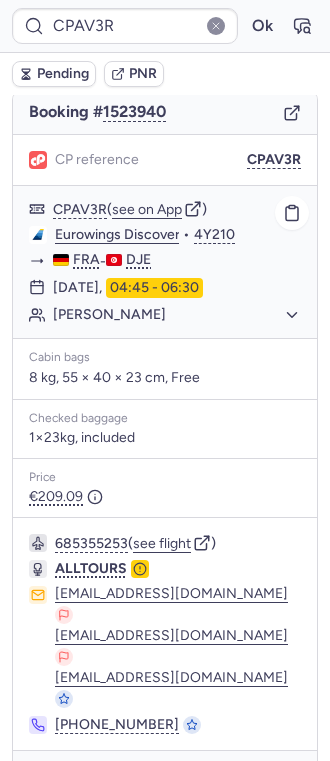 scroll, scrollTop: 208, scrollLeft: 0, axis: vertical 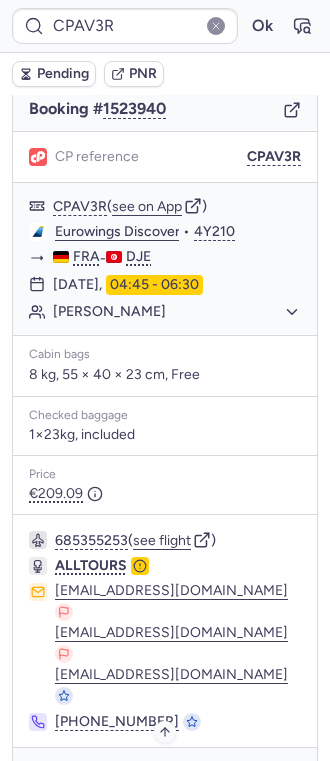 click on "Specific conditions" at bounding box center (173, 776) 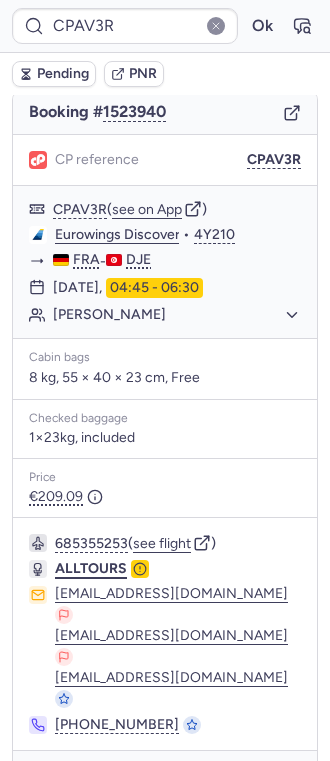 scroll, scrollTop: 208, scrollLeft: 0, axis: vertical 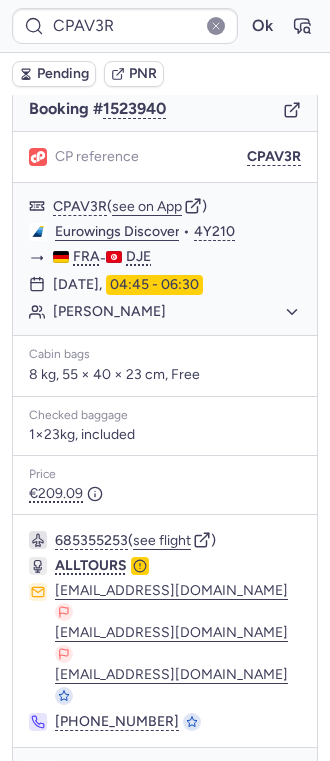 click 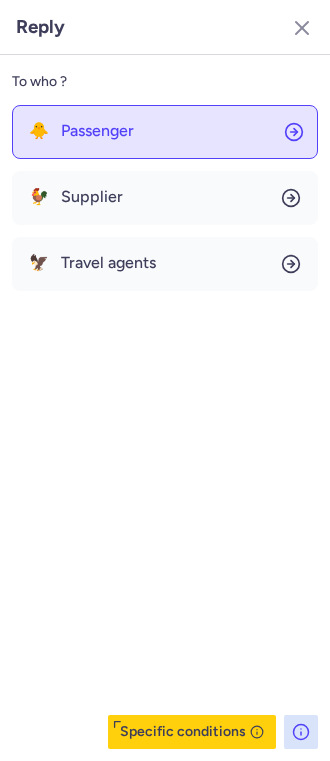 click on "🐥 Passenger" 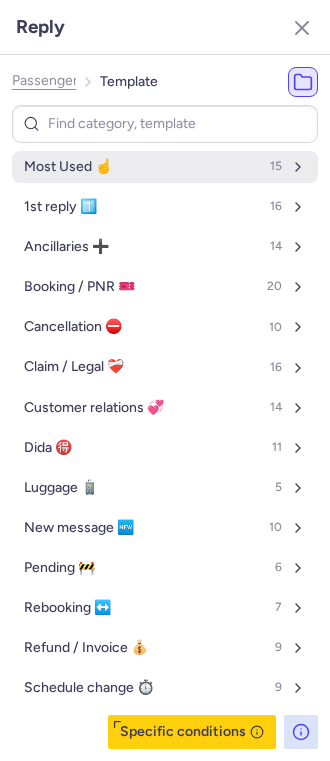 click on "Most Used ☝️ 15" at bounding box center (165, 167) 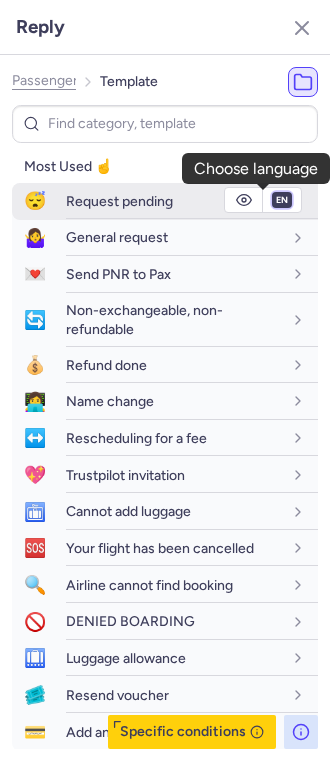 click on "fr en de nl pt es it ru" at bounding box center [282, 200] 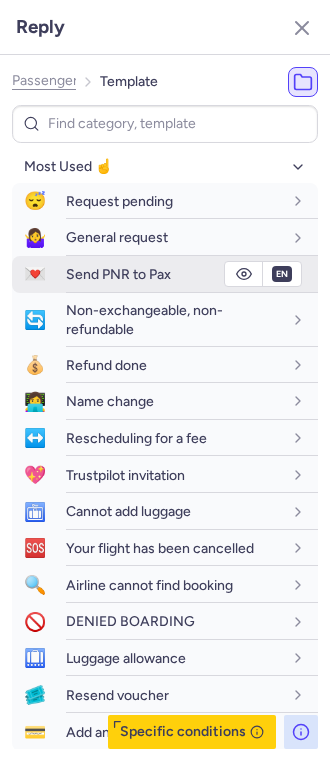 click on "fr en de nl pt es it ru" at bounding box center (282, 200) 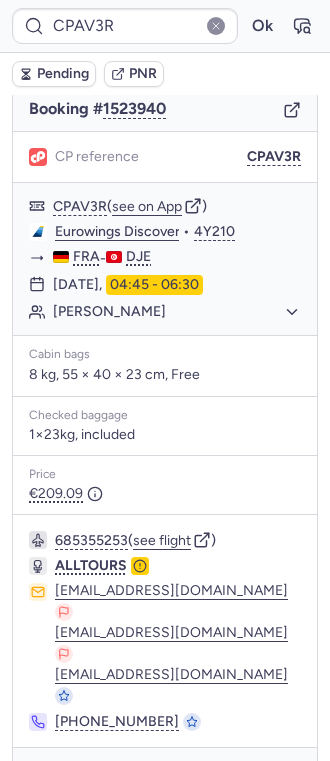 click on "Pending" at bounding box center (63, 74) 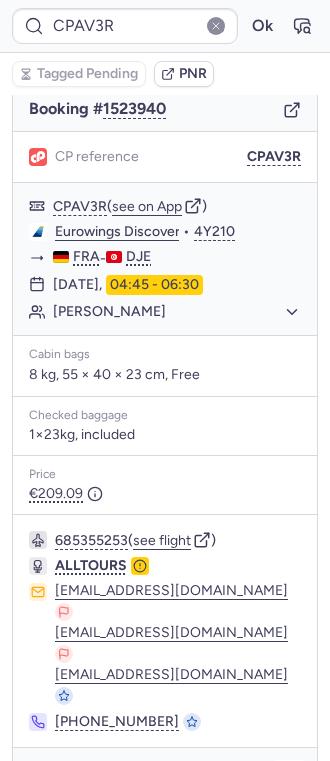 click on "Specific conditions" at bounding box center [165, 776] 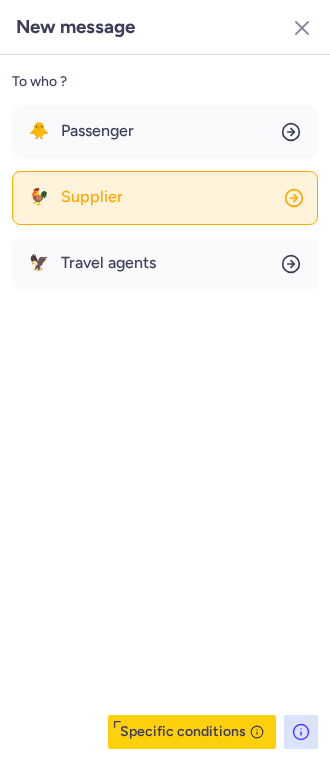 click on "🐓 Supplier" 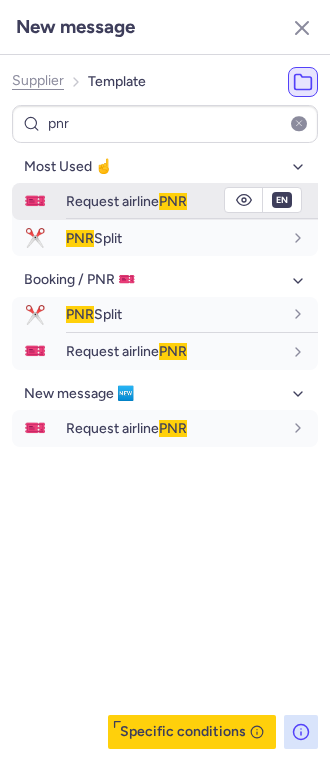 click on "Request airline  PNR" at bounding box center [126, 201] 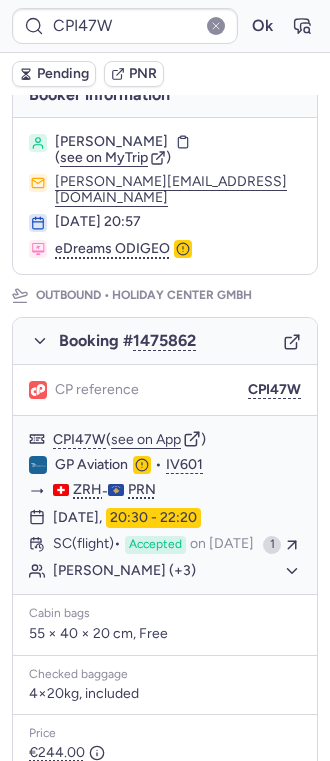 scroll, scrollTop: 133, scrollLeft: 0, axis: vertical 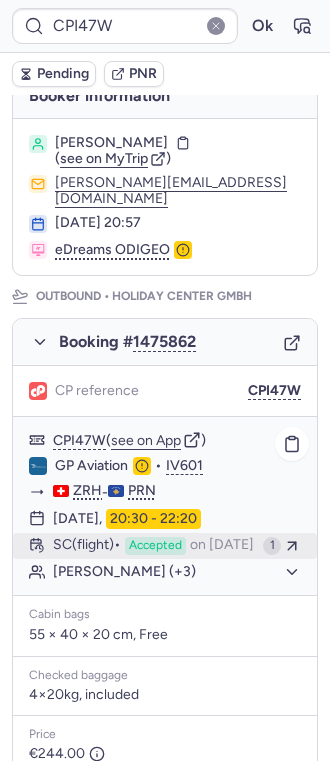 click on "Accepted" at bounding box center [155, 546] 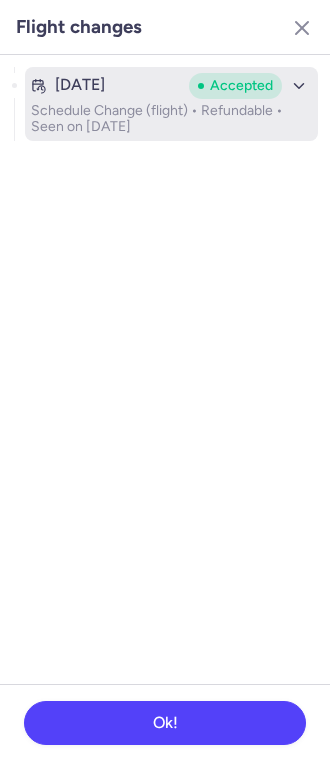 click on "Accepted" at bounding box center (235, 86) 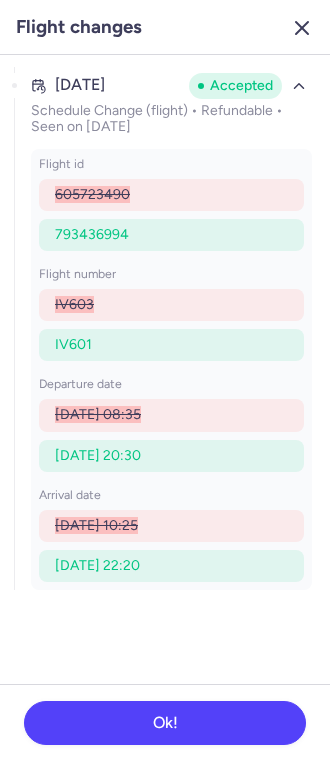click 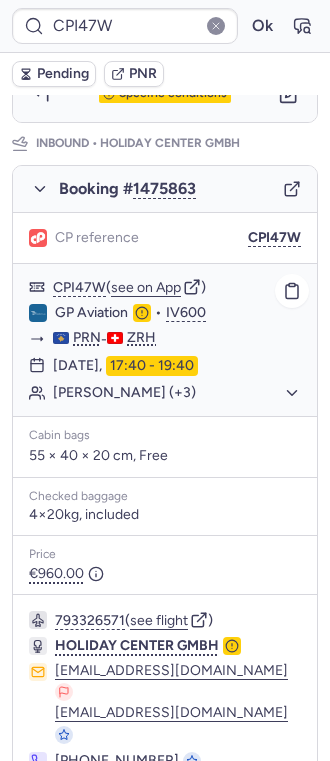 scroll, scrollTop: 1080, scrollLeft: 0, axis: vertical 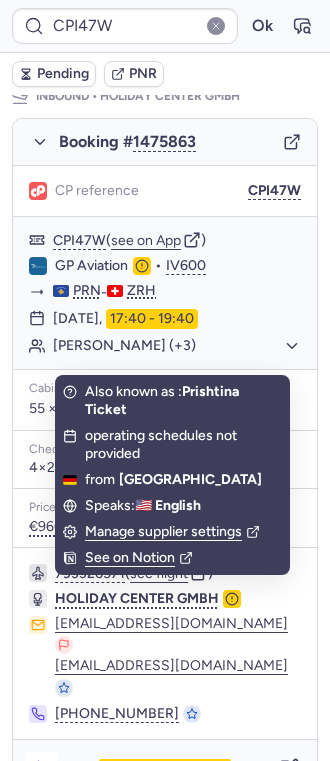 click at bounding box center [41, 768] 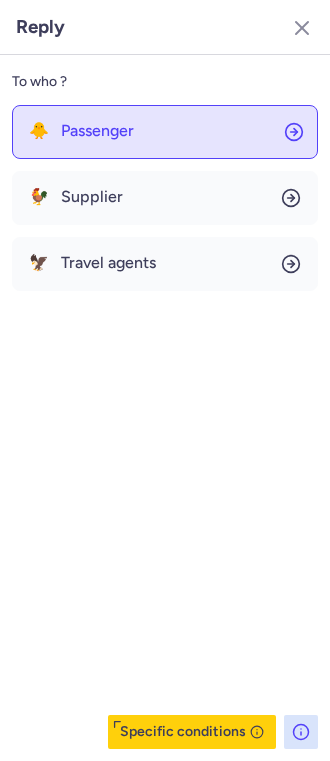 click on "🐥 Passenger" 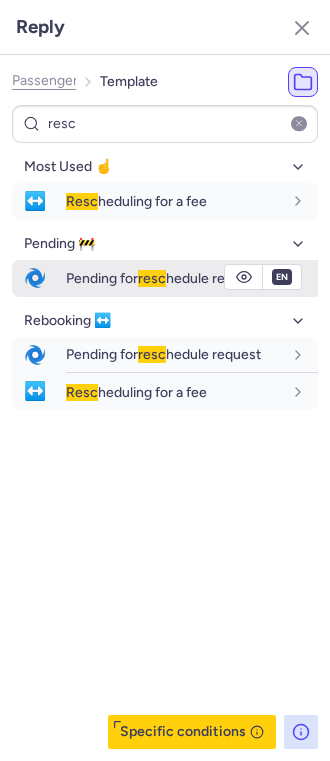 click on "Pending for  resc hedule request" at bounding box center (163, 278) 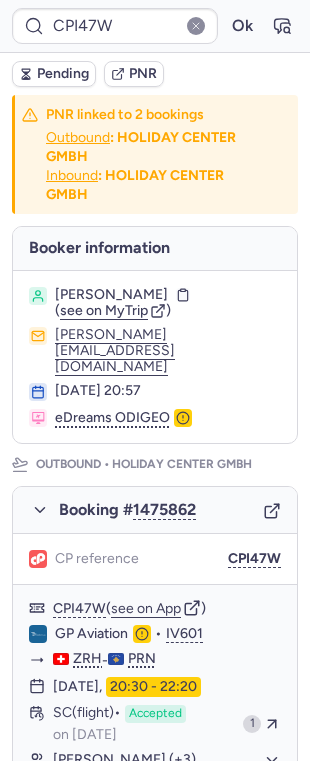 scroll, scrollTop: 133, scrollLeft: 0, axis: vertical 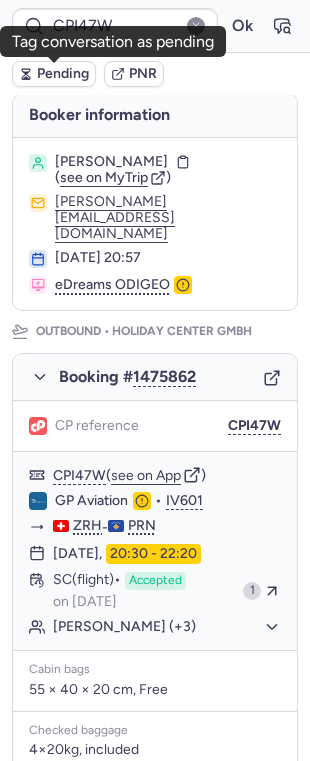 click on "Pending" at bounding box center (63, 74) 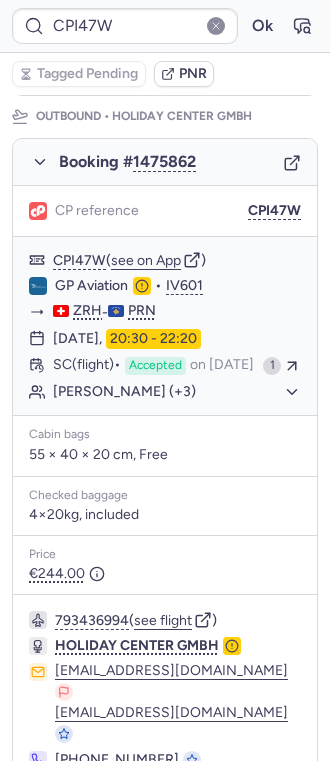 scroll, scrollTop: 413, scrollLeft: 0, axis: vertical 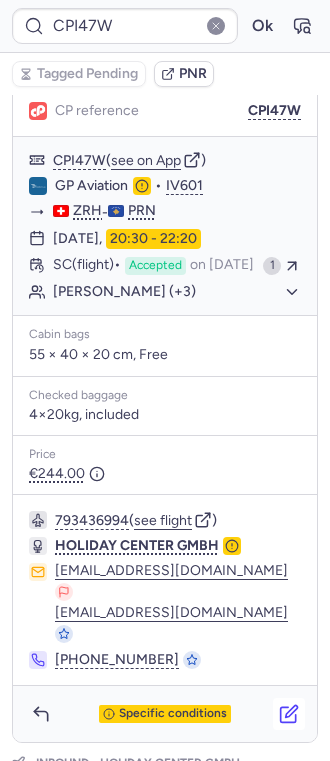 click 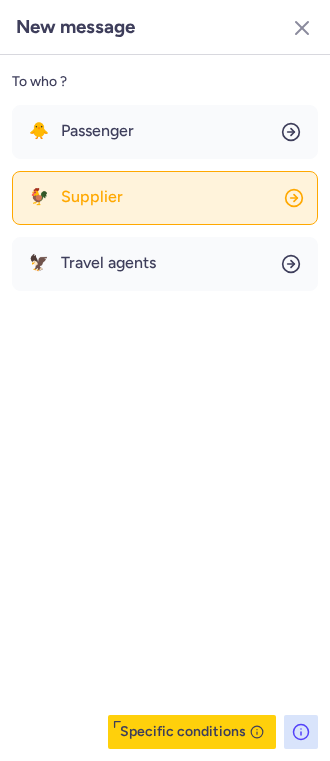 click on "🐓 Supplier" 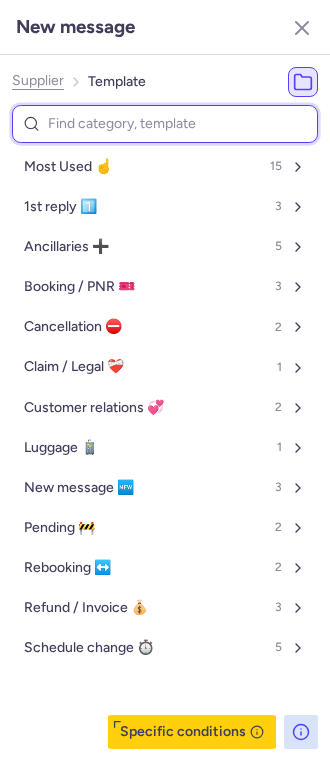 click at bounding box center (165, 124) 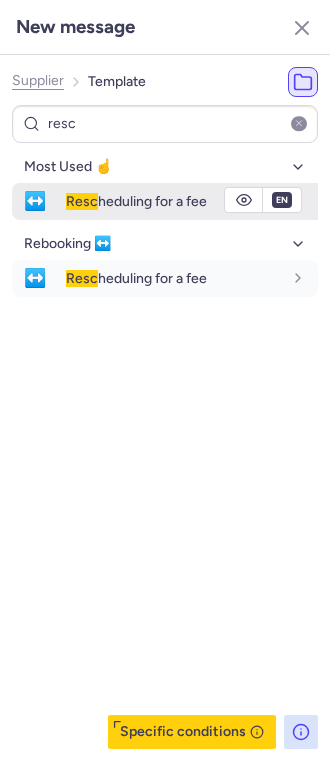 click on "Resc heduling for a fee" at bounding box center [136, 201] 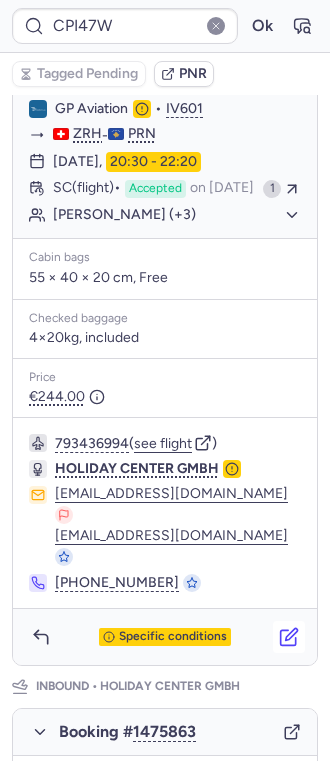 scroll, scrollTop: 546, scrollLeft: 0, axis: vertical 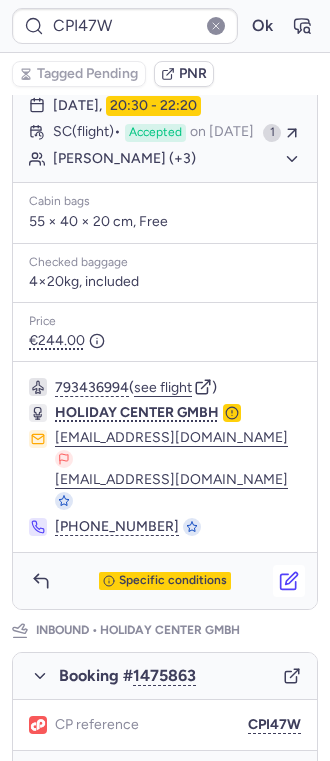 click 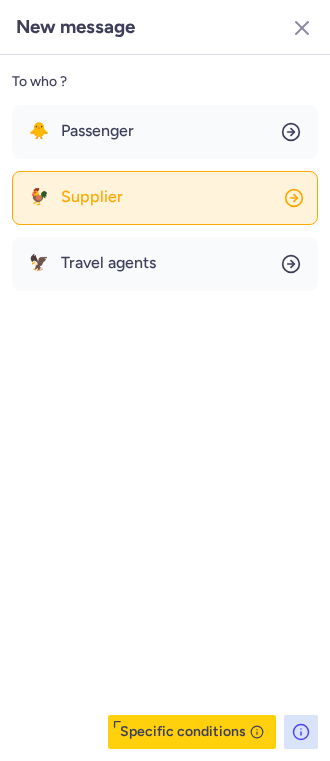 click on "🐓 Supplier" 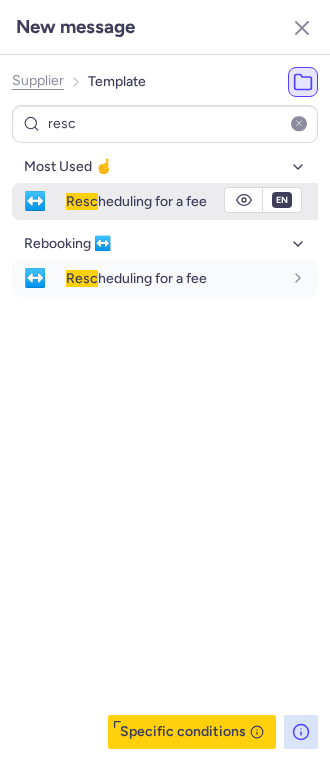 click on "Resc heduling for a fee" at bounding box center [136, 201] 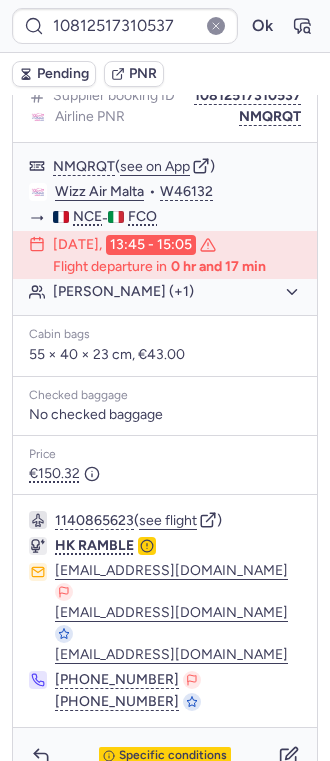 scroll, scrollTop: 321, scrollLeft: 0, axis: vertical 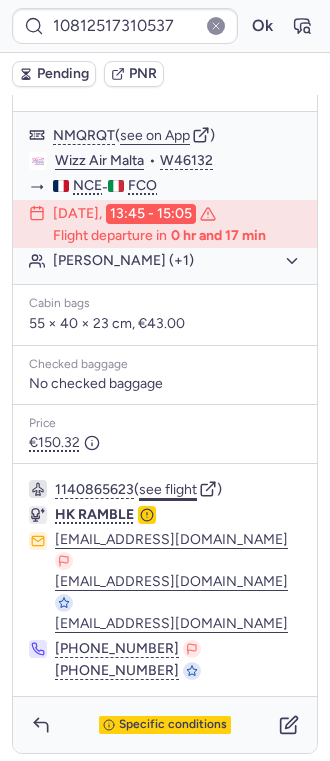 click on "see flight" 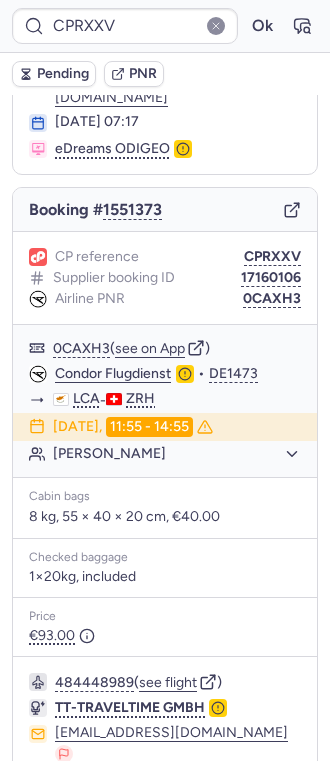 scroll, scrollTop: 0, scrollLeft: 0, axis: both 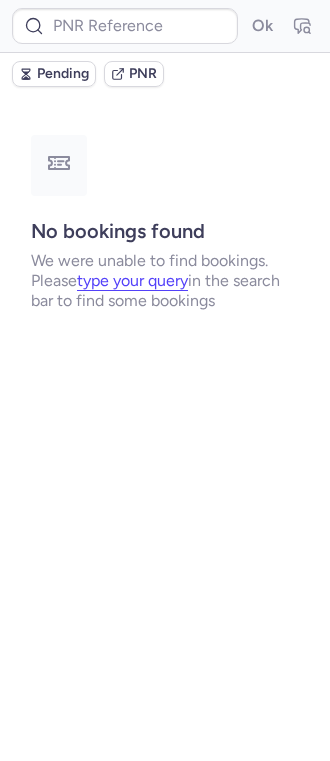 drag, startPoint x: 199, startPoint y: 498, endPoint x: 30, endPoint y: 492, distance: 169.10648 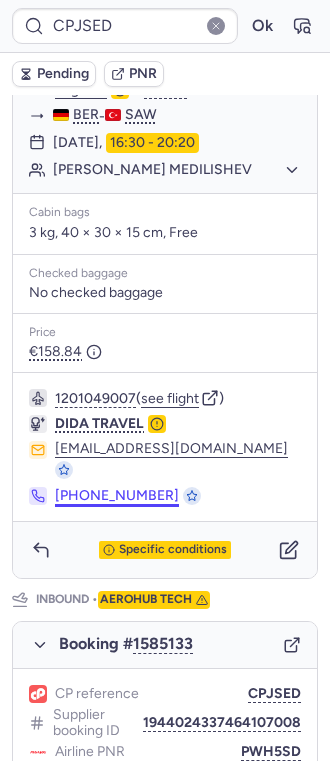 scroll, scrollTop: 557, scrollLeft: 0, axis: vertical 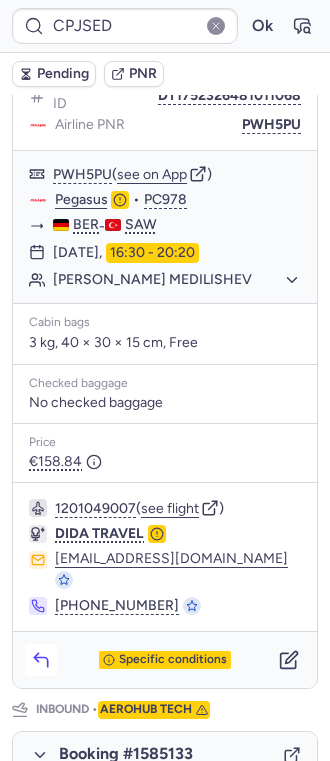 click 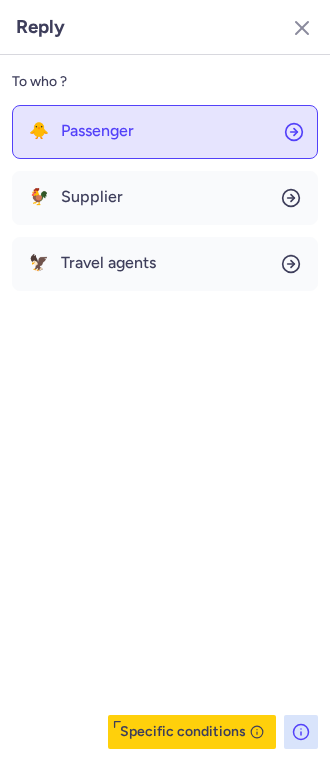click on "🐥 Passenger" 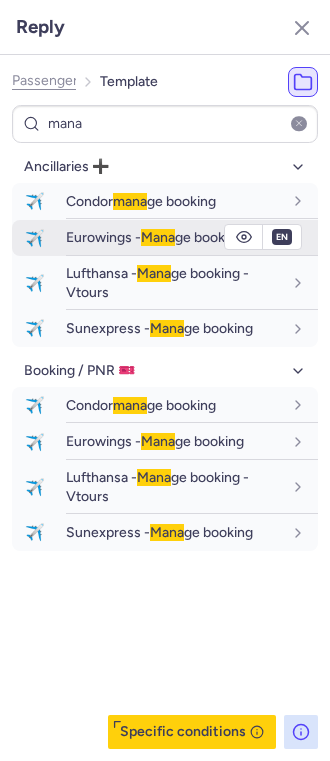 click on "Mana" at bounding box center (158, 237) 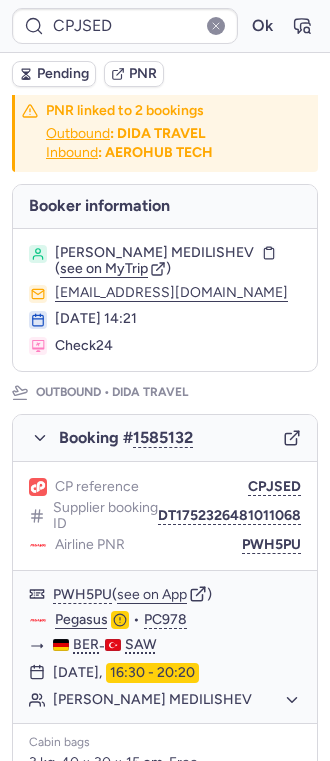 scroll, scrollTop: 0, scrollLeft: 0, axis: both 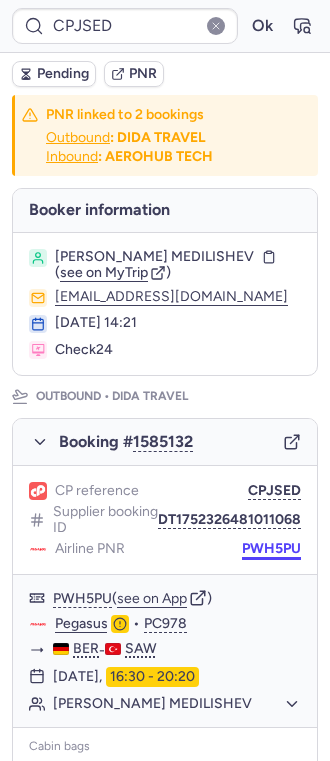 click on "PWH5PU" at bounding box center (271, 549) 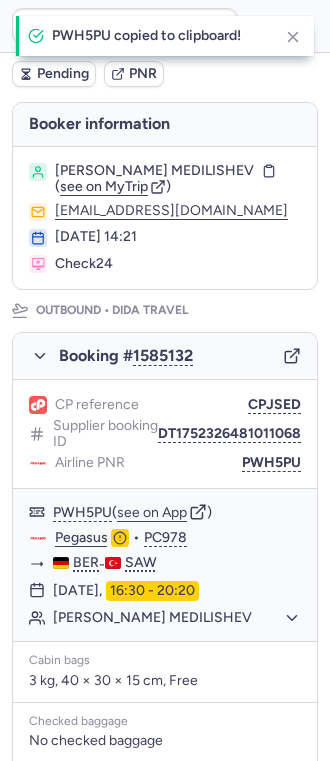 scroll, scrollTop: 133, scrollLeft: 0, axis: vertical 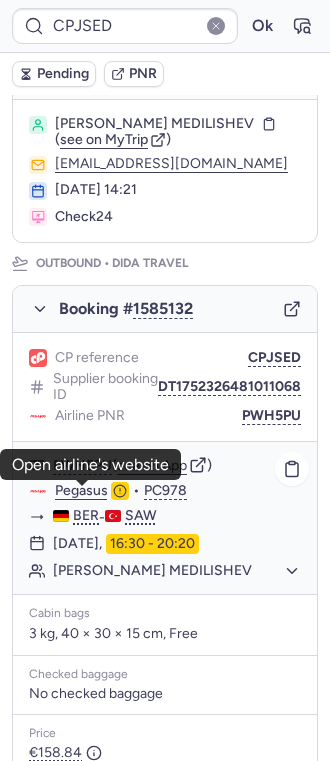 click on "Pegasus  •  PC978" 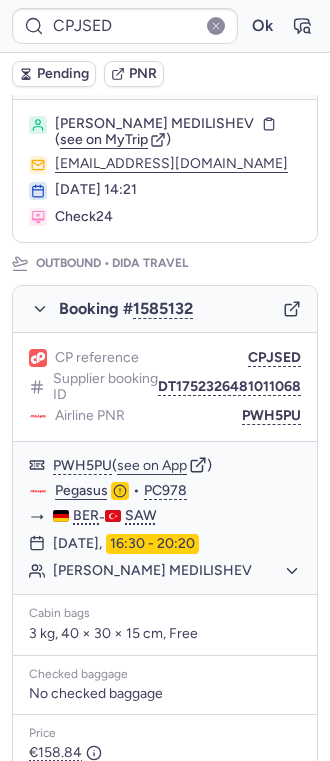 drag, startPoint x: 244, startPoint y: 418, endPoint x: 38, endPoint y: 398, distance: 206.9686 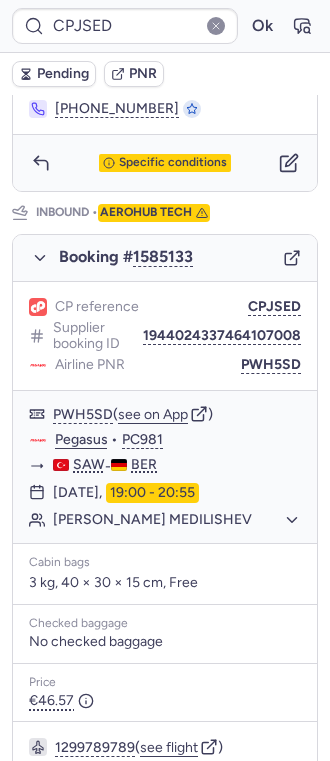 scroll, scrollTop: 1066, scrollLeft: 0, axis: vertical 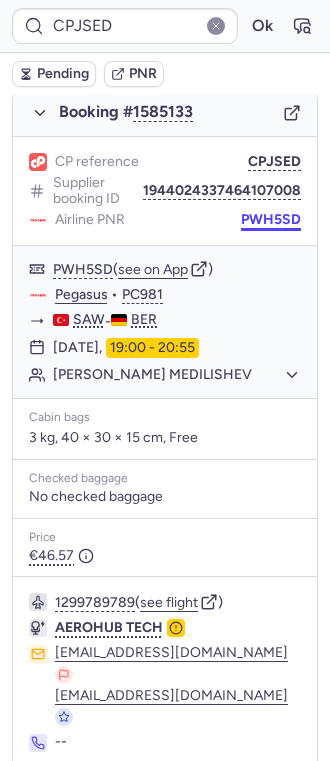 click on "PWH5SD" at bounding box center [271, 220] 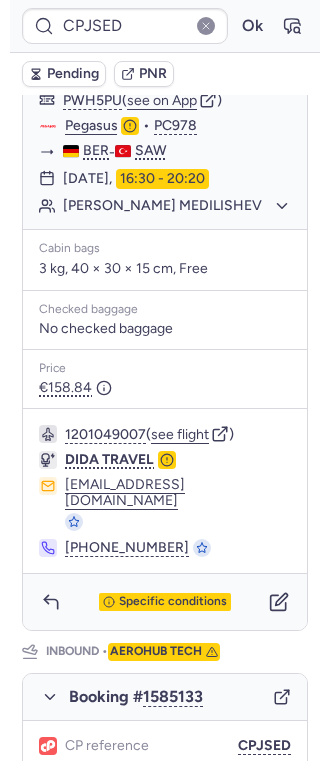 scroll, scrollTop: 666, scrollLeft: 0, axis: vertical 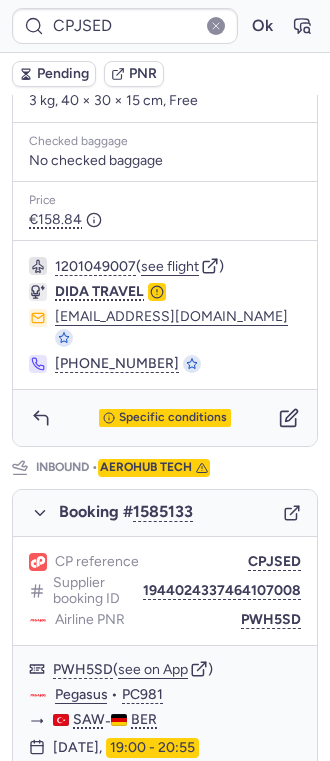 click on "Specific conditions" at bounding box center [165, 418] 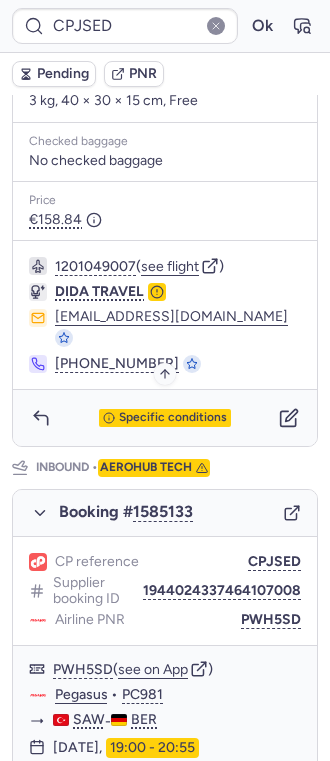 click on "Specific conditions" at bounding box center [173, 418] 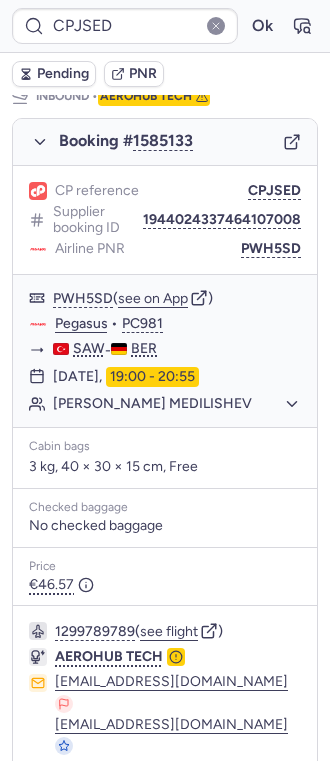 scroll, scrollTop: 1090, scrollLeft: 0, axis: vertical 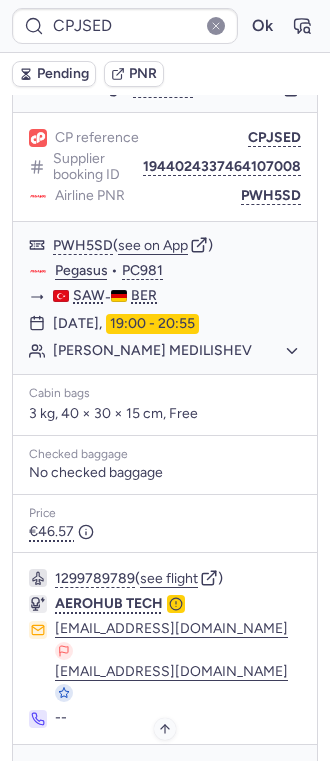 click on "Specific conditions" at bounding box center (173, 773) 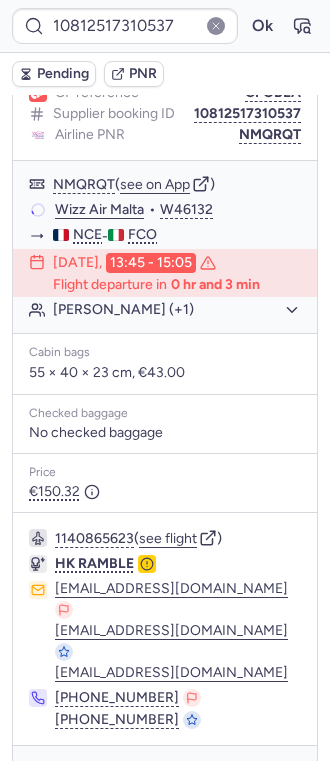 scroll, scrollTop: 321, scrollLeft: 0, axis: vertical 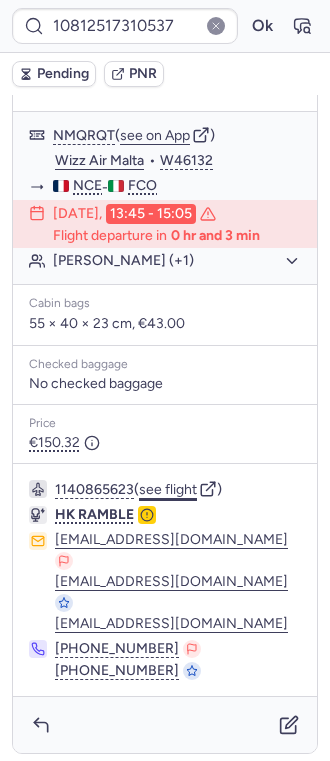 click on "see flight" 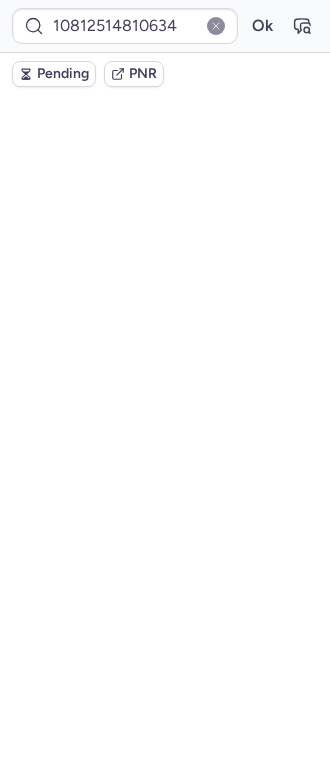 scroll, scrollTop: 0, scrollLeft: 0, axis: both 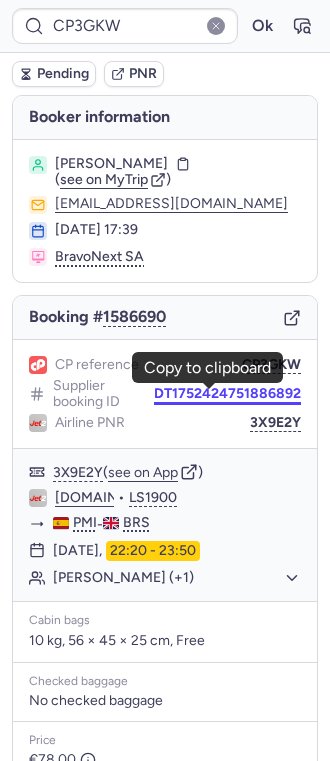 click on "DT1752424751886892" at bounding box center [227, 394] 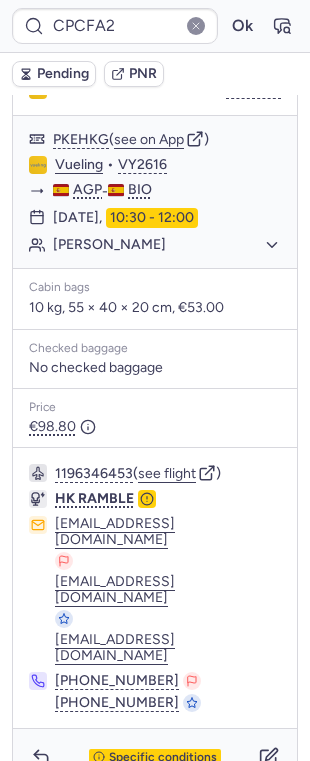 scroll, scrollTop: 533, scrollLeft: 0, axis: vertical 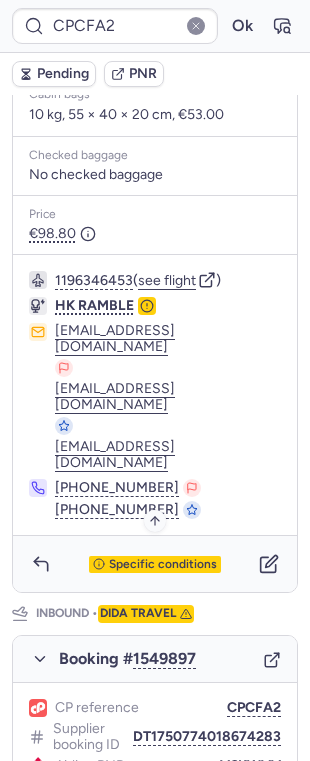 click on "Specific conditions" at bounding box center [163, 565] 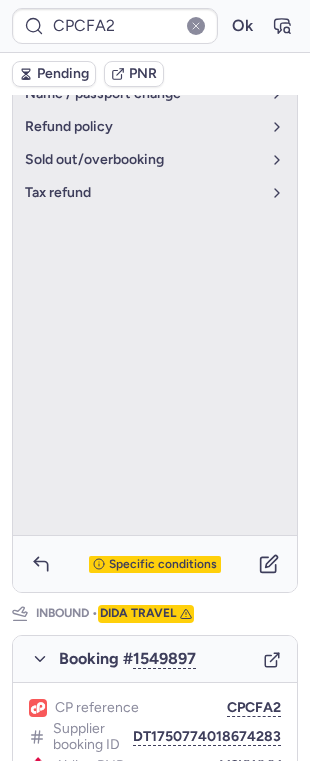 scroll, scrollTop: 197, scrollLeft: 0, axis: vertical 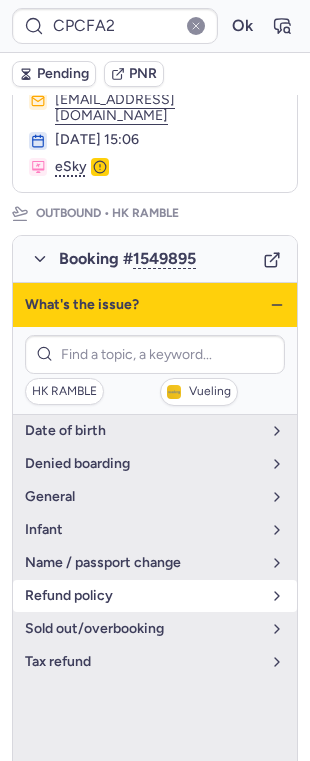 click on "refund policy" at bounding box center [143, 596] 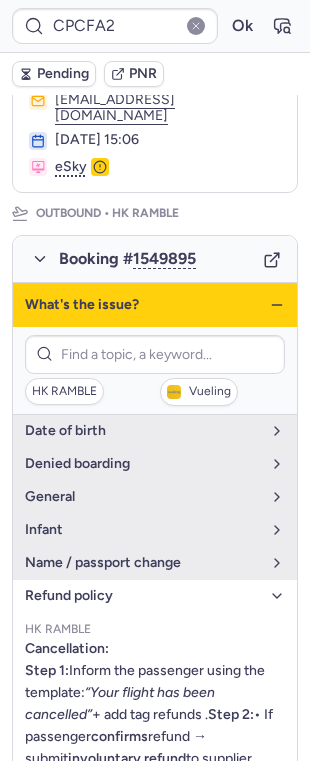 click on "refund policy" at bounding box center [143, 596] 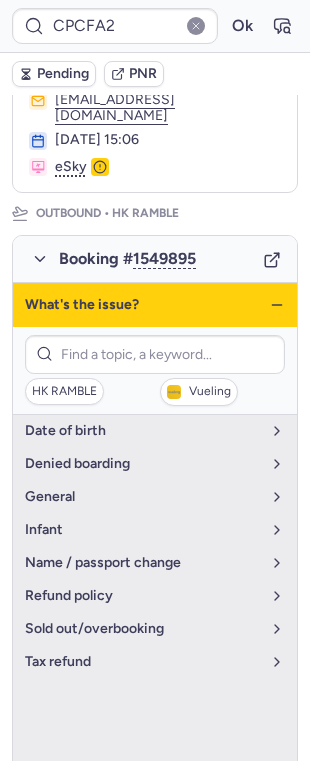 click 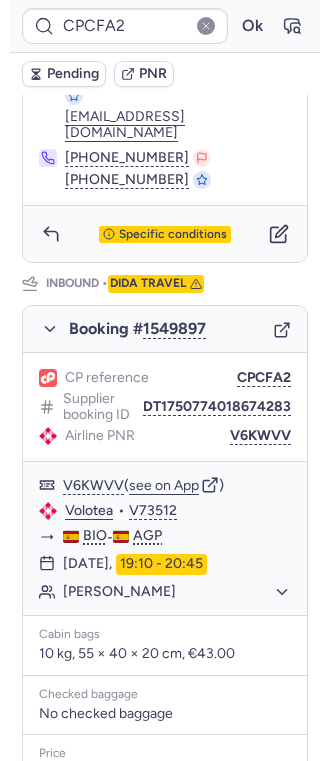 scroll, scrollTop: 1132, scrollLeft: 0, axis: vertical 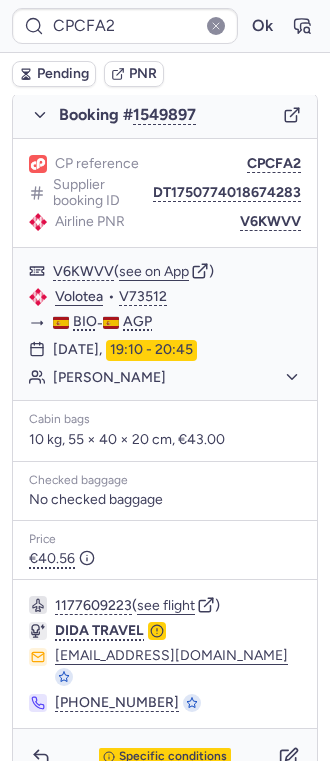 click on "Specific conditions" at bounding box center (165, 757) 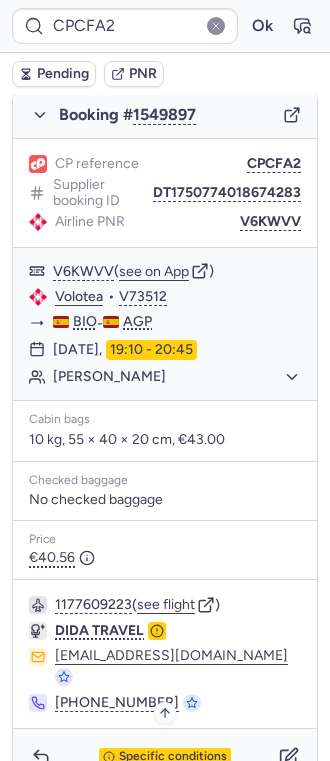 click on "Specific conditions" at bounding box center [173, 757] 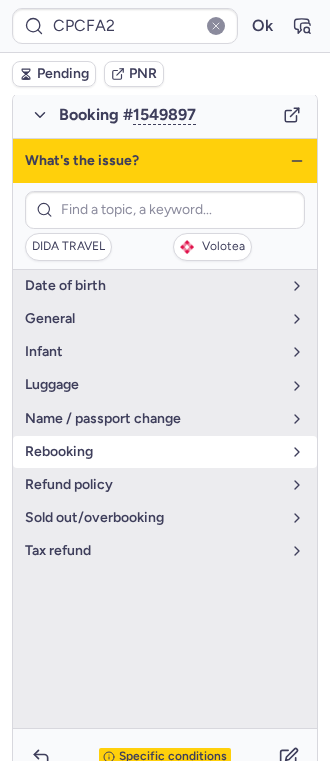 click on "rebooking" at bounding box center [153, 452] 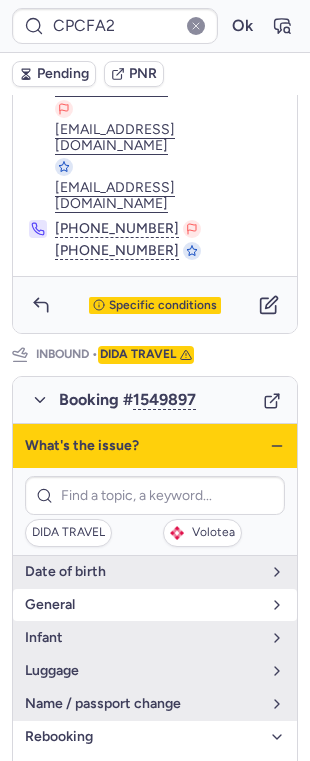scroll, scrollTop: 933, scrollLeft: 0, axis: vertical 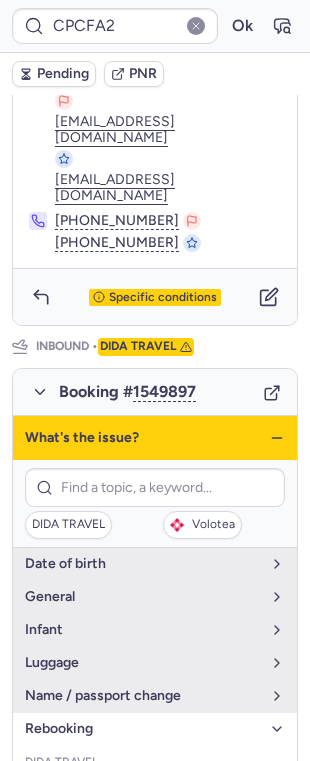 click on "What's the issue?" at bounding box center (155, 438) 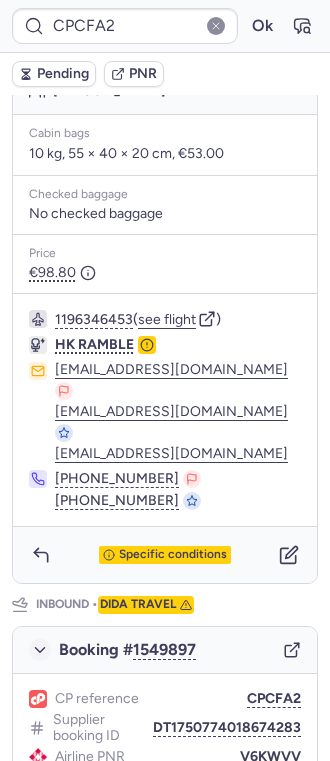 scroll, scrollTop: 598, scrollLeft: 0, axis: vertical 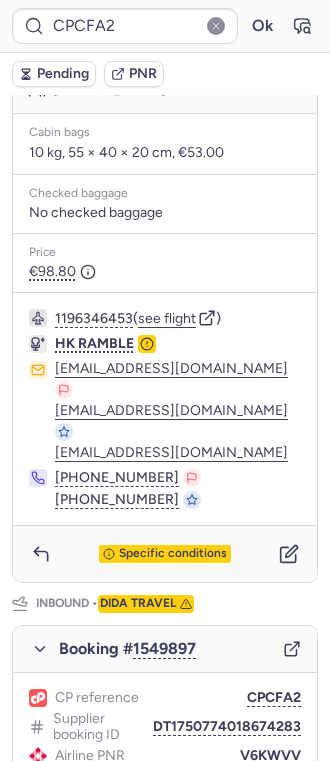 click on "Specific conditions" at bounding box center (165, 554) 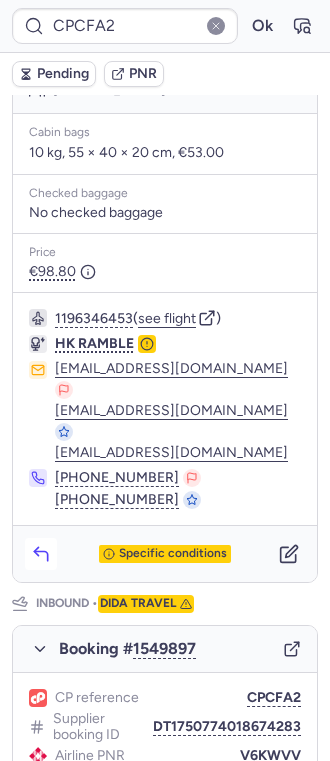 click 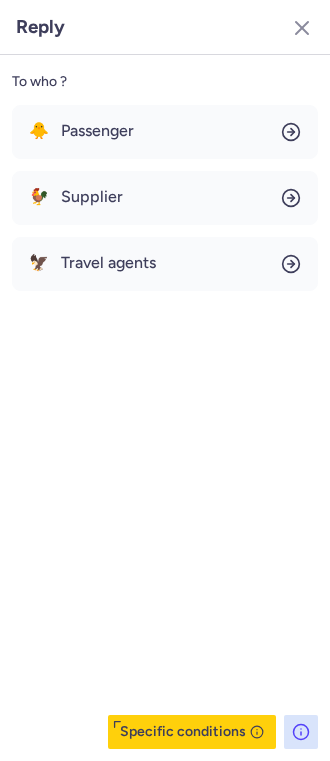 click on "To who ?" at bounding box center [165, 82] 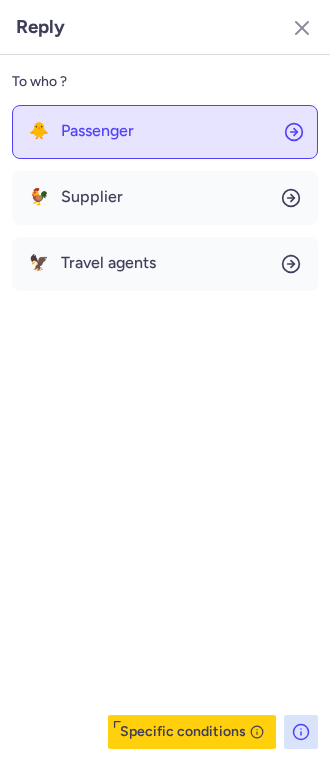 click on "🐥 Passenger" 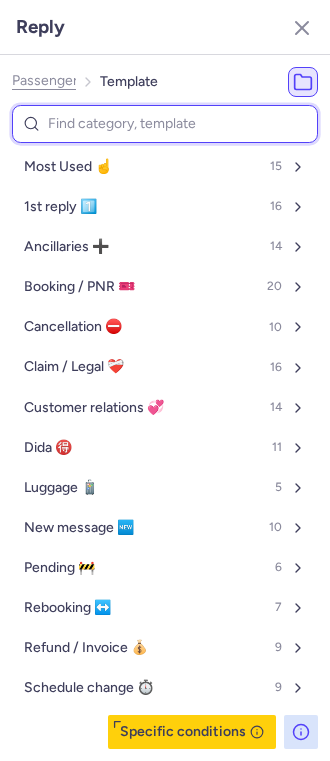 click at bounding box center [165, 124] 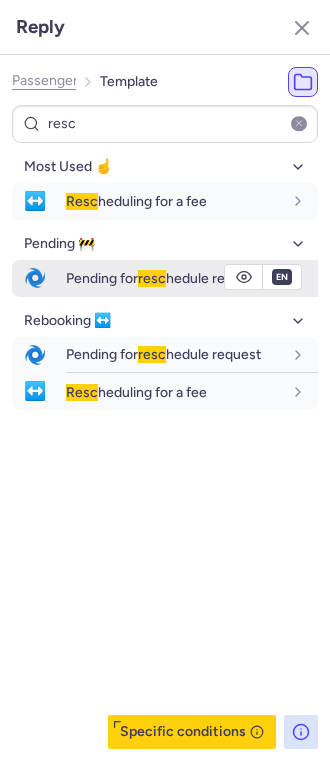 click on "Pending for  resc hedule request" at bounding box center (163, 278) 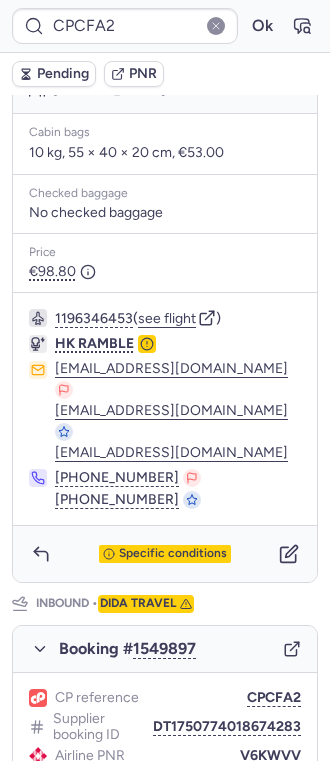 click on "Pending" at bounding box center (54, 74) 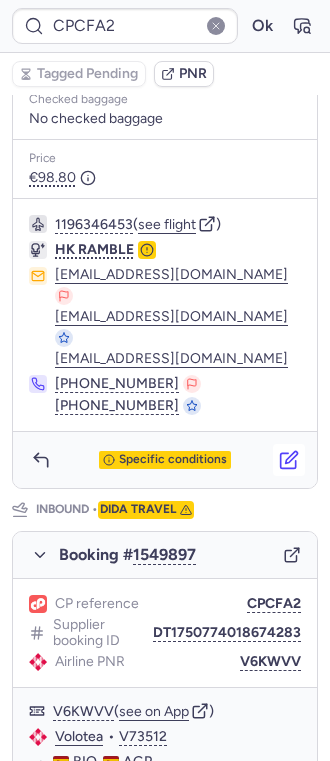 scroll, scrollTop: 732, scrollLeft: 0, axis: vertical 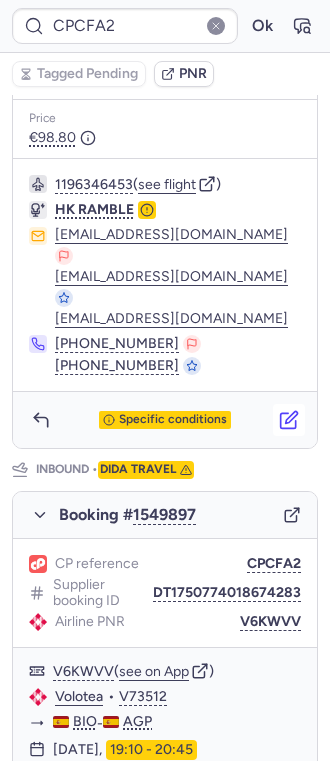click 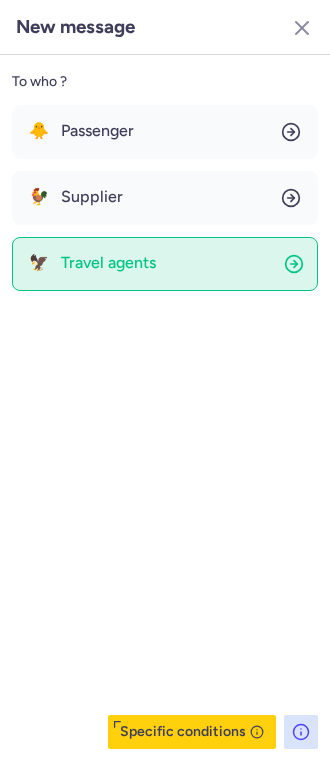 drag, startPoint x: 192, startPoint y: 211, endPoint x: 138, endPoint y: 248, distance: 65.459915 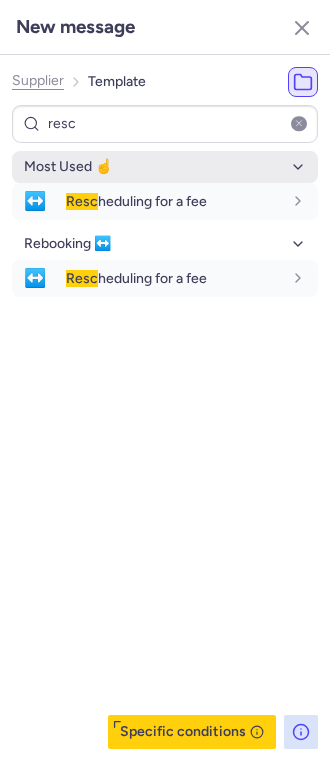 click on "Most Used ☝️" at bounding box center [165, 167] 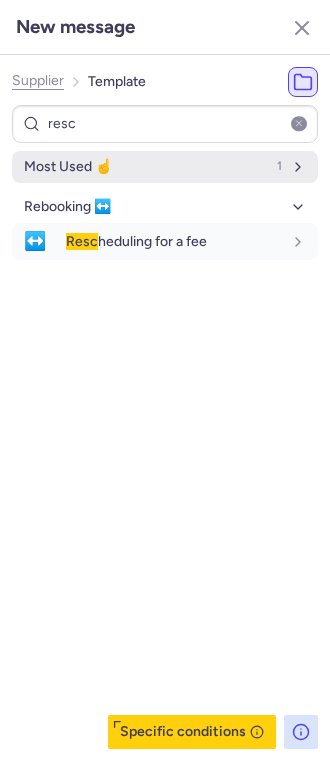 click on "Most Used ☝️ 1" at bounding box center (165, 167) 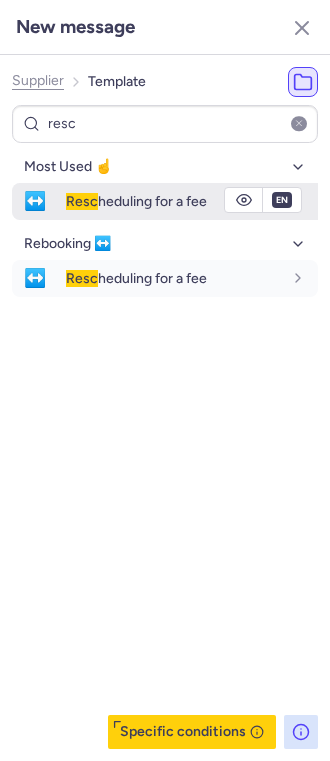click on "Resc heduling for a fee" at bounding box center (136, 201) 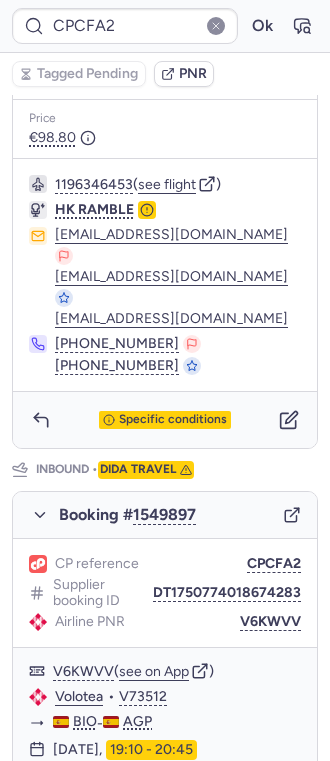 scroll, scrollTop: 1132, scrollLeft: 0, axis: vertical 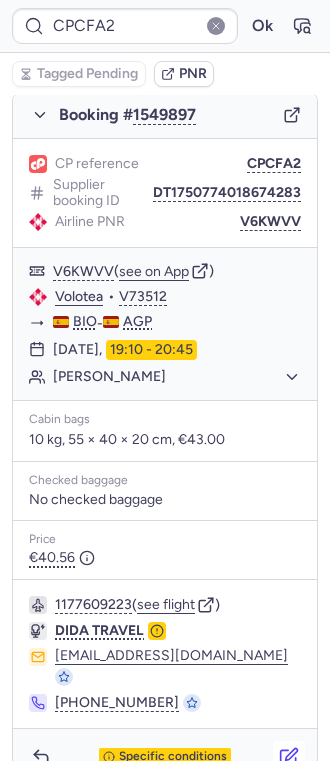 click 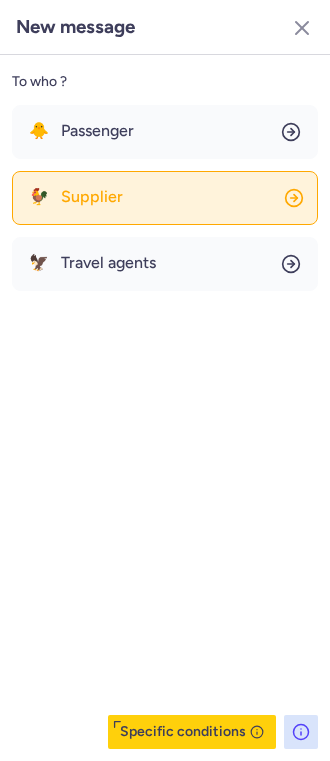 click on "🐓 Supplier" 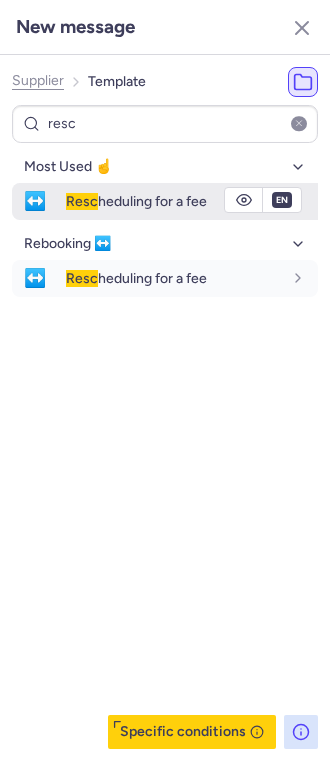 click on "Resc heduling for a fee" at bounding box center [136, 201] 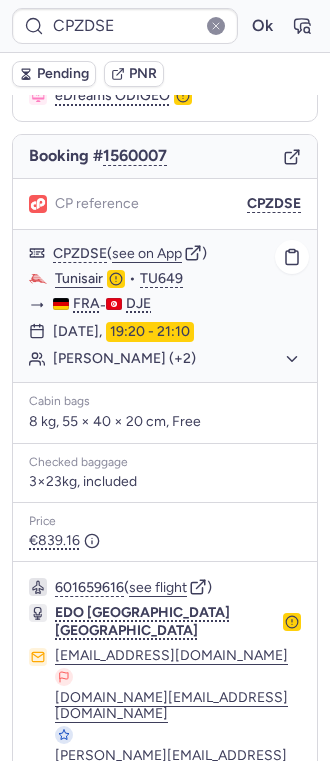 scroll, scrollTop: 206, scrollLeft: 0, axis: vertical 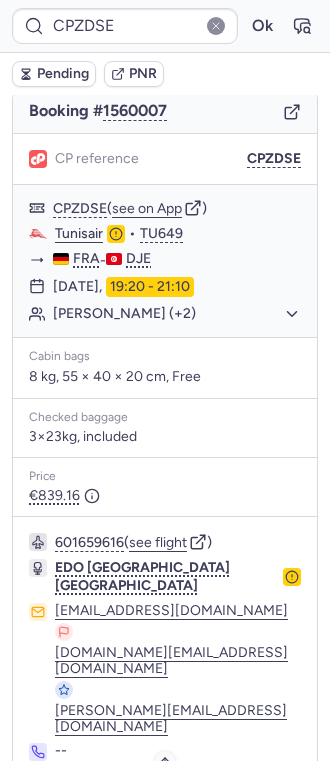 click on "Specific conditions" at bounding box center (173, 806) 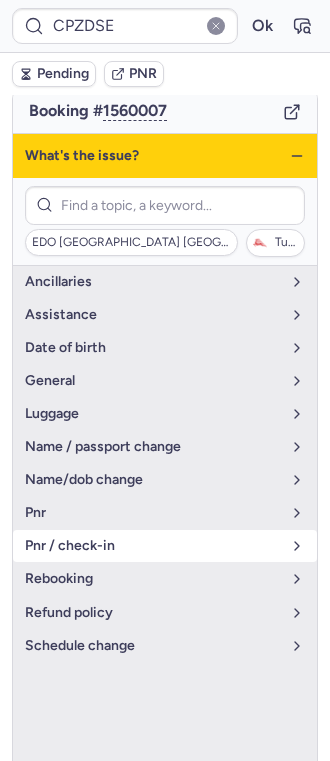 click on "pnr / check-in" at bounding box center (165, 546) 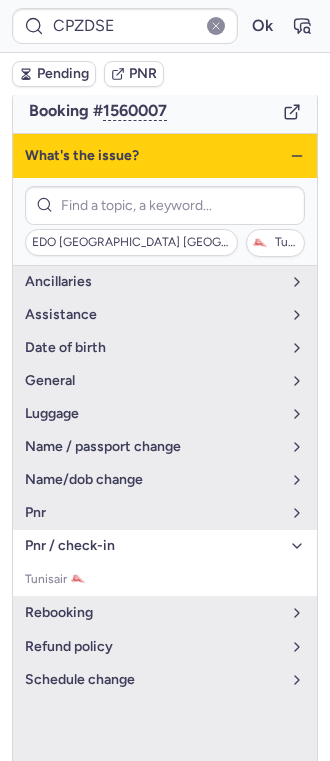 click on "pnr / check-in" at bounding box center [165, 546] 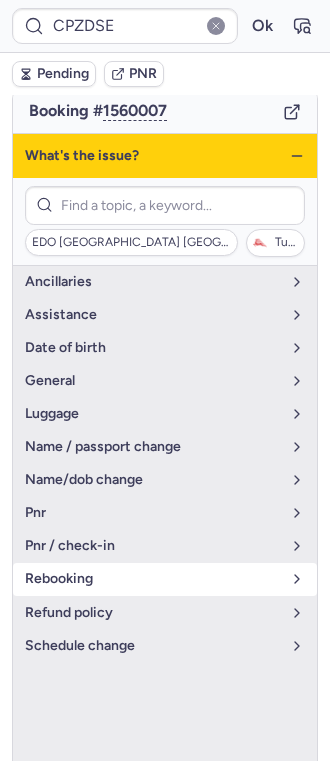 click on "rebooking" at bounding box center [165, 579] 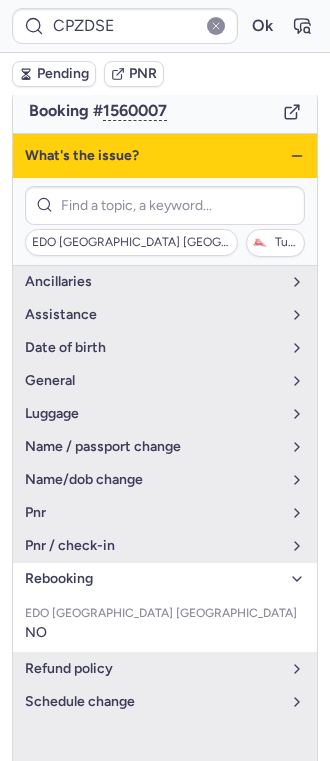 click on "rebooking" at bounding box center [153, 579] 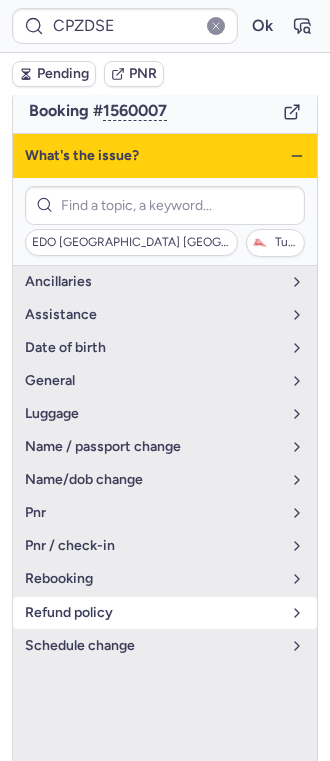 click on "refund policy" at bounding box center (153, 613) 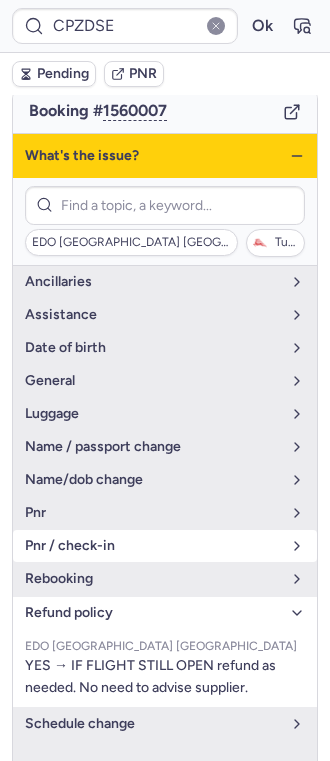 scroll, scrollTop: 77, scrollLeft: 0, axis: vertical 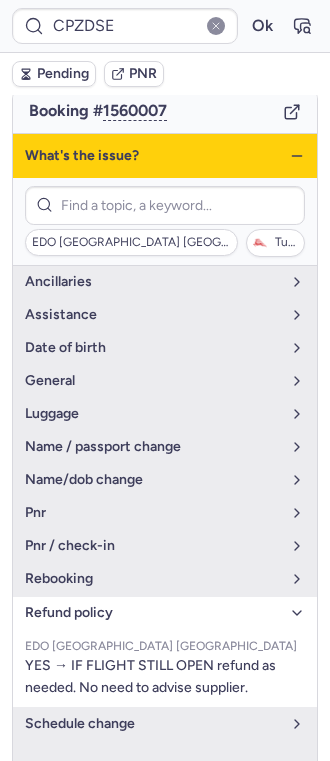 click on "refund policy" at bounding box center (153, 613) 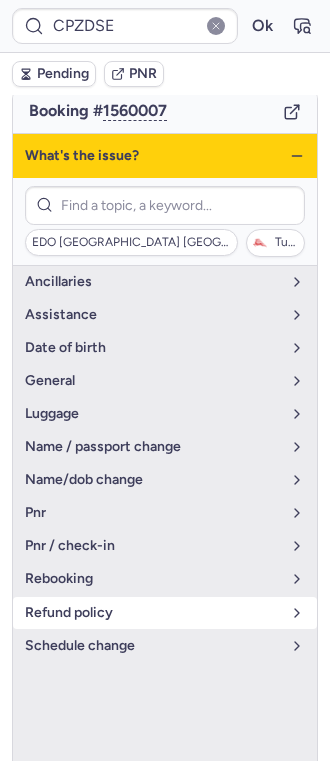 scroll, scrollTop: 0, scrollLeft: 0, axis: both 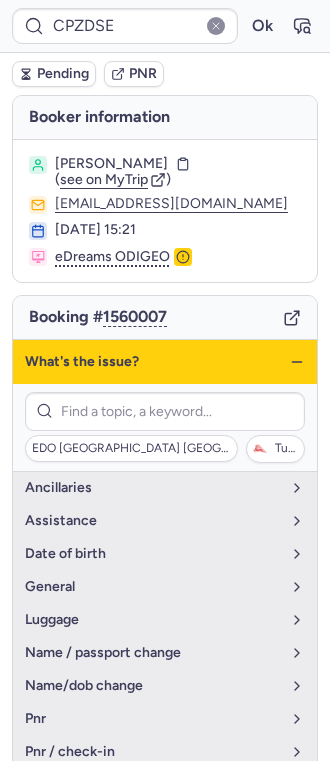click 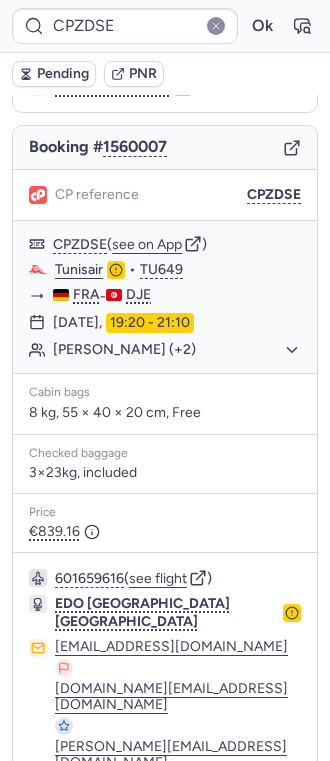 scroll, scrollTop: 206, scrollLeft: 0, axis: vertical 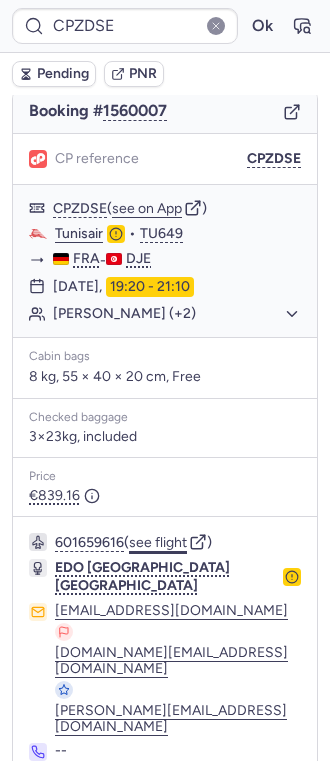 click on "see flight" 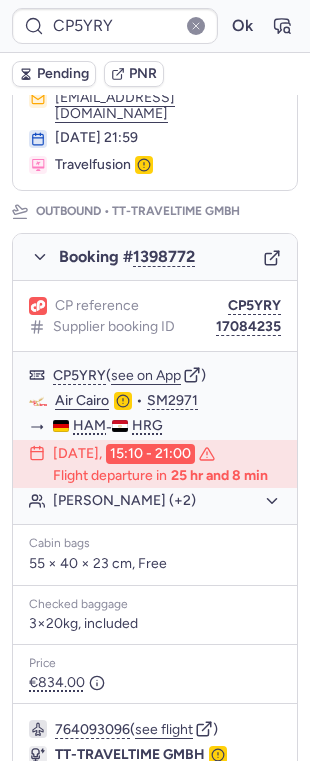 scroll, scrollTop: 0, scrollLeft: 0, axis: both 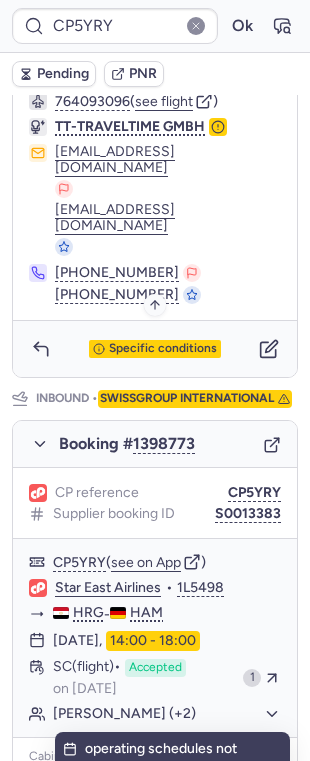 click on "Specific conditions" at bounding box center [163, 349] 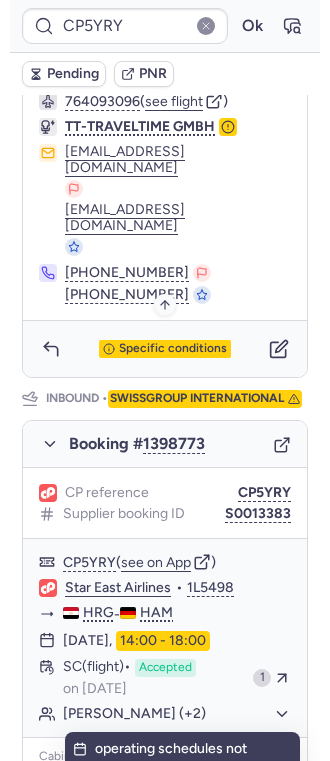 scroll, scrollTop: 236, scrollLeft: 0, axis: vertical 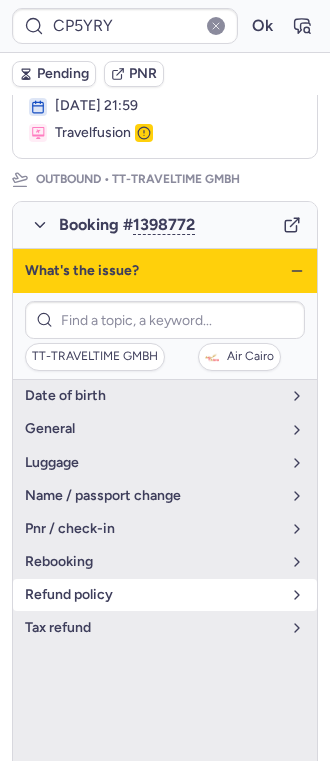 click on "refund policy" at bounding box center (153, 595) 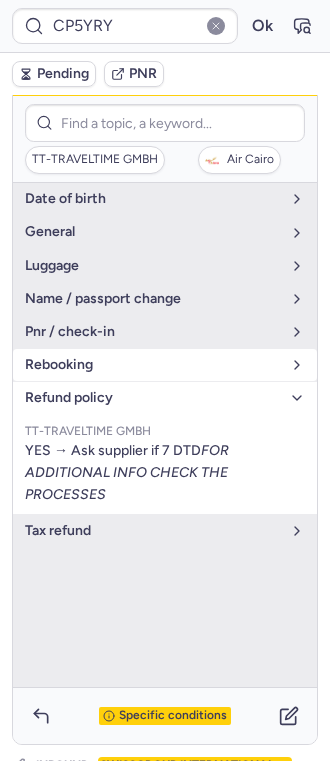 scroll, scrollTop: 502, scrollLeft: 0, axis: vertical 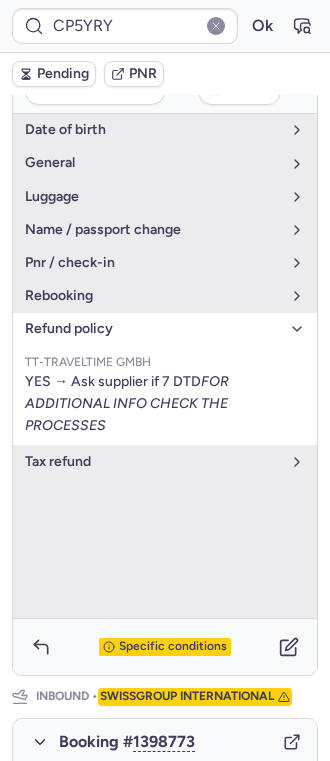 click on "refund policy" at bounding box center (153, 329) 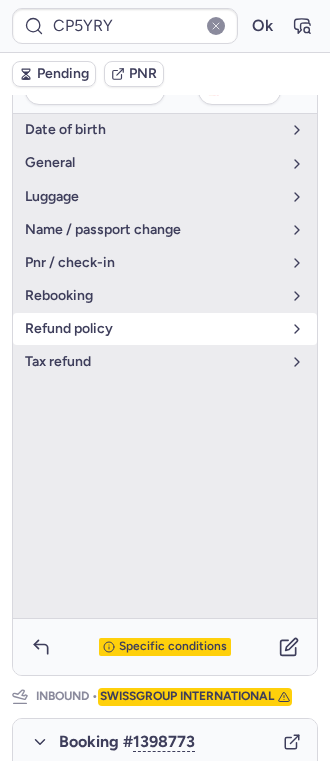 scroll, scrollTop: 369, scrollLeft: 0, axis: vertical 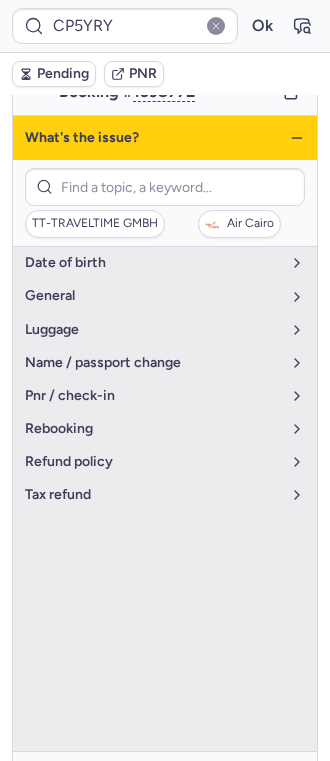 click on "What's the issue?" at bounding box center [165, 138] 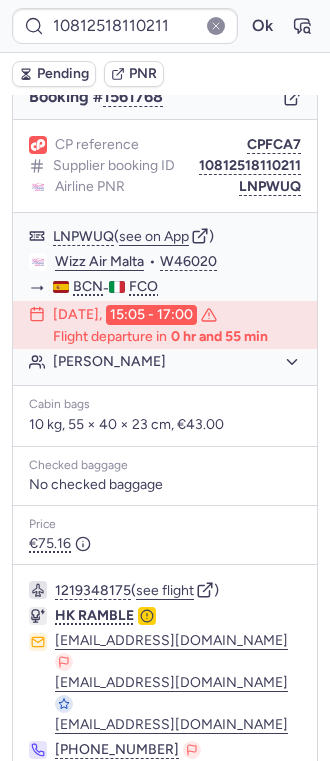 scroll, scrollTop: 314, scrollLeft: 0, axis: vertical 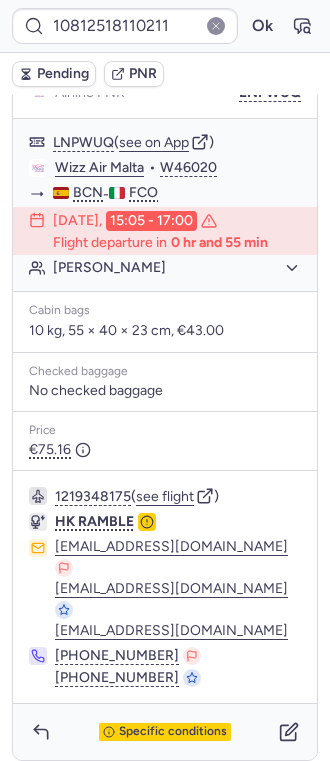 click on "1219348175  ( see flight )  HK RAMBLE [EMAIL_ADDRESS][DOMAIN_NAME] [EMAIL_ADDRESS][DOMAIN_NAME] [DOMAIN_NAME][EMAIL_ADDRESS][DOMAIN_NAME] [PHONE_NUMBER] [PHONE_NUMBER]" at bounding box center (165, 587) 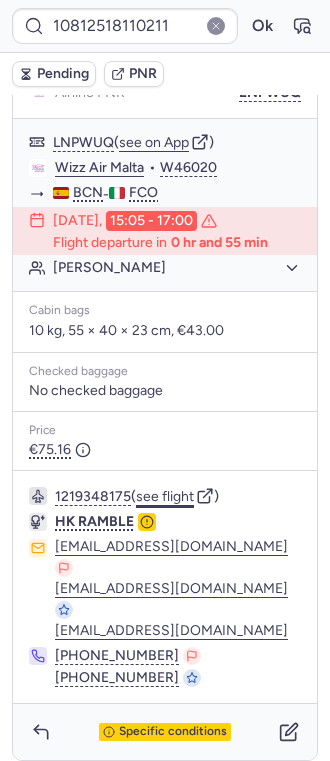 click on "see flight" 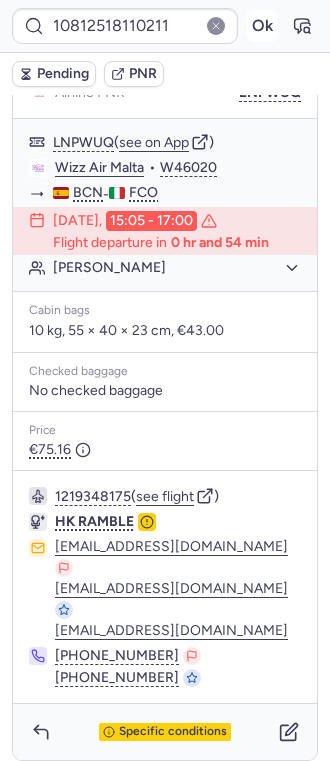 click on "Ok" at bounding box center (262, 26) 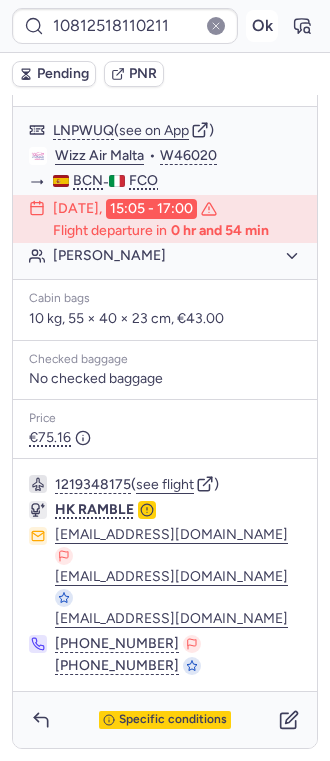 click on "Ok" at bounding box center [262, 26] 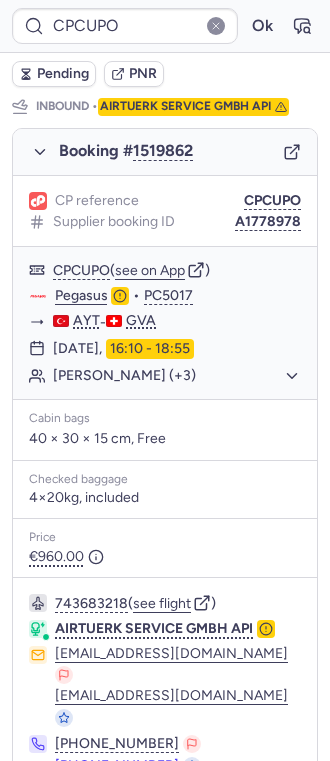 scroll, scrollTop: 1140, scrollLeft: 0, axis: vertical 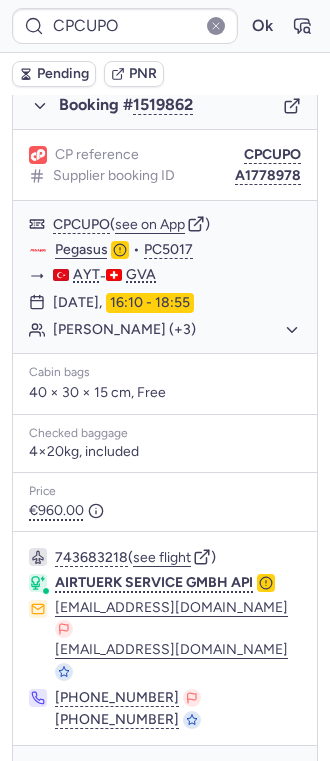 click on "Specific conditions" at bounding box center (165, 774) 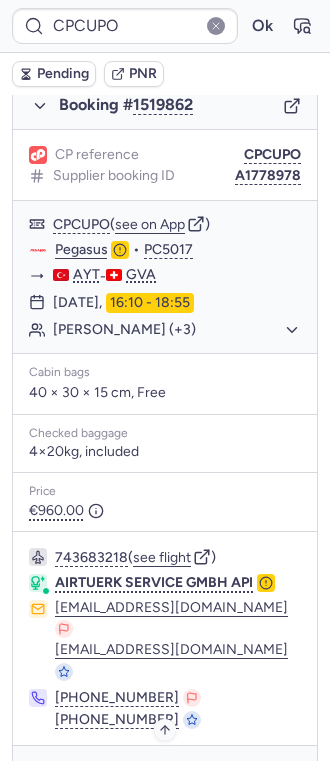 click on "Specific conditions" at bounding box center [165, 774] 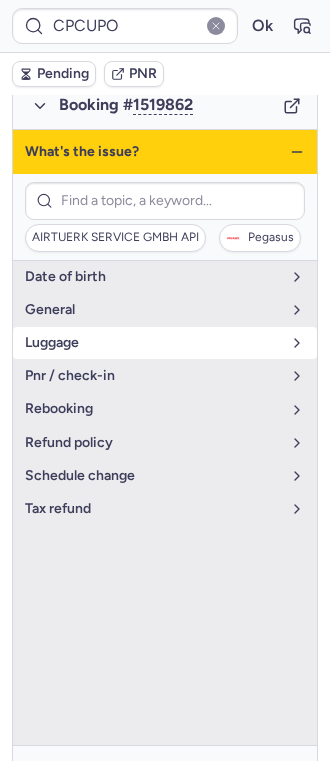 click on "luggage" at bounding box center (165, 343) 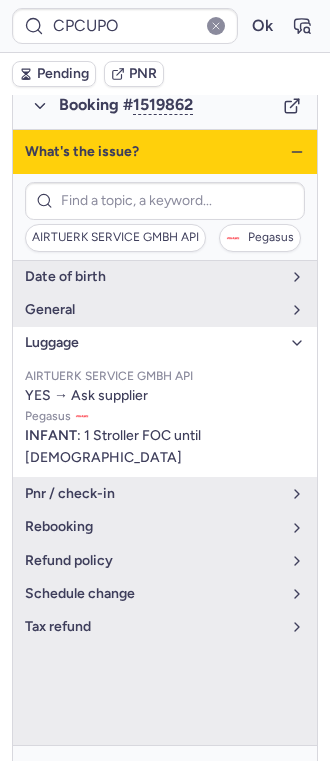 click on "luggage" at bounding box center [153, 343] 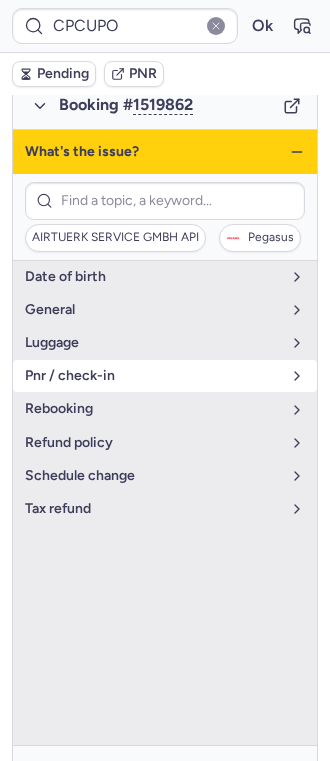 click on "pnr / check-in" at bounding box center (165, 376) 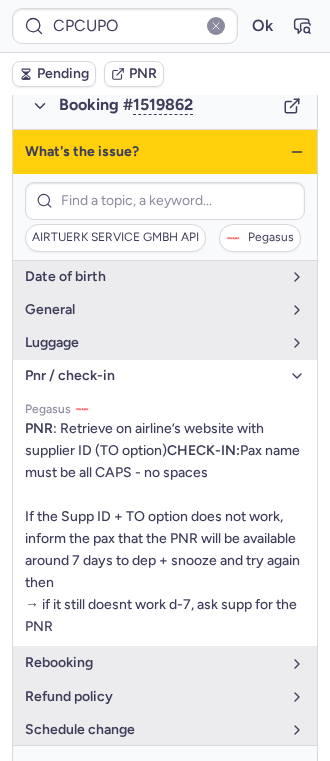 click on "pnr / check-in" at bounding box center [165, 376] 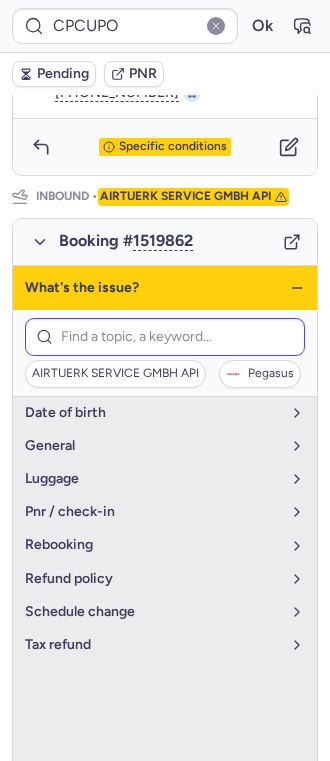 scroll, scrollTop: 1006, scrollLeft: 0, axis: vertical 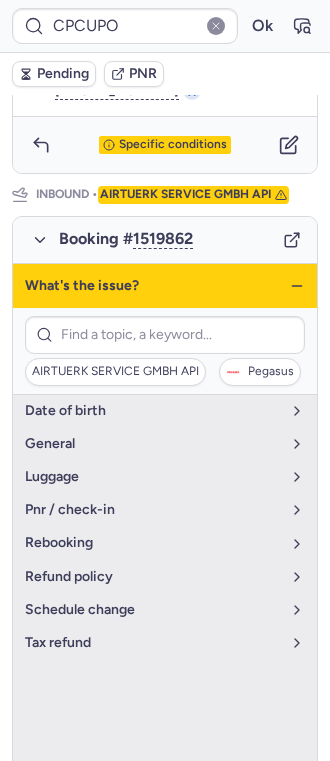 click 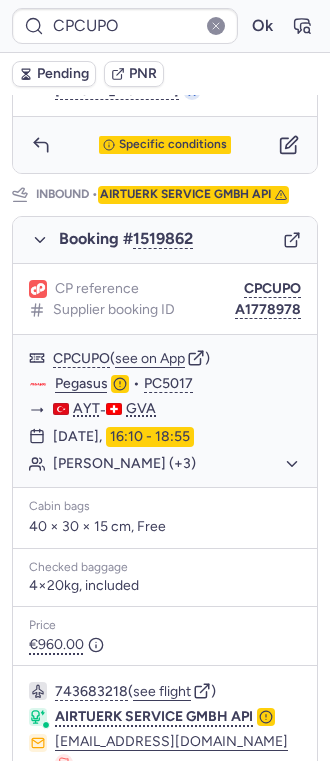scroll, scrollTop: 1140, scrollLeft: 0, axis: vertical 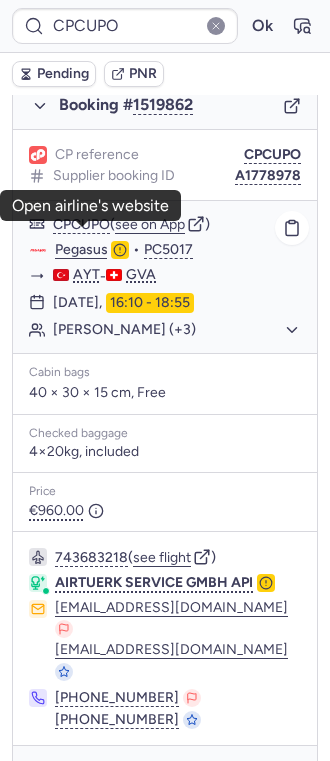 click on "Pegasus" 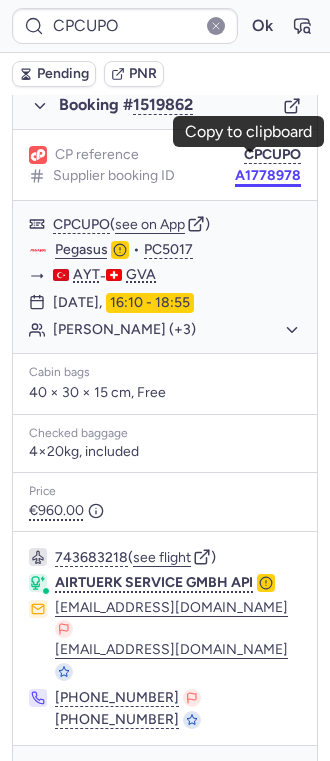 click on "A1778978" at bounding box center (268, 176) 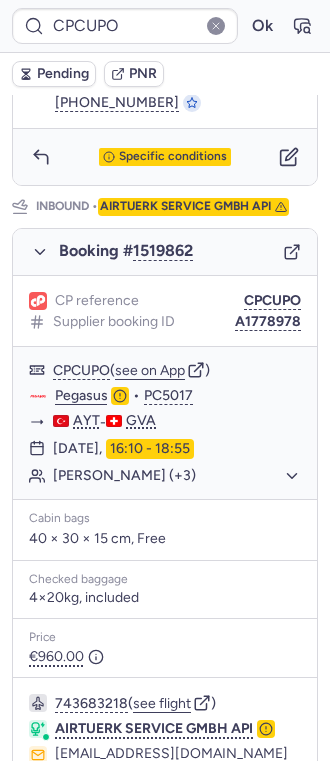 scroll, scrollTop: 1006, scrollLeft: 0, axis: vertical 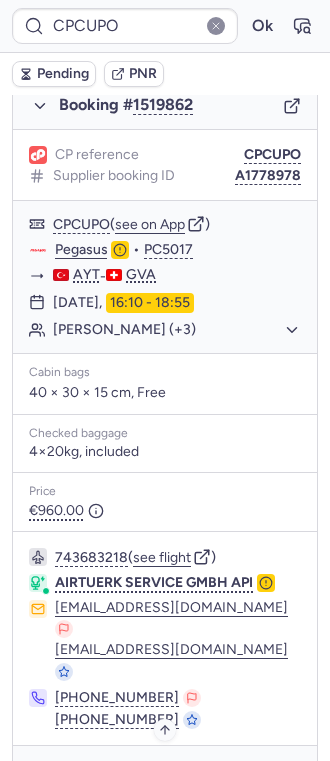click on "Specific conditions" at bounding box center [173, 774] 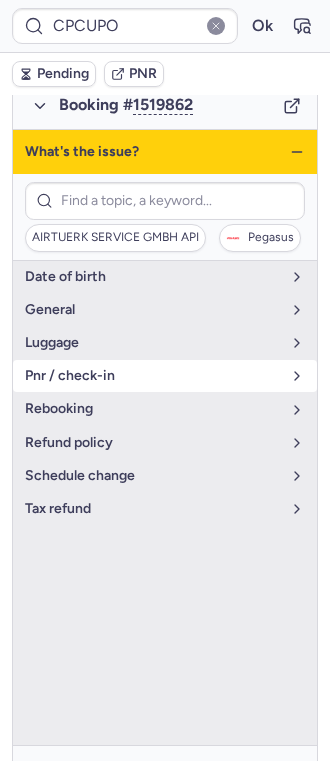 click on "pnr / check-in" at bounding box center [165, 376] 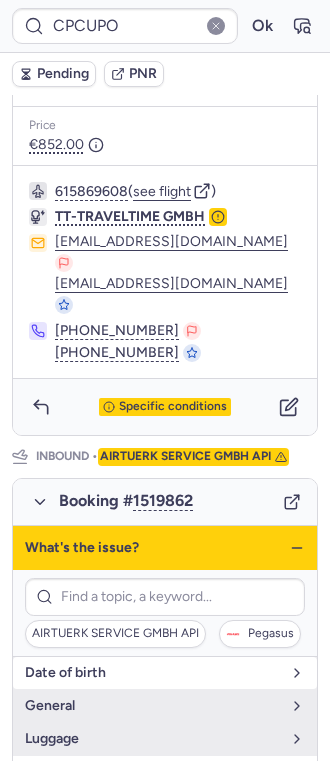 scroll, scrollTop: 1066, scrollLeft: 0, axis: vertical 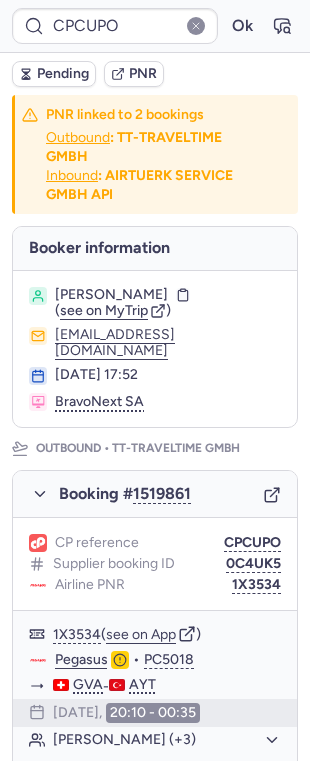 click on "[PERSON_NAME]" at bounding box center (111, 295) 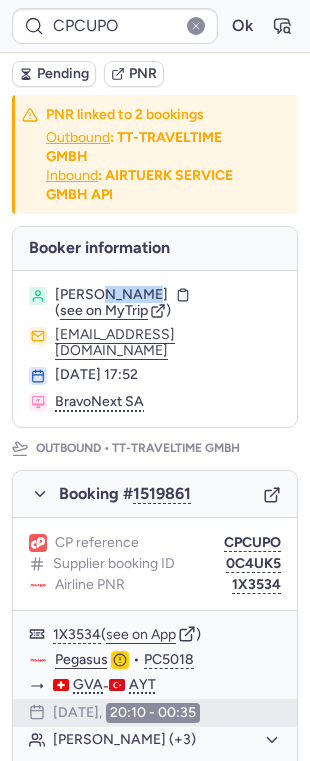 click on "[PERSON_NAME]" at bounding box center (111, 295) 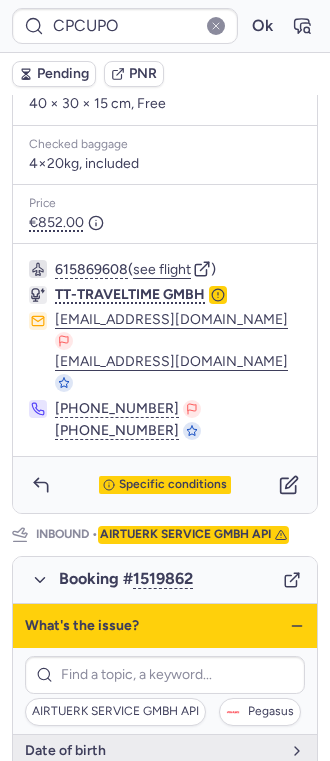 scroll, scrollTop: 1140, scrollLeft: 0, axis: vertical 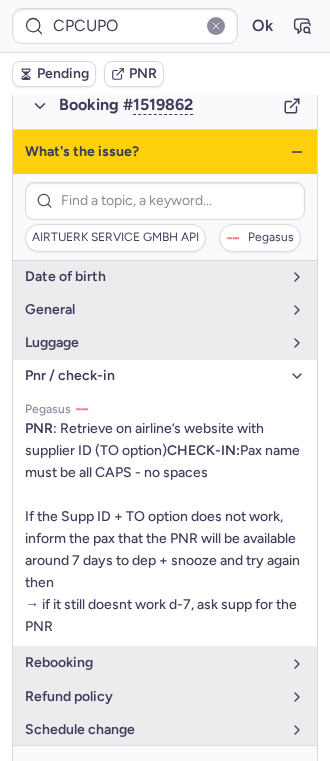 click 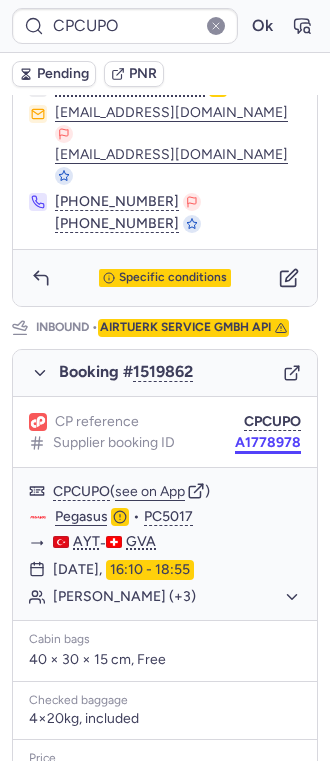 click on "A1778978" at bounding box center (268, 443) 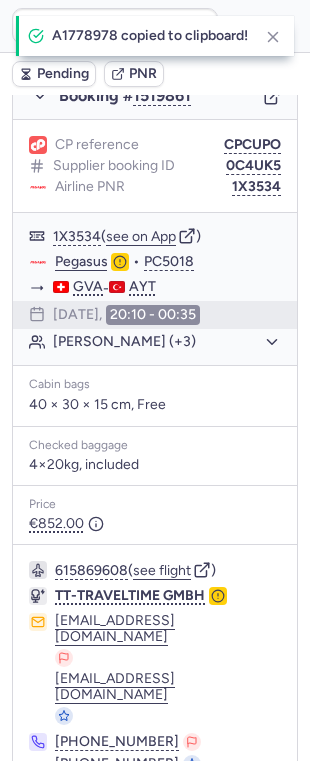 scroll, scrollTop: 400, scrollLeft: 0, axis: vertical 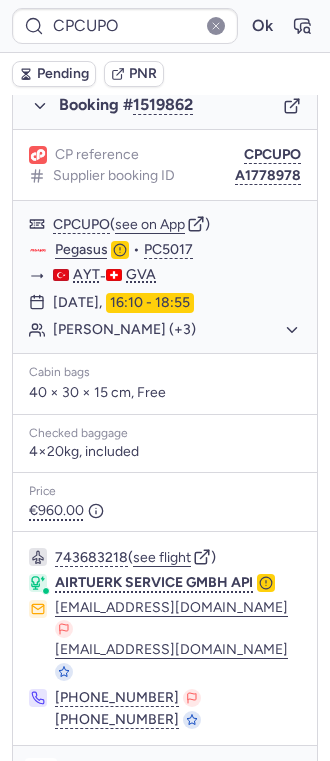 click 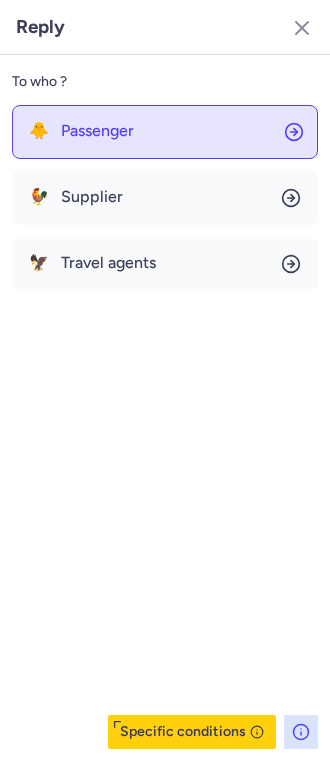 click on "🐥 Passenger" 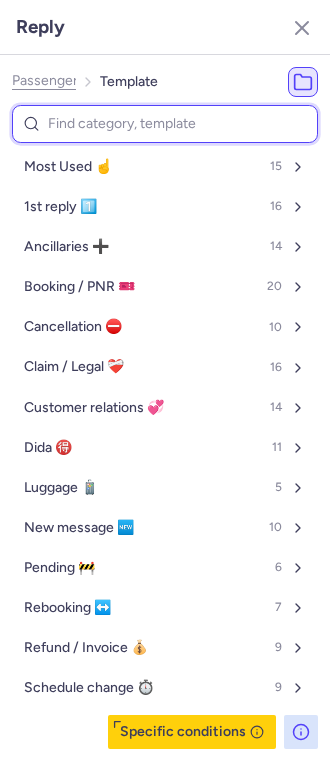 click at bounding box center [165, 124] 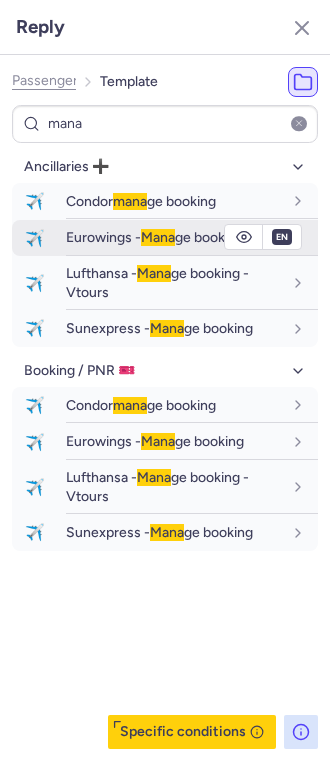 click on "Eurowings -  Mana ge booking" at bounding box center (155, 237) 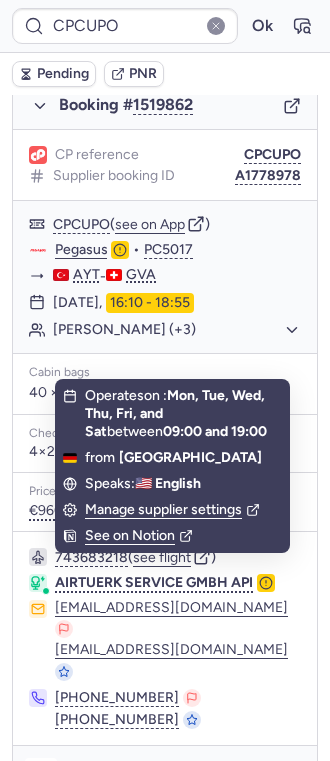 click 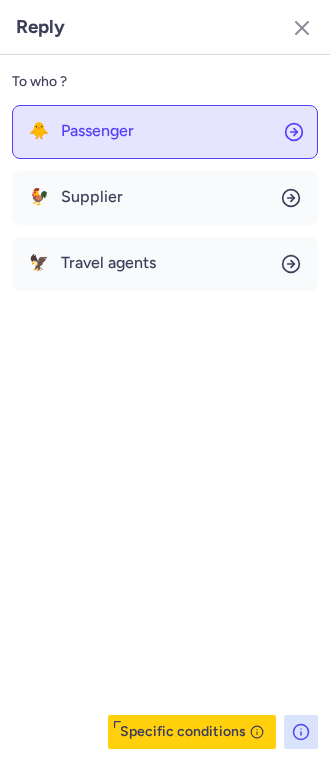 click on "🐥 Passenger" 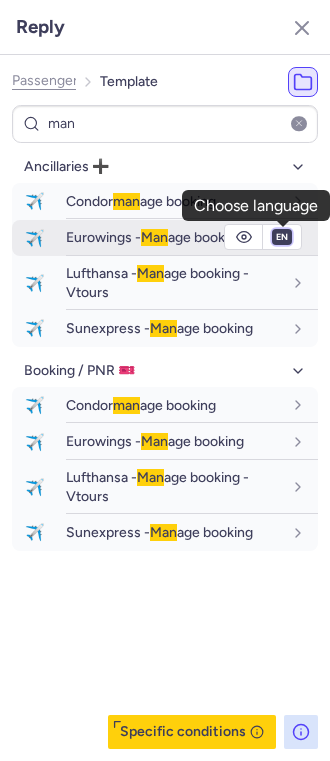 click on "fr en de nl pt es it ru" at bounding box center [282, 237] 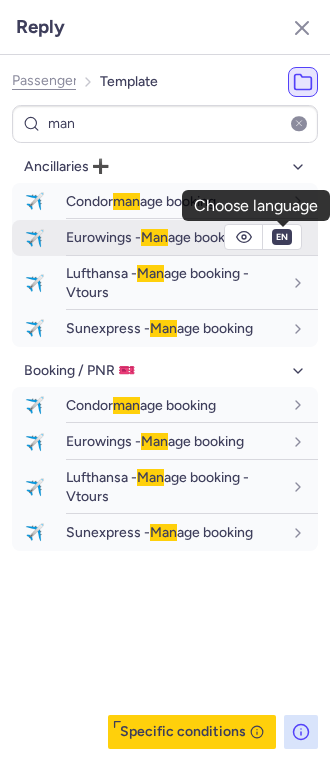 click on "fr en de nl pt es it ru" at bounding box center [282, 237] 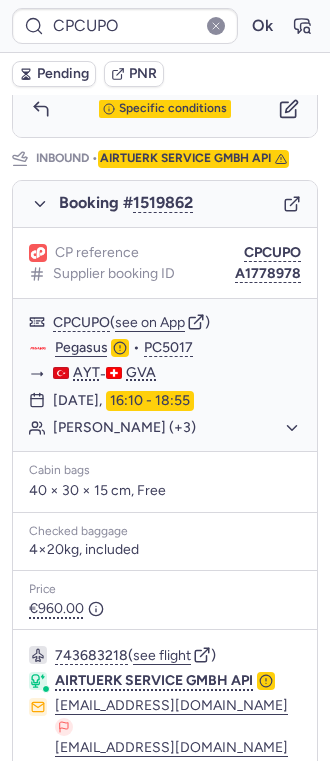 scroll, scrollTop: 1006, scrollLeft: 0, axis: vertical 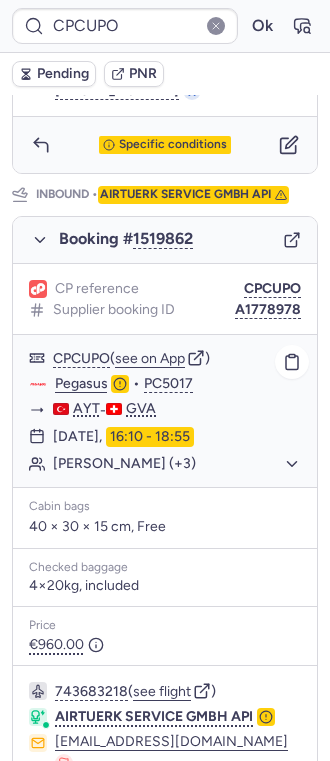 click on "Pegasus" 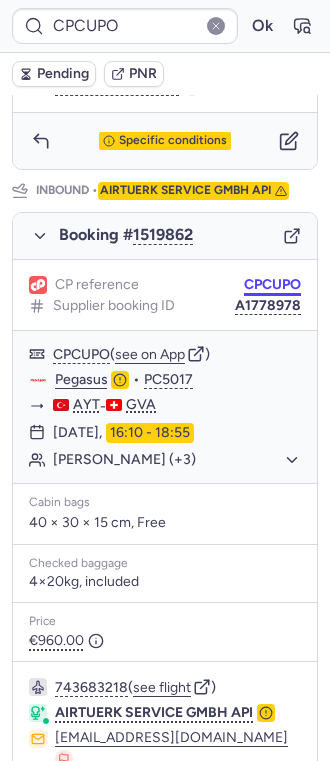 scroll, scrollTop: 1006, scrollLeft: 0, axis: vertical 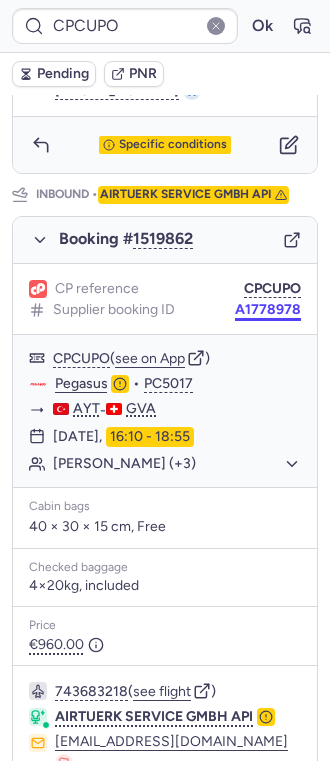 drag, startPoint x: 244, startPoint y: 296, endPoint x: 155, endPoint y: 304, distance: 89.358826 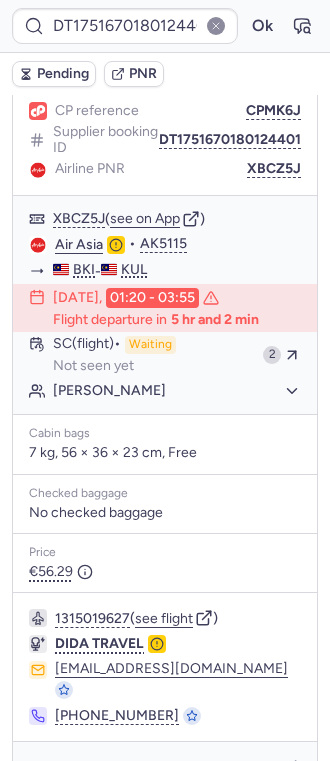 scroll, scrollTop: 288, scrollLeft: 0, axis: vertical 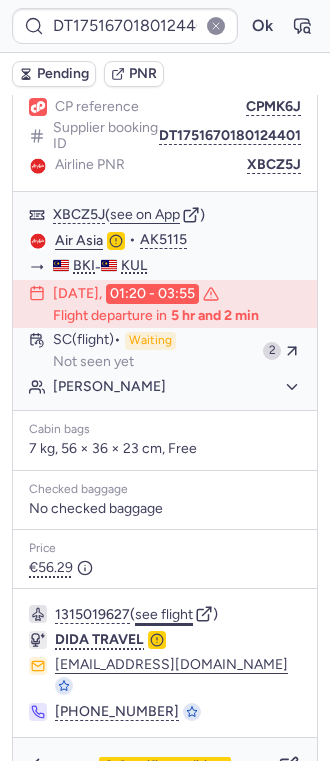 click on "see flight" 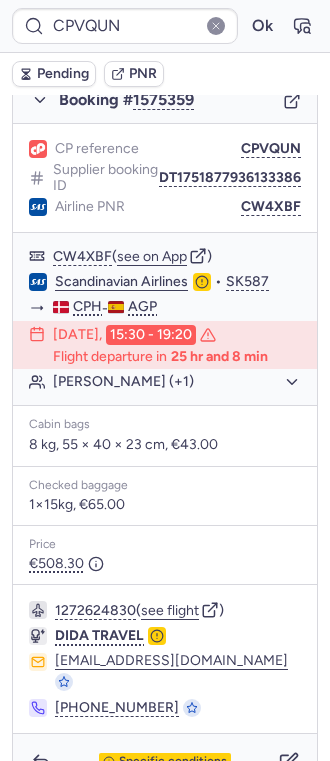 scroll, scrollTop: 400, scrollLeft: 0, axis: vertical 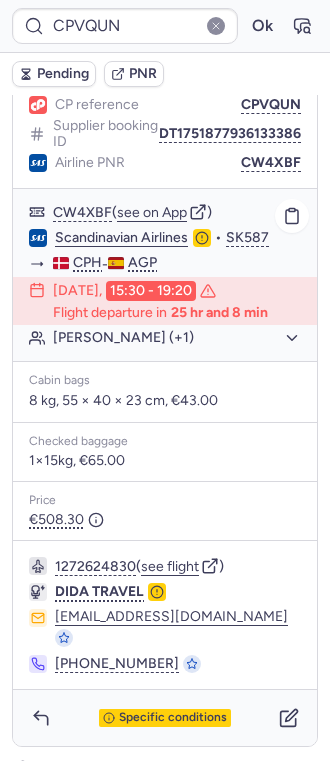 click on "[PERSON_NAME] (+1)" 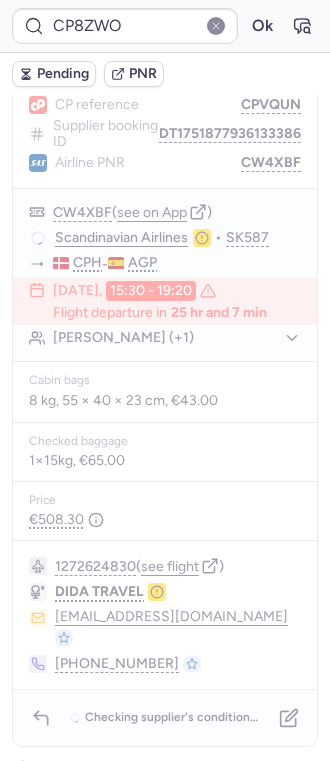 scroll, scrollTop: 0, scrollLeft: 0, axis: both 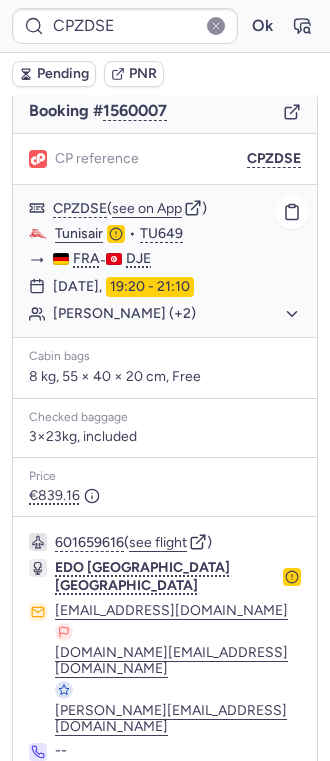 click on "[PERSON_NAME] (+2)" 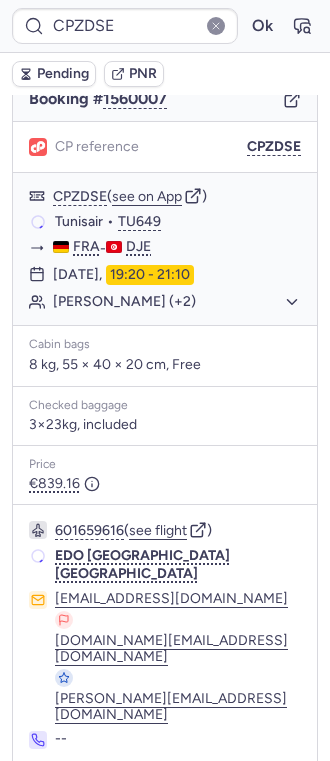 scroll, scrollTop: 206, scrollLeft: 0, axis: vertical 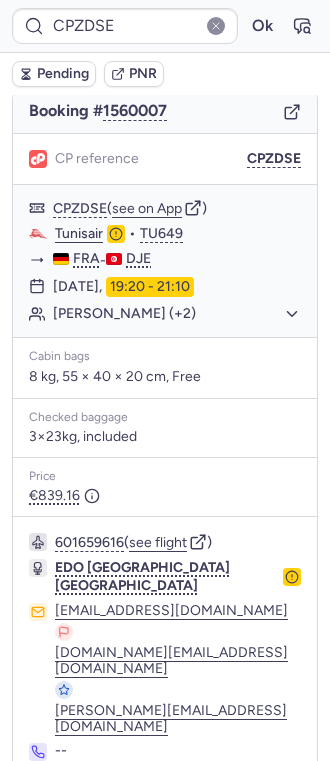 click 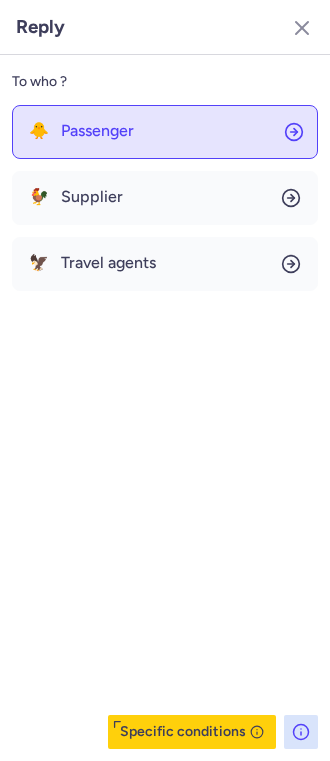 click on "🐥 Passenger" 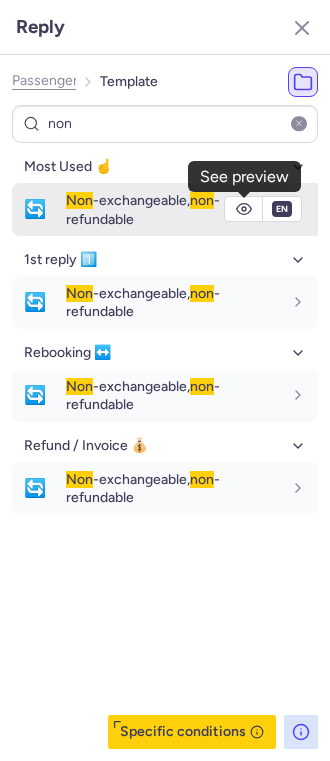 click 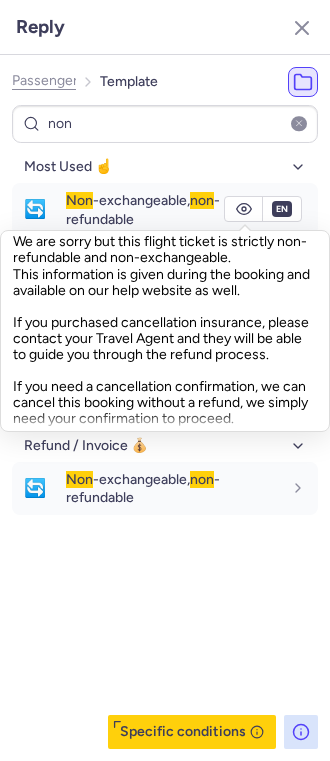 scroll, scrollTop: 44, scrollLeft: 0, axis: vertical 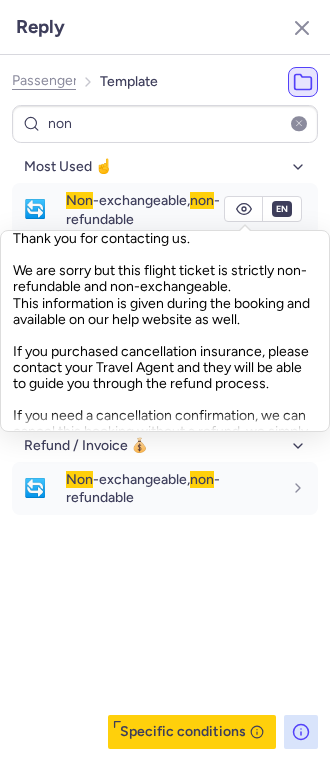 click on "Hello,
Thank you for contacting us.
We are sorry but this flight ticket is strictly non-refundable and non-exchangeable.
This information is given during the booking and available on our help website as well.
If you purchased cancellation insurance, please contact your Travel Agent and they will be able to guide you through the refund process.
If you need a cancellation confirmation, we can cancel this booking without a refund, we simply need your confirmation to proceed.
Let us know if you have any further questions!
Kind regards," 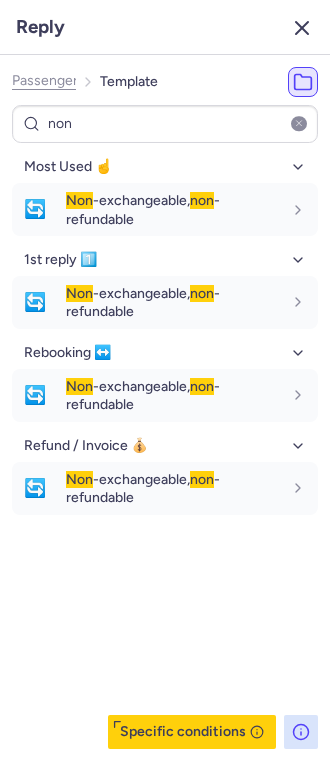 click 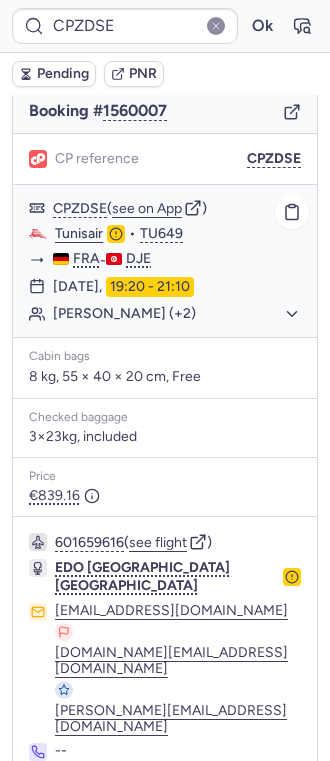 click on "[PERSON_NAME] (+2)" 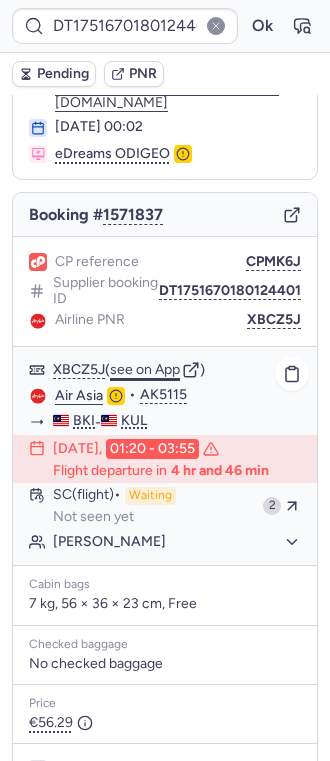 scroll, scrollTop: 288, scrollLeft: 0, axis: vertical 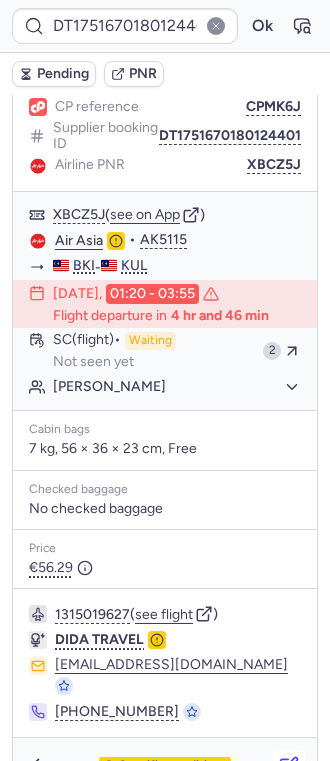 click 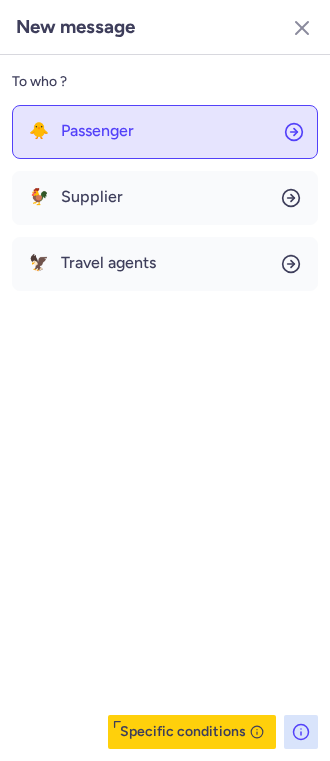 click on "🐥 Passenger" 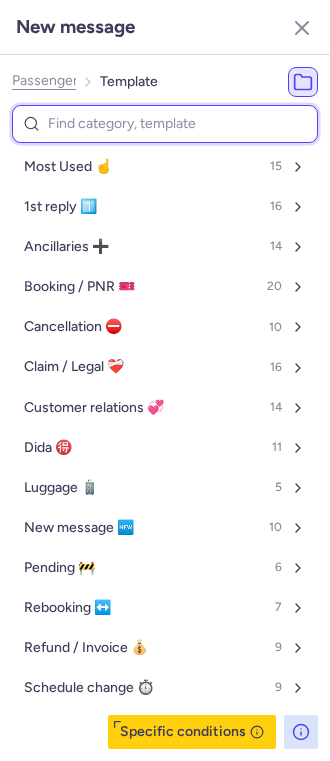 click at bounding box center (165, 124) 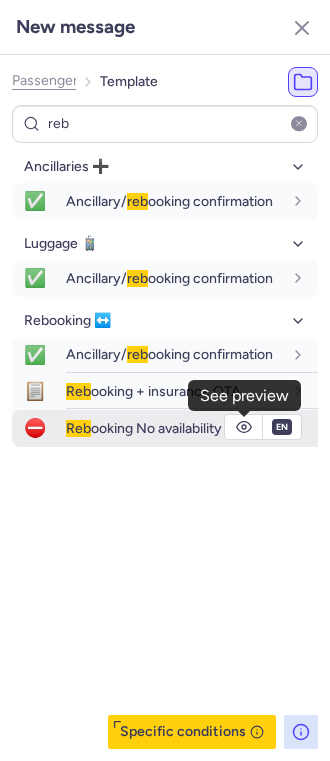 click 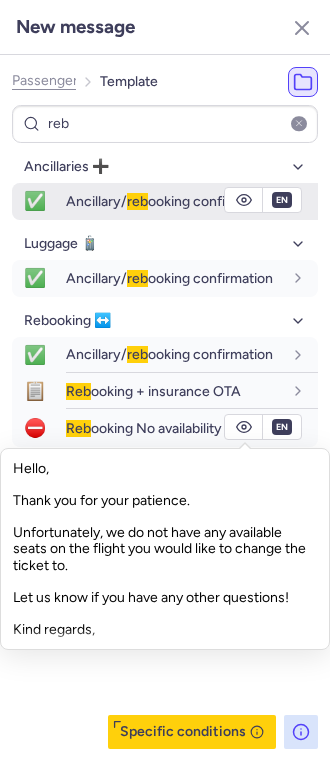 click 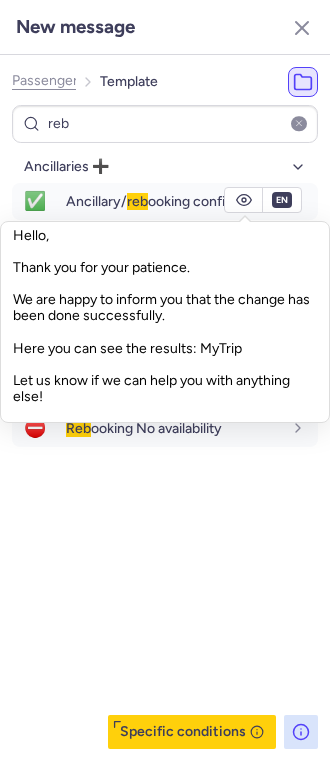 scroll, scrollTop: 0, scrollLeft: 0, axis: both 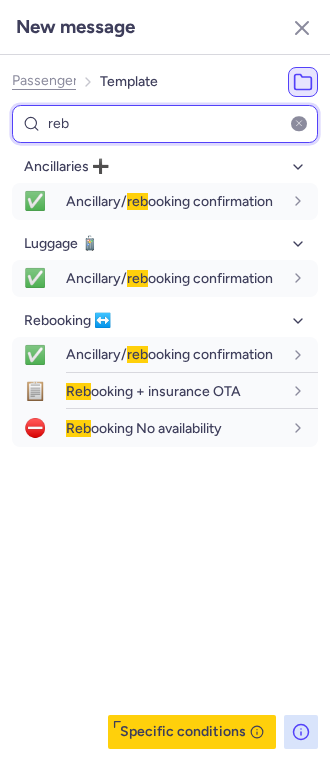 click on "reb" at bounding box center [165, 124] 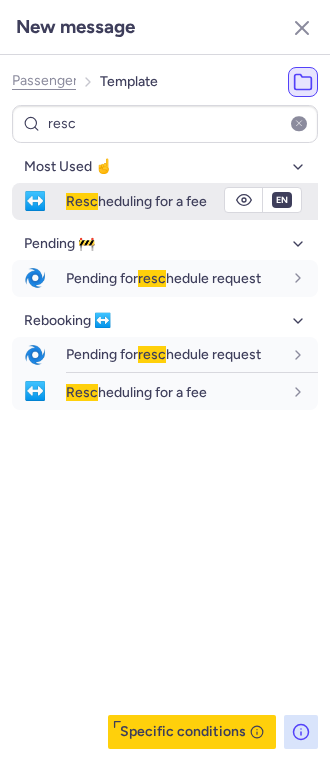click on "↔️ Resc heduling for a fee fr en de nl pt es it ru en" 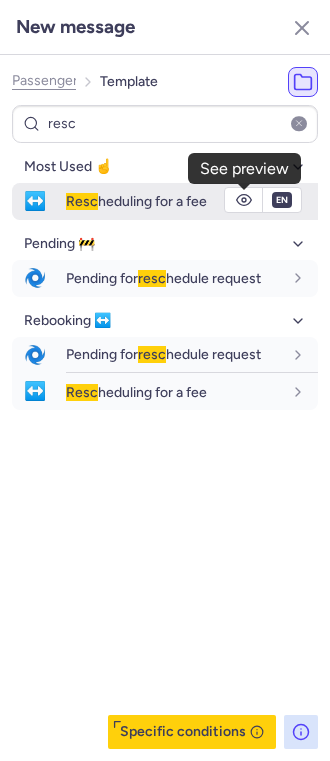 click 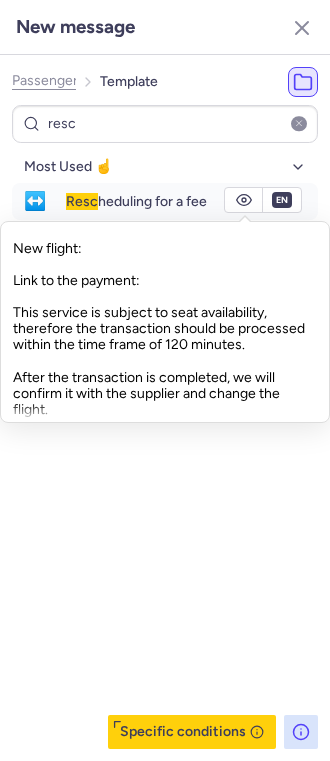 scroll, scrollTop: 0, scrollLeft: 0, axis: both 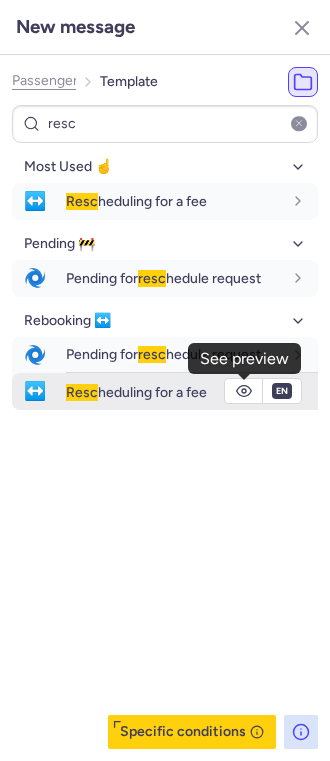 click 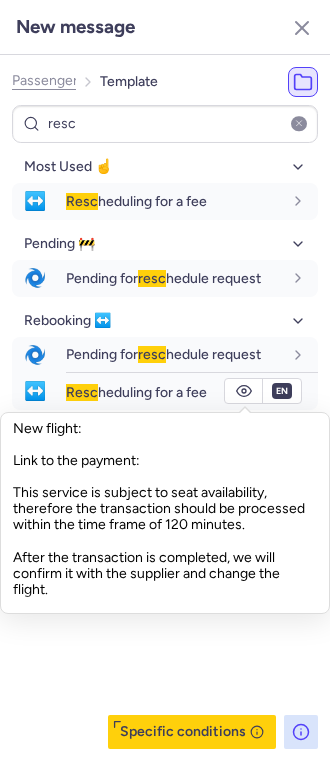scroll, scrollTop: 210, scrollLeft: 0, axis: vertical 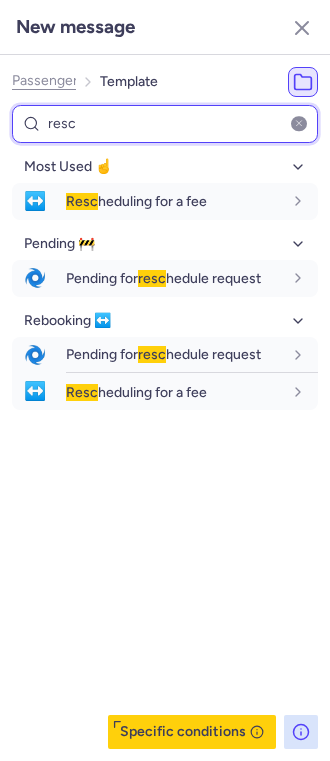 click on "resc" at bounding box center (165, 124) 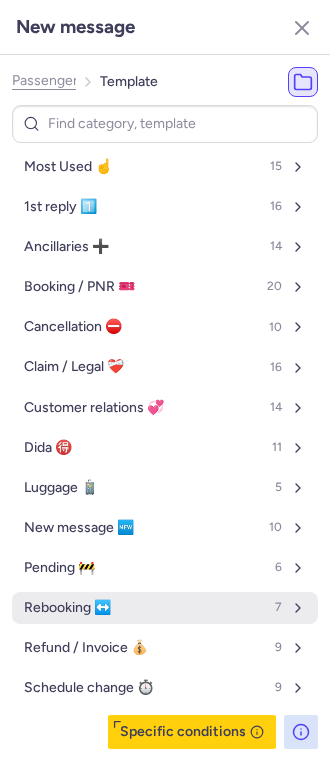 click on "Rebooking ↔️ 7" at bounding box center [165, 608] 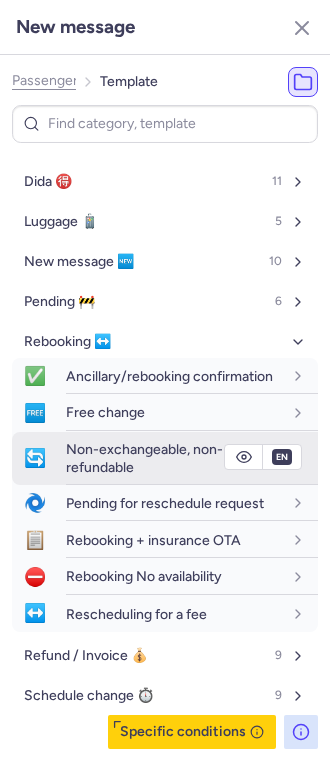 scroll, scrollTop: 306, scrollLeft: 0, axis: vertical 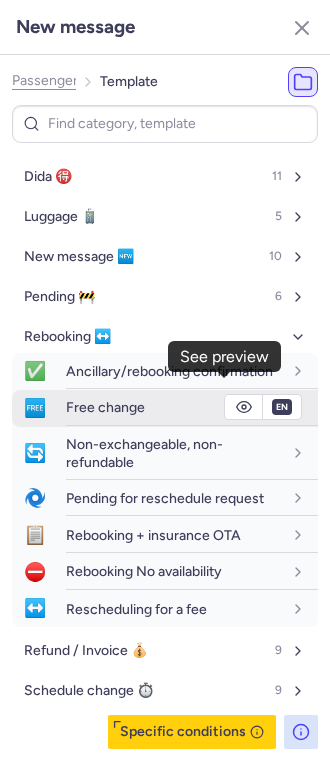 click 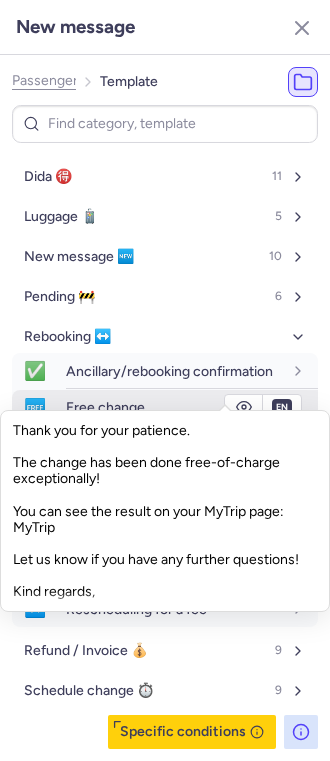 scroll, scrollTop: 0, scrollLeft: 0, axis: both 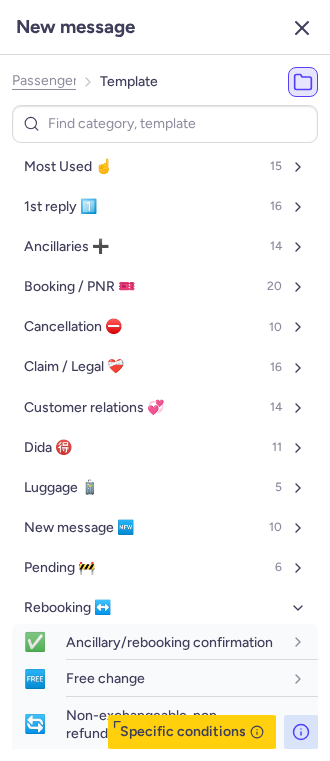 click 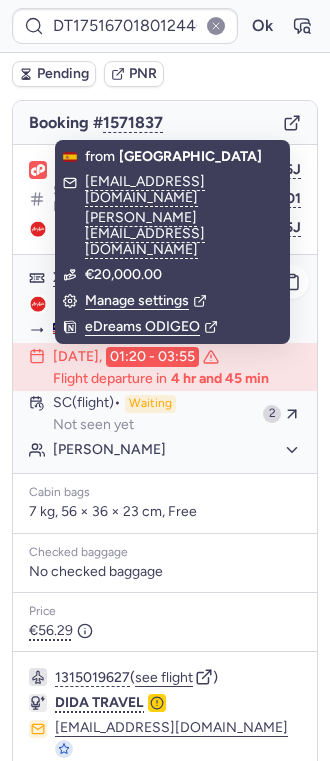 scroll, scrollTop: 288, scrollLeft: 0, axis: vertical 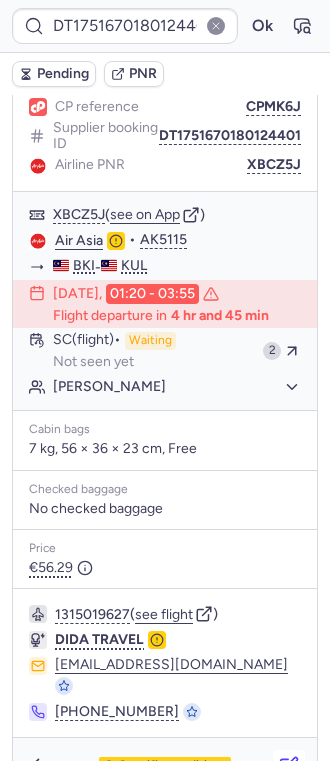 click 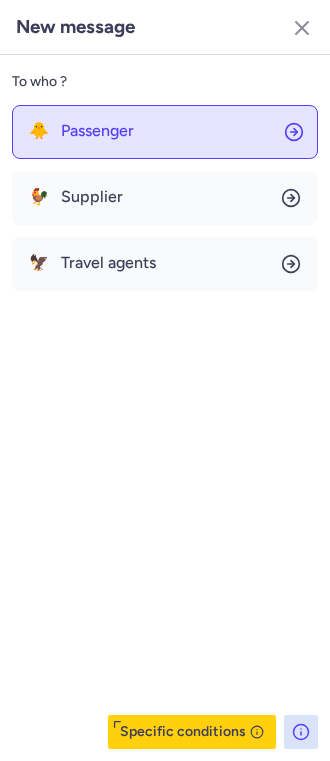click on "Passenger" at bounding box center [97, 131] 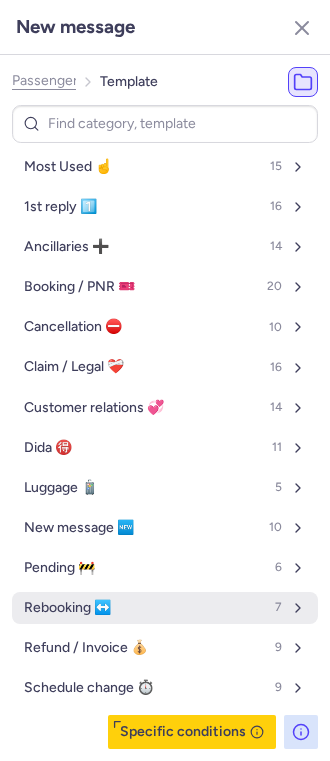 click on "Rebooking ↔️ 7" at bounding box center (165, 608) 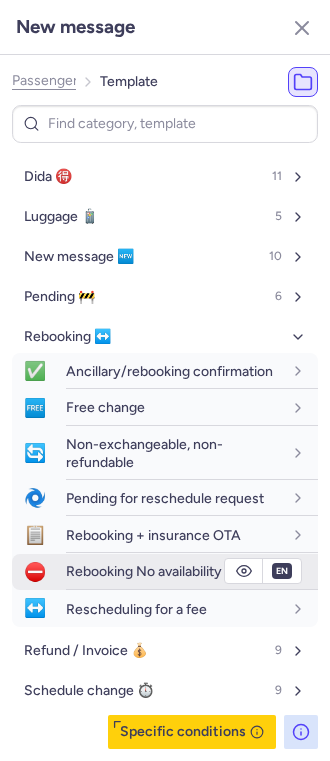 scroll, scrollTop: 306, scrollLeft: 0, axis: vertical 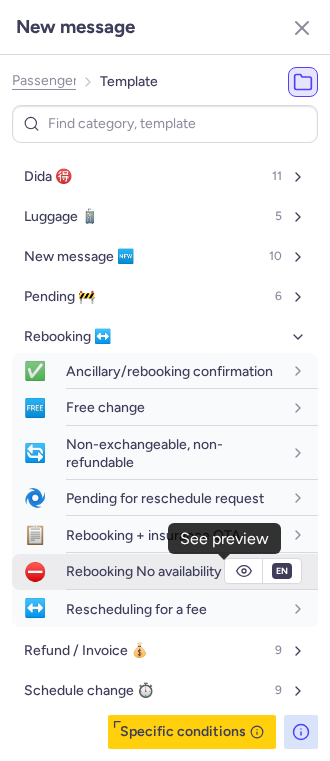 click 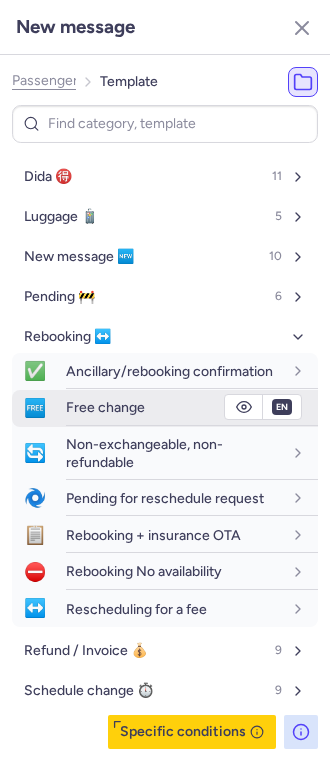 click on "Free change" at bounding box center (105, 407) 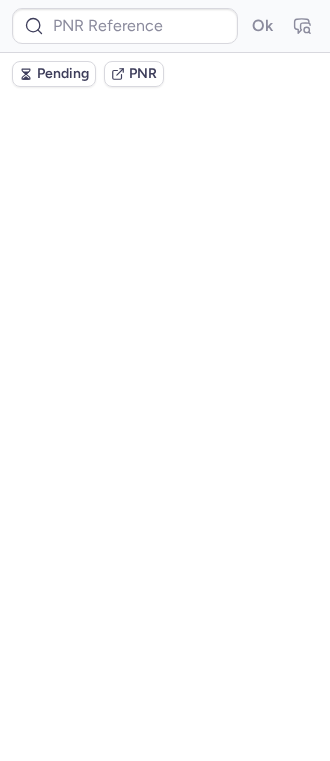 scroll, scrollTop: 0, scrollLeft: 0, axis: both 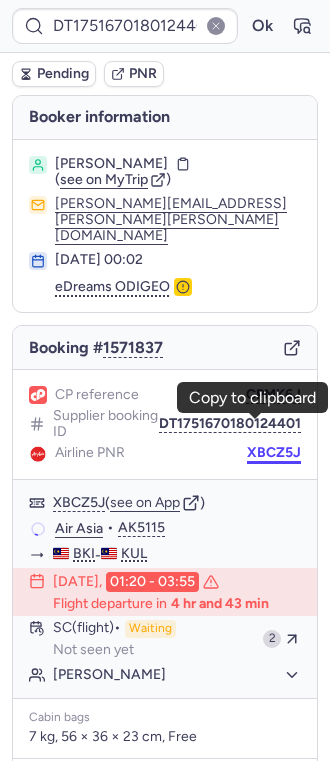 click on "XBCZ5J" at bounding box center [274, 453] 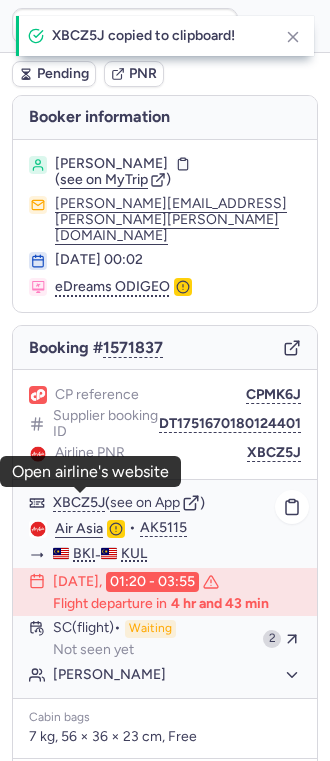 click on "Air Asia" 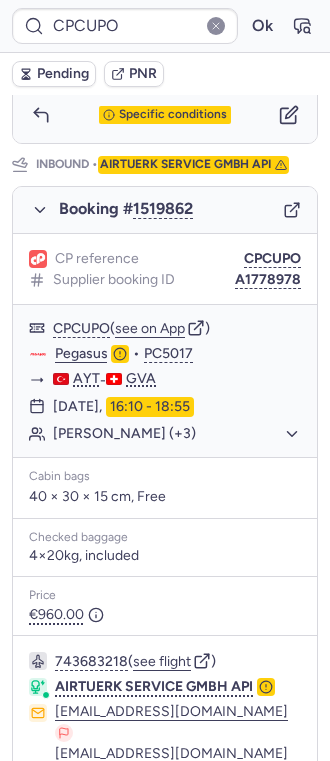 scroll, scrollTop: 1140, scrollLeft: 0, axis: vertical 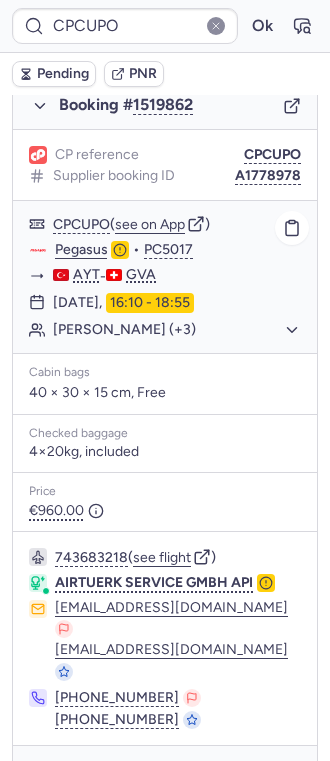 click on "Pegasus" 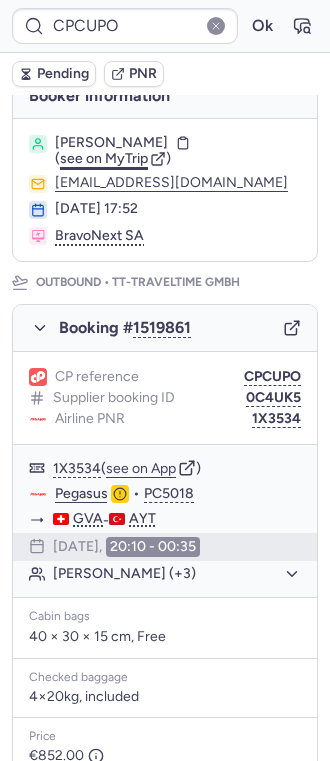scroll, scrollTop: 73, scrollLeft: 0, axis: vertical 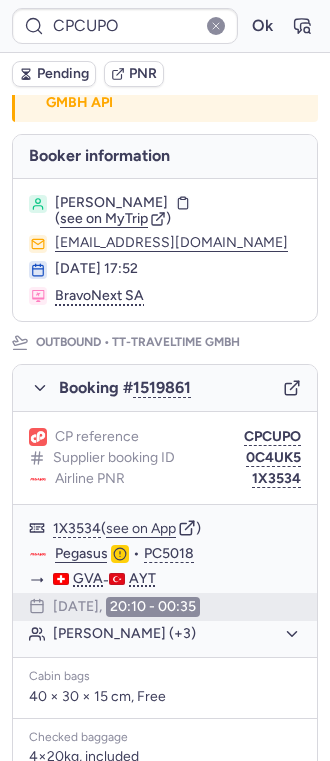 click on "[PERSON_NAME]" at bounding box center [111, 203] 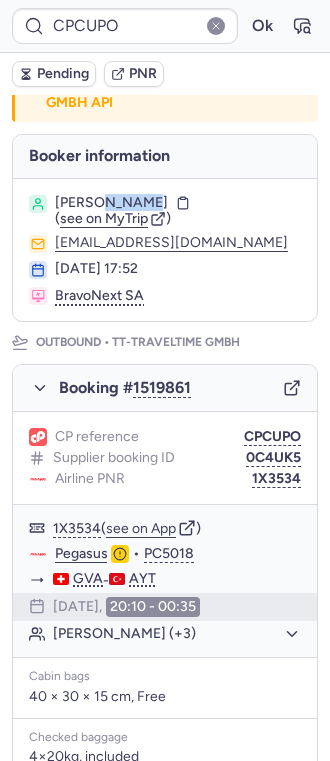 click on "[PERSON_NAME]" at bounding box center [111, 203] 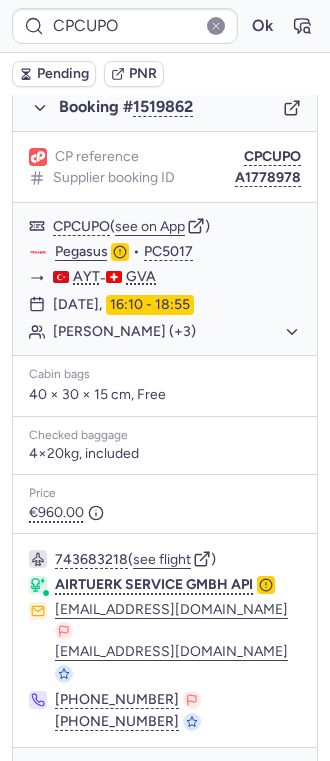 scroll, scrollTop: 1140, scrollLeft: 0, axis: vertical 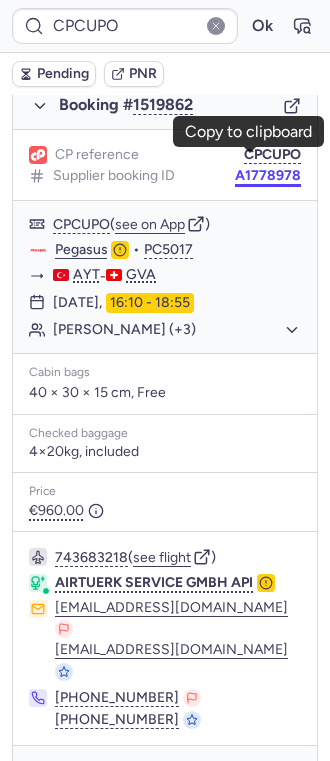 click on "A1778978" at bounding box center [268, 176] 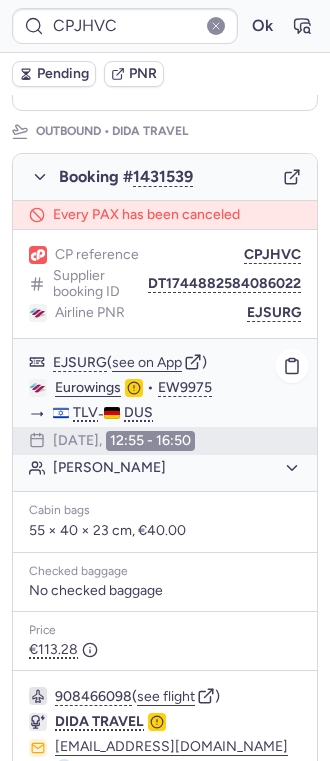 scroll, scrollTop: 266, scrollLeft: 0, axis: vertical 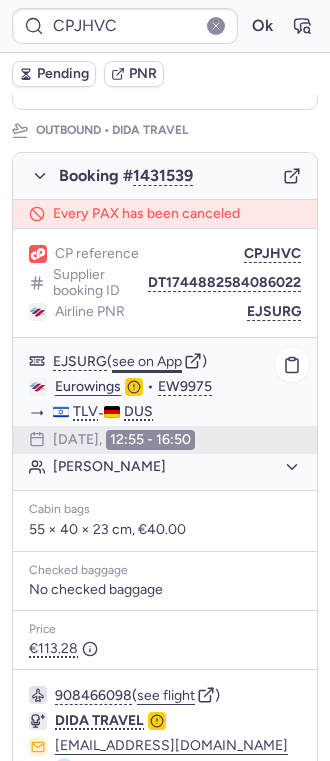 click on "see on App" 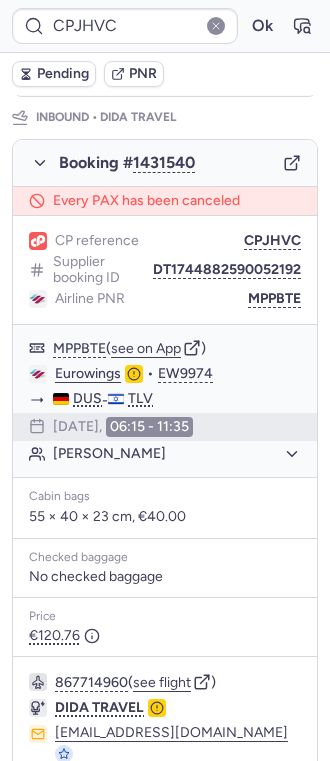 scroll, scrollTop: 1128, scrollLeft: 0, axis: vertical 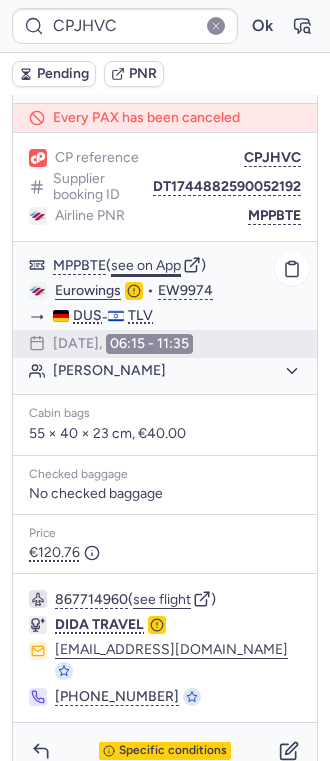 click on "see on App" 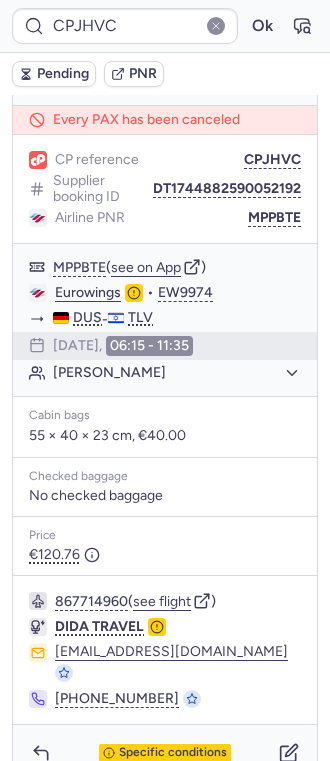 scroll, scrollTop: 1128, scrollLeft: 0, axis: vertical 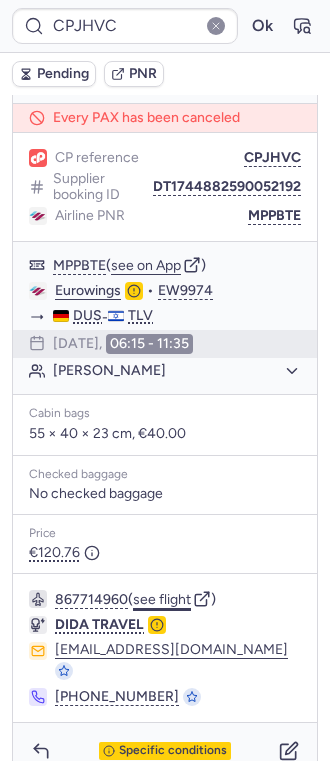 click on "see flight" 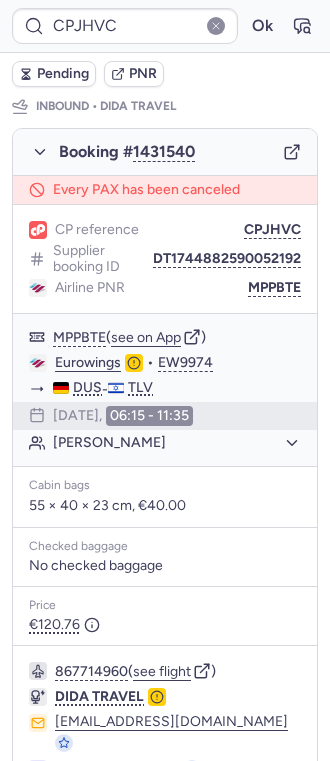 scroll, scrollTop: 994, scrollLeft: 0, axis: vertical 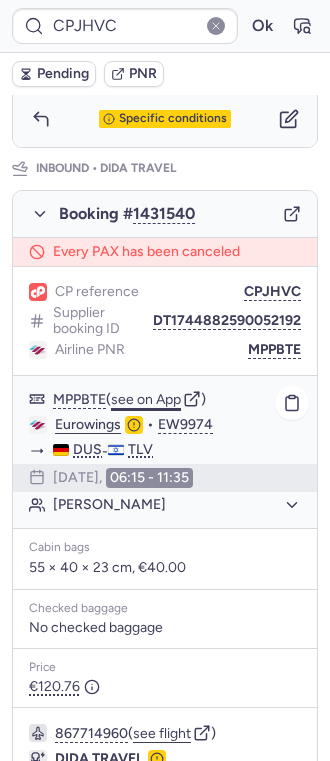 click on "see on App" 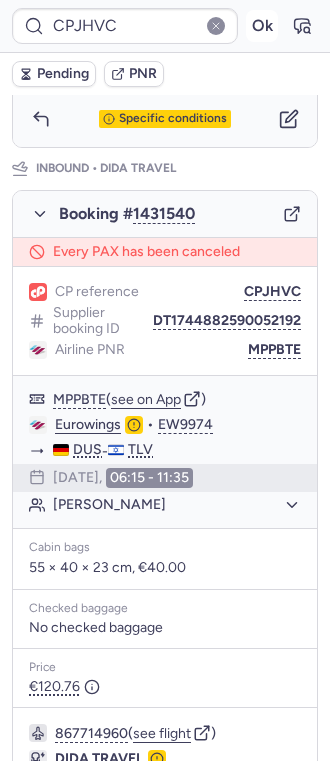 click on "Ok" at bounding box center [262, 26] 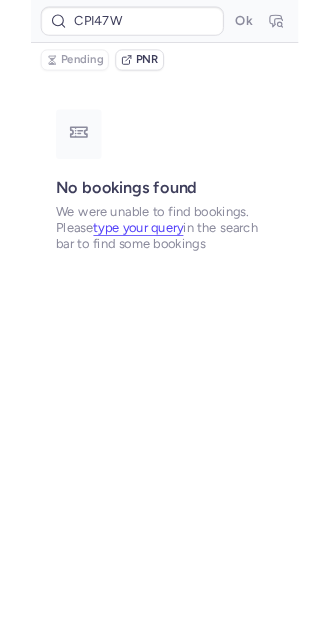 scroll, scrollTop: 0, scrollLeft: 0, axis: both 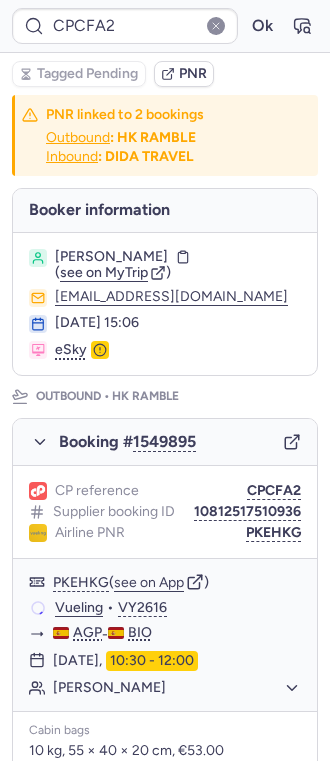 type on "CP6LND" 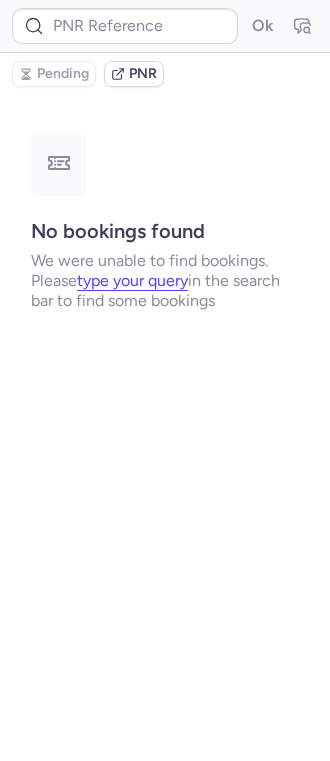 type on "CPCFA2" 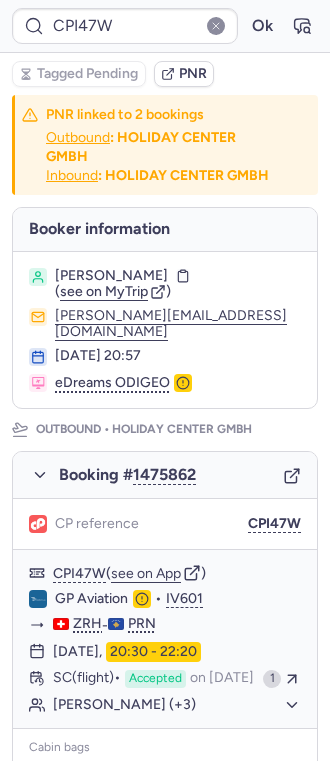 type on "CPVQUN" 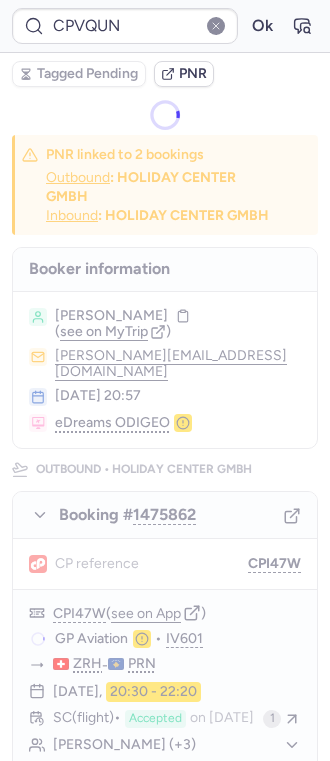 type 